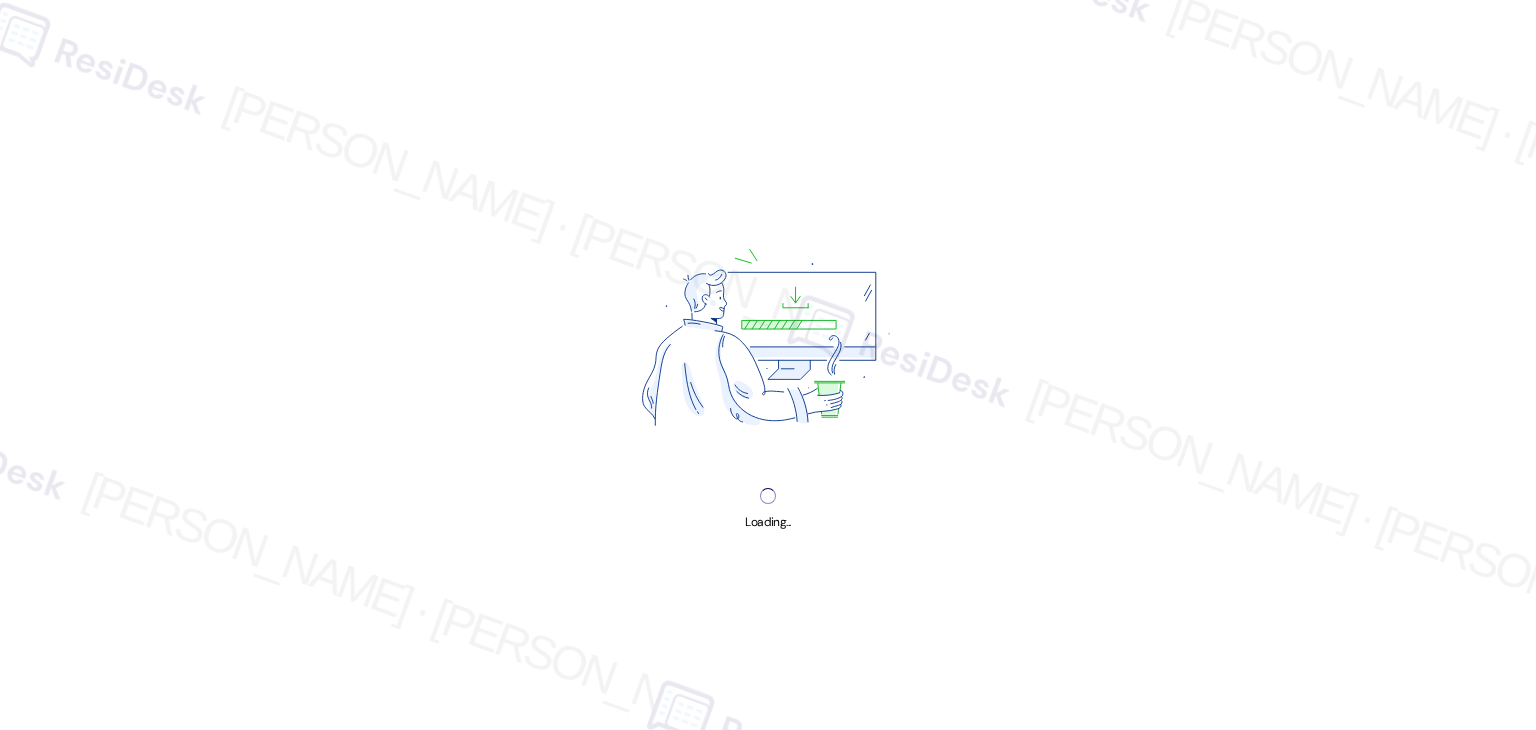 scroll, scrollTop: 0, scrollLeft: 0, axis: both 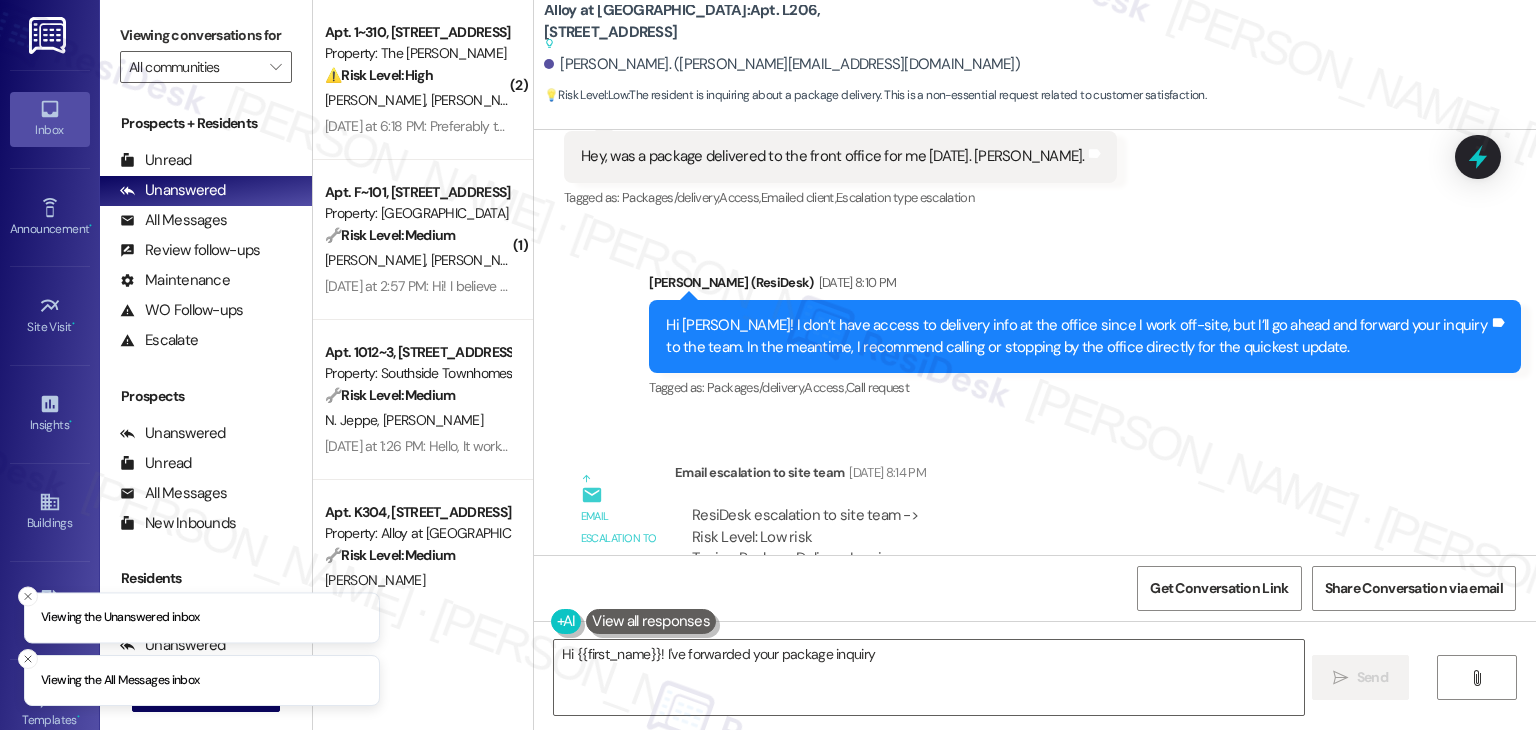 click on "ResiDesk escalation to site team ->
Risk Level: Low risk
Topics: Package Delivery Inquiry
Escalation type: Escalation" at bounding box center [1055, 548] 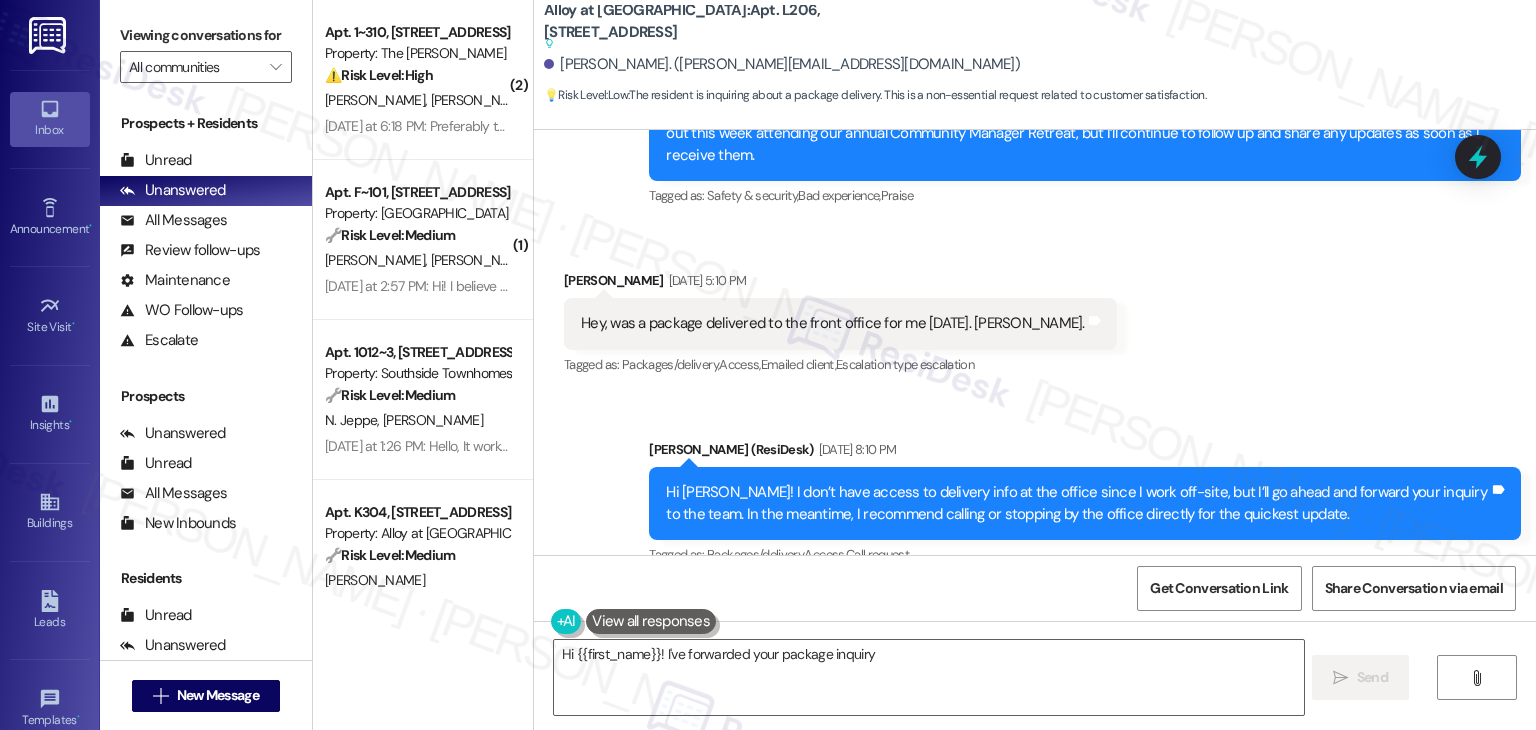 scroll, scrollTop: 29039, scrollLeft: 0, axis: vertical 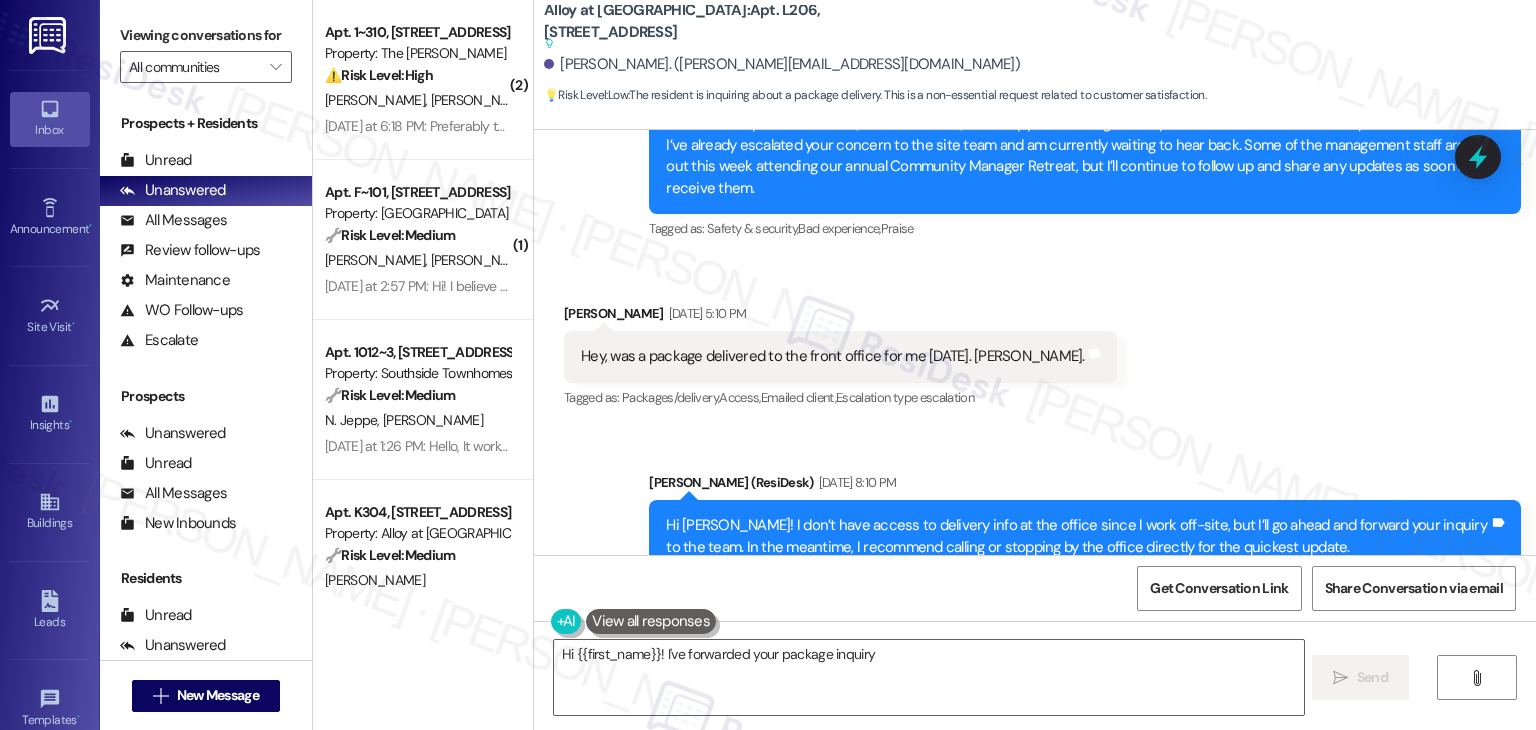 click on "Email escalation to site team Email escalation to site team Jul 22, 2025 at 8:14 PM ResiDesk escalation to site team ->
Risk Level: Low risk
Topics: Package Delivery Inquiry
Escalation type: Escalation Subject:  [ResiDesk Escalation] (Low risk) - Action Needed (Package Delivery Inquiry) with Alloy at Geneva: Apt. L206, 100 South Geneva Road (942309)" at bounding box center [1000, 755] 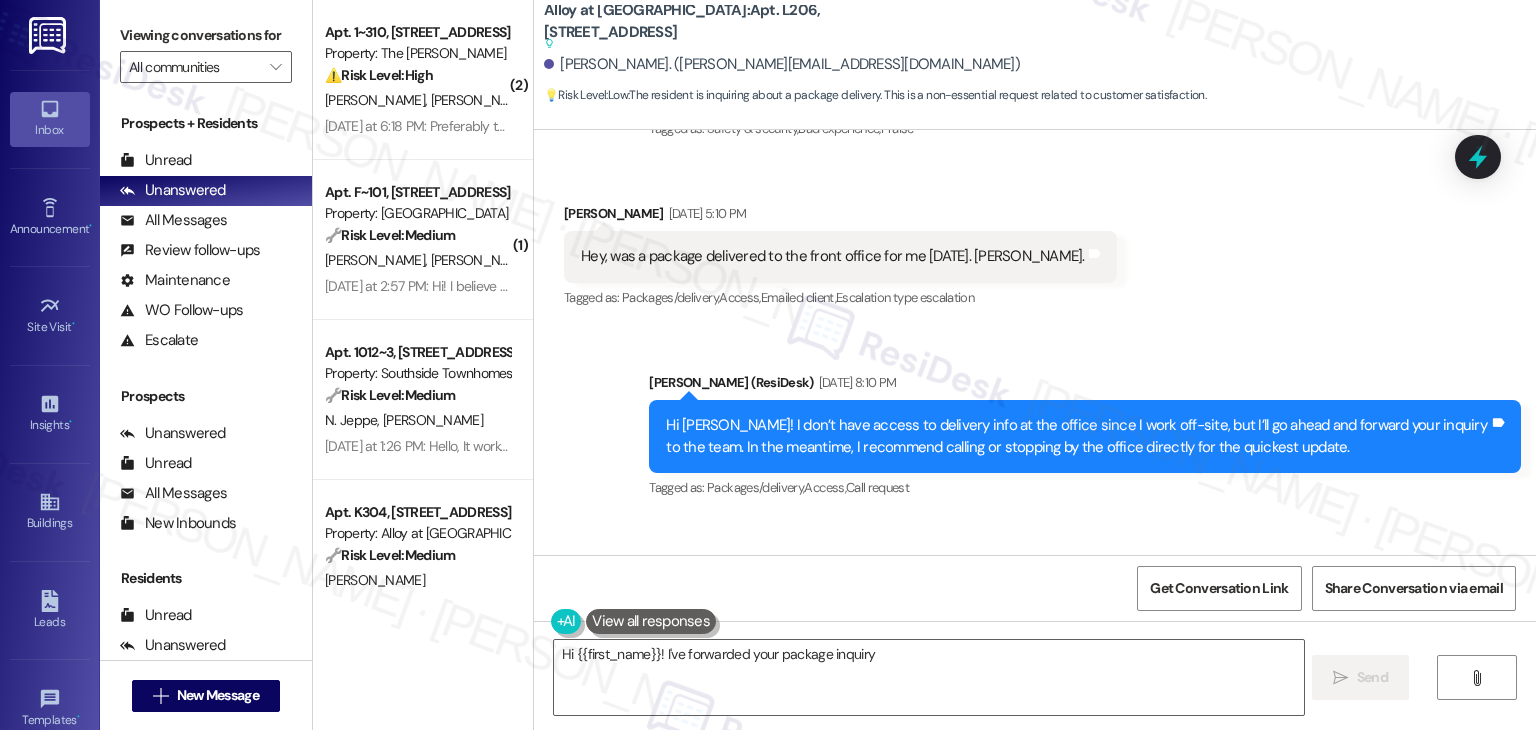 scroll, scrollTop: 29239, scrollLeft: 0, axis: vertical 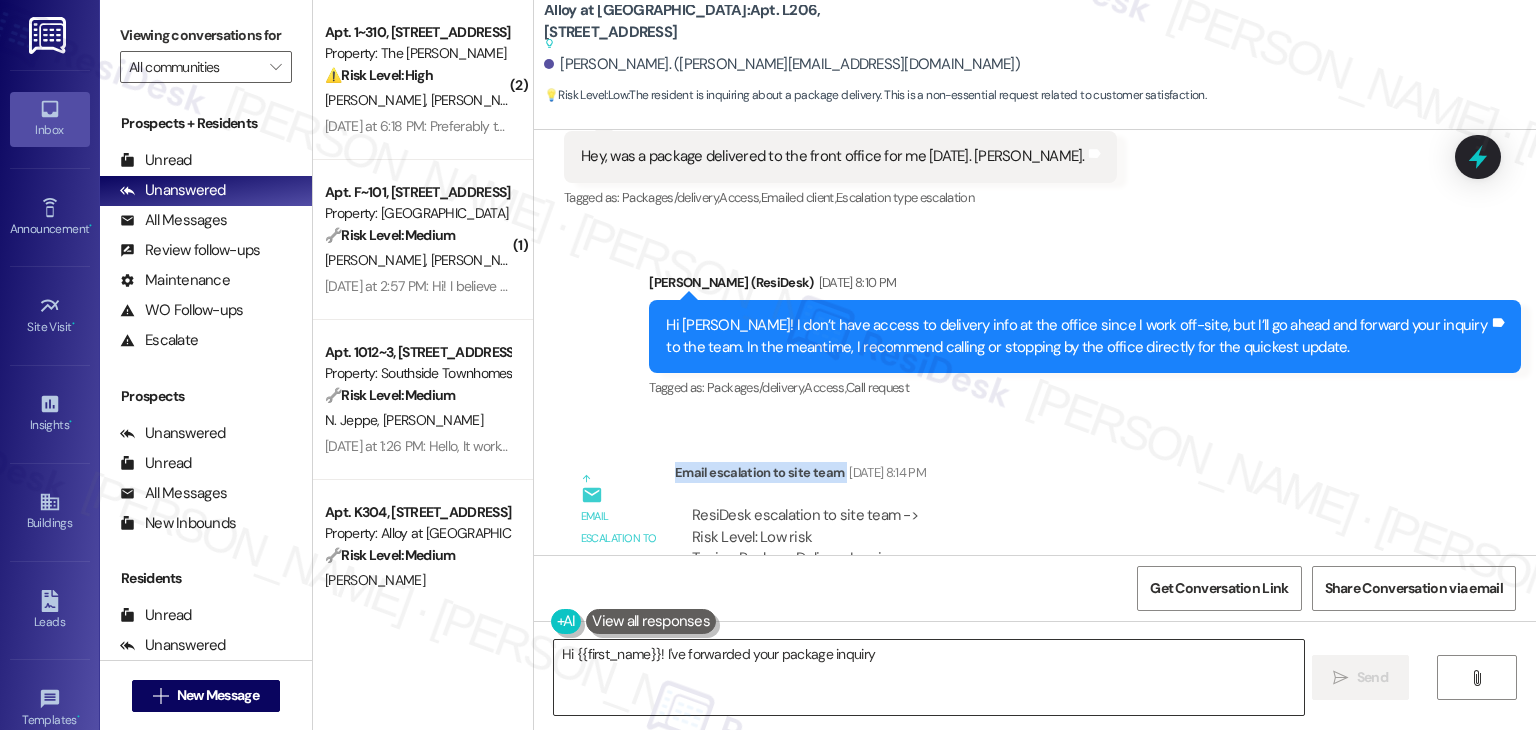 click on "Hi {{first_name}}! I've forwarded your package inquiry to the team at the front office. For a quicker response, you can also call them directly at 801-655-5600. Let me know if there's anything else!" at bounding box center [928, 677] 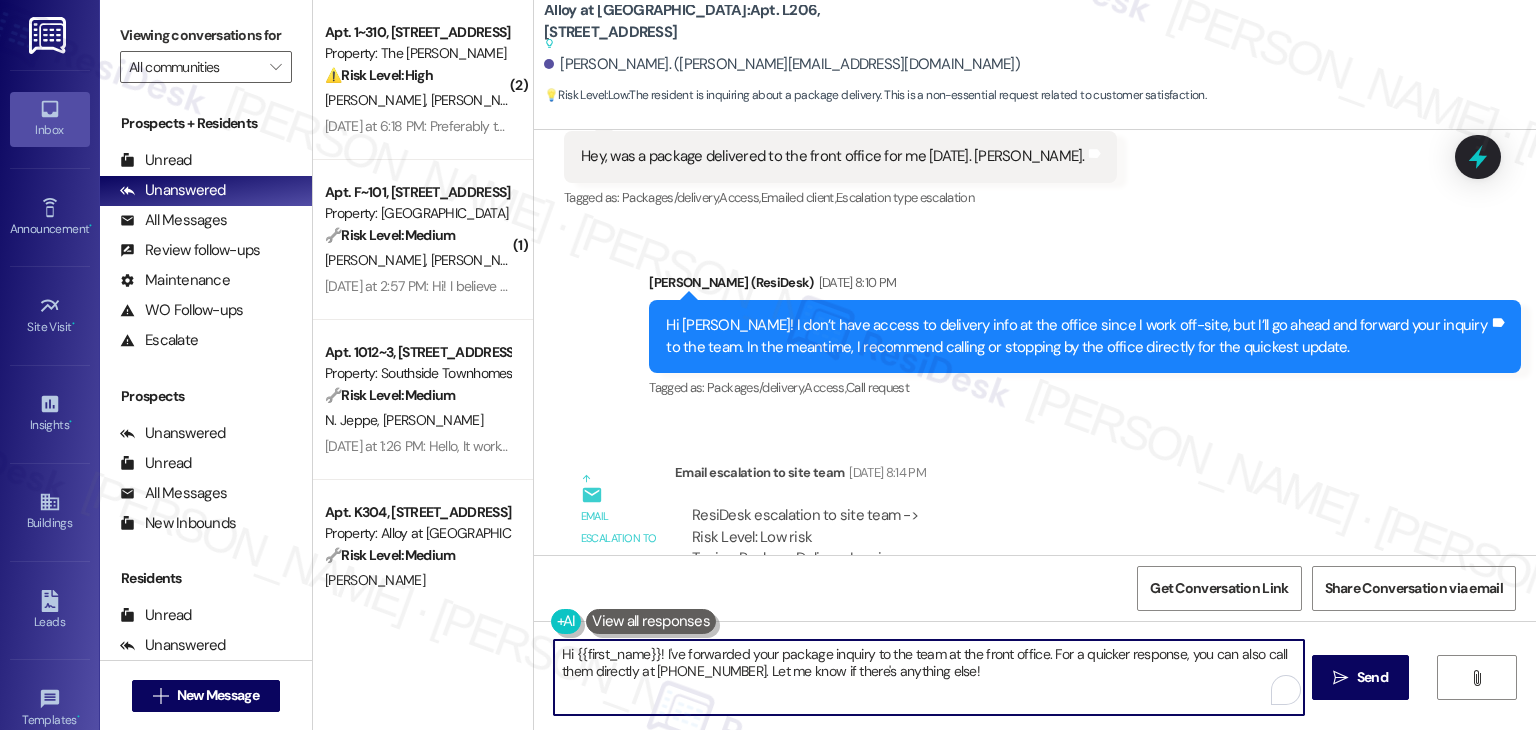 paste on "Brandon! I checked with the site team about your package, and they let me know there aren’t any packages at the office right now." 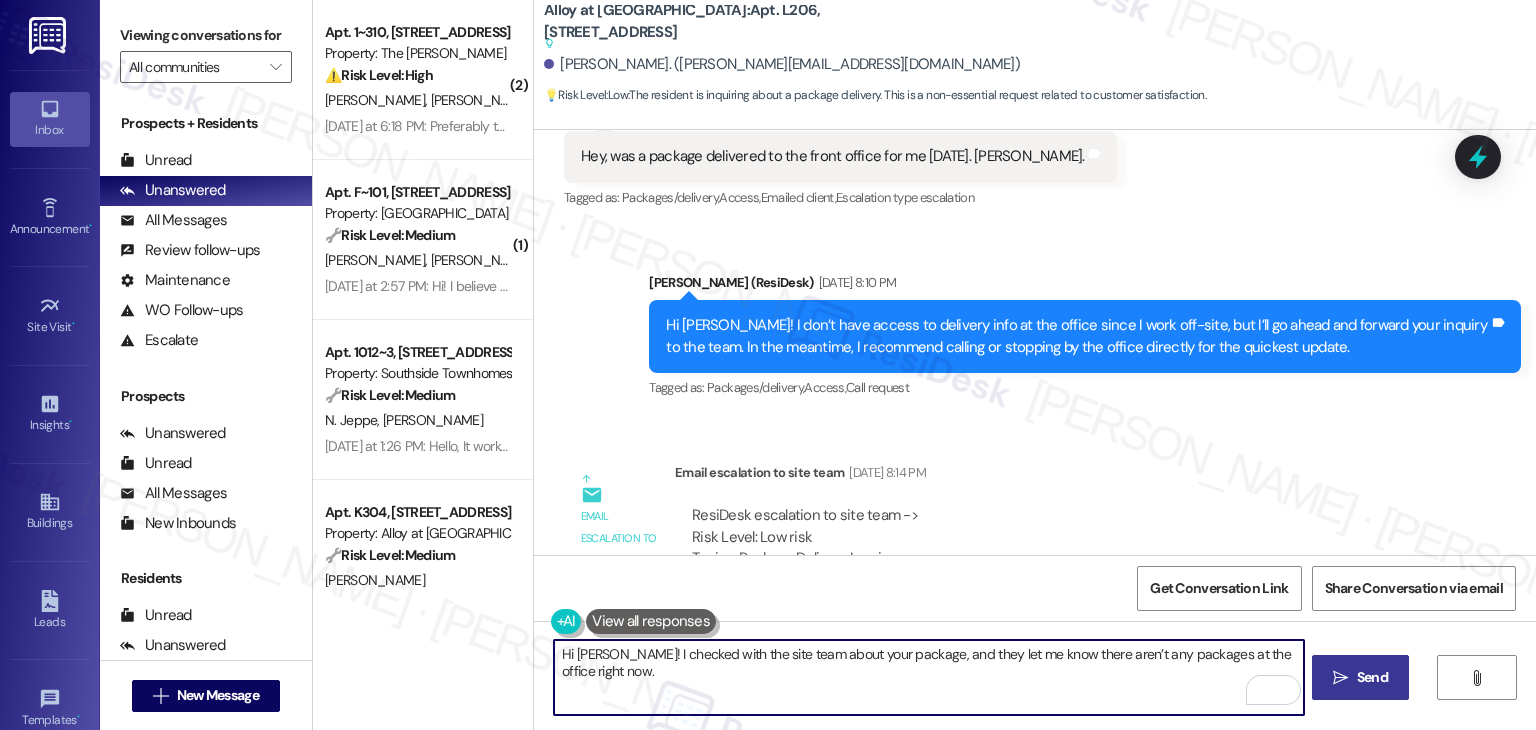 type on "Hi Brandon! I checked with the site team about your package, and they let me know there aren’t any packages at the office right now." 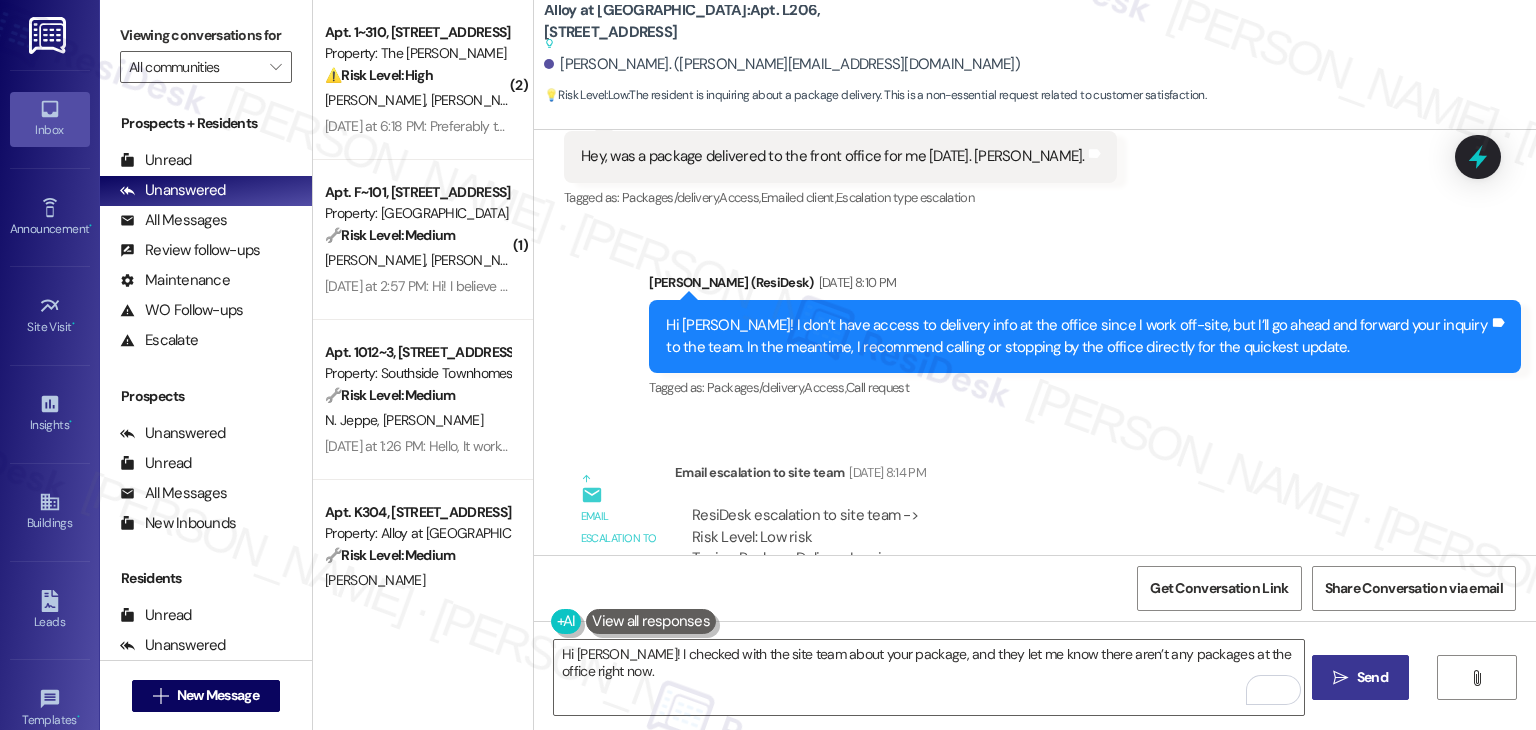 click on "Send" at bounding box center [1372, 677] 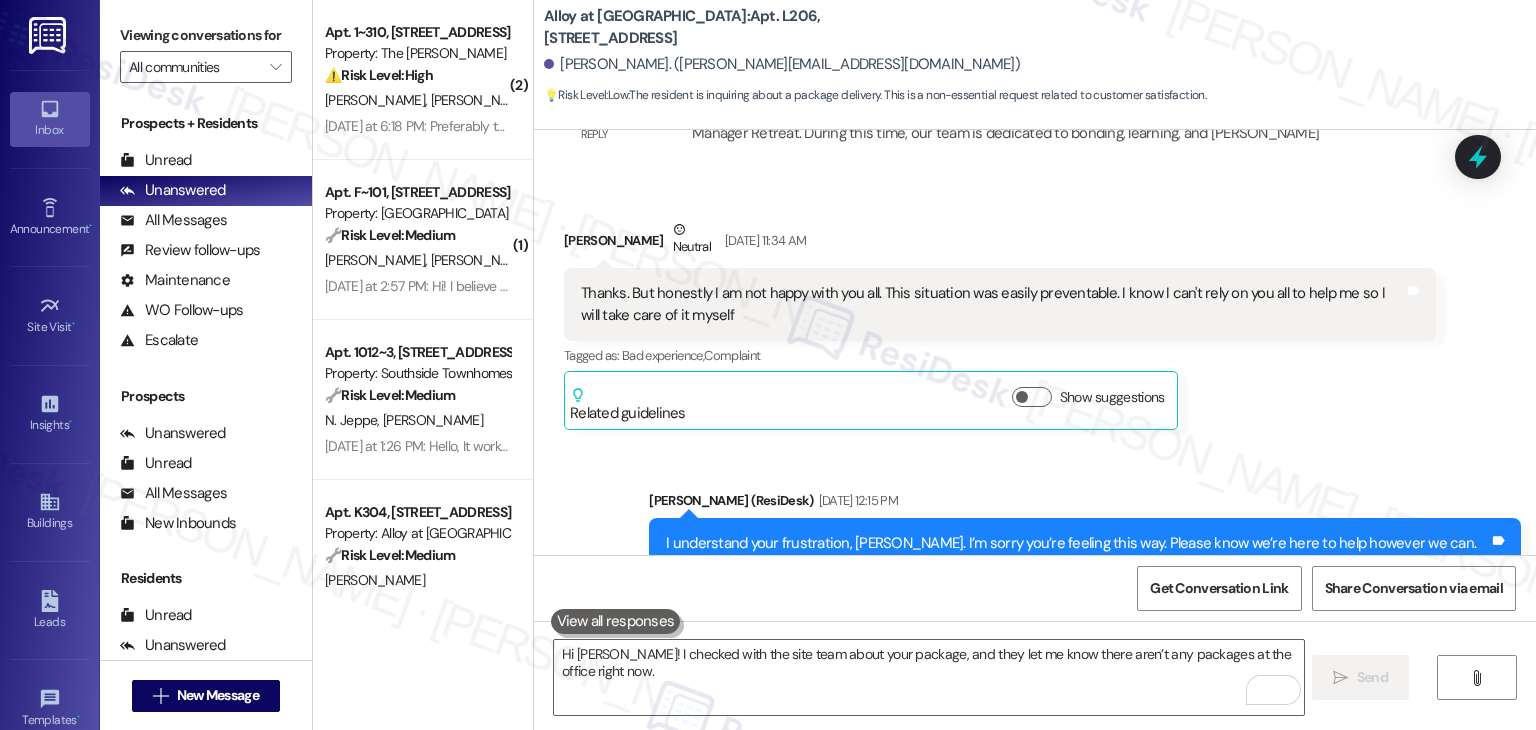 scroll, scrollTop: 28960, scrollLeft: 0, axis: vertical 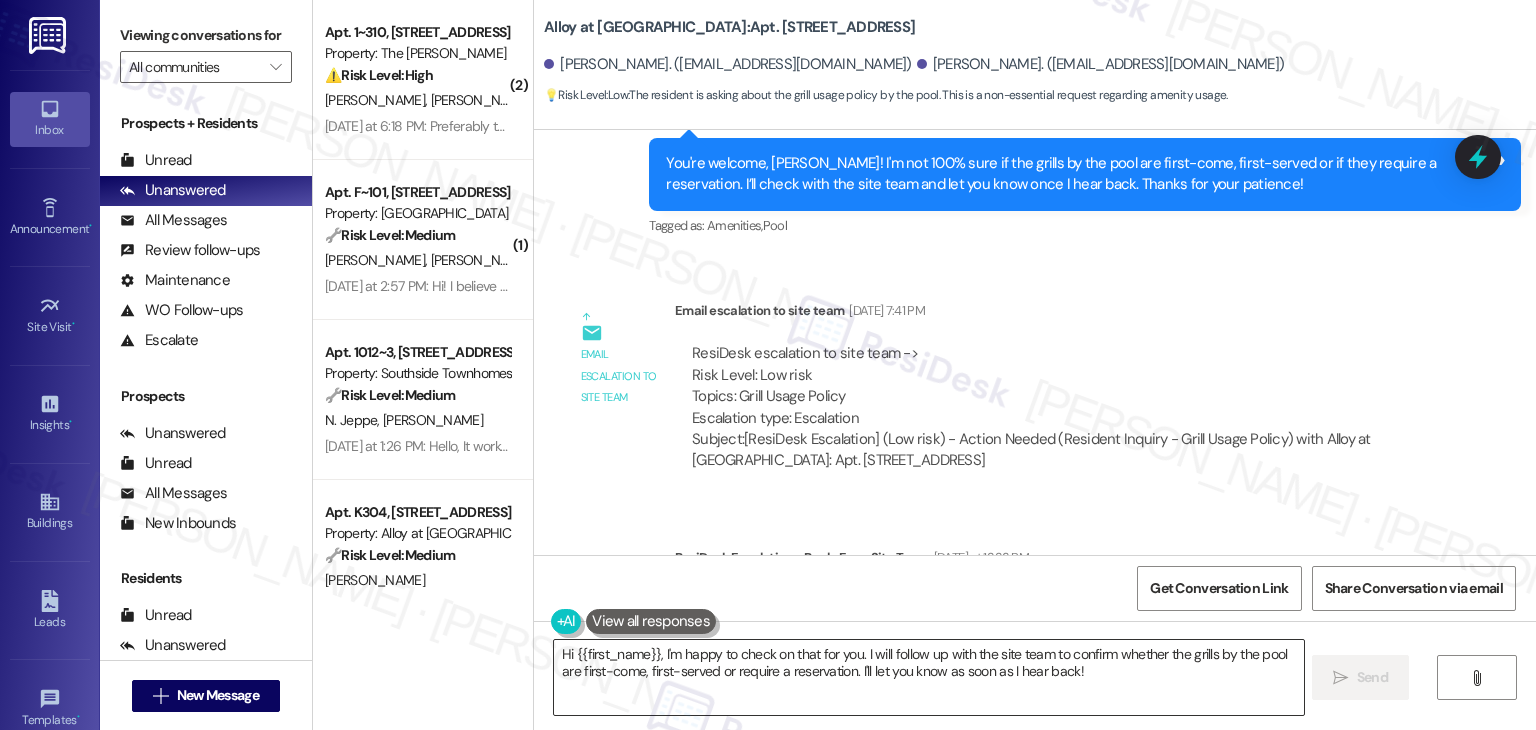 click on "Hi {{first_name}}, I'm happy to check on that for you. I will follow up with the site team to confirm whether the grills by the pool are first-come, first-served or require a reservation. I'll let you know as soon as I hear back!" at bounding box center [928, 677] 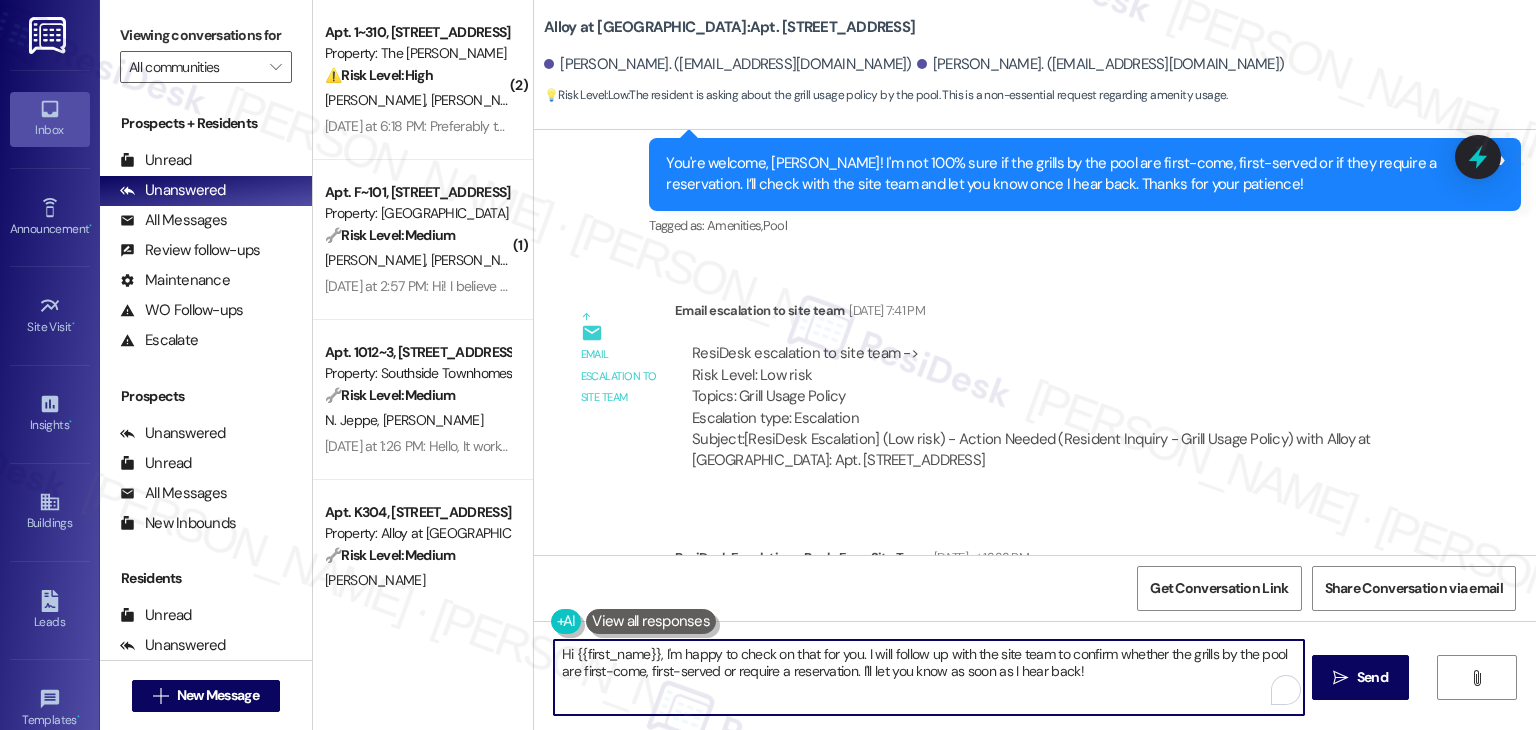 paste on "Jacob! I checked with the site team about the grill usage, and they confirmed it’s available on a first-come, first-served basis. Let us know if there's anything else we can help with!" 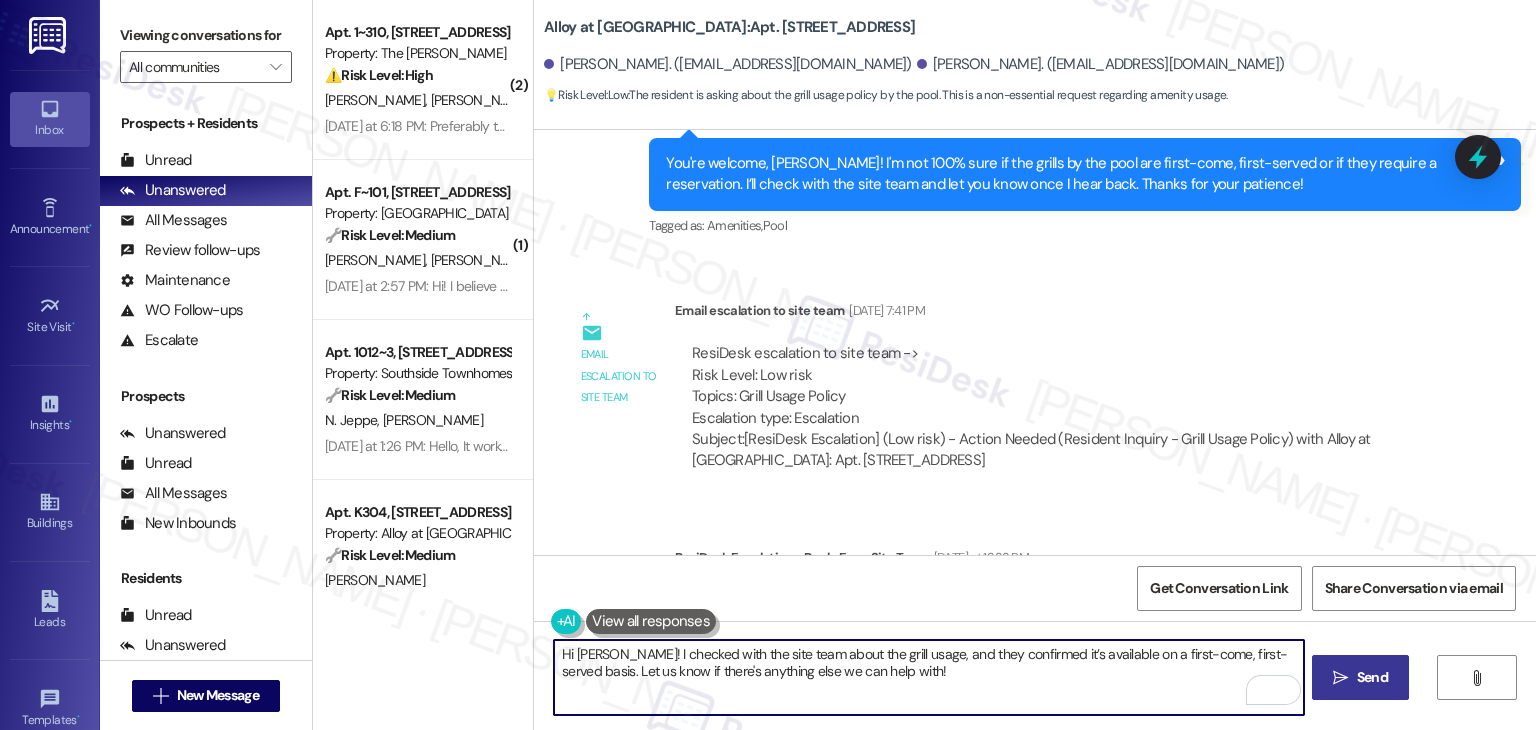 type on "Hi Jacob! I checked with the site team about the grill usage, and they confirmed it’s available on a first-come, first-served basis. Let us know if there's anything else we can help with!" 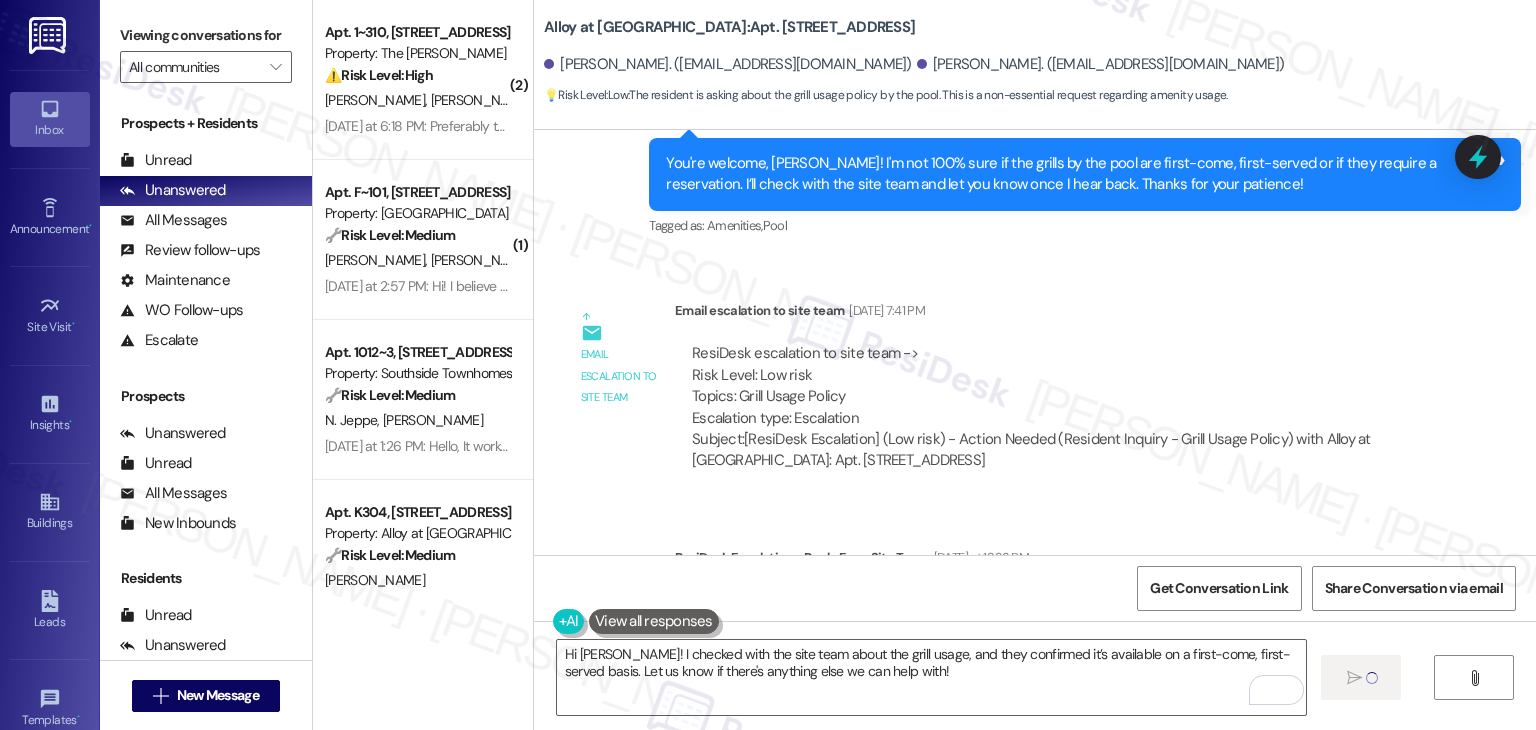 type 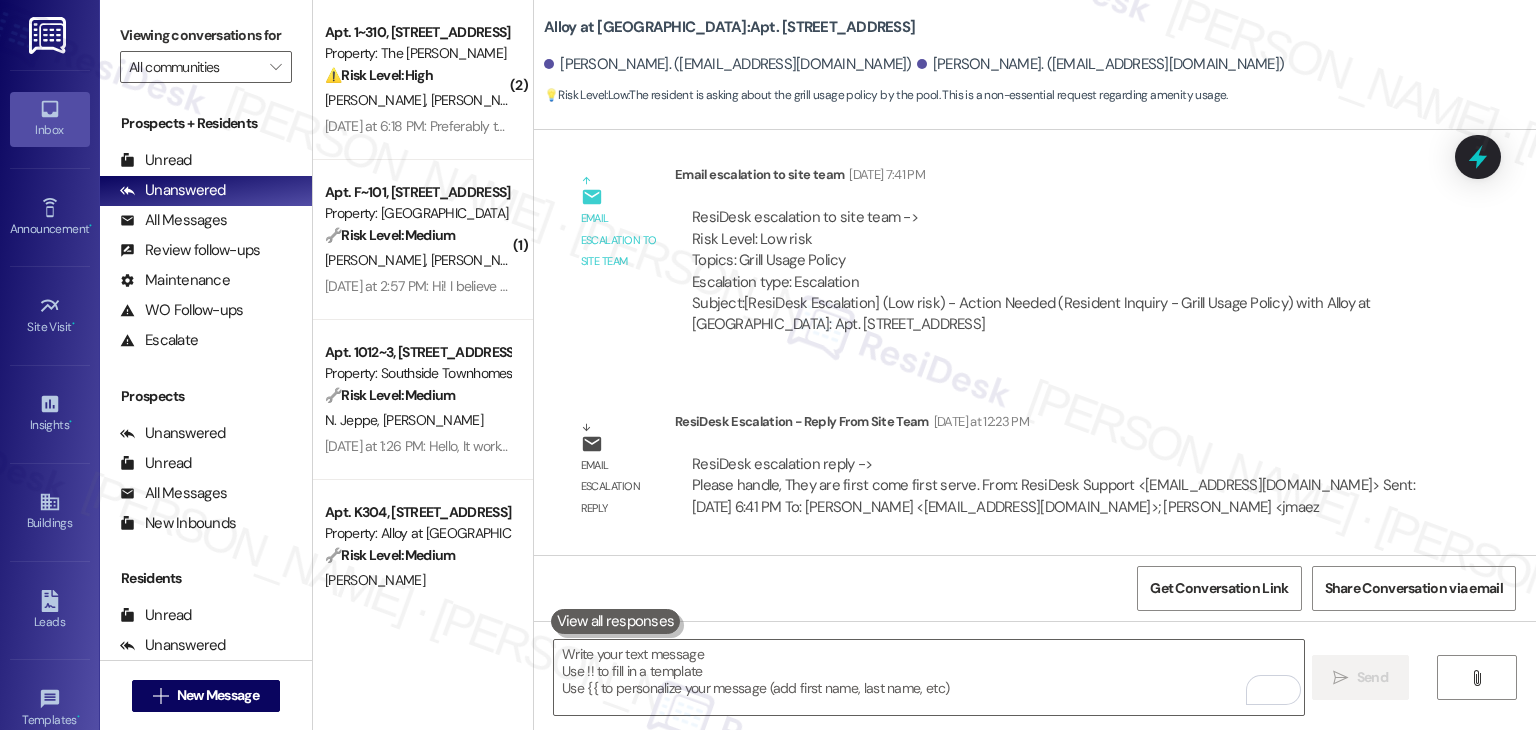 scroll, scrollTop: 11680, scrollLeft: 0, axis: vertical 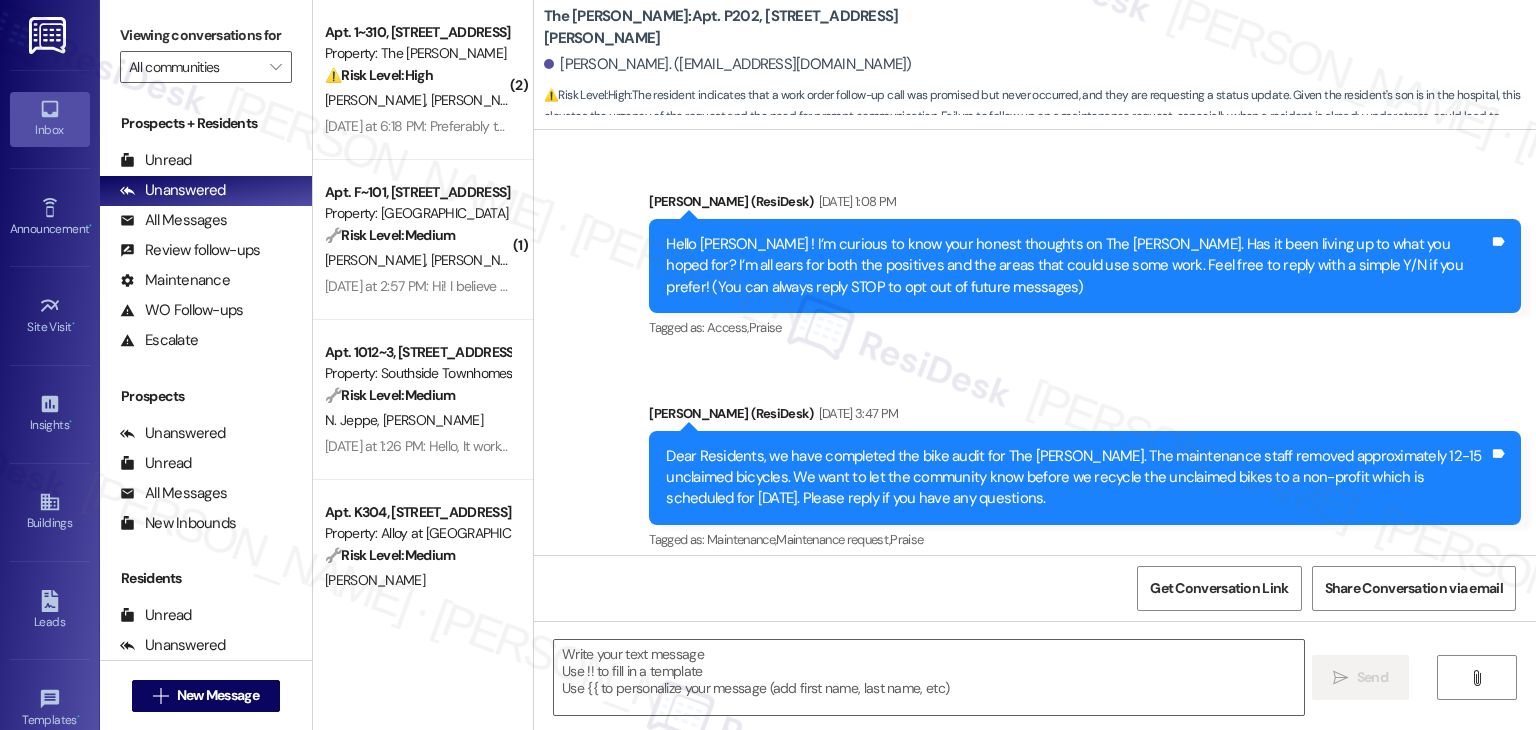 click on "Gloria Urwin. (gloriareidaho@gmail.com)" at bounding box center (1040, 65) 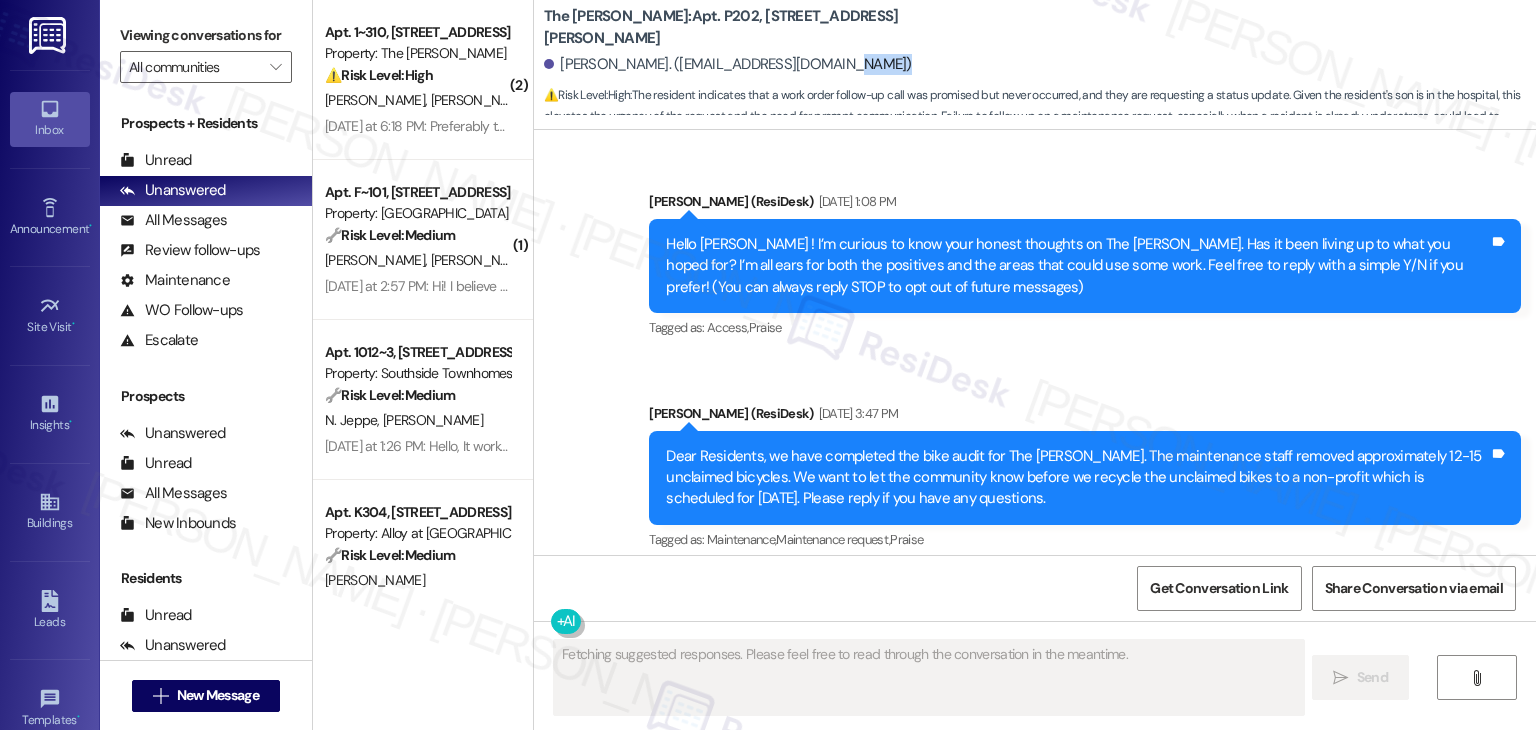 scroll, scrollTop: 42634, scrollLeft: 0, axis: vertical 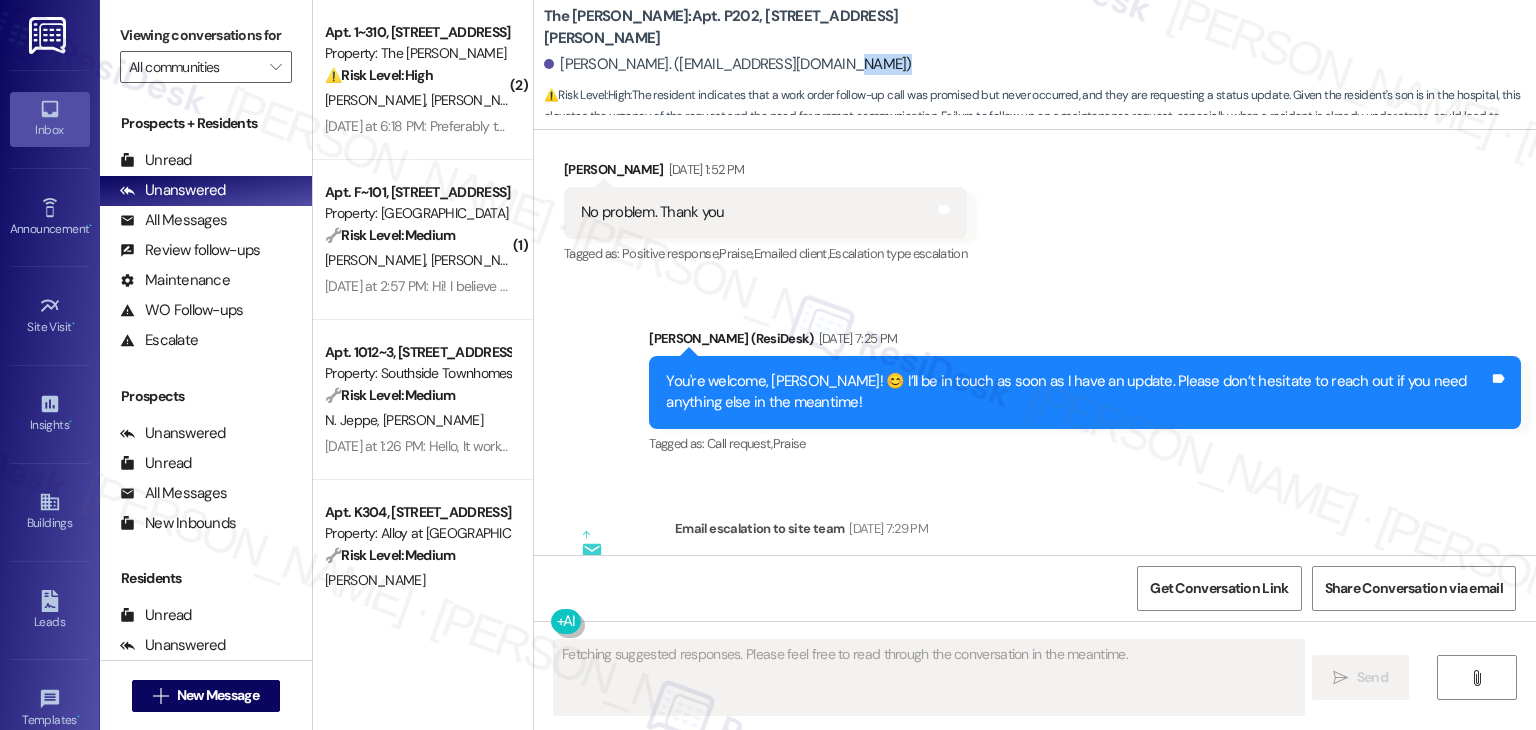 click on "The Clara:  Apt. P202, 225-P S. Linder Rd       Gloria Urwin. (gloriareidaho@gmail.com)   ⚠️  Risk Level:  High :  The resident indicates that a work order follow-up call was promised but never occurred, and they are requesting a status update. Given the resident's son is in the hospital, this elevates the urgency of the request and the need for prompt communication. Failure to follow up on a maintenance request, especially when a resident is already under stress, could lead to dissatisfaction and potential escalation." at bounding box center [1040, 60] 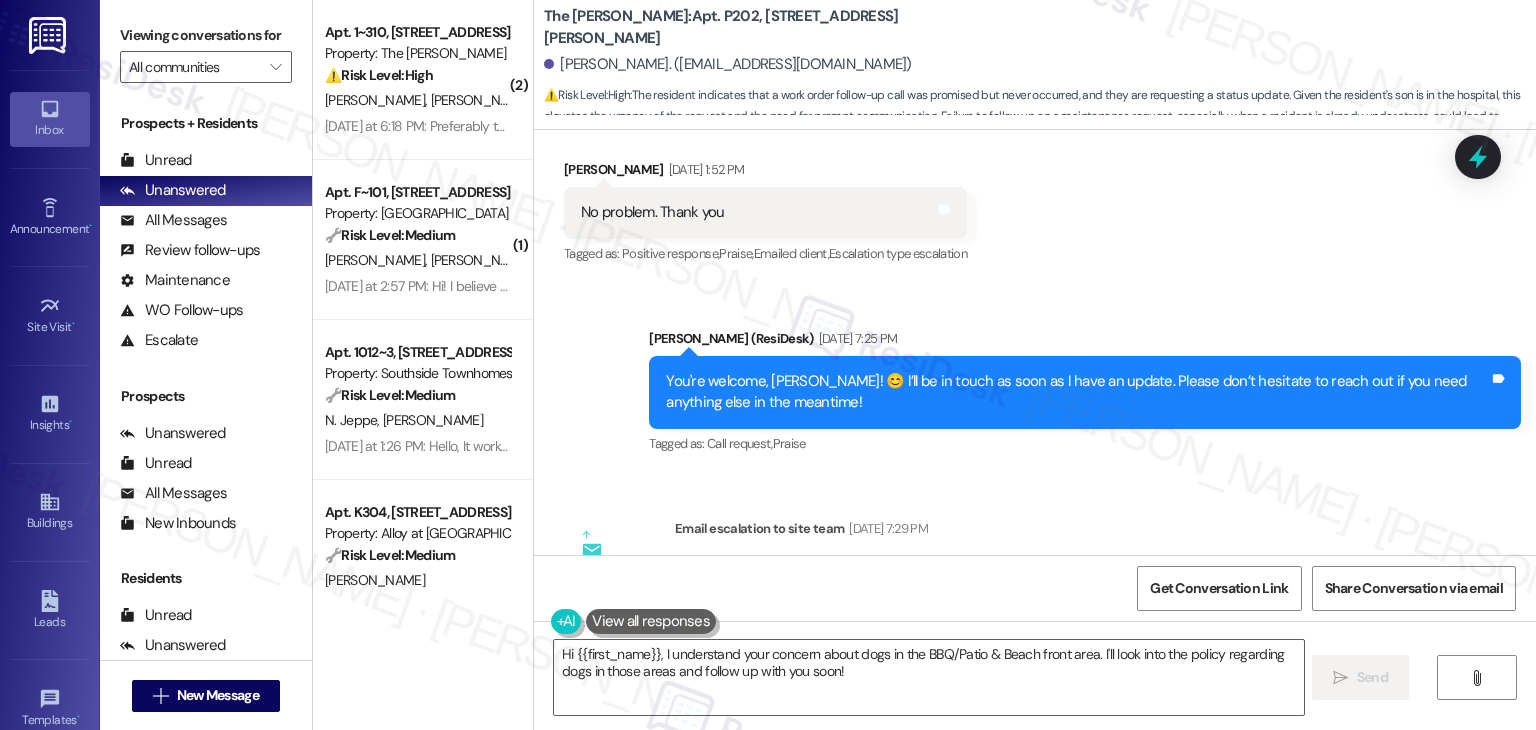 click on "The Clara:  Apt. P202, 225-P S. Linder Rd       Gloria Urwin. (gloriareidaho@gmail.com)   ⚠️  Risk Level:  High :  The resident indicates that a work order follow-up call was promised but never occurred, and they are requesting a status update. Given the resident's son is in the hospital, this elevates the urgency of the request and the need for prompt communication. Failure to follow up on a maintenance request, especially when a resident is already under stress, could lead to dissatisfaction and potential escalation." at bounding box center (1040, 60) 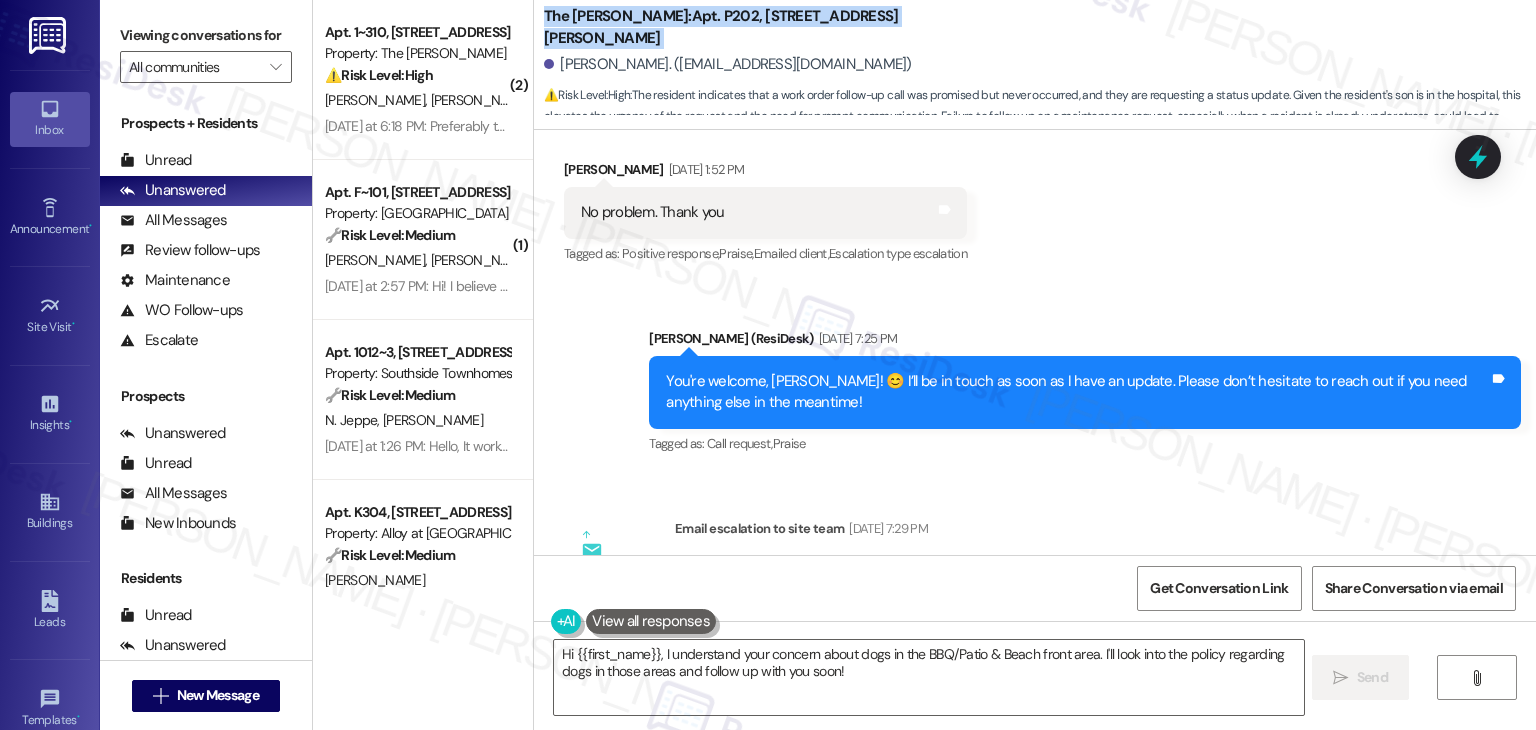 click on "The Clara:  Apt. P202, 225-P S. Linder Rd" at bounding box center [744, 27] 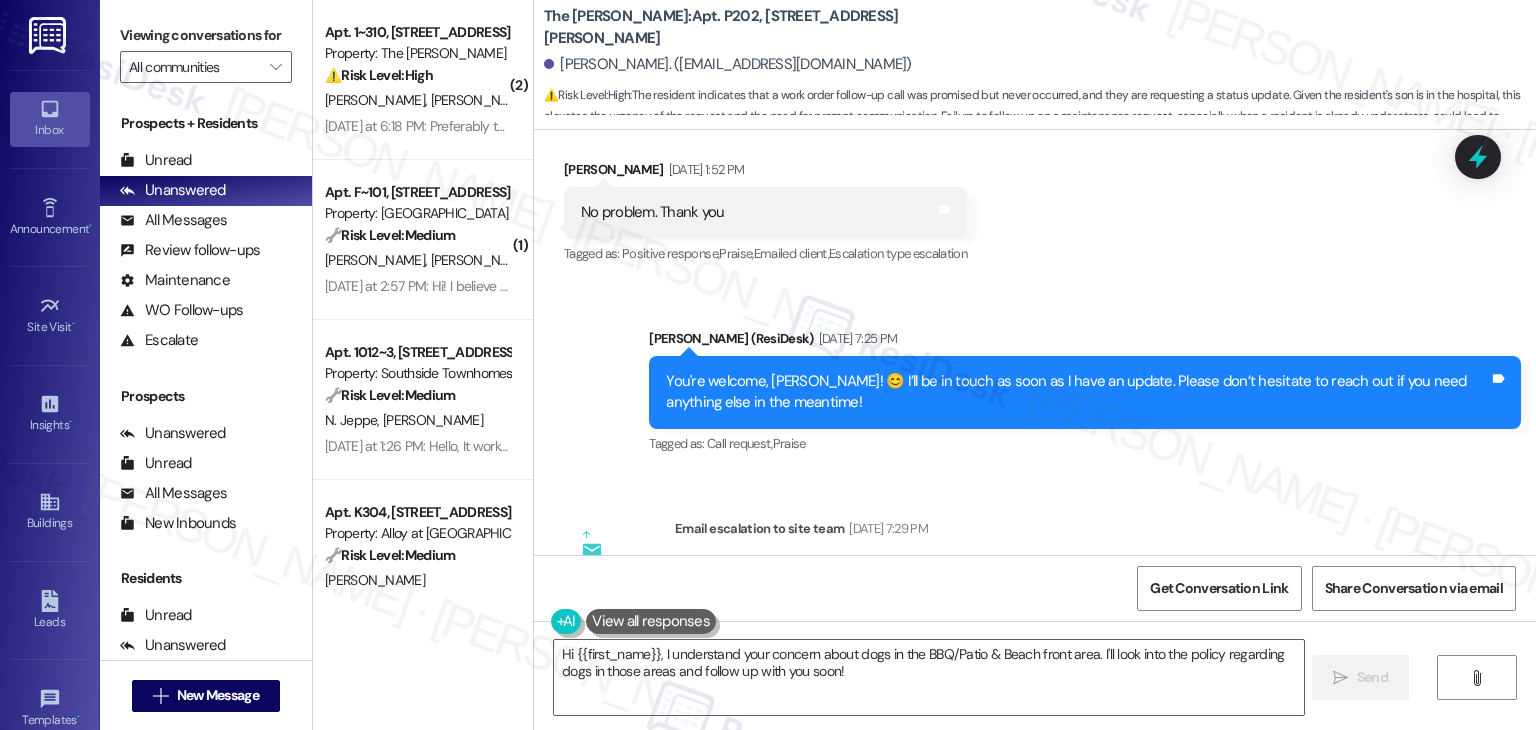 click on "The Clara:  Apt. P202, 225-P S. Linder Rd" at bounding box center (744, 27) 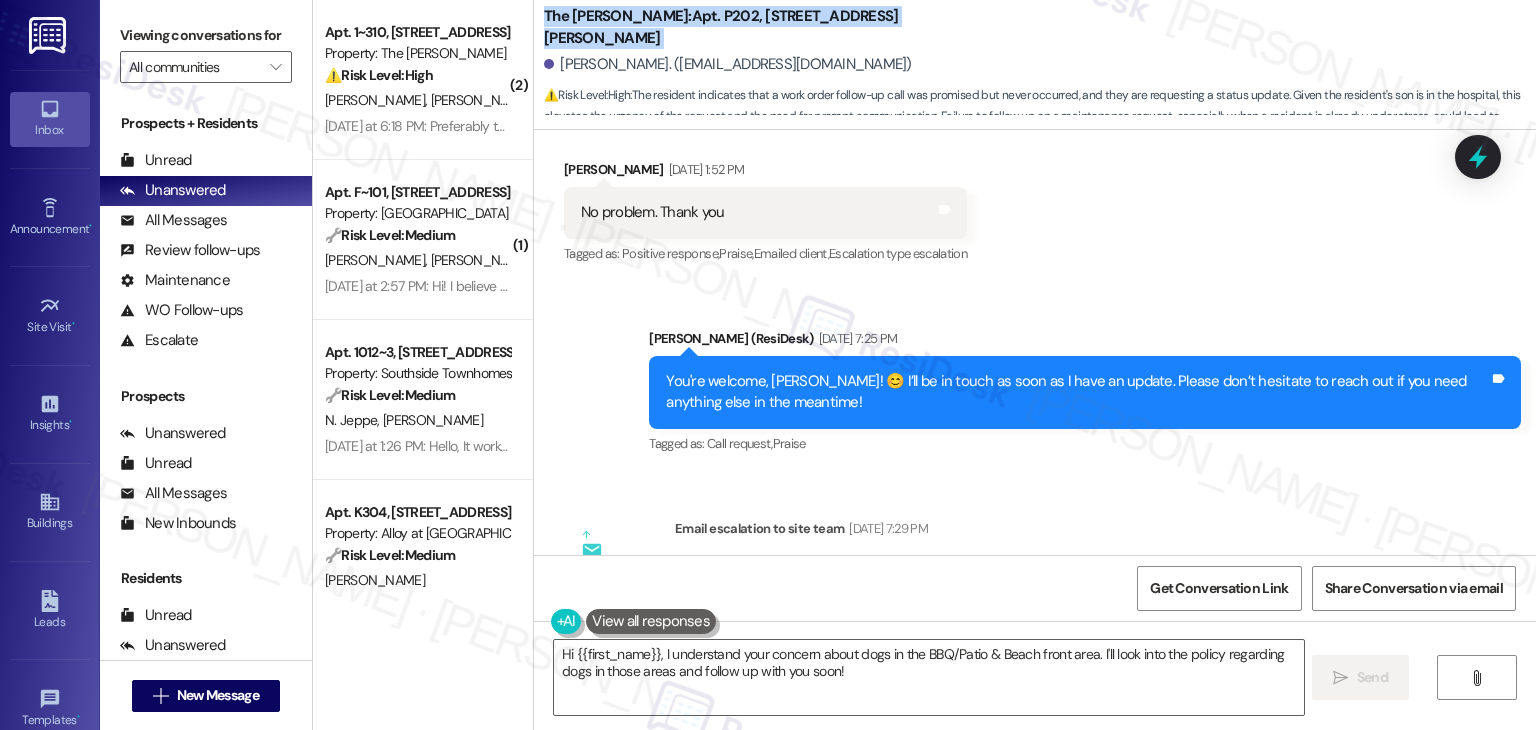 click on "The Clara:  Apt. P202, 225-P S. Linder Rd" at bounding box center [744, 27] 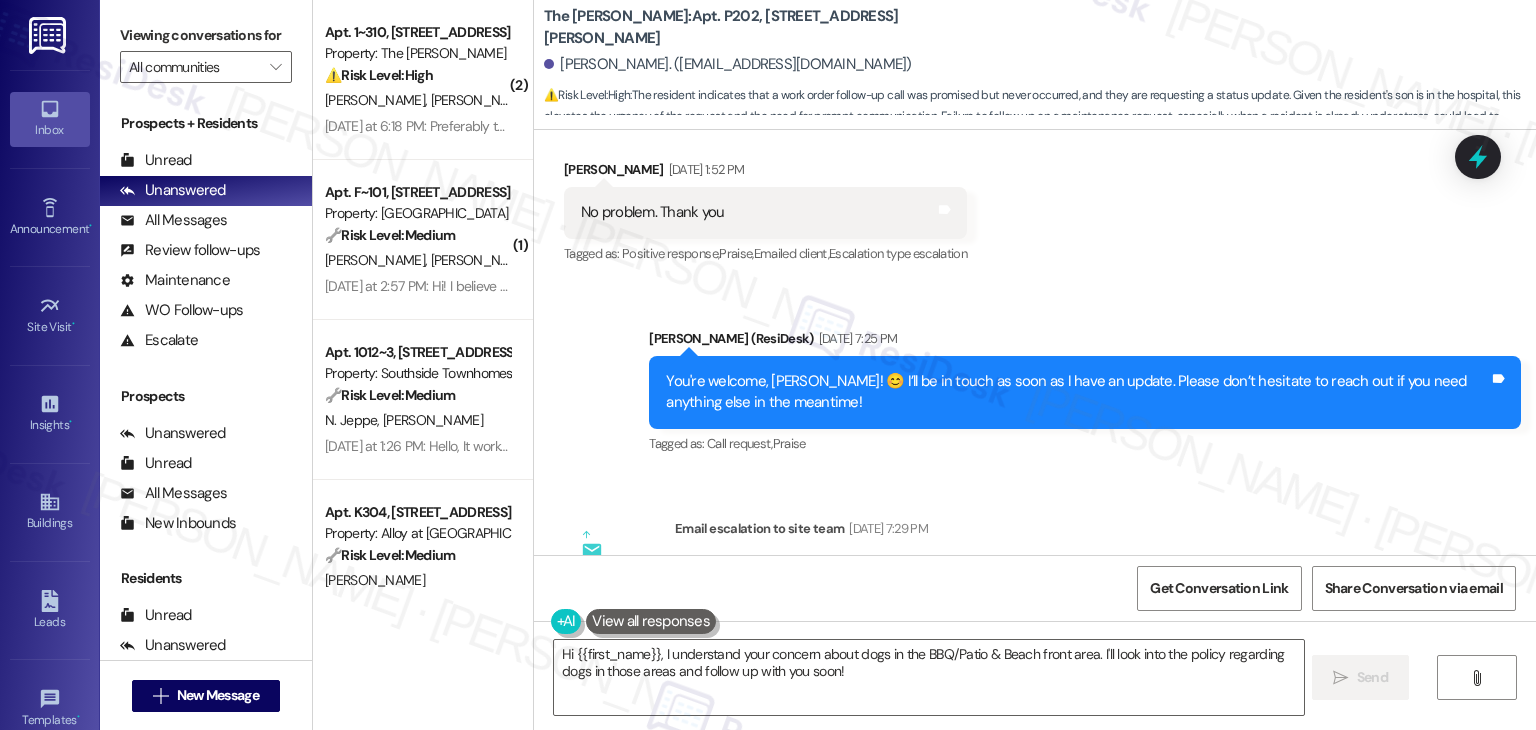 click on "The Clara:  Apt. P202, 225-P S. Linder Rd" at bounding box center [744, 27] 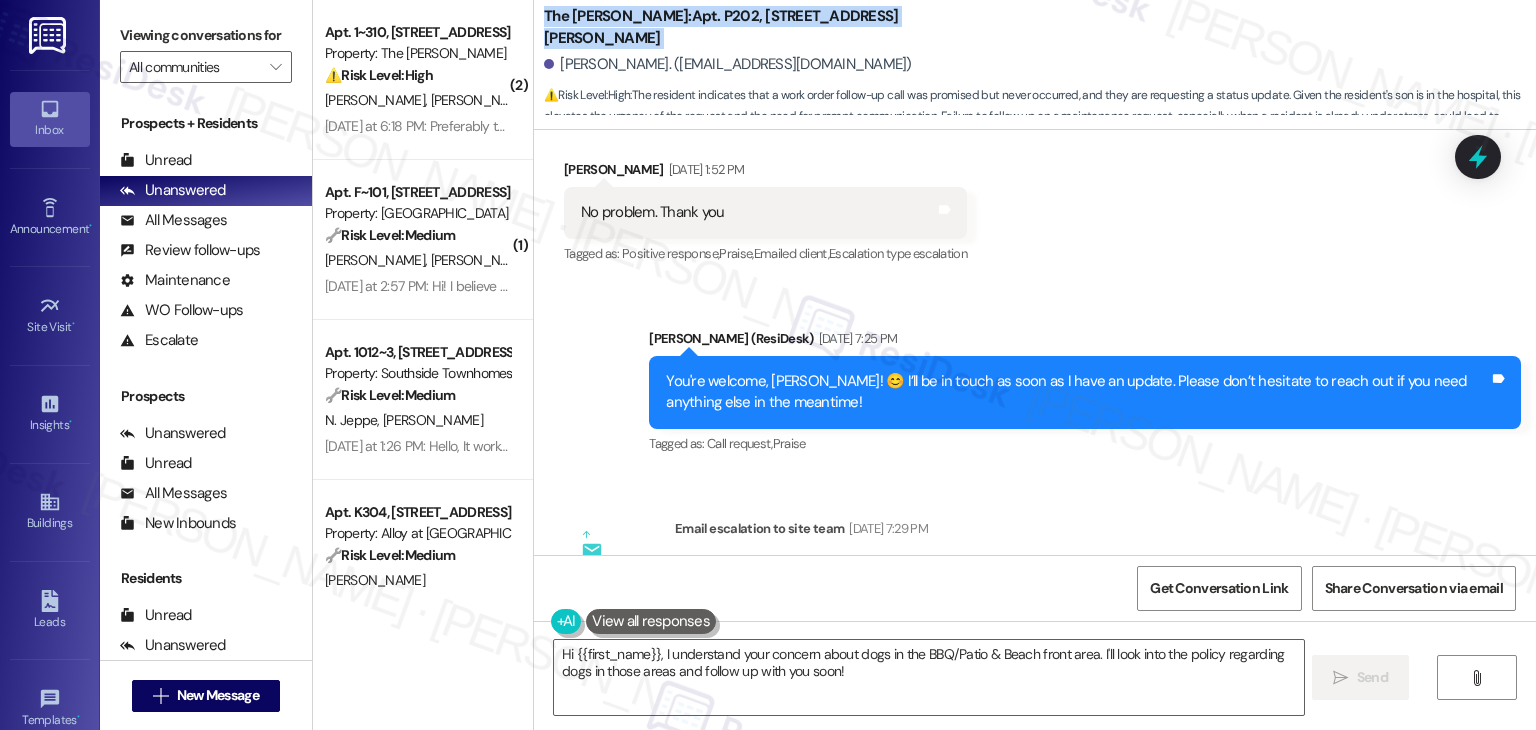 click on "The Clara:  Apt. P202, 225-P S. Linder Rd" at bounding box center (744, 27) 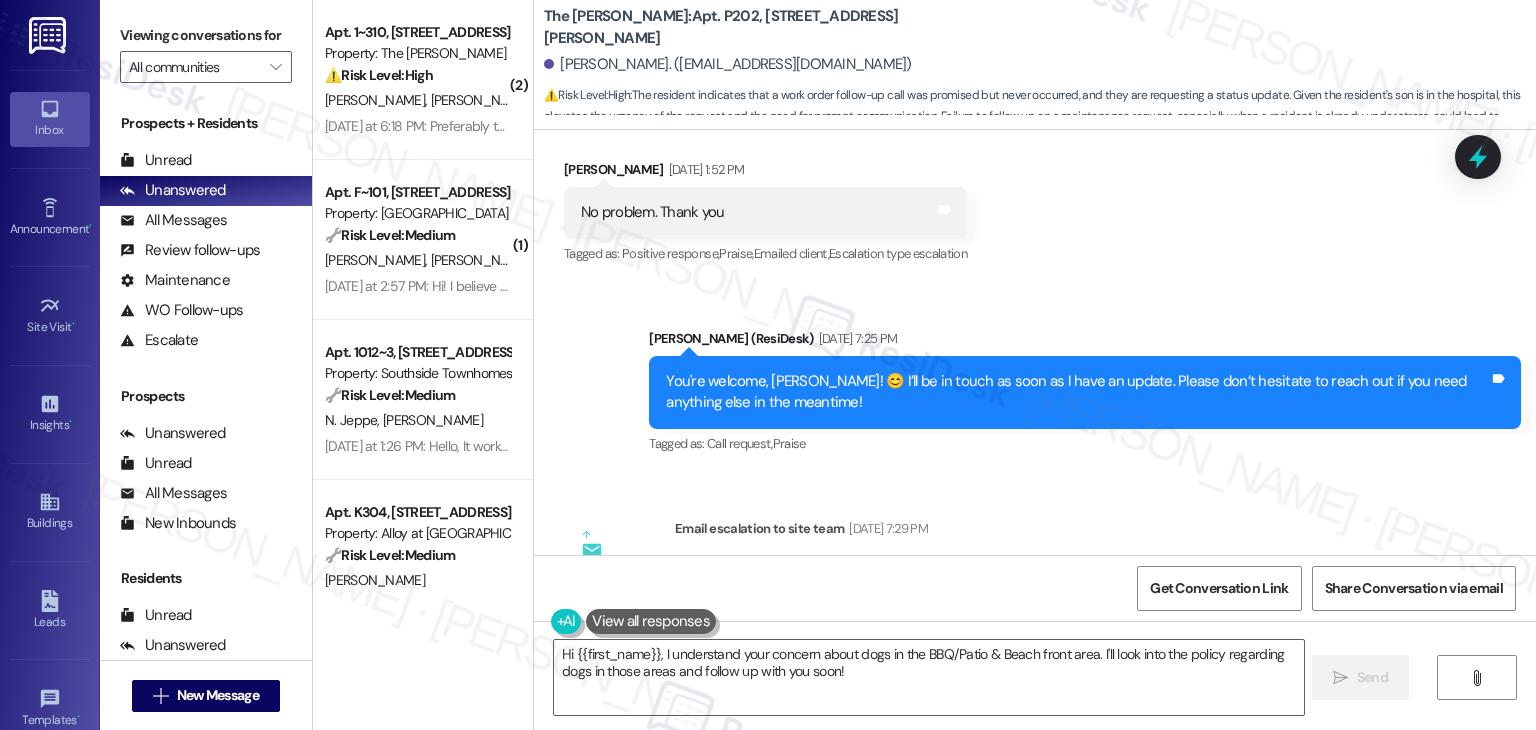 click on "ResiDesk escalation to site team ->
Risk Level: Low risk
Topics: Follow-Up Request on WO #154931
Escalation type: Escalation" at bounding box center [1055, 604] 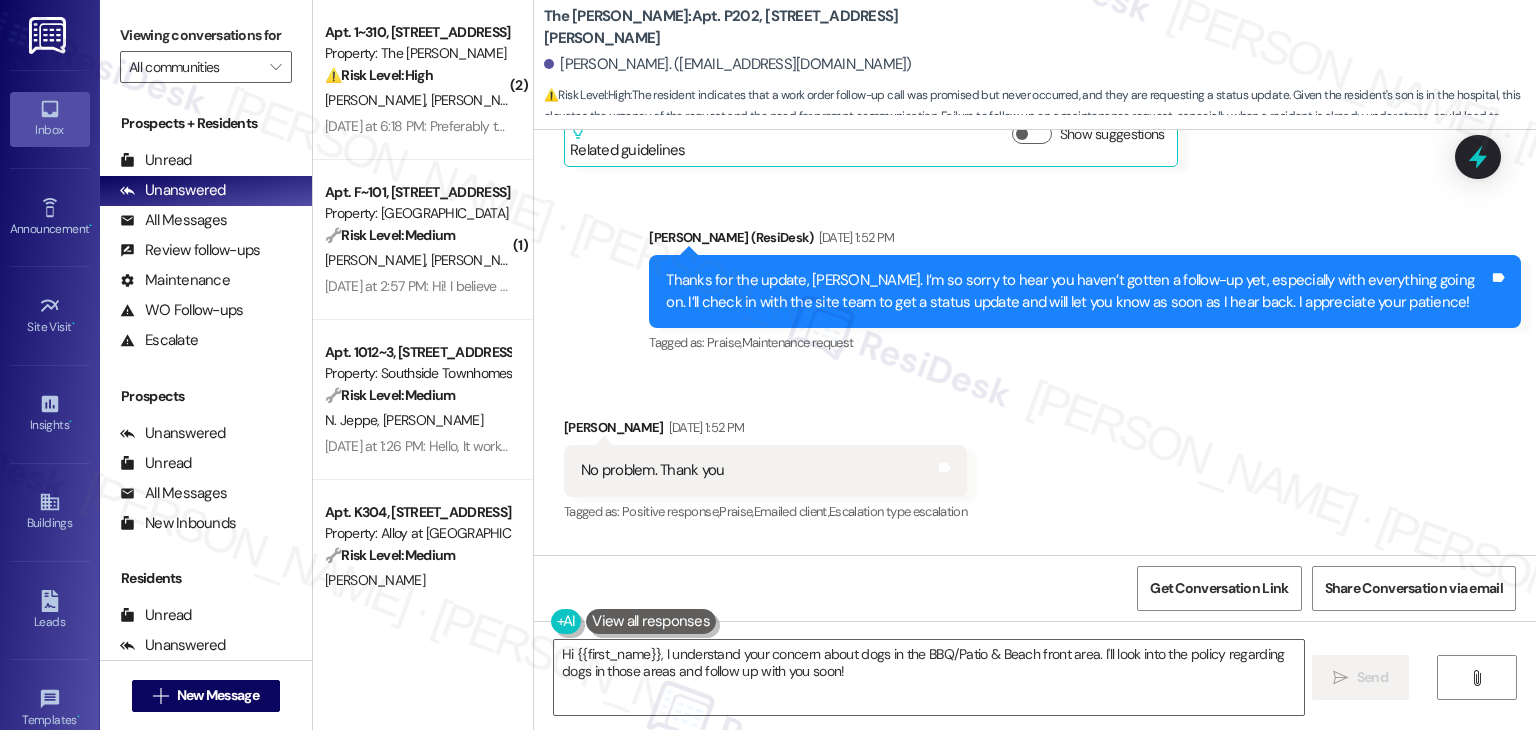 scroll, scrollTop: 42334, scrollLeft: 0, axis: vertical 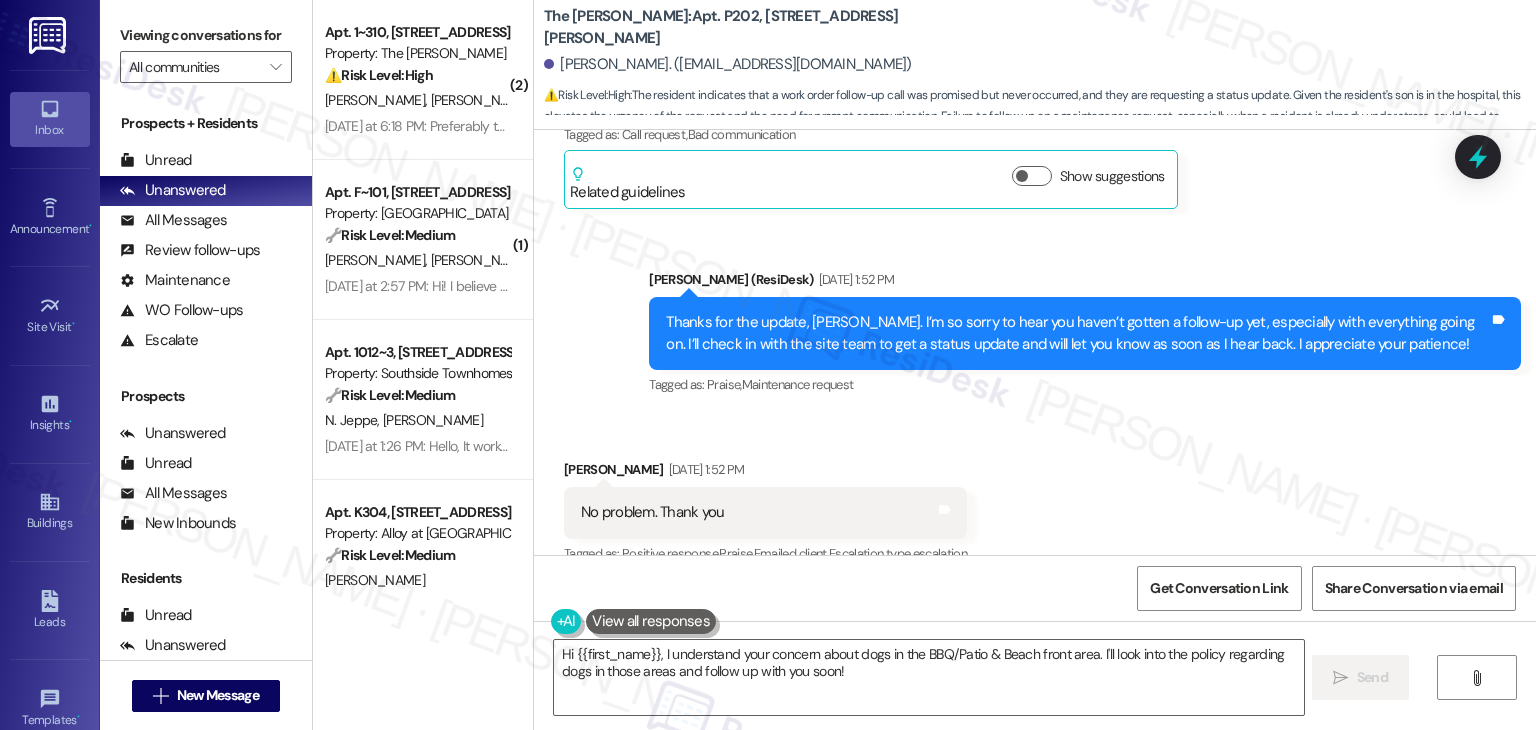click on "Announcement, sent via SMS Dottie  (ResiDesk) Apr 22, 2024 at 1:08 PM Hello Gloria ! I’m curious to know your honest thoughts on The Clara. Has it been living up to what you hoped for? I’m all ears for both the positives and the areas that could use some work. Feel free to reply with a simple Y/N if you prefer! (You can always reply STOP to opt out of future messages) Tags and notes Tagged as:   Access ,  Click to highlight conversations about Access Praise Click to highlight conversations about Praise Announcement, sent via SMS Dottie  (ResiDesk) Jun 17, 2024 at 3:47 PM Dear Residents, we have completed the bike audit for The Clara. The maintenance staff removed approximately 12-15 unclaimed bicycles. We want to let the community know before we recycle the unclaimed bikes to a non-profit which is scheduled for this Friday. Please reply if you have any questions. Tags and notes Tagged as:   Maintenance ,  Click to highlight conversations about Maintenance Maintenance request ,  Praise Dottie  (ResiDesk)" at bounding box center [1035, 342] 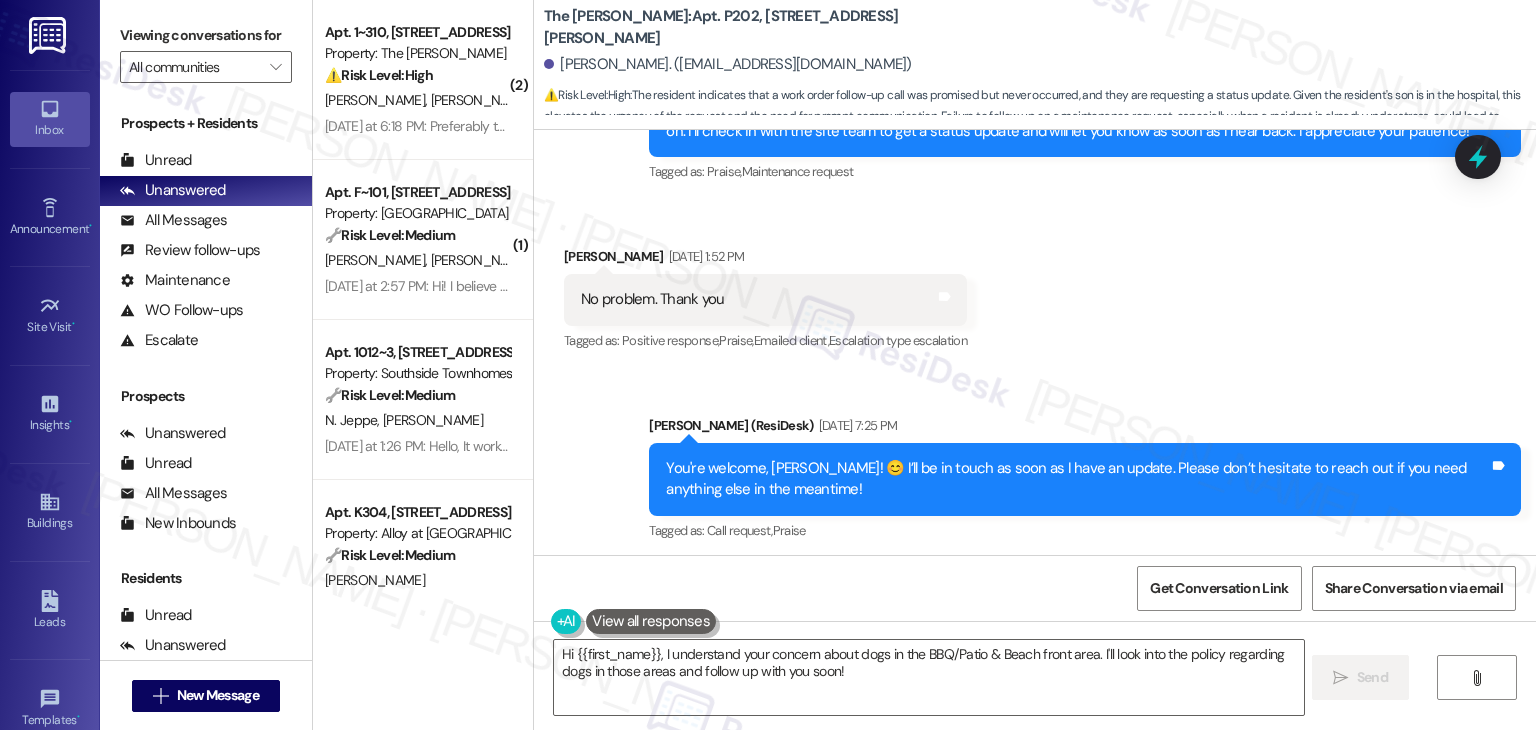 scroll, scrollTop: 42634, scrollLeft: 0, axis: vertical 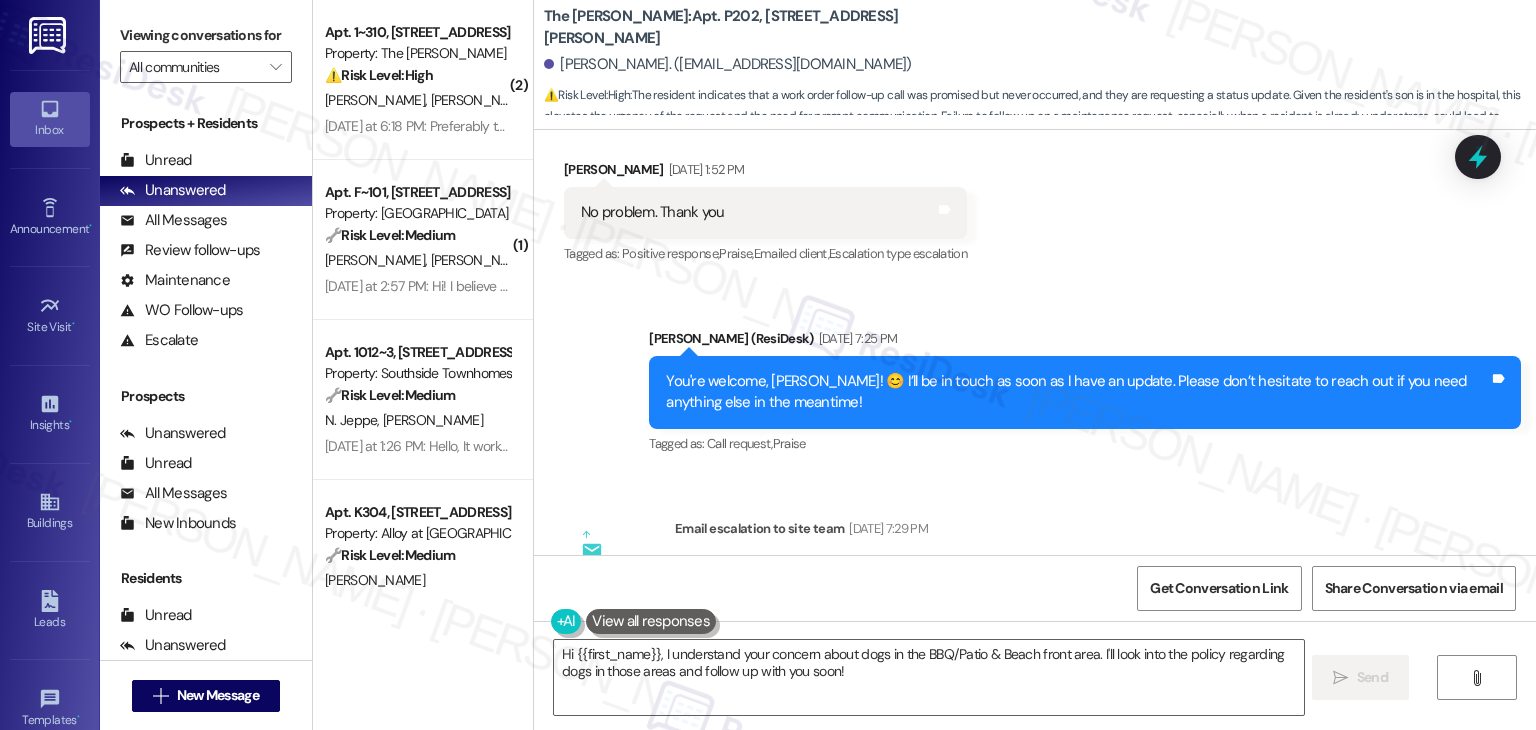 drag, startPoint x: 952, startPoint y: 493, endPoint x: 1151, endPoint y: 510, distance: 199.72481 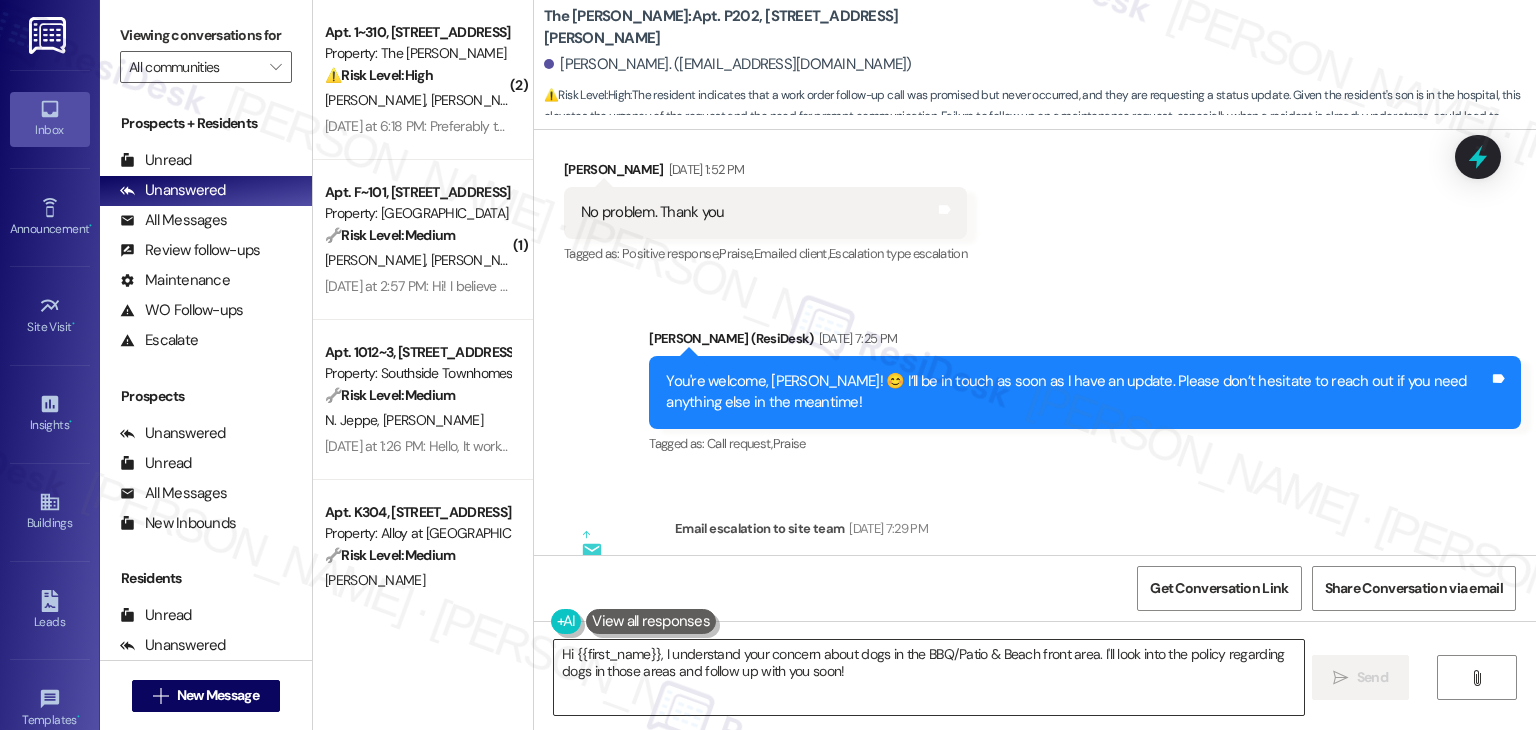 click on "Hi {{first_name}}, I understand your concern about dogs in the BBQ/Patio & Beach front area. I'll look into the policy regarding dogs in those areas and follow up with you soon!" at bounding box center (928, 677) 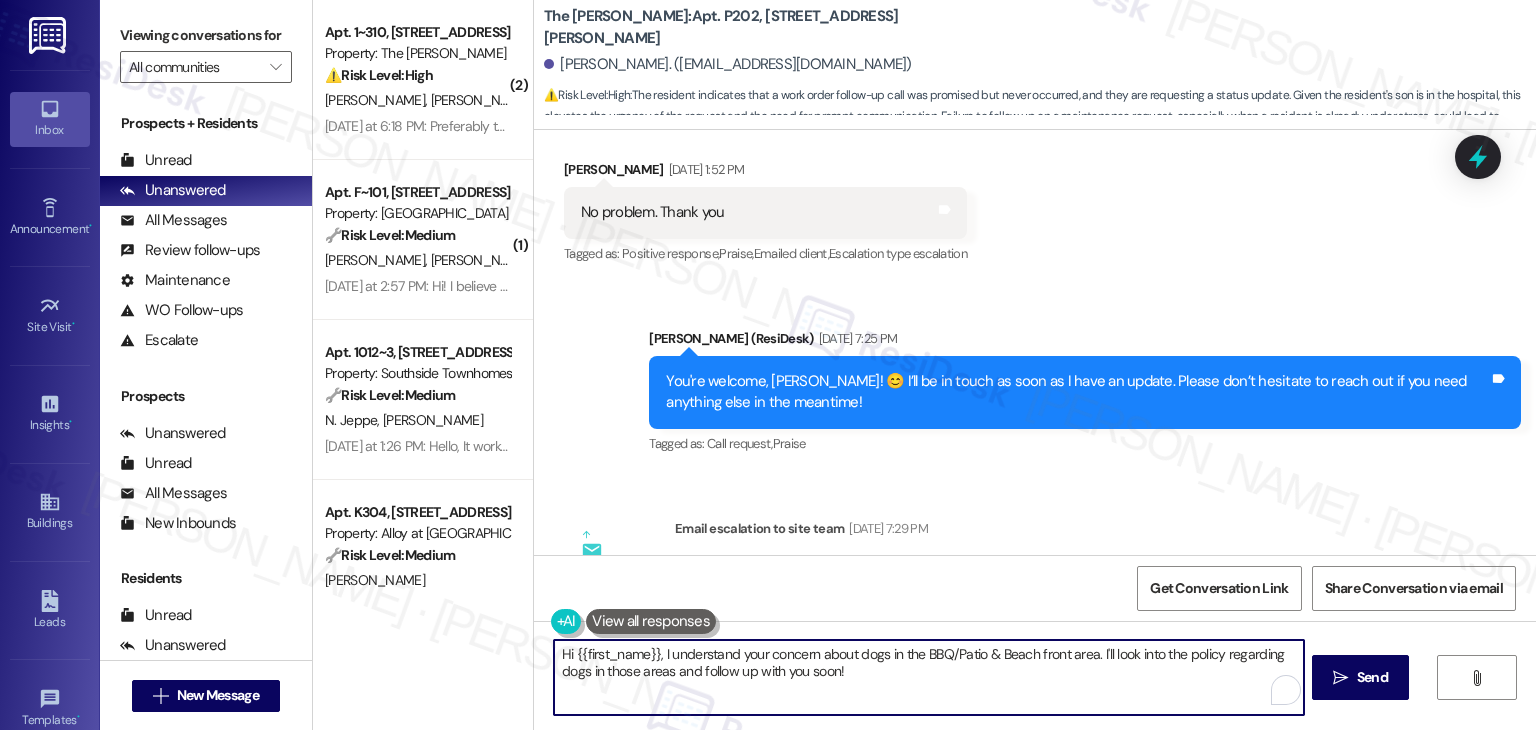 paste on "Gloria! I followed up with the site team about your pest control request. They confirmed that service was provided for the exterior of your home. If you have any other concerns, please feel free to contact the office directly to schedule further service." 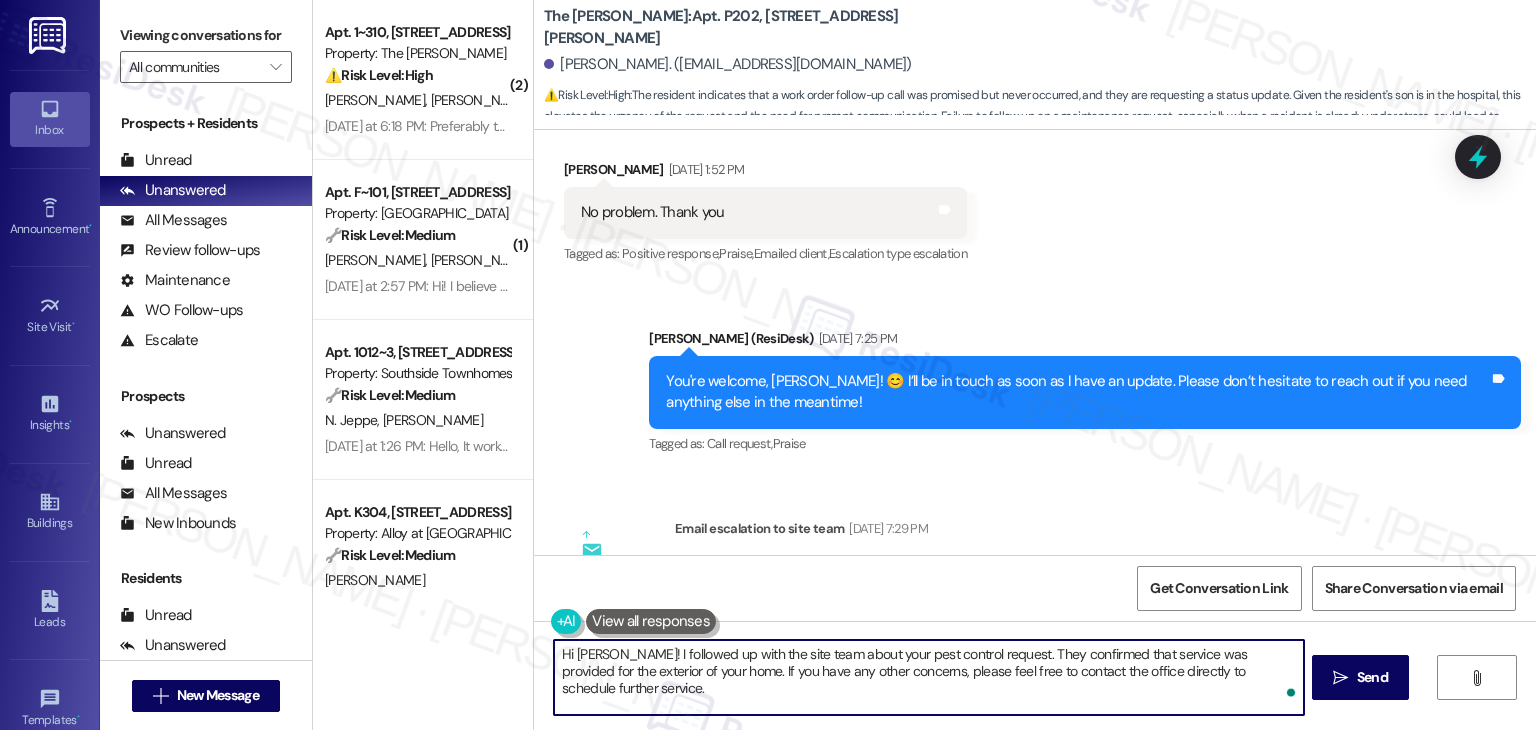 type on "Hi Gloria! I followed up with the site team about your pest control request. They confirmed that service was provided for the exterior of your home. If you have any other concerns, please feel free to contact the office directly to schedule further service." 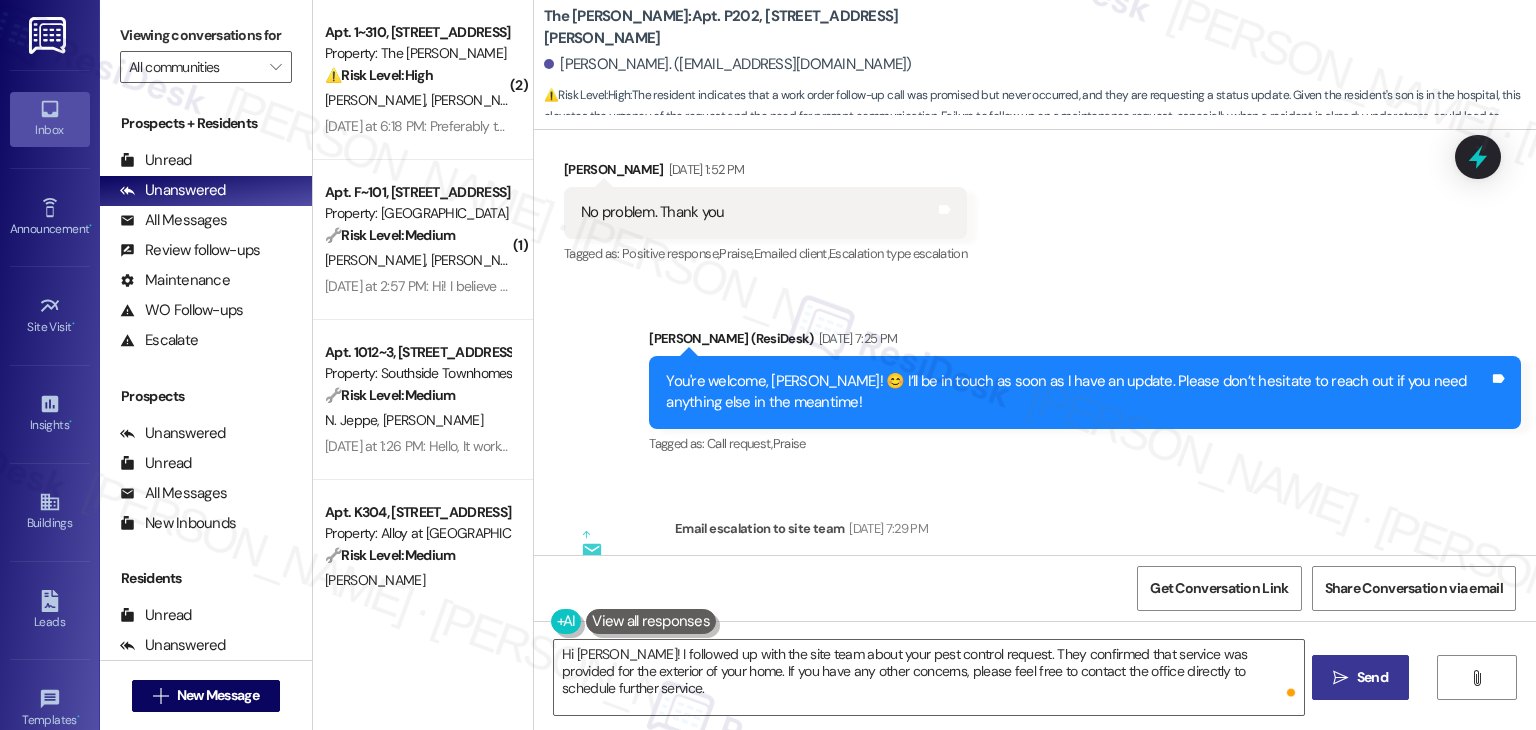 click on "Send" at bounding box center [1372, 677] 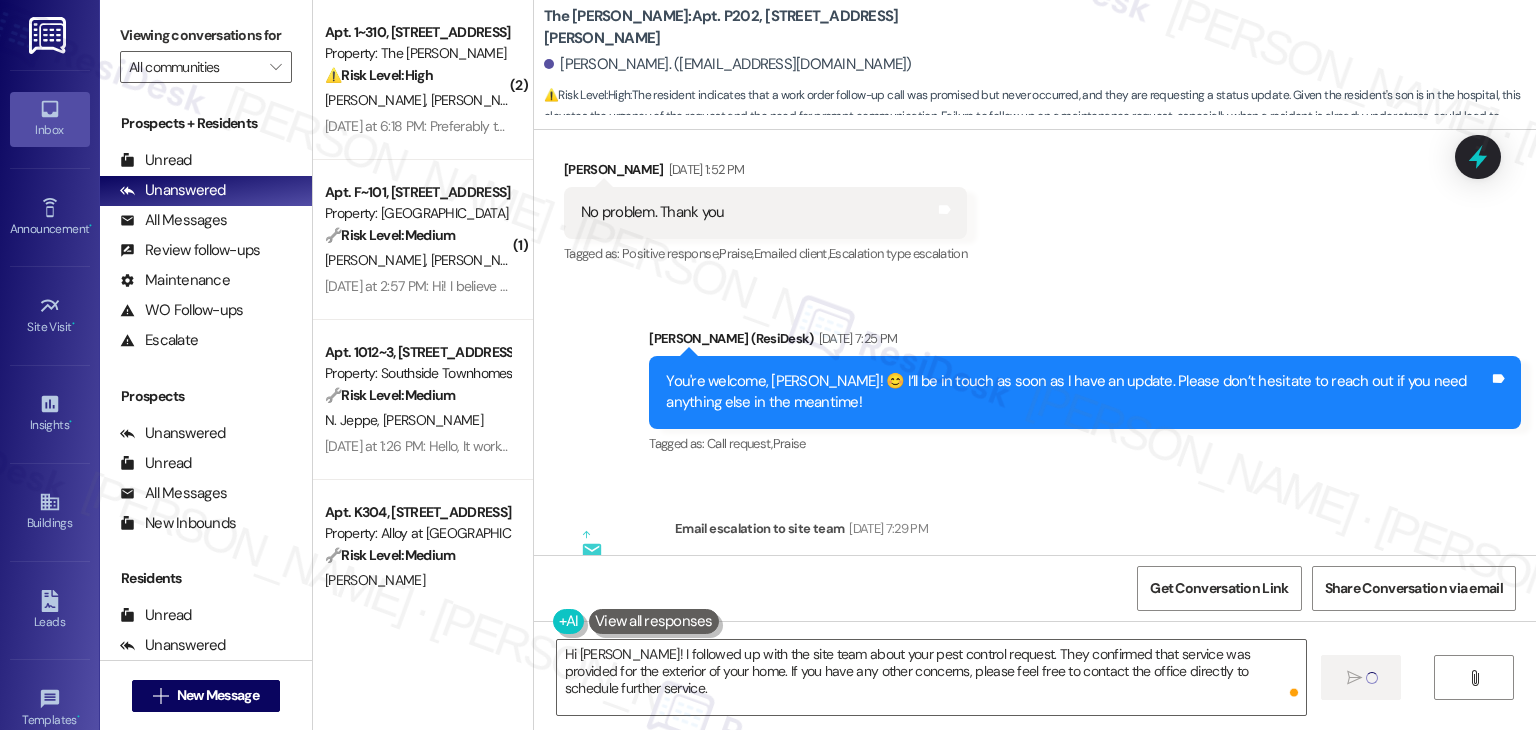type 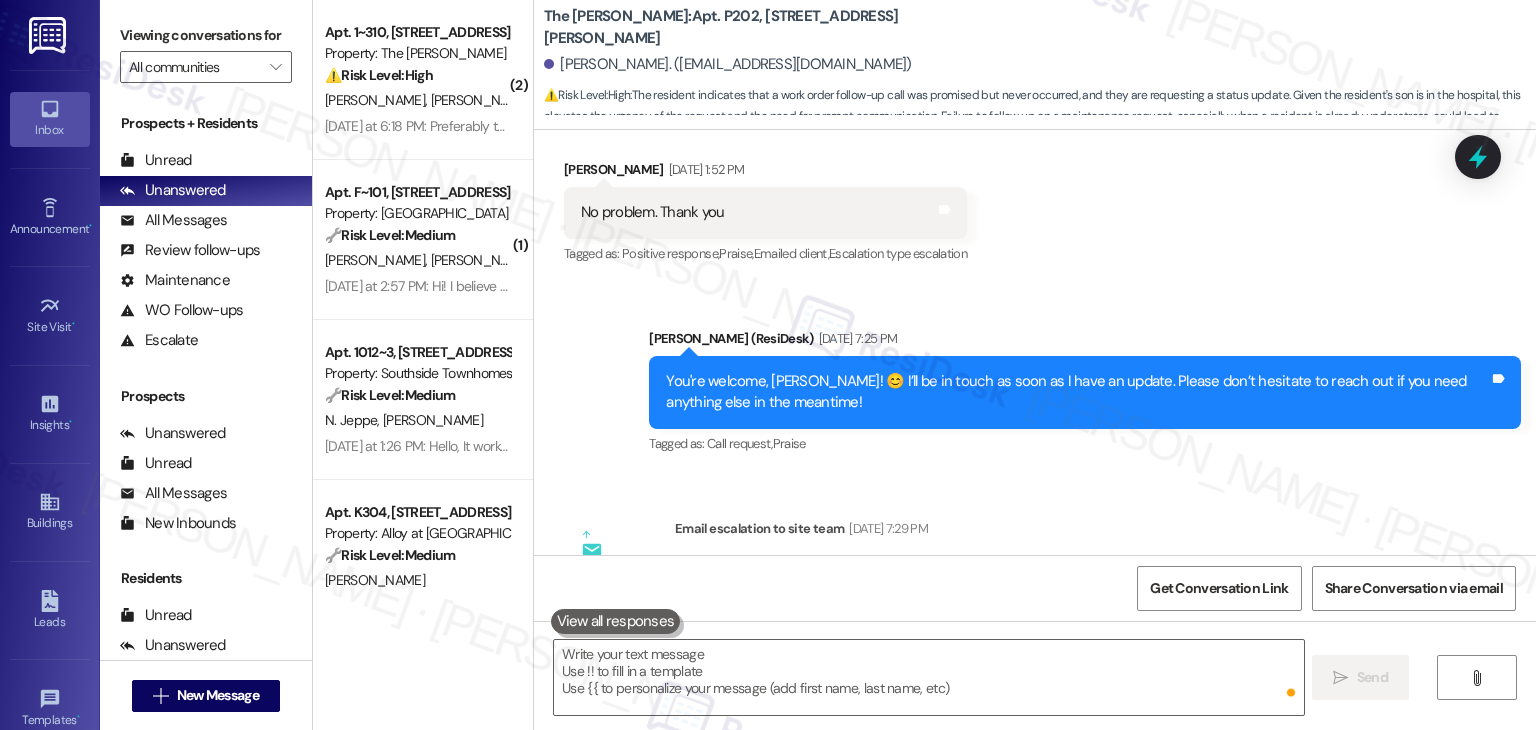 scroll, scrollTop: 42014, scrollLeft: 0, axis: vertical 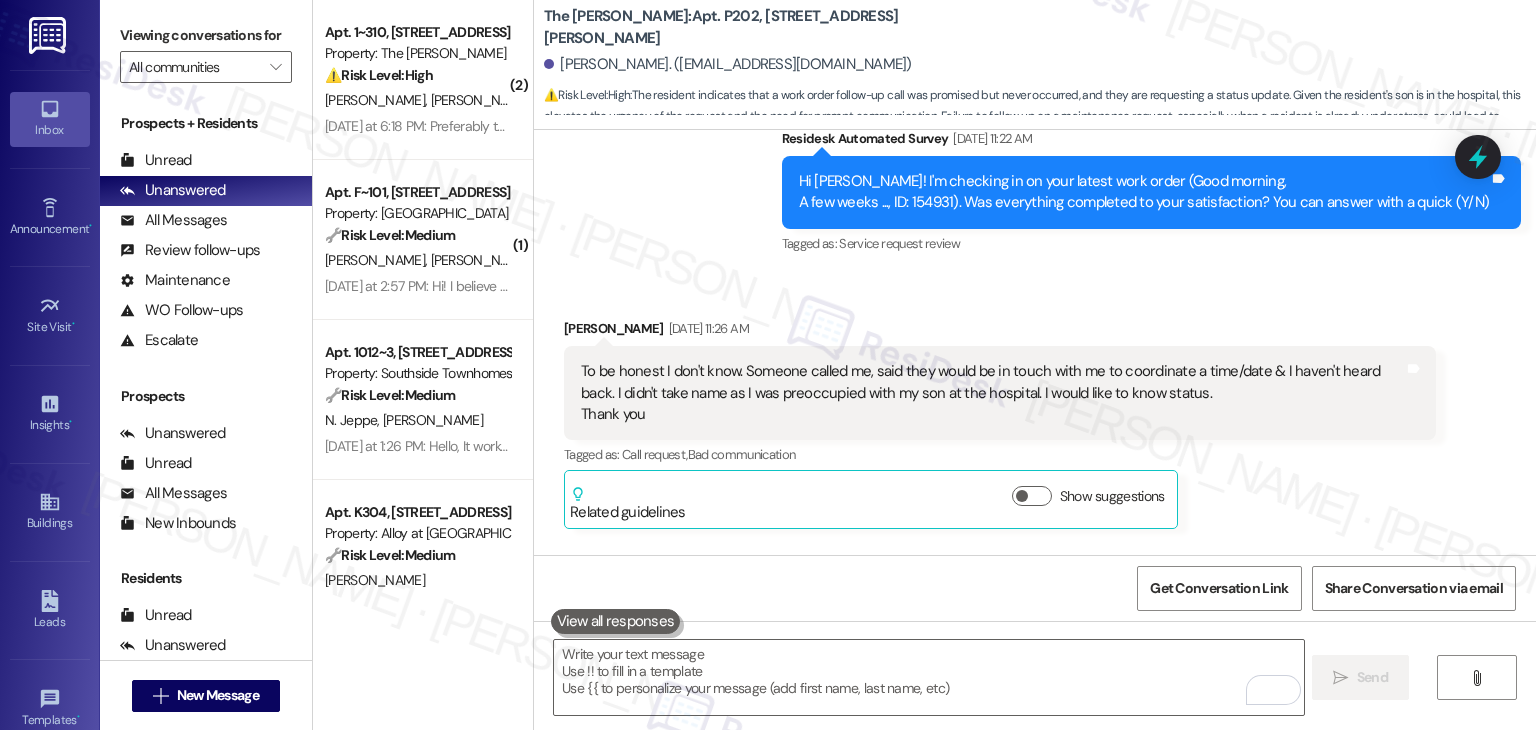 click on "Received via SMS Gloria Urwin Jul 22, 2025 at 1:52 PM No problem. Thank you Tags and notes Tagged as:   Positive response ,  Click to highlight conversations about Positive response Praise ,  Click to highlight conversations about Praise Emailed client ,  Click to highlight conversations about Emailed client Escalation type escalation Click to highlight conversations about Escalation type escalation" at bounding box center [1035, 818] 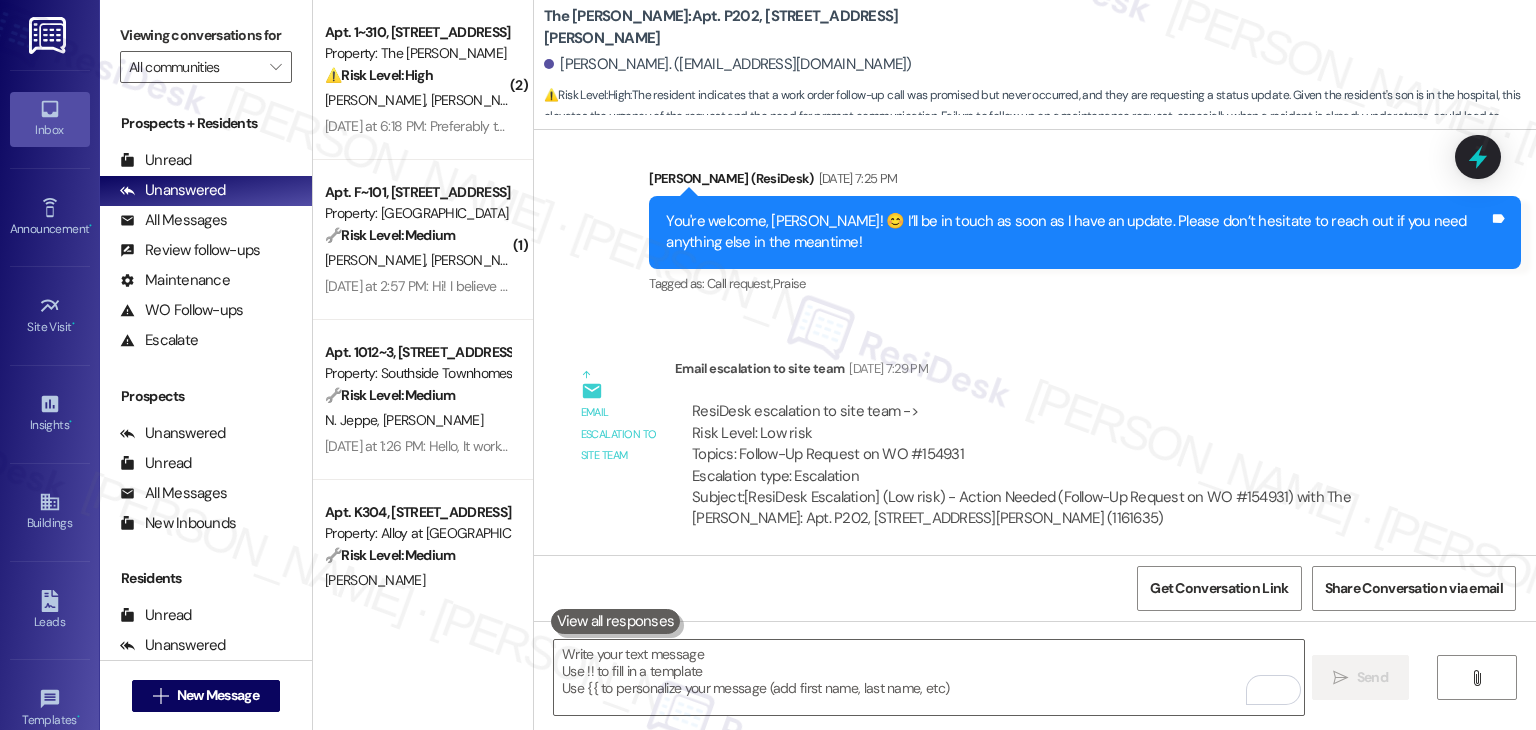 scroll, scrollTop: 42795, scrollLeft: 0, axis: vertical 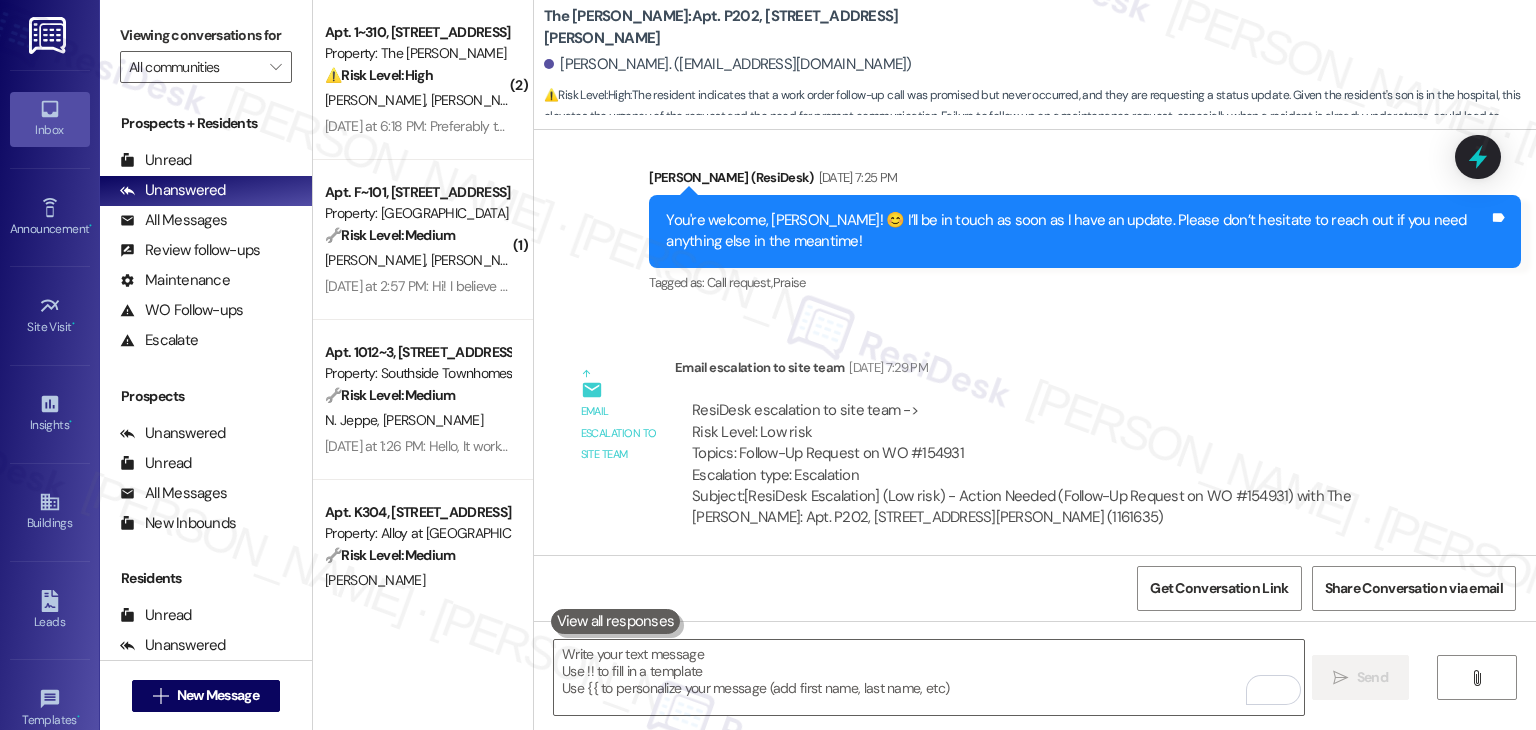 click on "Sent via SMS Sarah 9:41 AM Hi Gloria! I followed up with the site team about your pest control request. They confirmed that service was provided for the exterior of your home. If you have any other concerns, please feel free to contact the office directly to schedule further service. Tags and notes" at bounding box center (1035, 832) 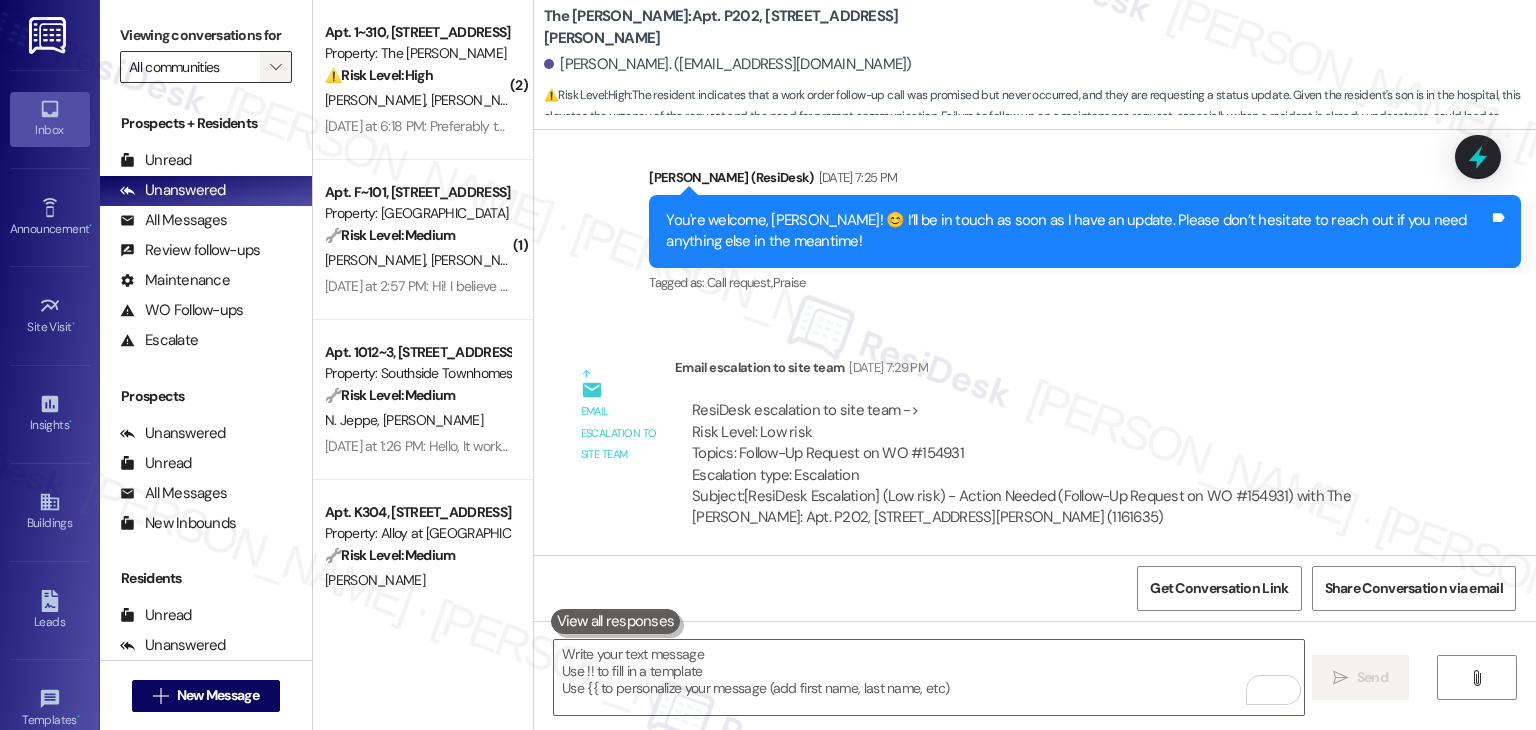 click on "" at bounding box center [276, 67] 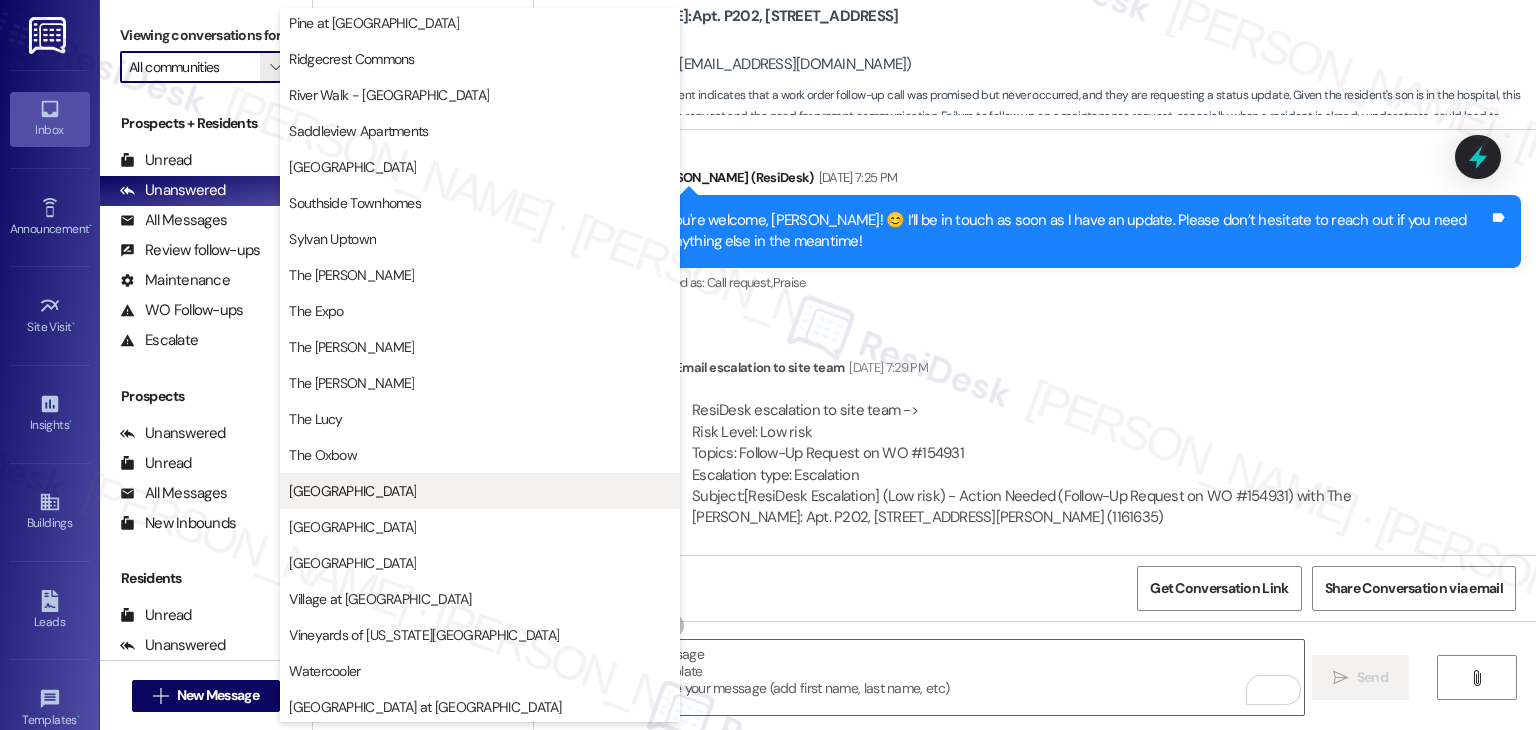 scroll, scrollTop: 978, scrollLeft: 0, axis: vertical 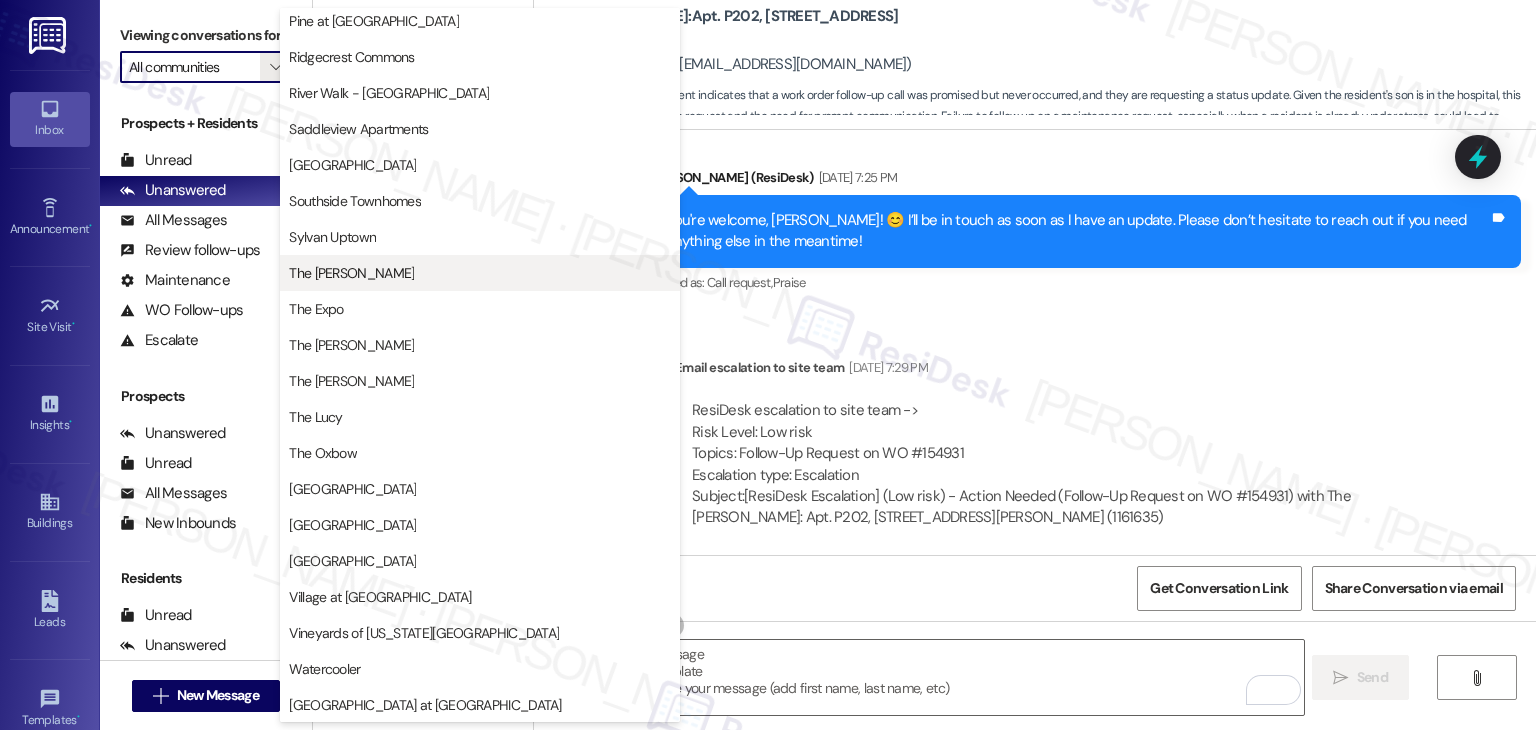 click on "The Clara" at bounding box center [480, 273] 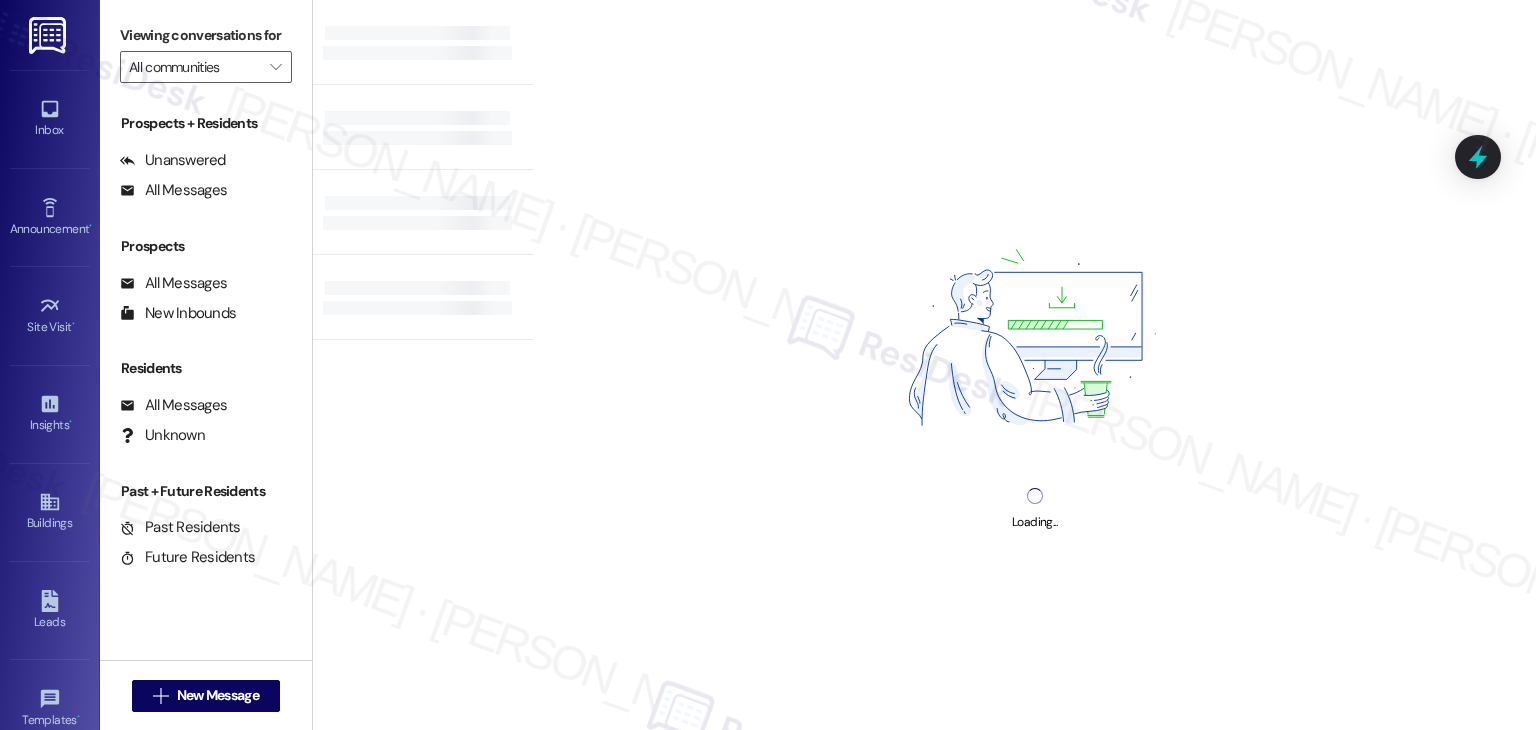 type on "The Clara" 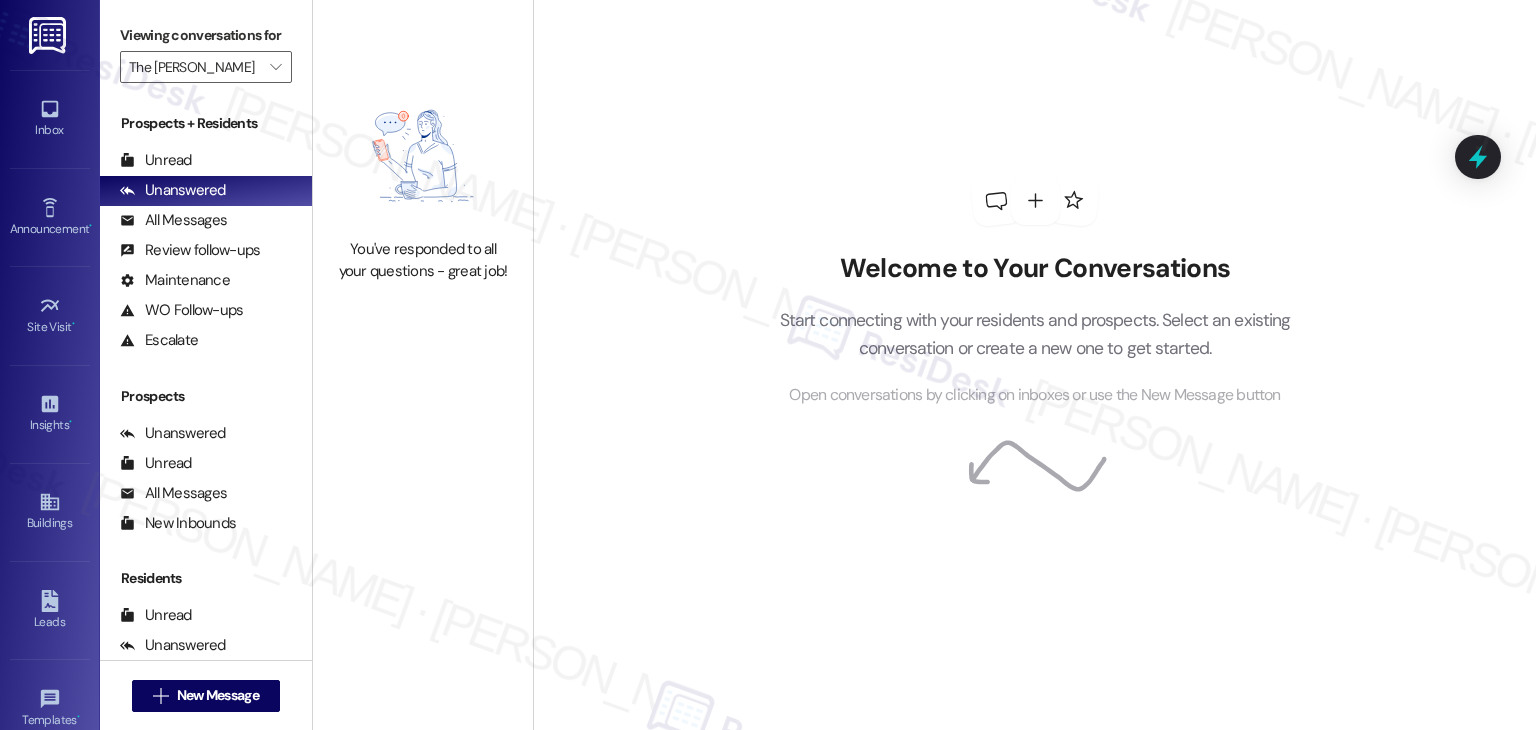 click on "Welcome to Your Conversations Start connecting with your residents and prospects. Select an existing conversation or create a new one to get started. Open conversations by clicking on inboxes or use the New Message button" at bounding box center [1034, 365] 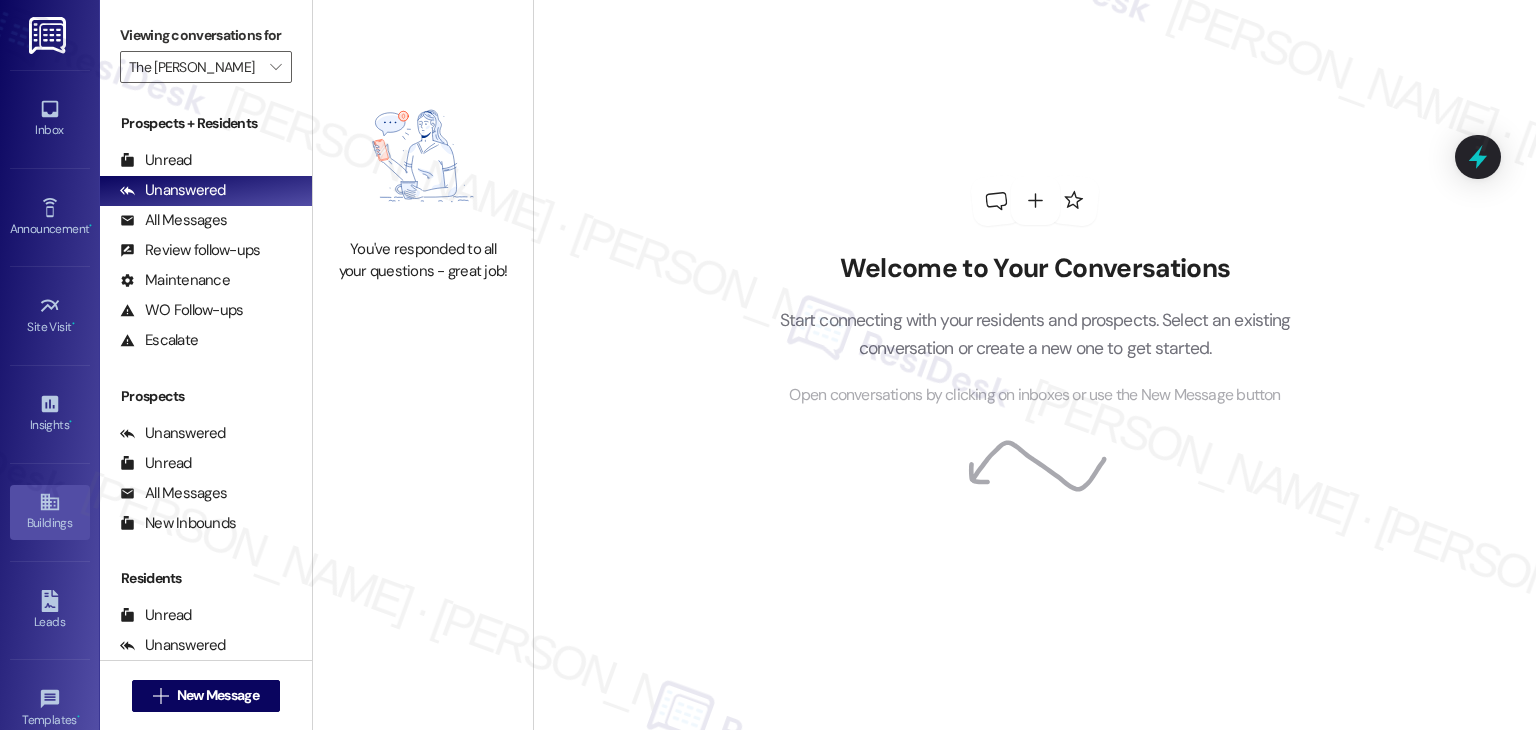 click on "Buildings" at bounding box center [50, 523] 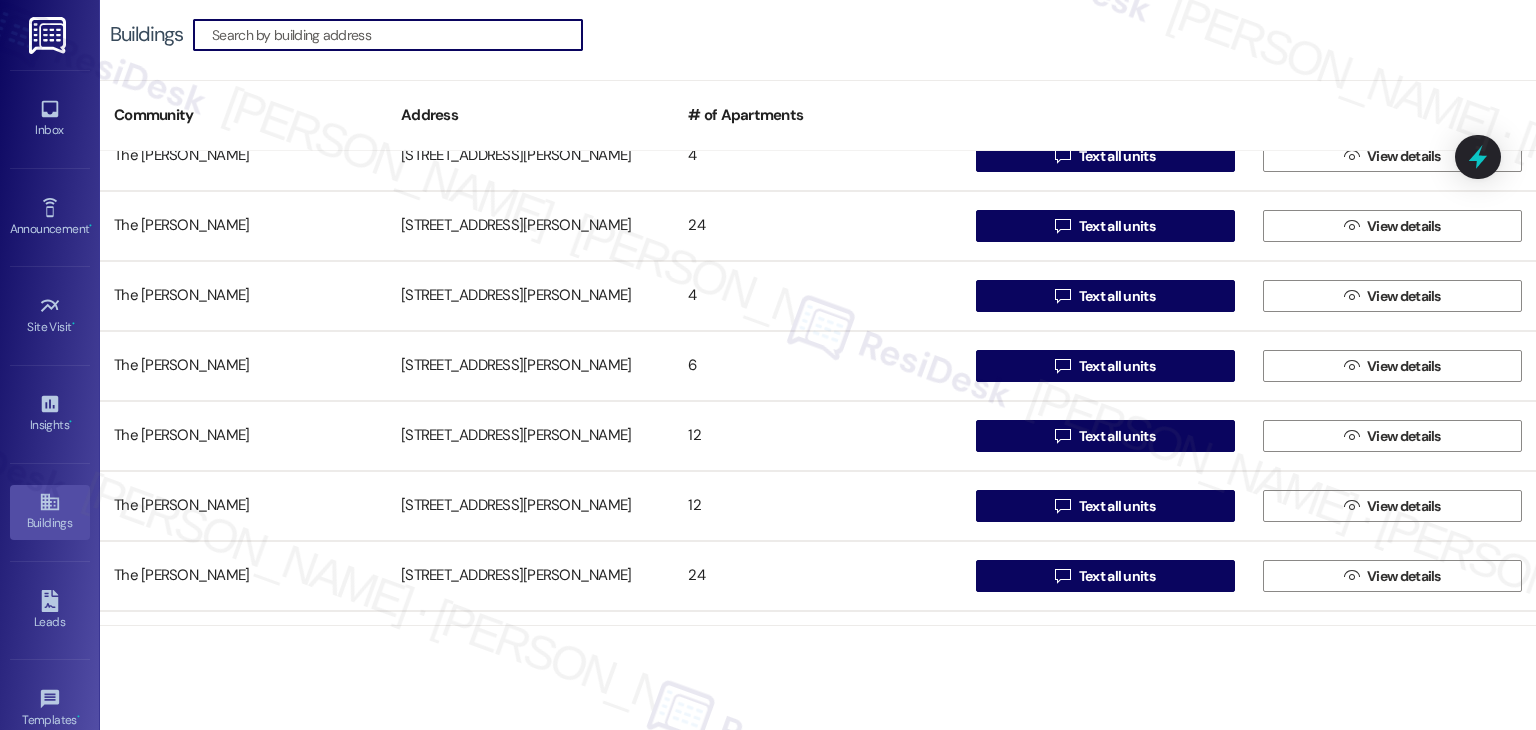 scroll, scrollTop: 3008, scrollLeft: 0, axis: vertical 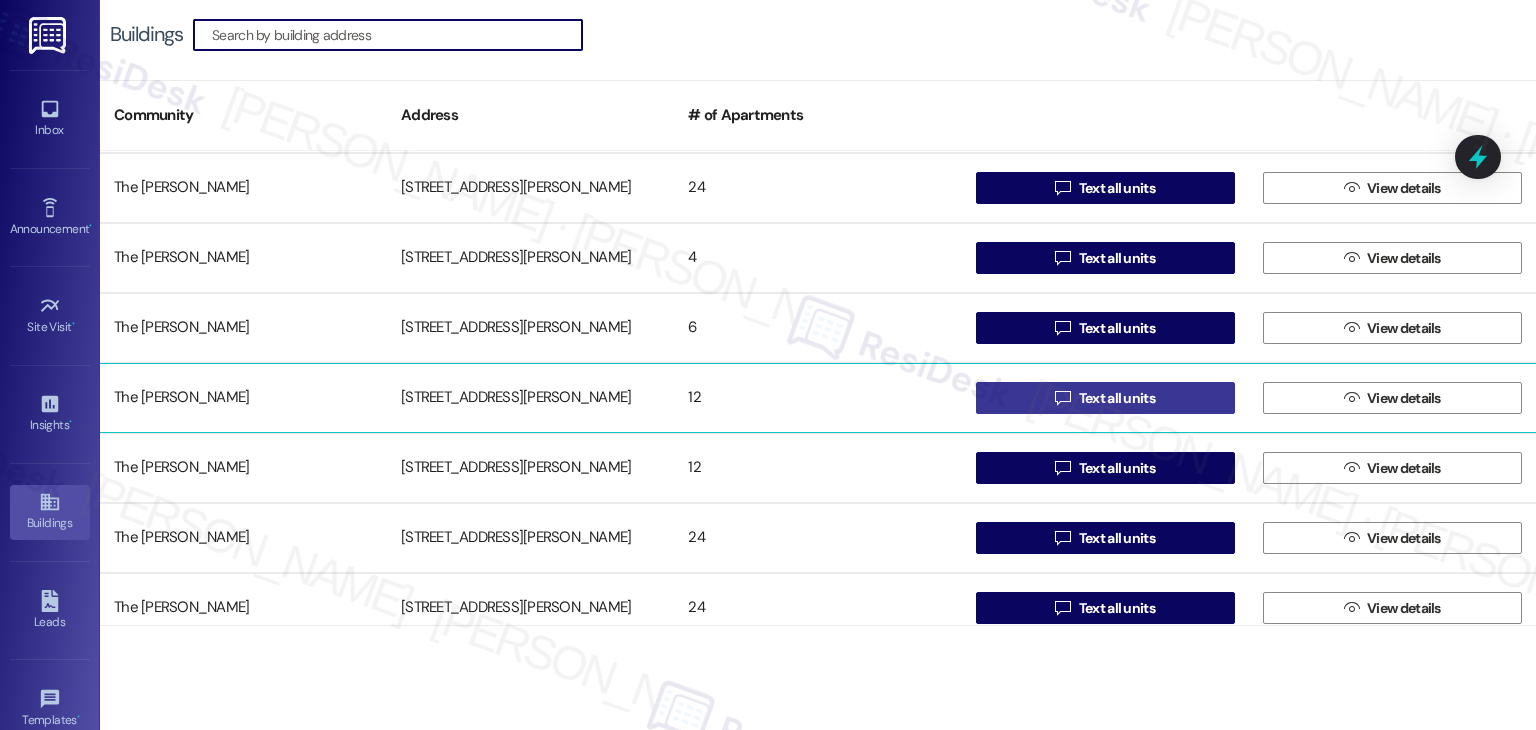click on "Text all units" at bounding box center [1117, 398] 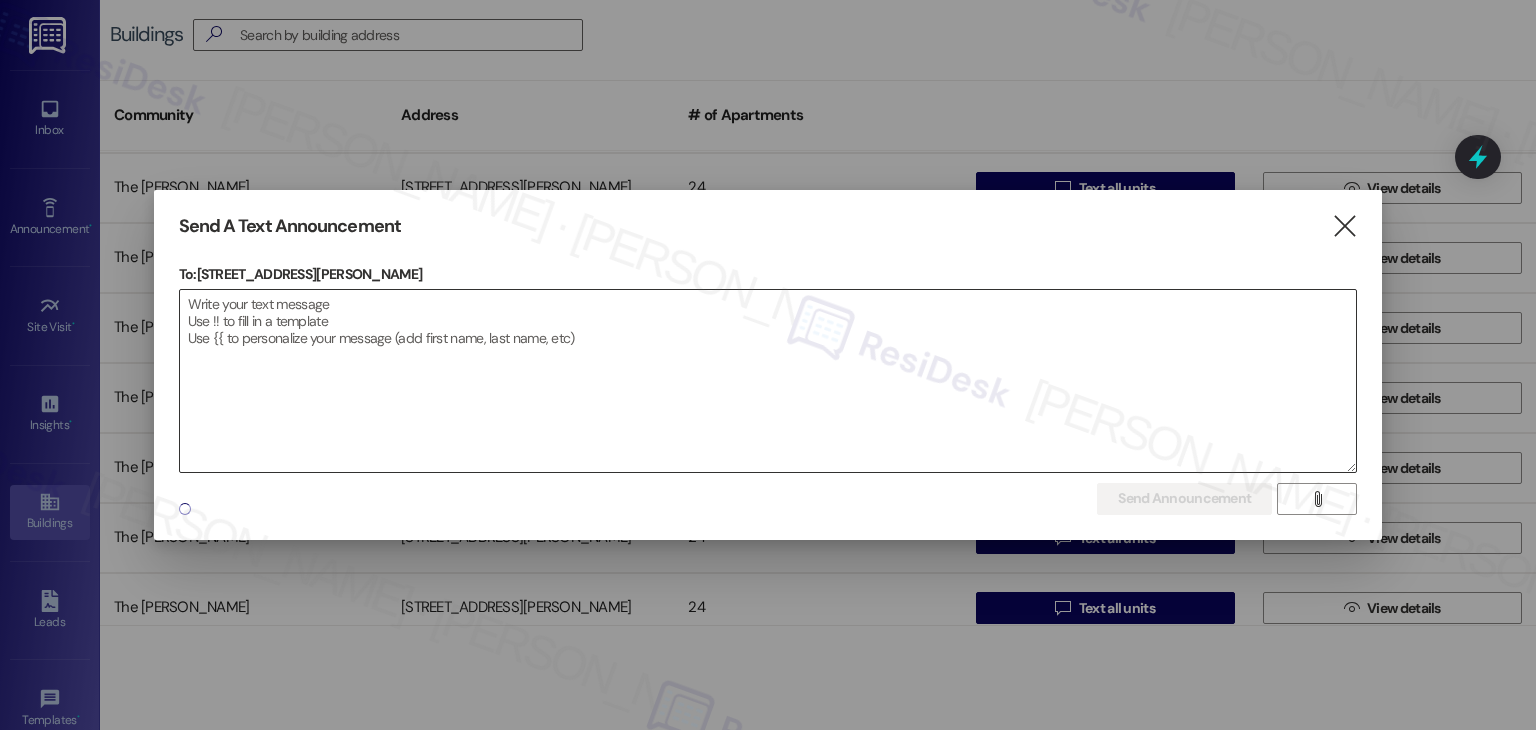 click at bounding box center [768, 381] 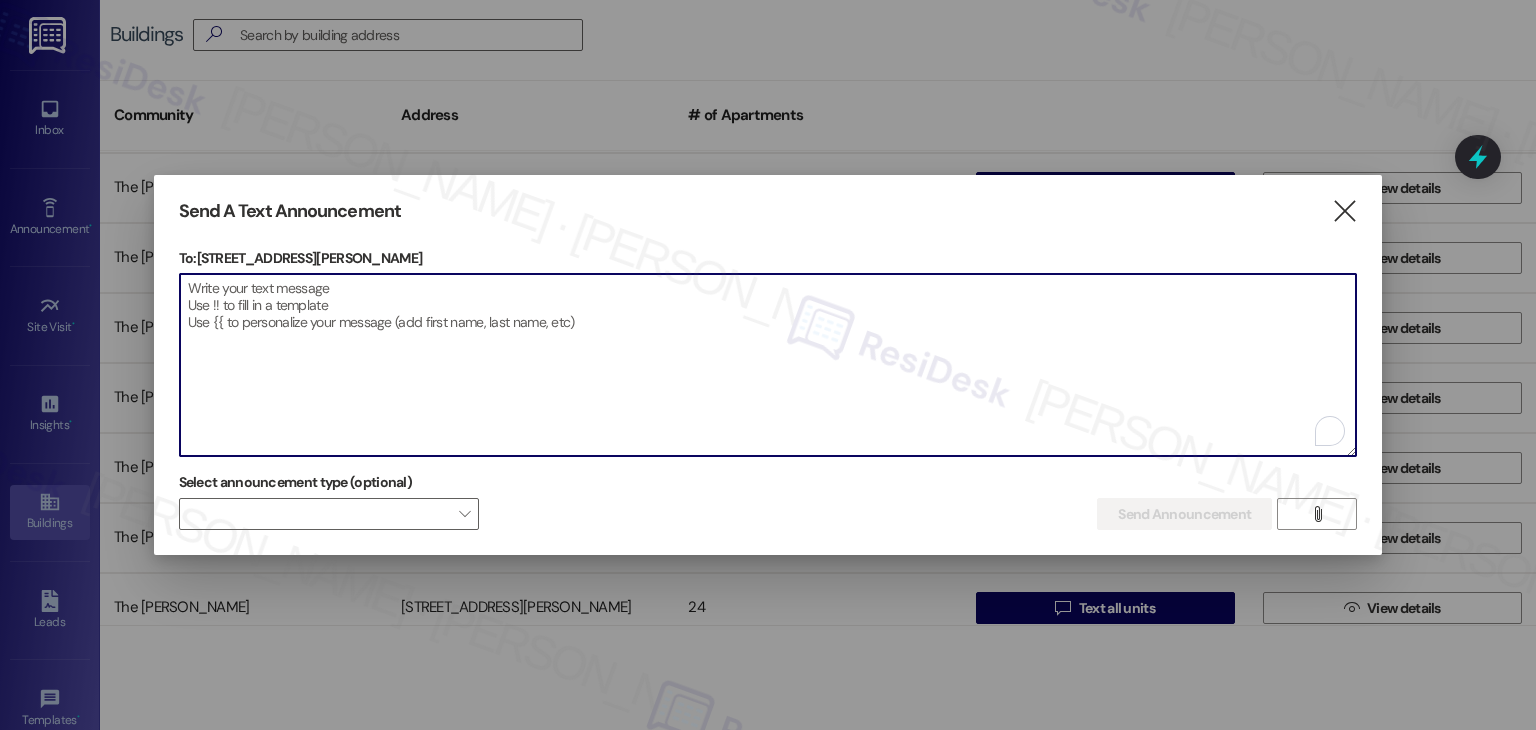 paste on "Hi {{first_name}}!
We kindly ask that doors are not propped open with rocks or other objects, as this can cause damage to the key system, create security concerns, and lead to an increase in pest-related issues.
Please help us maintain a safe, clean, and comfortable environment for everyone by keeping doors closed and secure. We truly appreciate your cooperation and pride in helping care for our shared community.
Thank you so much!
-The Clara Team" 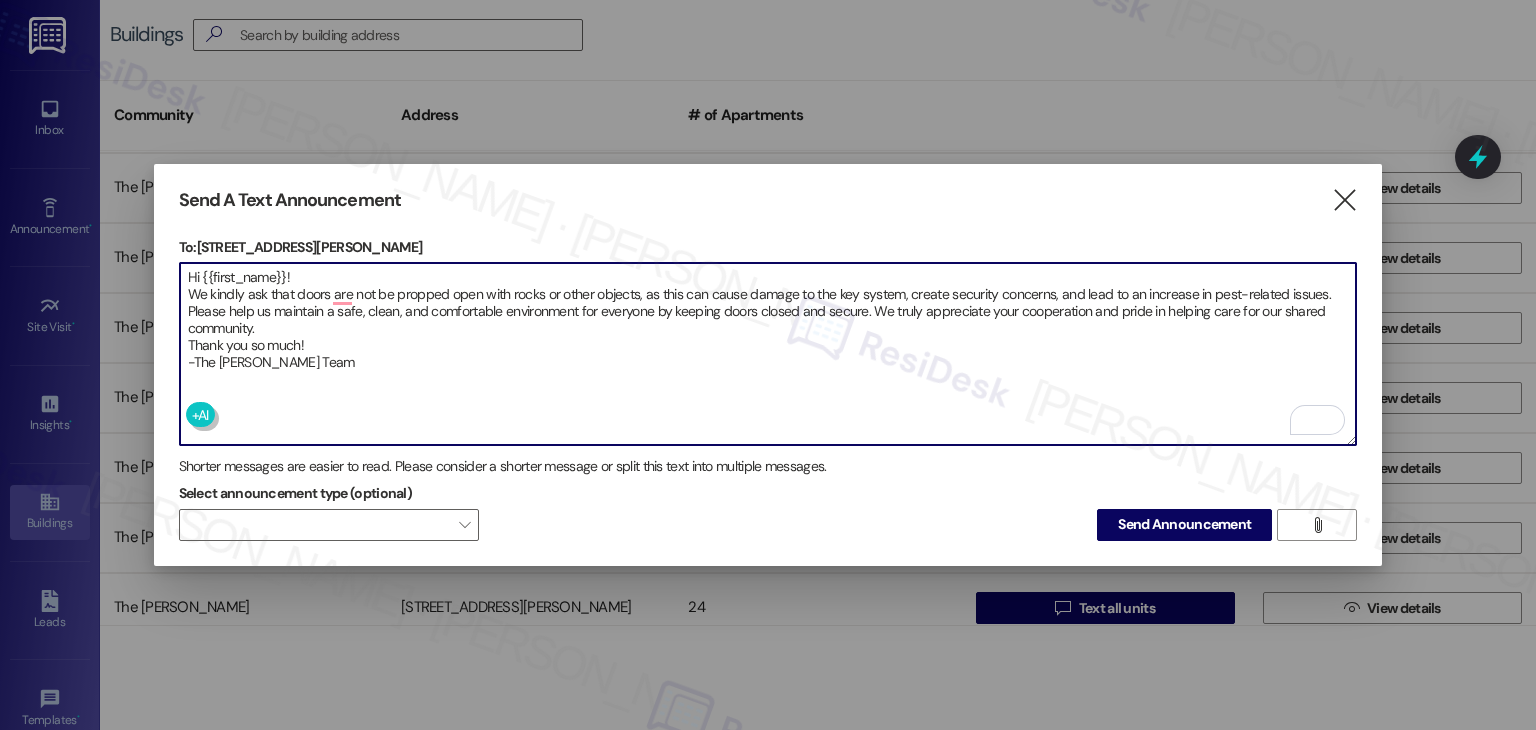 click on "Hi {{first_name}}!
We kindly ask that doors are not be propped open with rocks or other objects, as this can cause damage to the key system, create security concerns, and lead to an increase in pest-related issues.
Please help us maintain a safe, clean, and comfortable environment for everyone by keeping doors closed and secure. We truly appreciate your cooperation and pride in helping care for our shared community.
Thank you so much!
-The Clara Team" at bounding box center (768, 354) 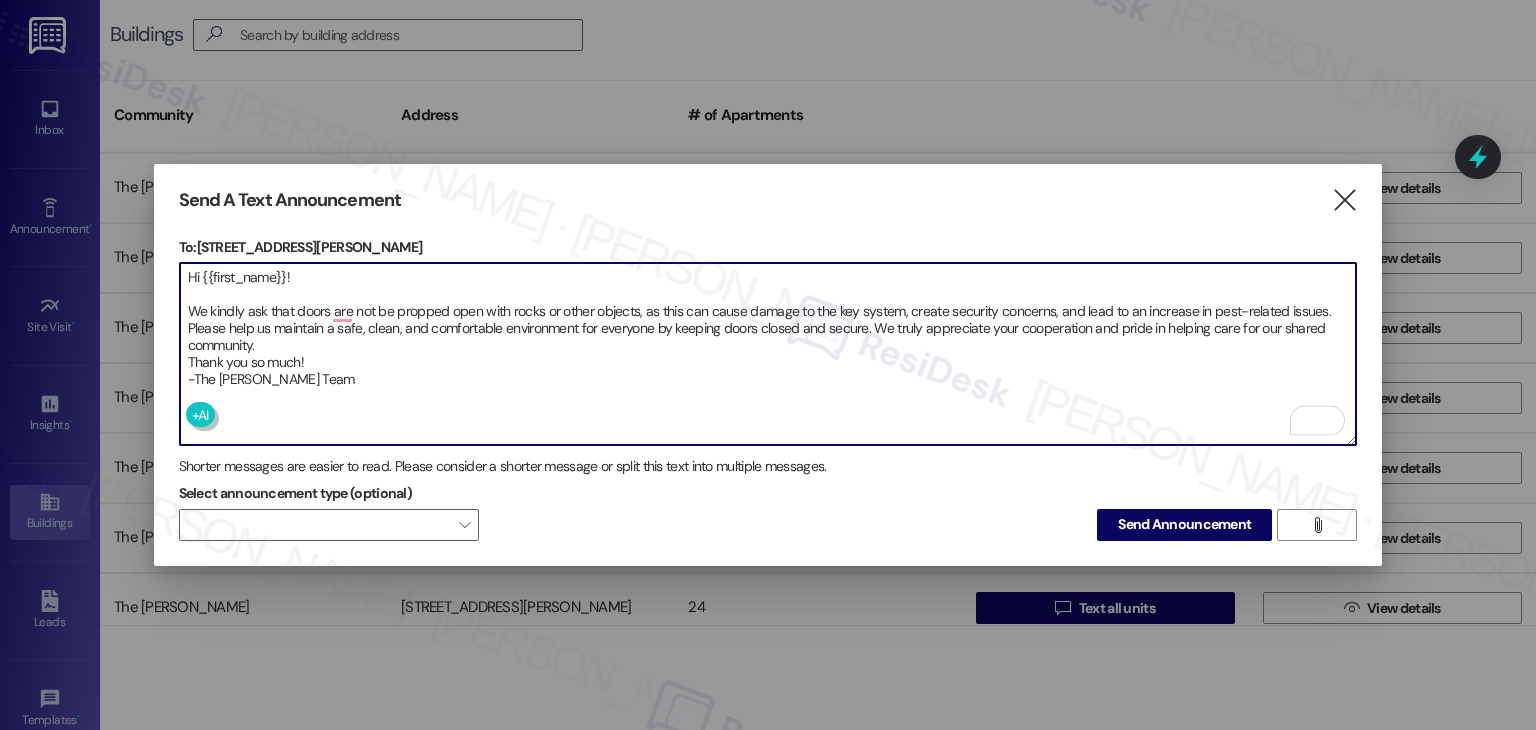 click on "Hi {{first_name}}!
We kindly ask that doors are not be propped open with rocks or other objects, as this can cause damage to the key system, create security concerns, and lead to an increase in pest-related issues.
Please help us maintain a safe, clean, and comfortable environment for everyone by keeping doors closed and secure. We truly appreciate your cooperation and pride in helping care for our shared community.
Thank you so much!
-The Clara Team" at bounding box center [768, 354] 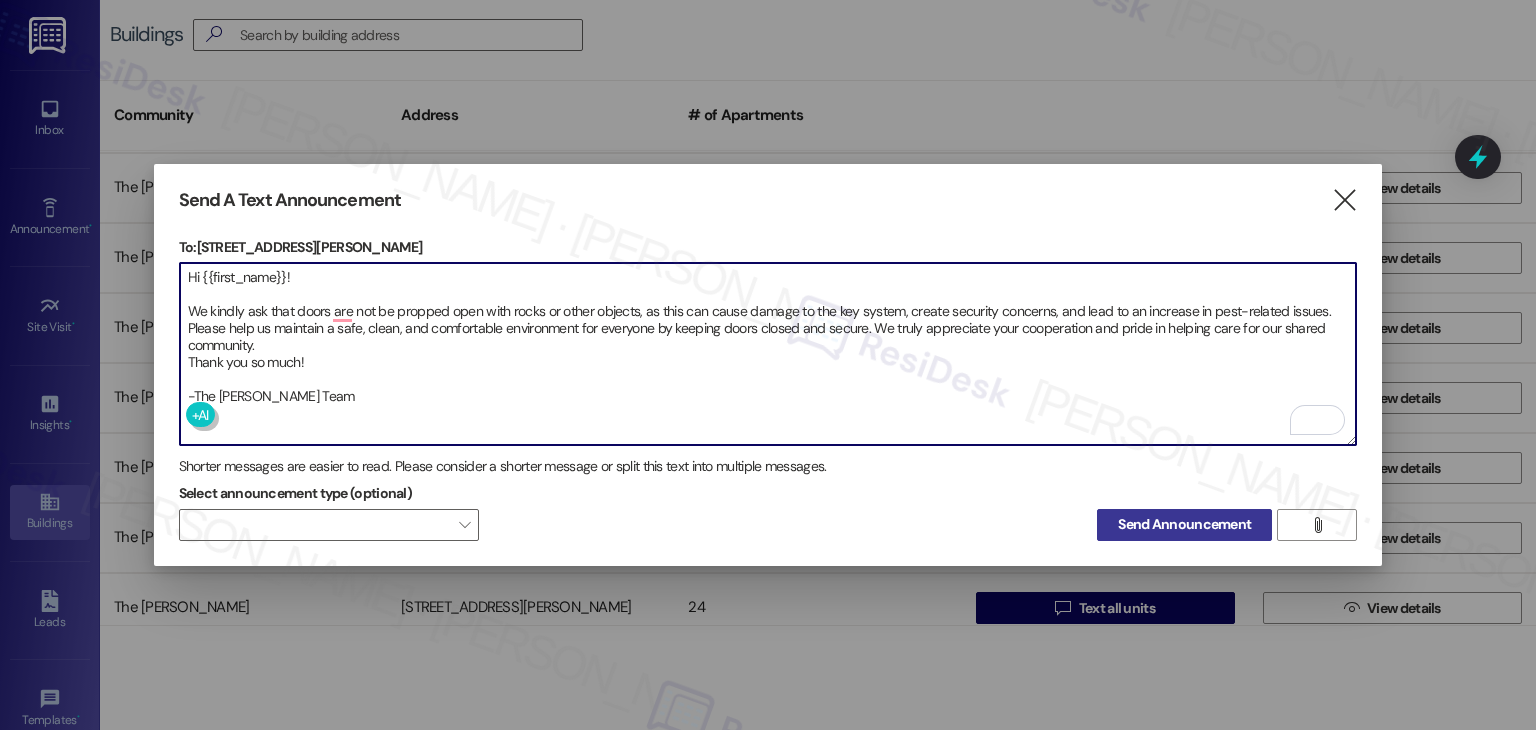 type on "Hi {{first_name}}!
We kindly ask that doors are not be propped open with rocks or other objects, as this can cause damage to the key system, create security concerns, and lead to an increase in pest-related issues.
Please help us maintain a safe, clean, and comfortable environment for everyone by keeping doors closed and secure. We truly appreciate your cooperation and pride in helping care for our shared community.
Thank you so much!
-The Clara Team" 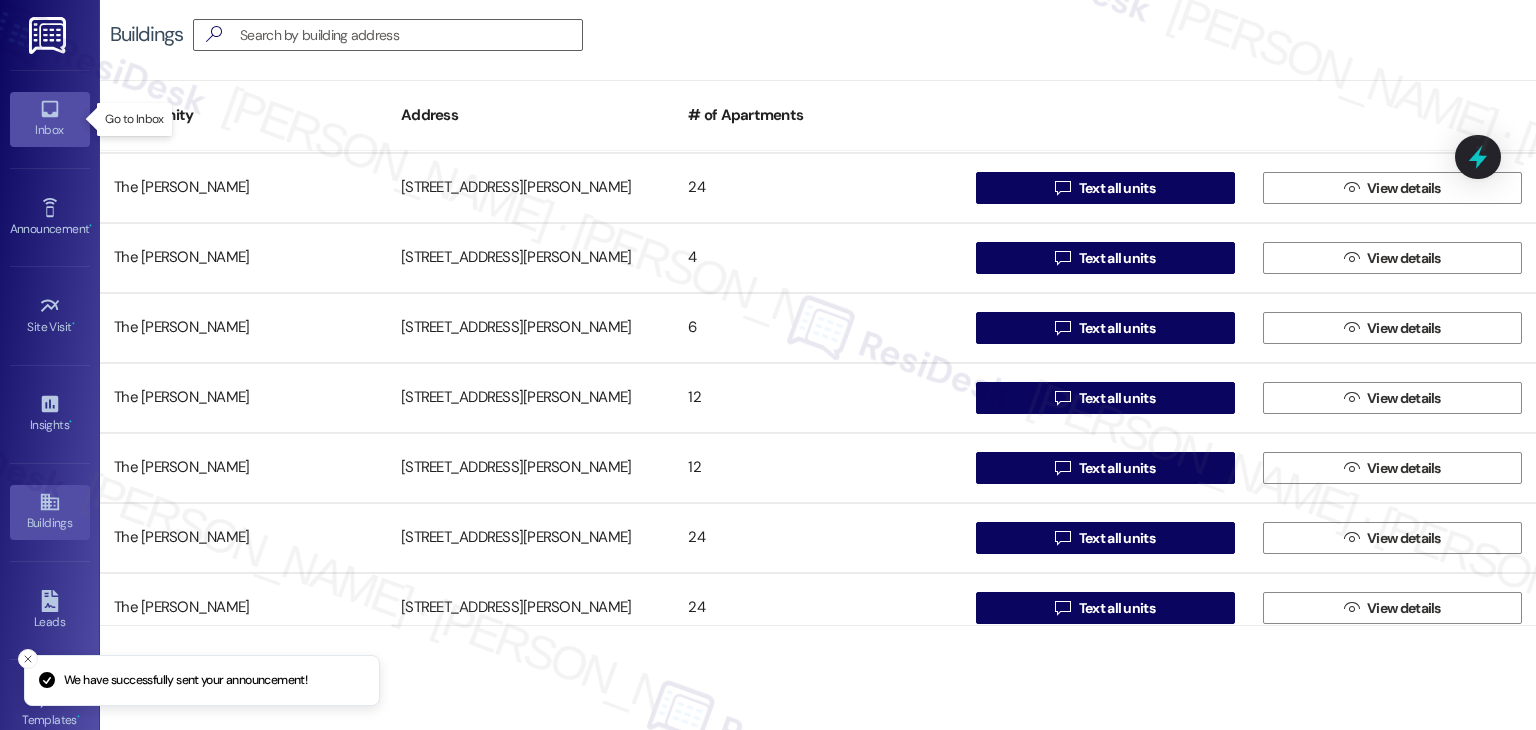 click on "Inbox" at bounding box center [50, 130] 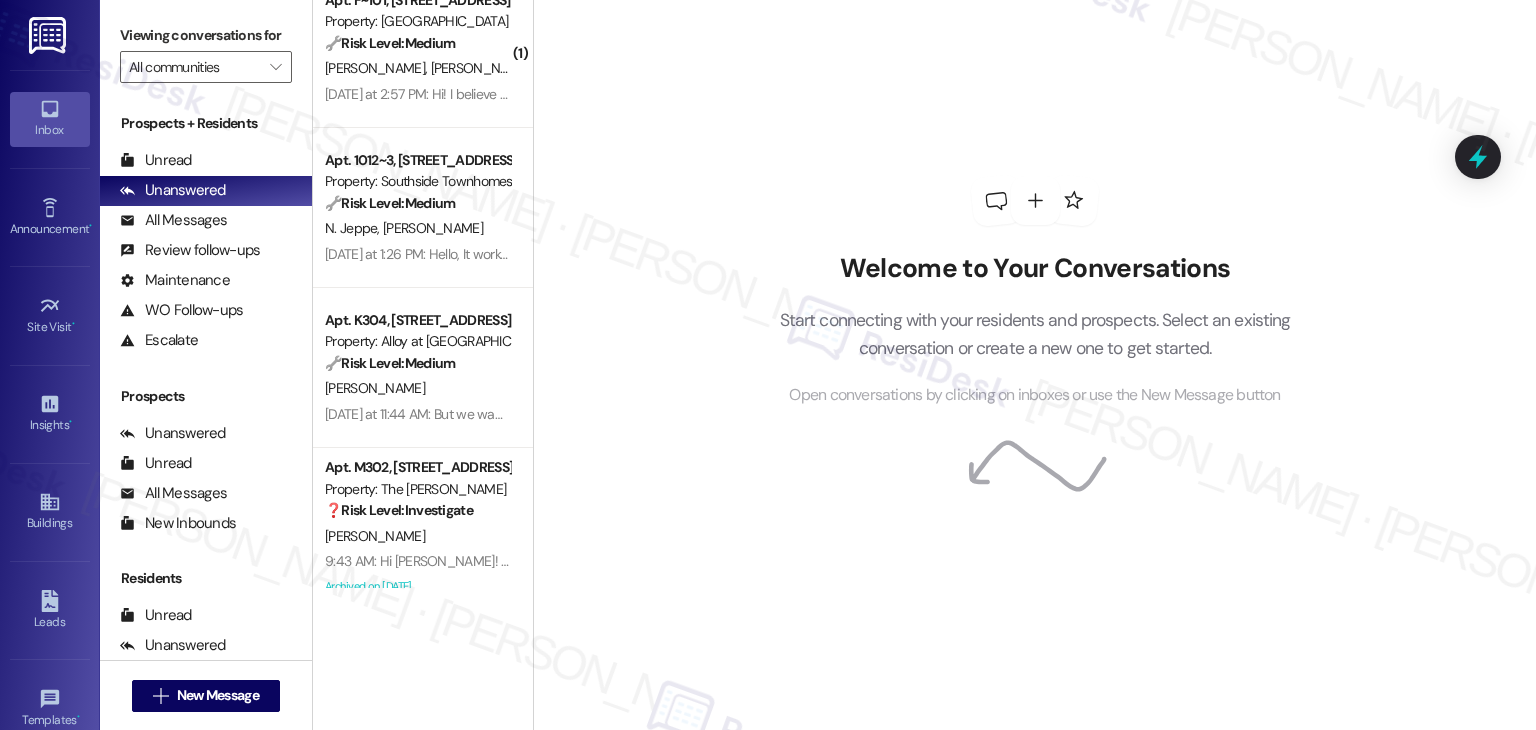 scroll, scrollTop: 400, scrollLeft: 0, axis: vertical 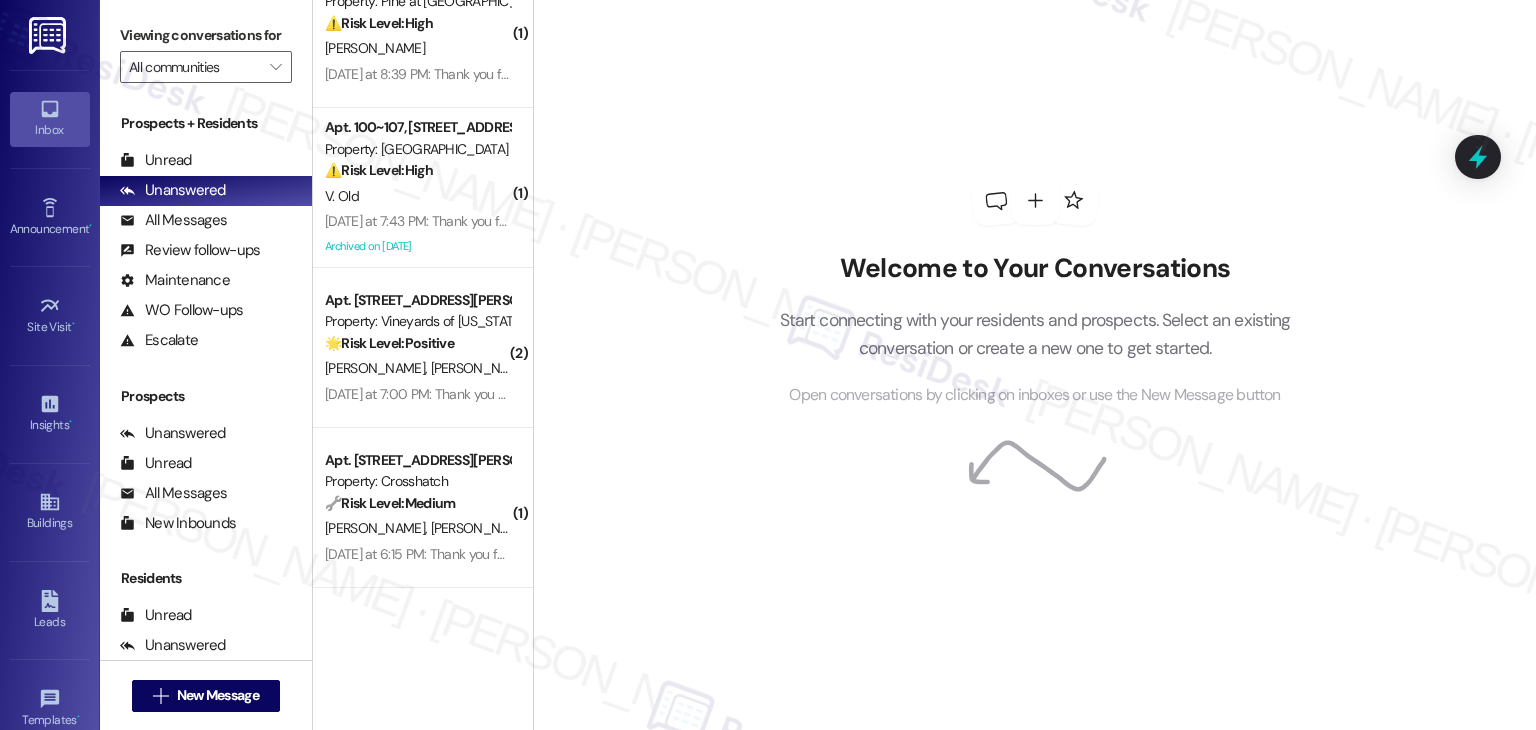 click on "Welcome to Your Conversations Start connecting with your residents and prospects. Select an existing conversation or create a new one to get started. Open conversations by clicking on inboxes or use the New Message button" at bounding box center [1034, 365] 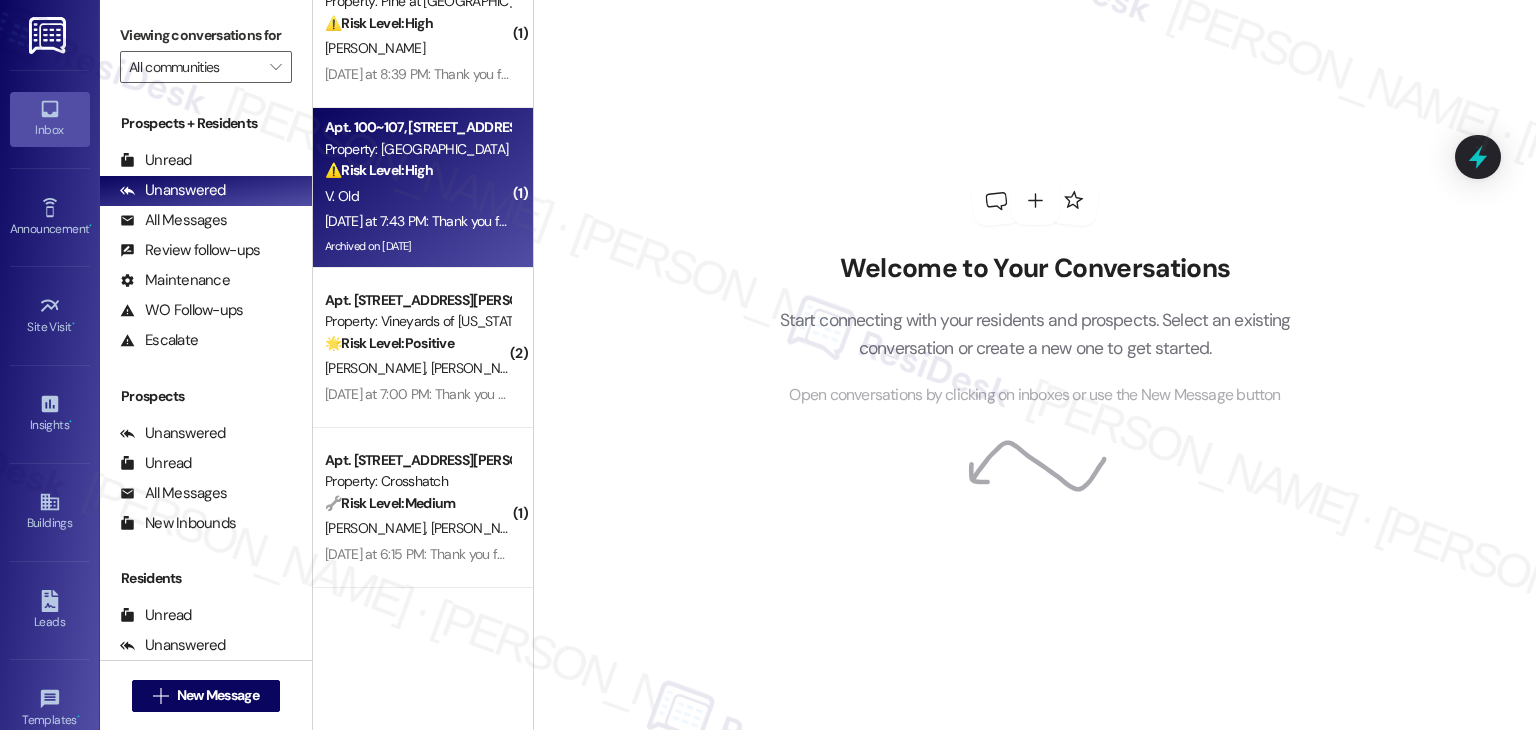 click on "Yesterday at 7:43 PM: Thank you for your message. Our offices are currently closed, but we will contact you when we resume operations. For emergencies, please contact your emergency number 208-736-4900. Yesterday at 7:43 PM: Thank you for your message. Our offices are currently closed, but we will contact you when we resume operations. For emergencies, please contact your emergency number 208-736-4900." at bounding box center (417, 221) 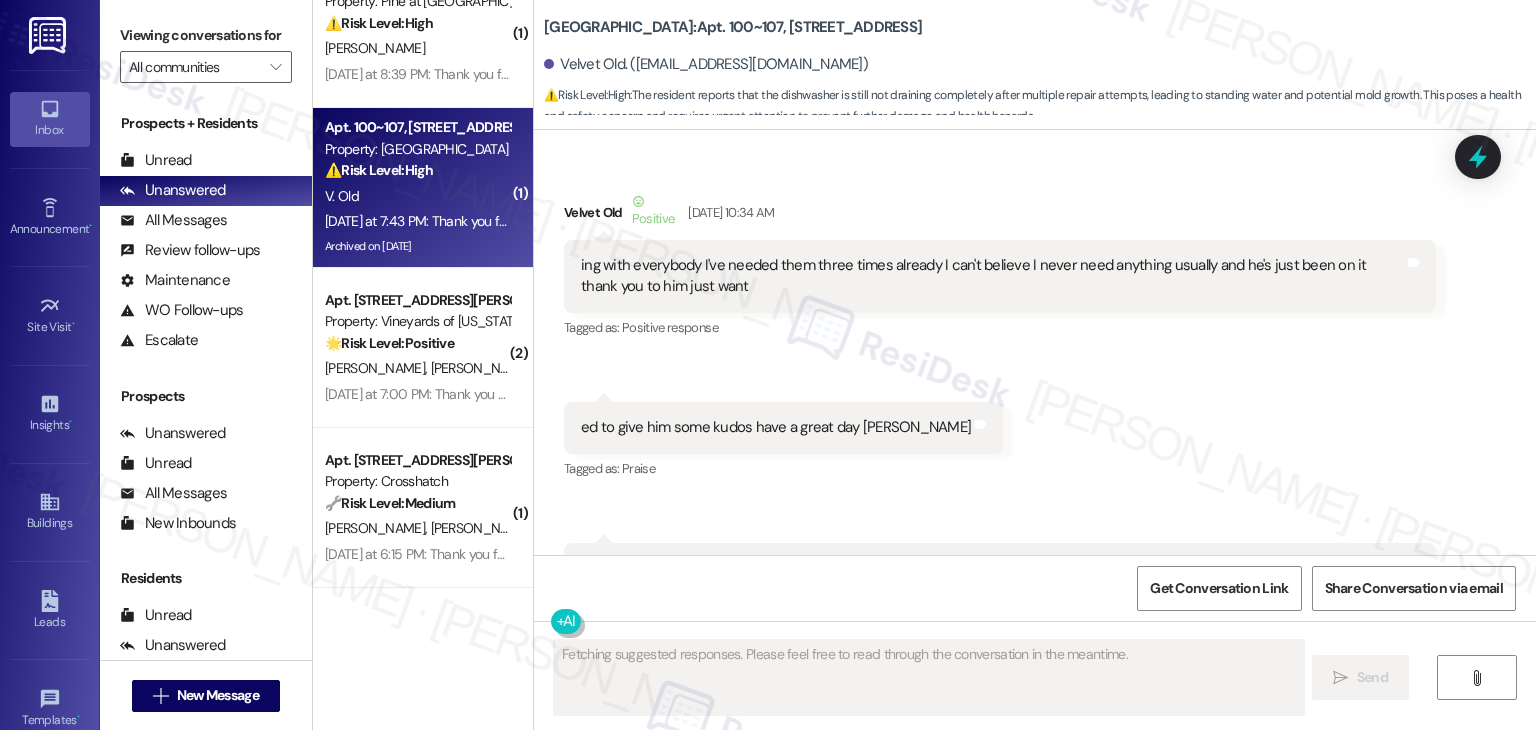 scroll, scrollTop: 12924, scrollLeft: 0, axis: vertical 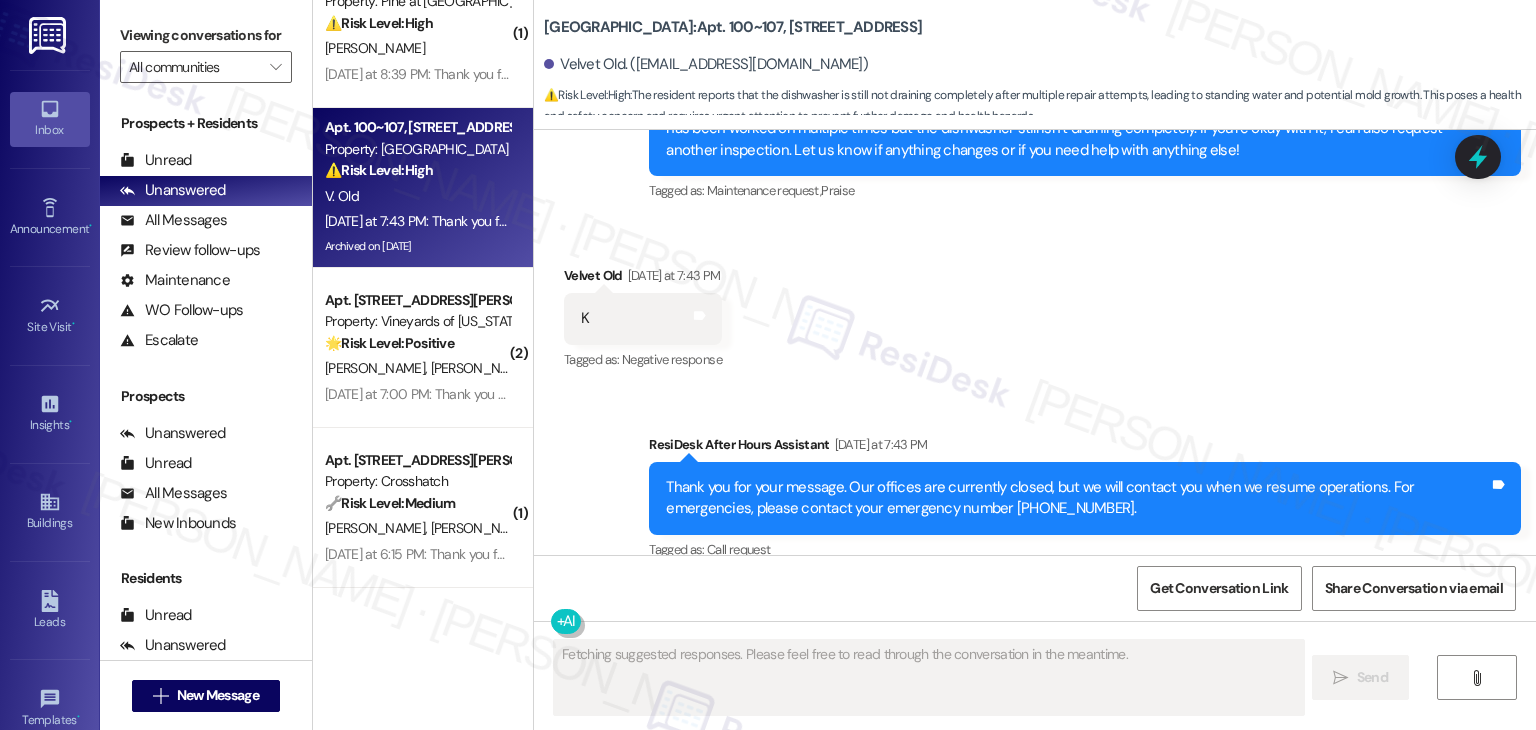 click on "Received via SMS Velvet Old Yesterday at 7:43 PM K Tags and notes Tagged as:   Negative response Click to highlight conversations about Negative response" at bounding box center [1035, 304] 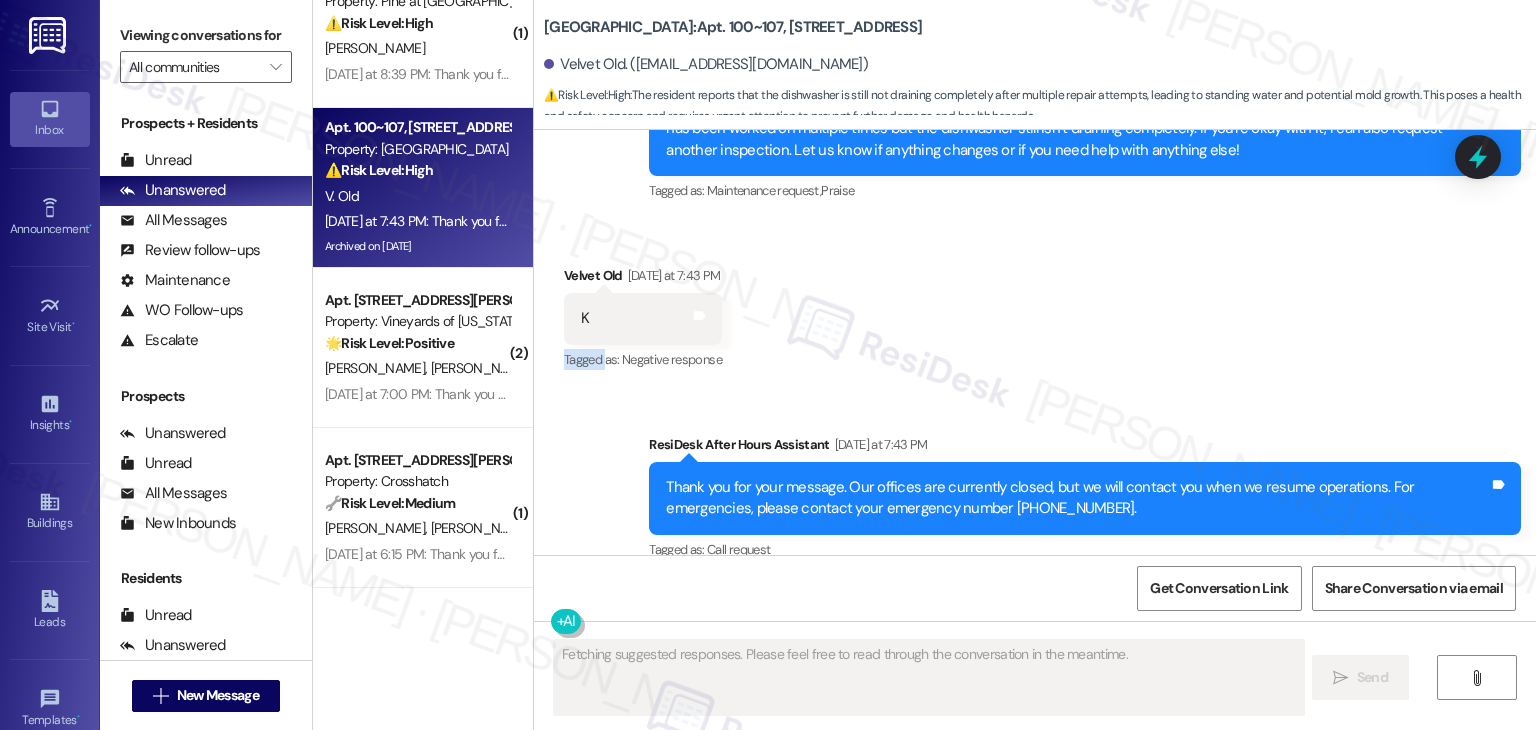 click on "Received via SMS Velvet Old Yesterday at 7:43 PM K Tags and notes Tagged as:   Negative response Click to highlight conversations about Negative response" at bounding box center (1035, 304) 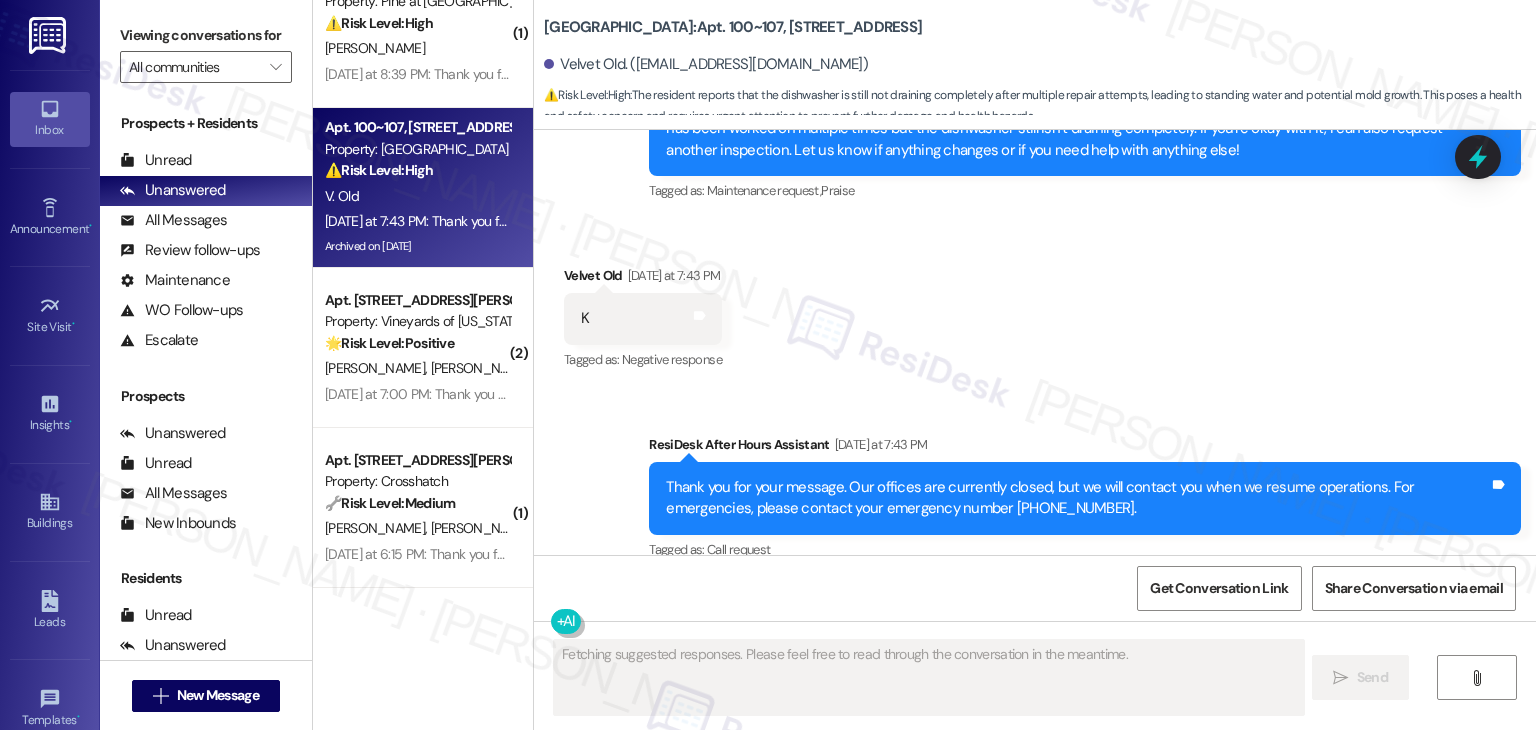click on "Received via SMS Velvet Old Yesterday at 7:43 PM K Tags and notes Tagged as:   Negative response Click to highlight conversations about Negative response" at bounding box center (1035, 304) 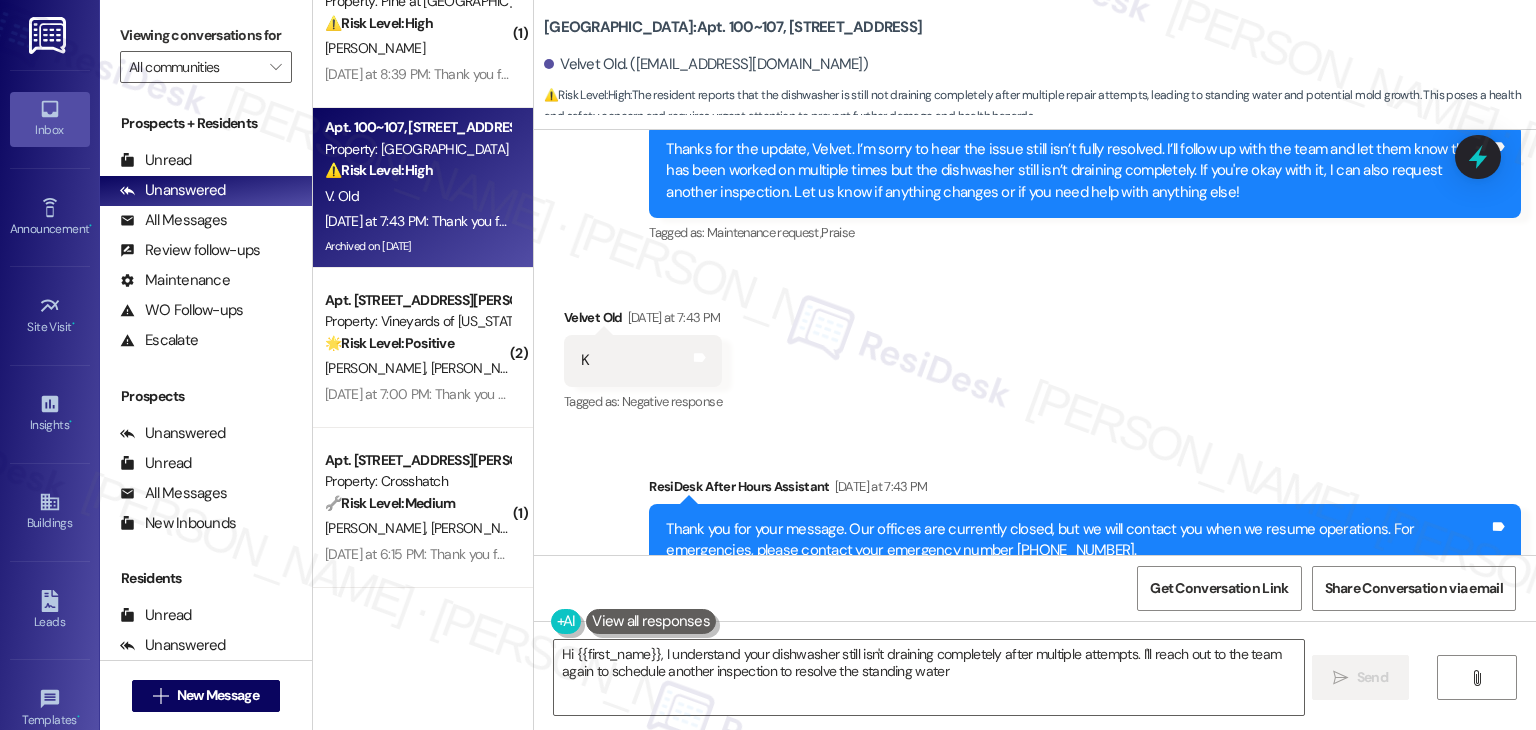 scroll, scrollTop: 12824, scrollLeft: 0, axis: vertical 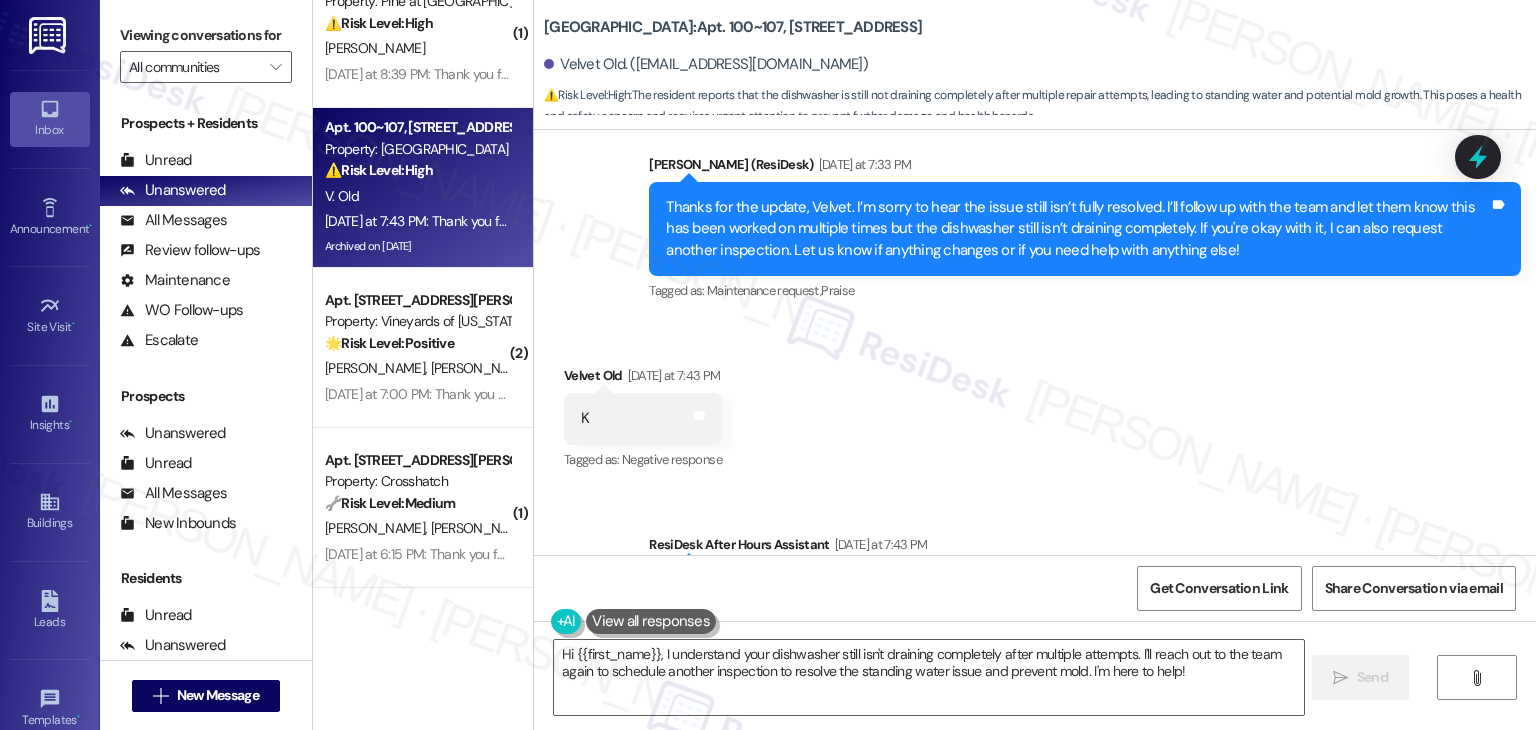 click on "Received via SMS Velvet Old Yesterday at 7:43 PM K Tags and notes Tagged as:   Negative response Click to highlight conversations about Negative response" at bounding box center [1035, 404] 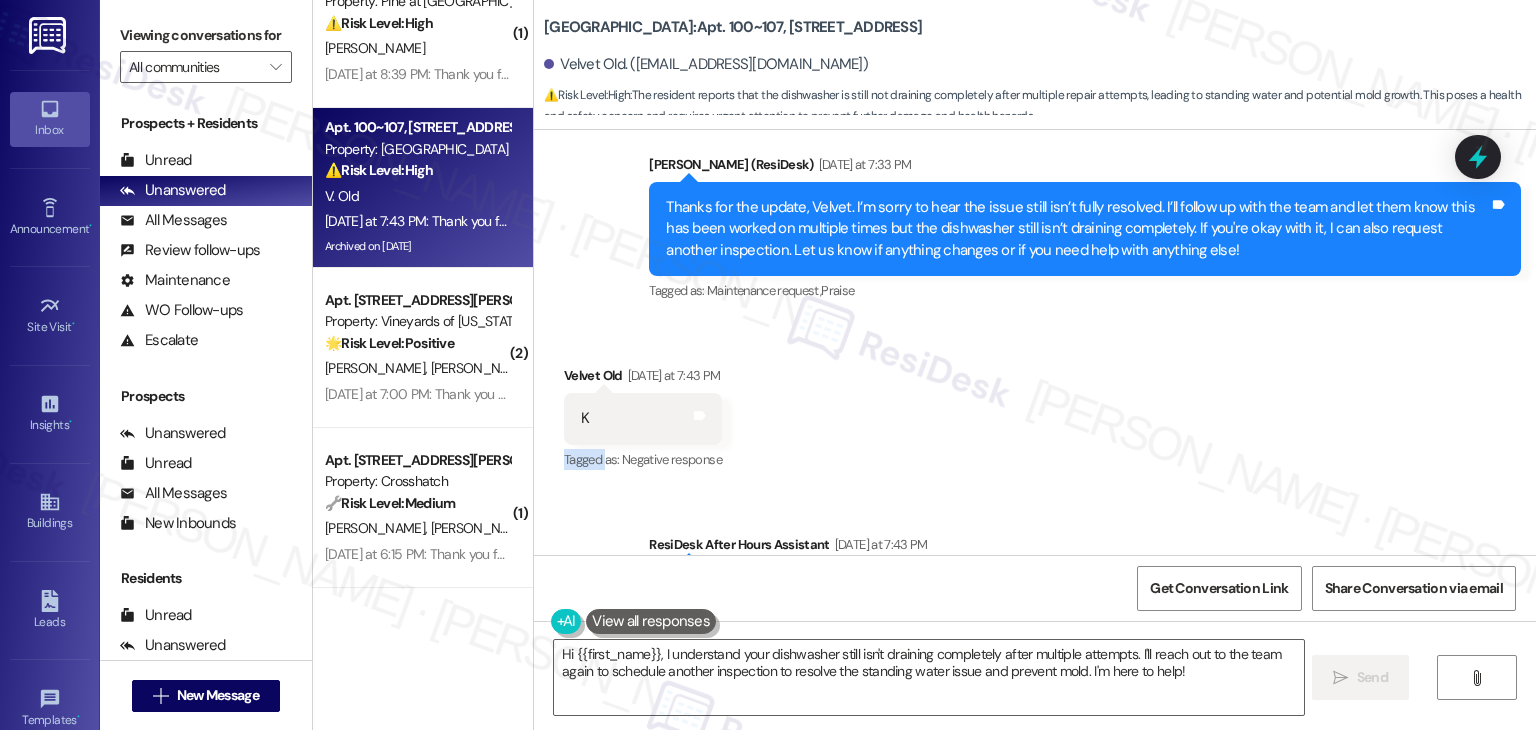 click on "Received via SMS Velvet Old Yesterday at 7:43 PM K Tags and notes Tagged as:   Negative response Click to highlight conversations about Negative response" at bounding box center [1035, 404] 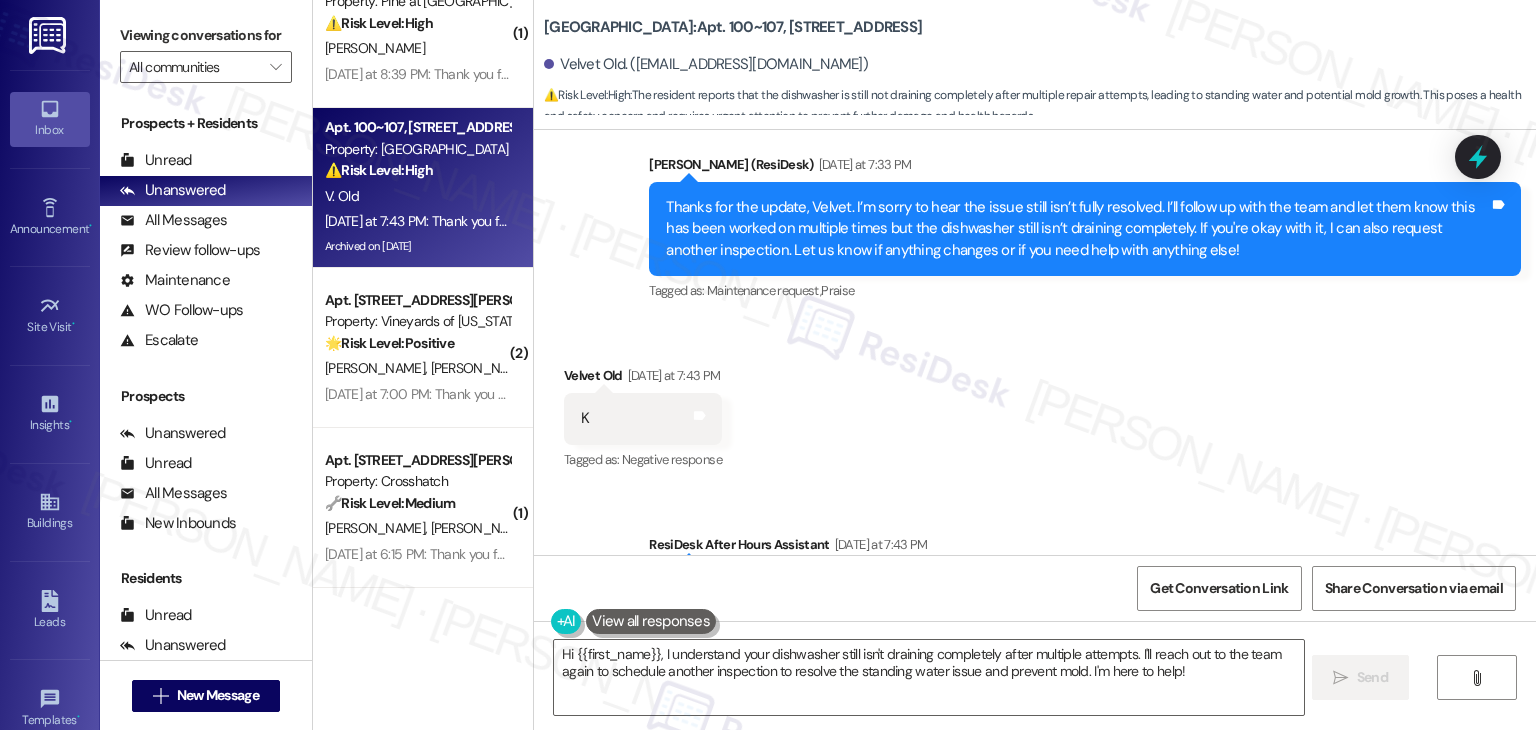click on "Received via SMS Velvet Old Yesterday at 7:43 PM K Tags and notes Tagged as:   Negative response Click to highlight conversations about Negative response" at bounding box center (1035, 404) 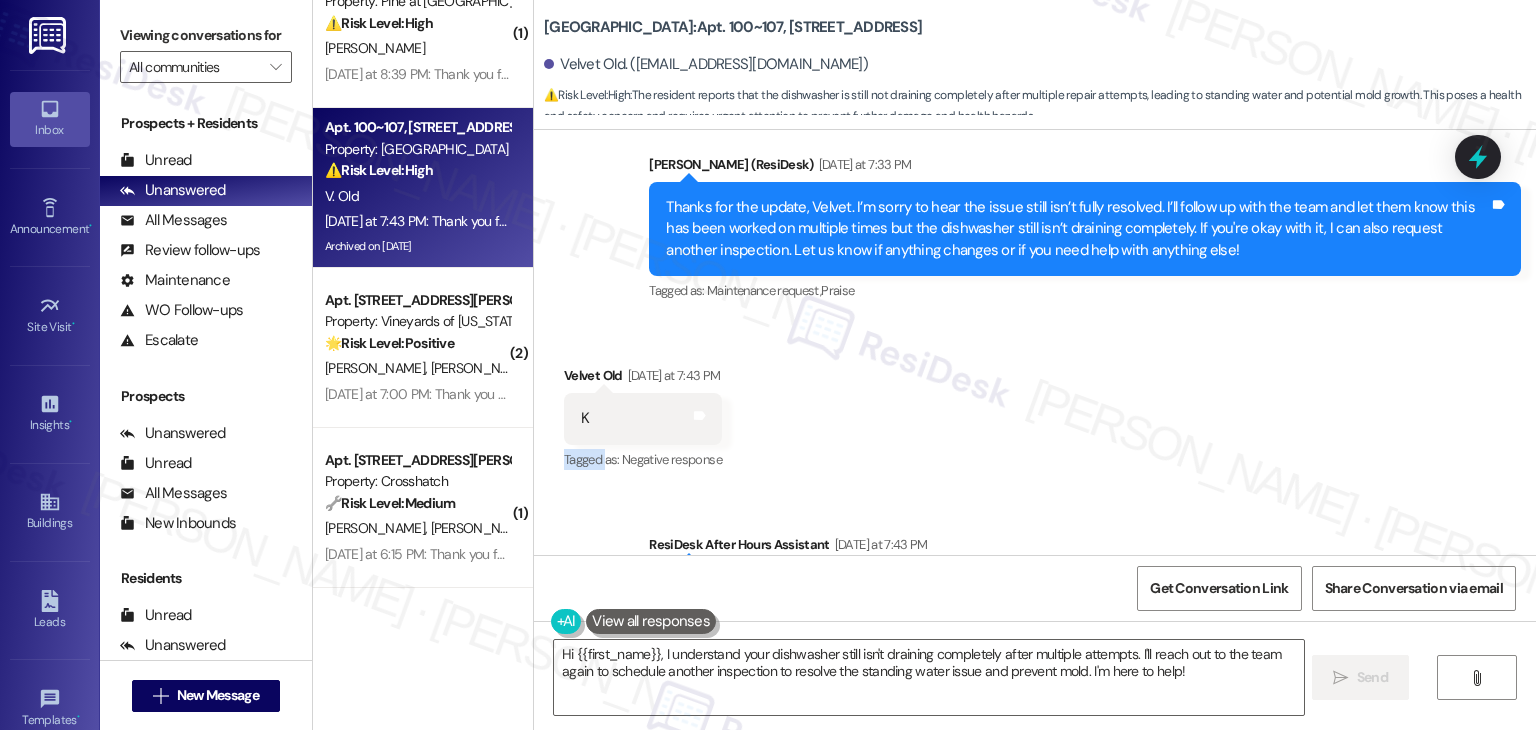 click on "Received via SMS Velvet Old Yesterday at 7:43 PM K Tags and notes Tagged as:   Negative response Click to highlight conversations about Negative response" at bounding box center [1035, 404] 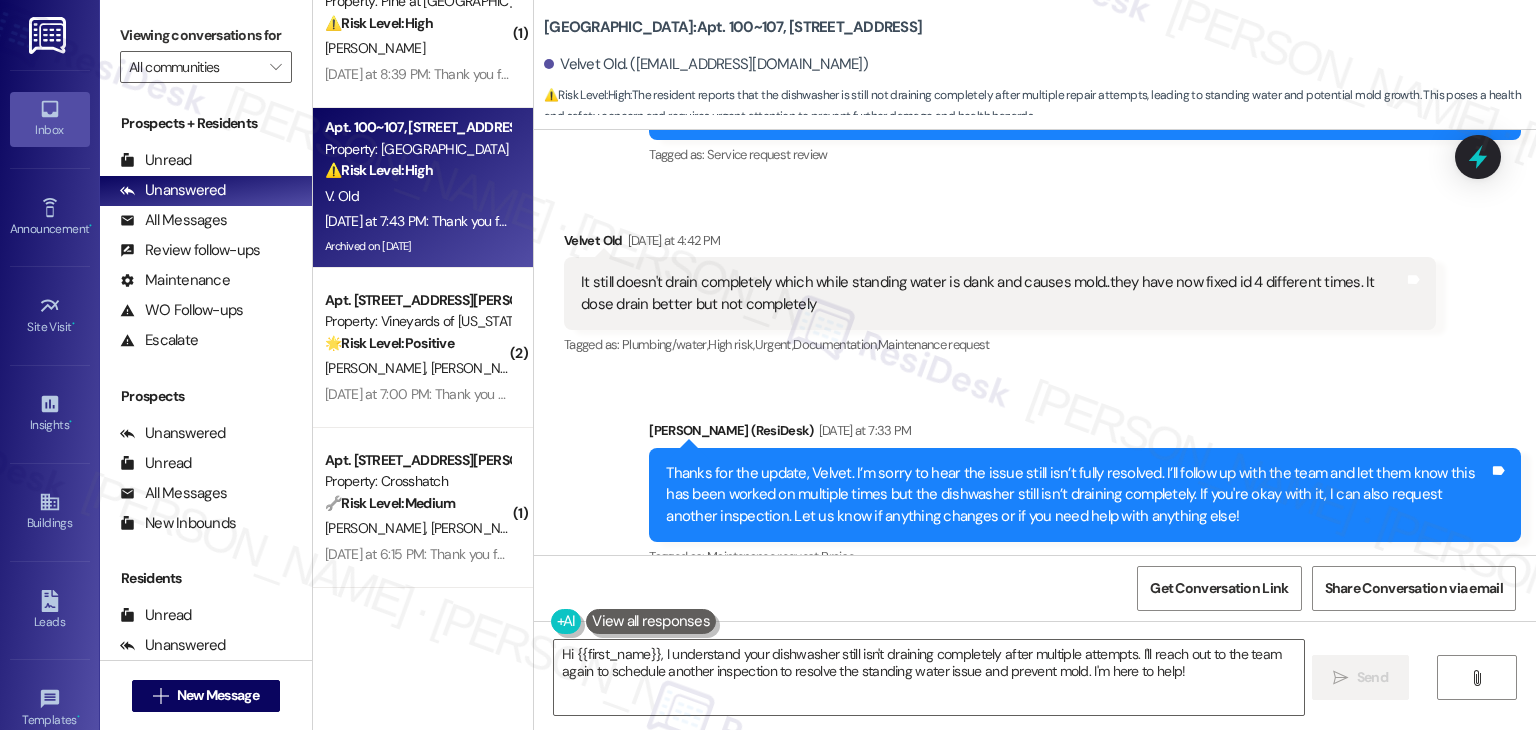 scroll, scrollTop: 12524, scrollLeft: 0, axis: vertical 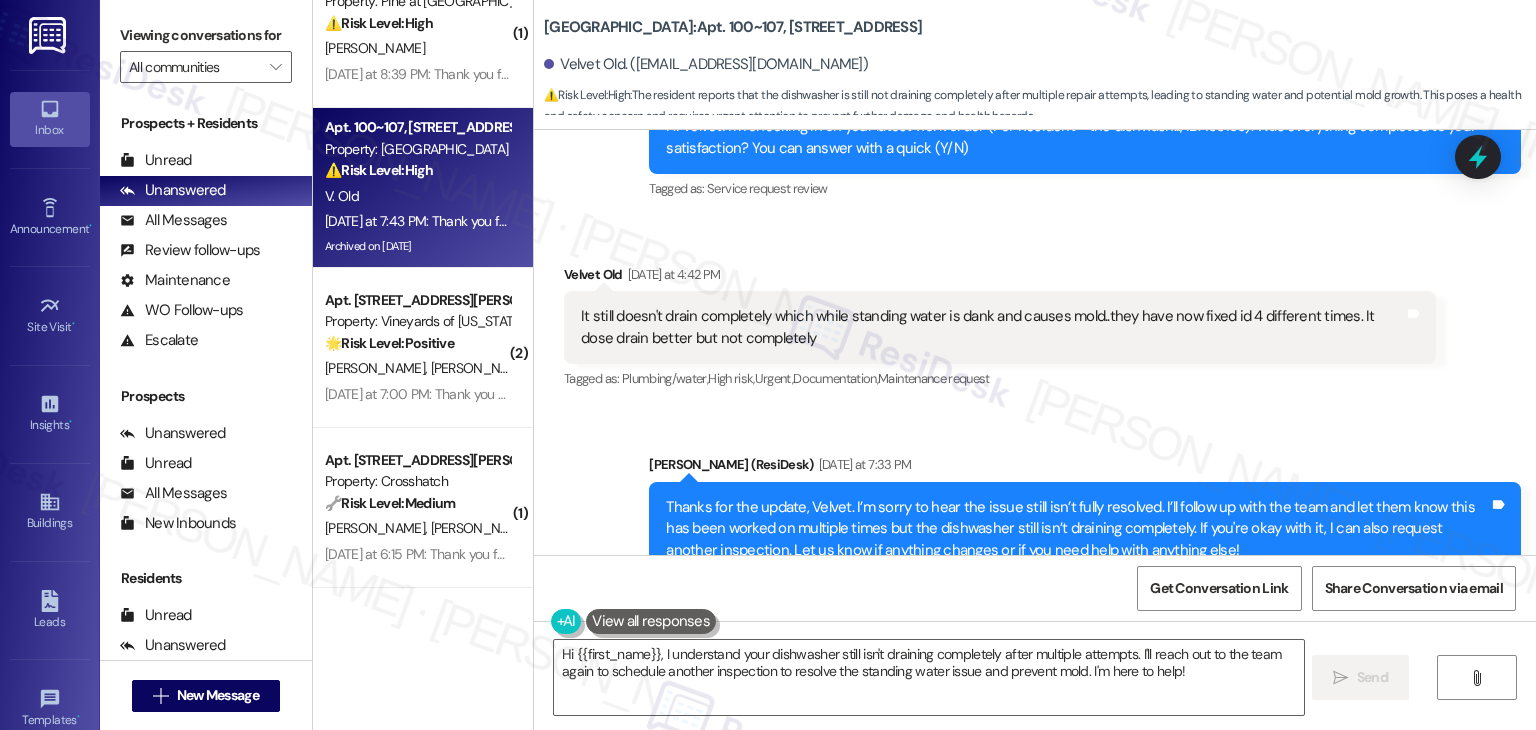 click on "Received via SMS Velvet Old Yesterday at 4:42 PM It still doesn't drain completely which while standing water is dank and causes mold..they have now fixed id 4 different times. It dose drain better but not completely  Tags and notes Tagged as:   Plumbing/water ,  Click to highlight conversations about Plumbing/water High risk ,  Click to highlight conversations about High risk Urgent ,  Click to highlight conversations about Urgent Documentation ,  Click to highlight conversations about Documentation Maintenance request Click to highlight conversations about Maintenance request" at bounding box center (1000, 329) 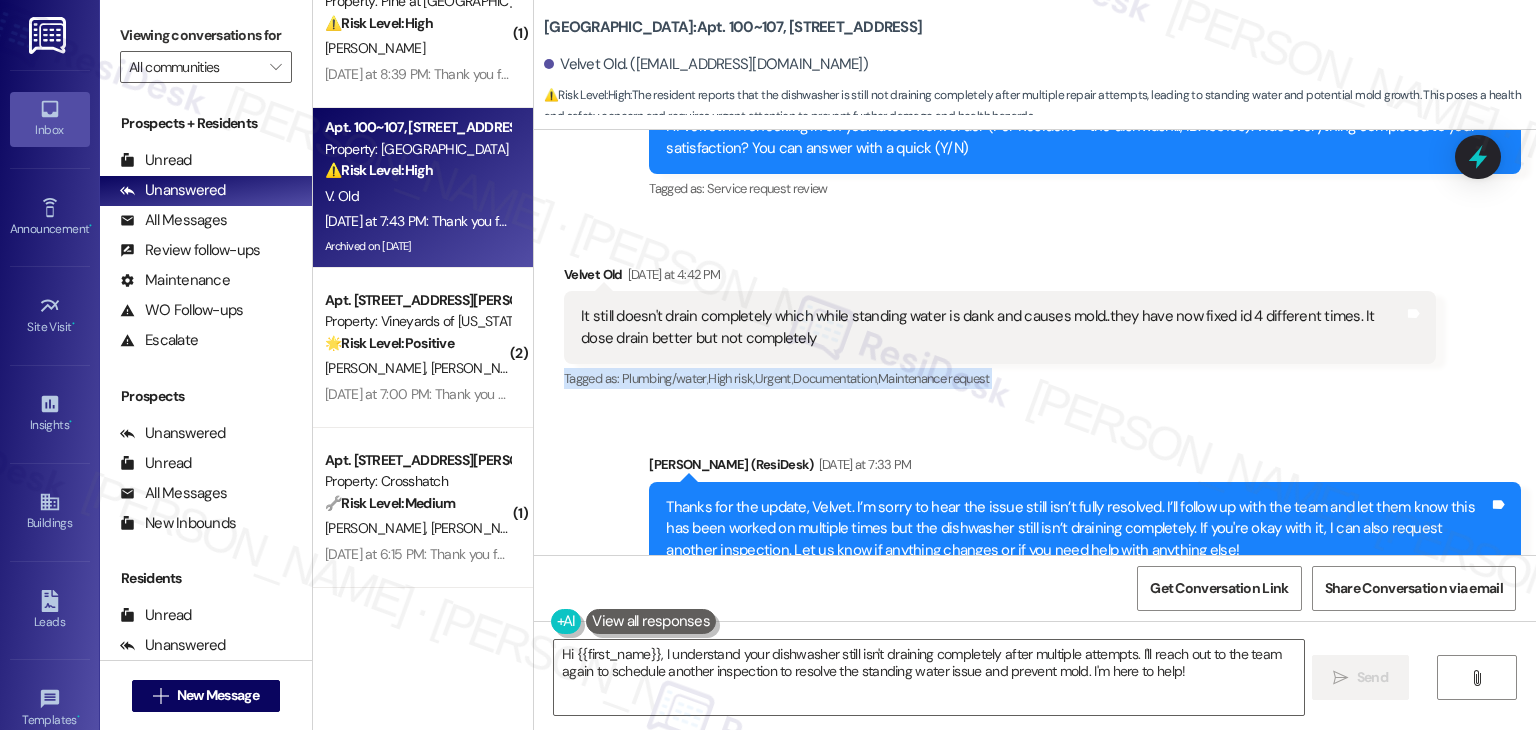 click on "Received via SMS Velvet Old Yesterday at 4:42 PM It still doesn't drain completely which while standing water is dank and causes mold..they have now fixed id 4 different times. It dose drain better but not completely  Tags and notes Tagged as:   Plumbing/water ,  Click to highlight conversations about Plumbing/water High risk ,  Click to highlight conversations about High risk Urgent ,  Click to highlight conversations about Urgent Documentation ,  Click to highlight conversations about Documentation Maintenance request Click to highlight conversations about Maintenance request" at bounding box center (1000, 329) 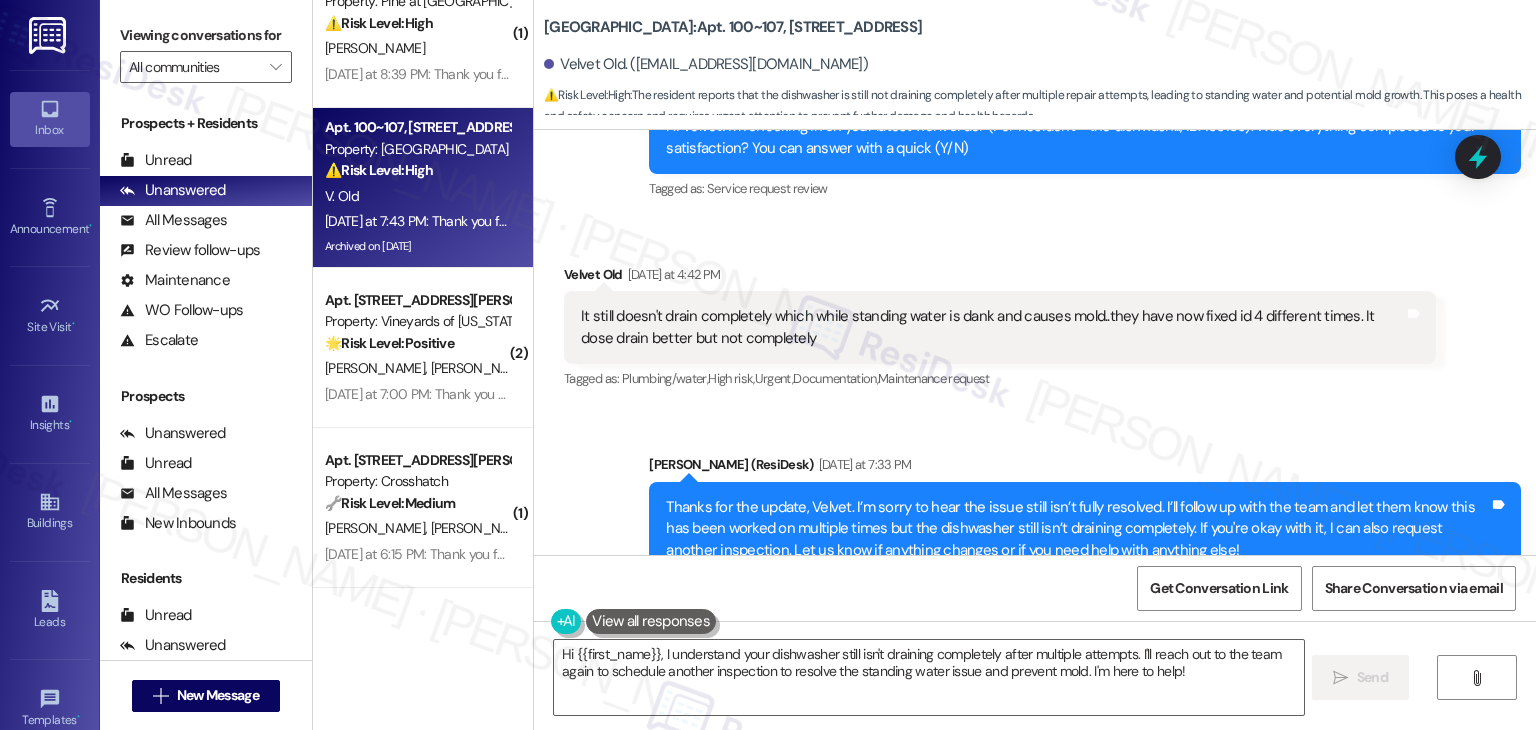 click on "Thanks for the update, Velvet. I’m sorry to hear the issue still isn’t fully resolved. I’ll follow up with the team and let them know this has been worked on multiple times but the dishwasher still isn’t draining completely. If you're okay with it, I can also request another inspection. Let us know if anything changes or if you need help with anything else!" at bounding box center (1077, 529) 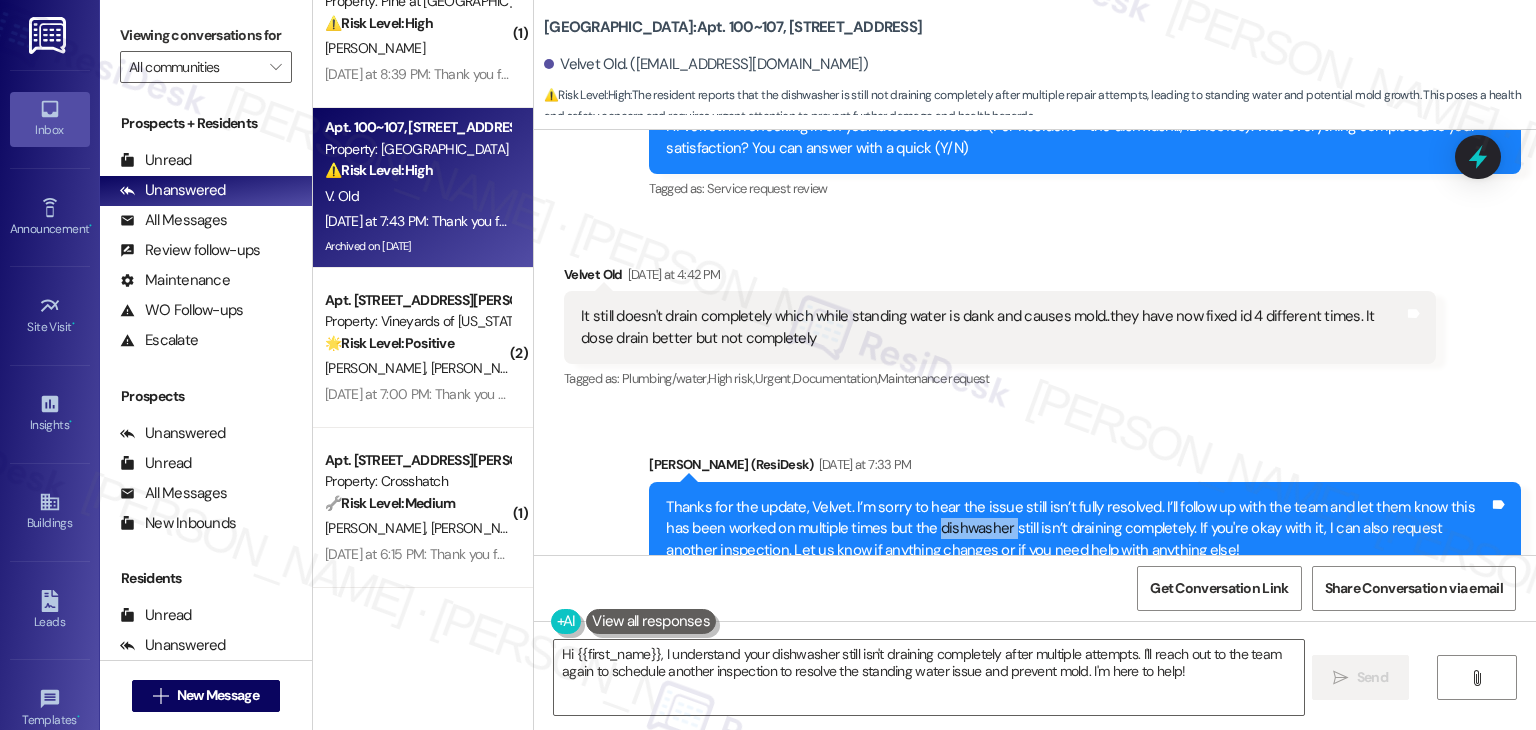 click on "Thanks for the update, Velvet. I’m sorry to hear the issue still isn’t fully resolved. I’ll follow up with the team and let them know this has been worked on multiple times but the dishwasher still isn’t draining completely. If you're okay with it, I can also request another inspection. Let us know if anything changes or if you need help with anything else!" at bounding box center (1077, 529) 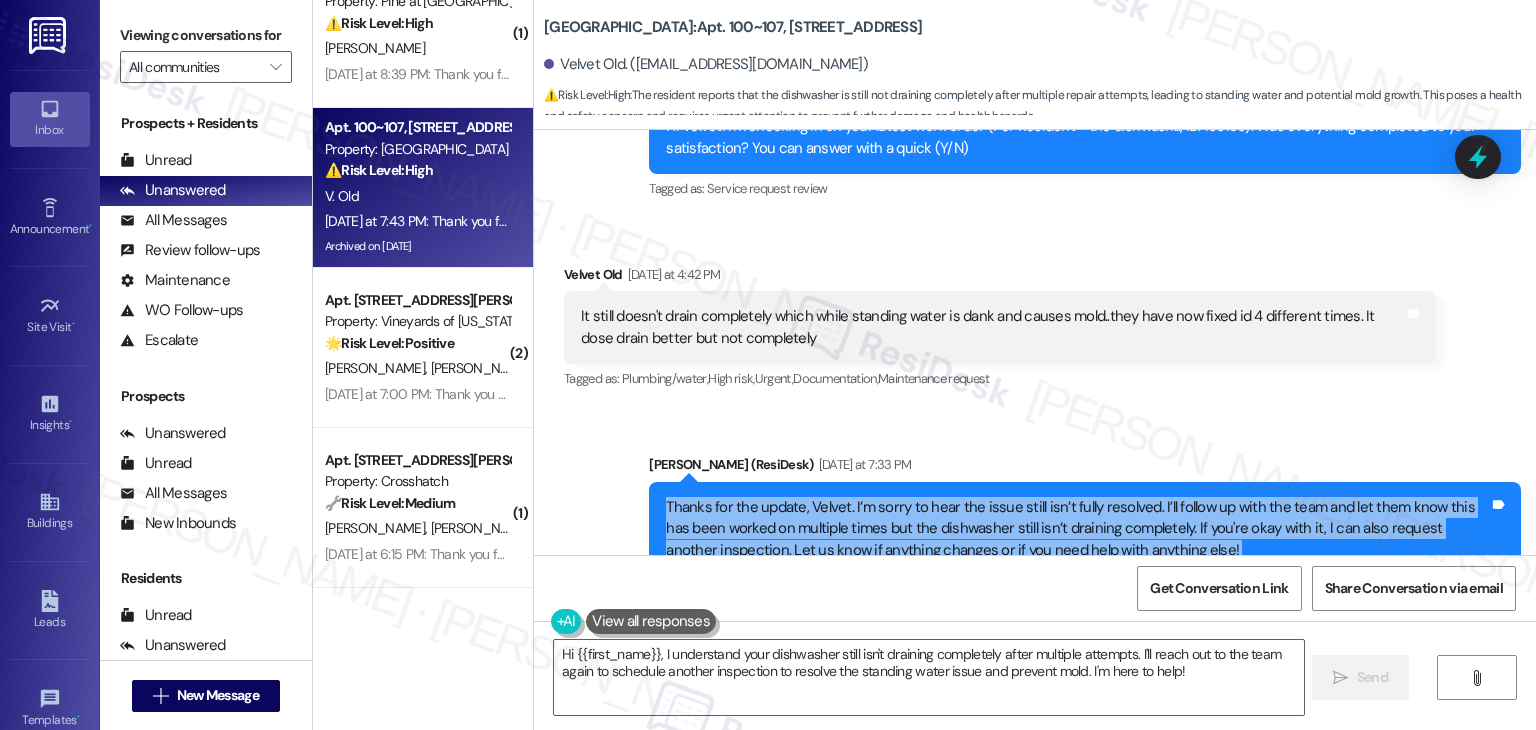 click on "Thanks for the update, Velvet. I’m sorry to hear the issue still isn’t fully resolved. I’ll follow up with the team and let them know this has been worked on multiple times but the dishwasher still isn’t draining completely. If you're okay with it, I can also request another inspection. Let us know if anything changes or if you need help with anything else!" at bounding box center (1077, 529) 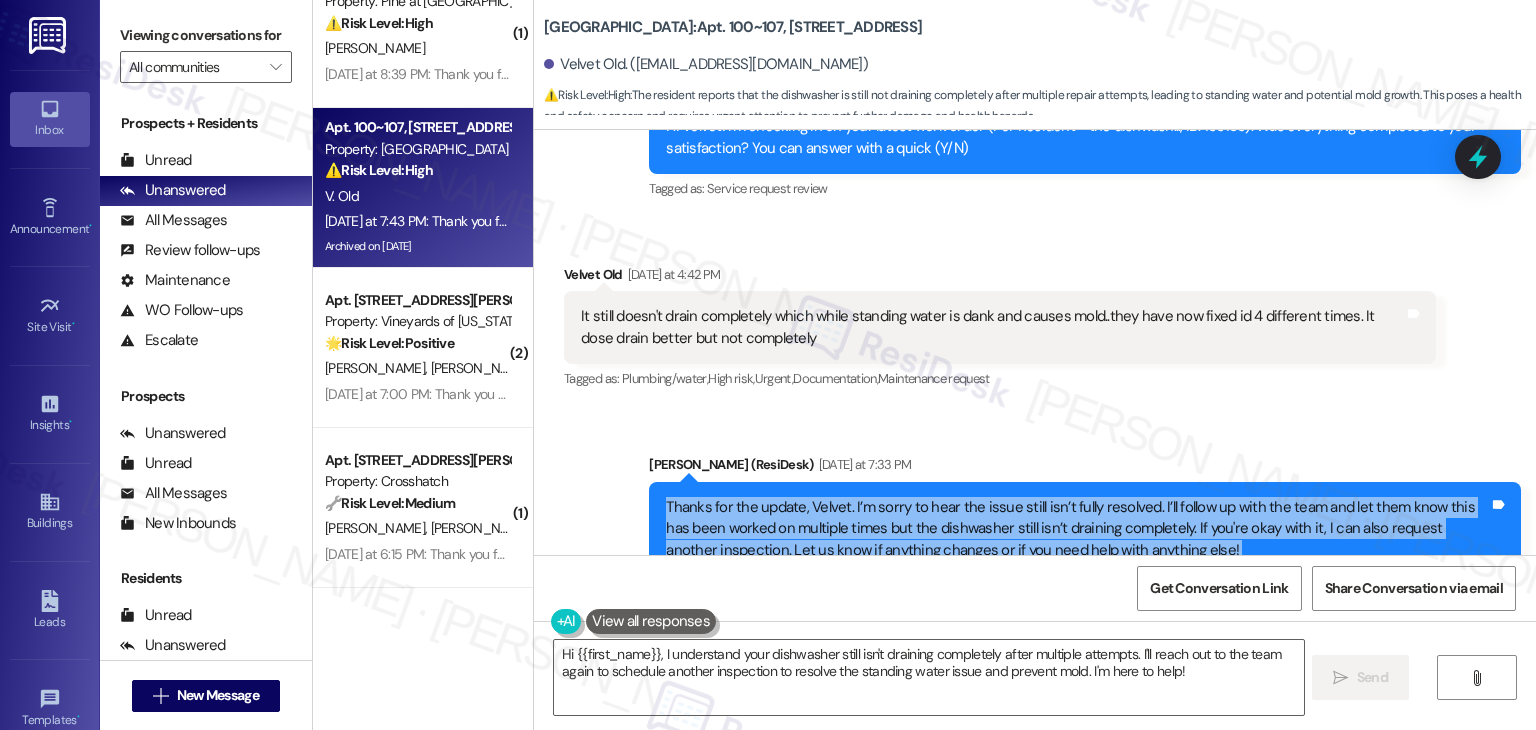 copy on "Thanks for the update, Velvet. I’m sorry to hear the issue still isn’t fully resolved. I’ll follow up with the team and let them know this has been worked on multiple times but the dishwasher still isn’t draining completely. If you're okay with it, I can also request another inspection. Let us know if anything changes or if you need help with anything else! Tags and notes" 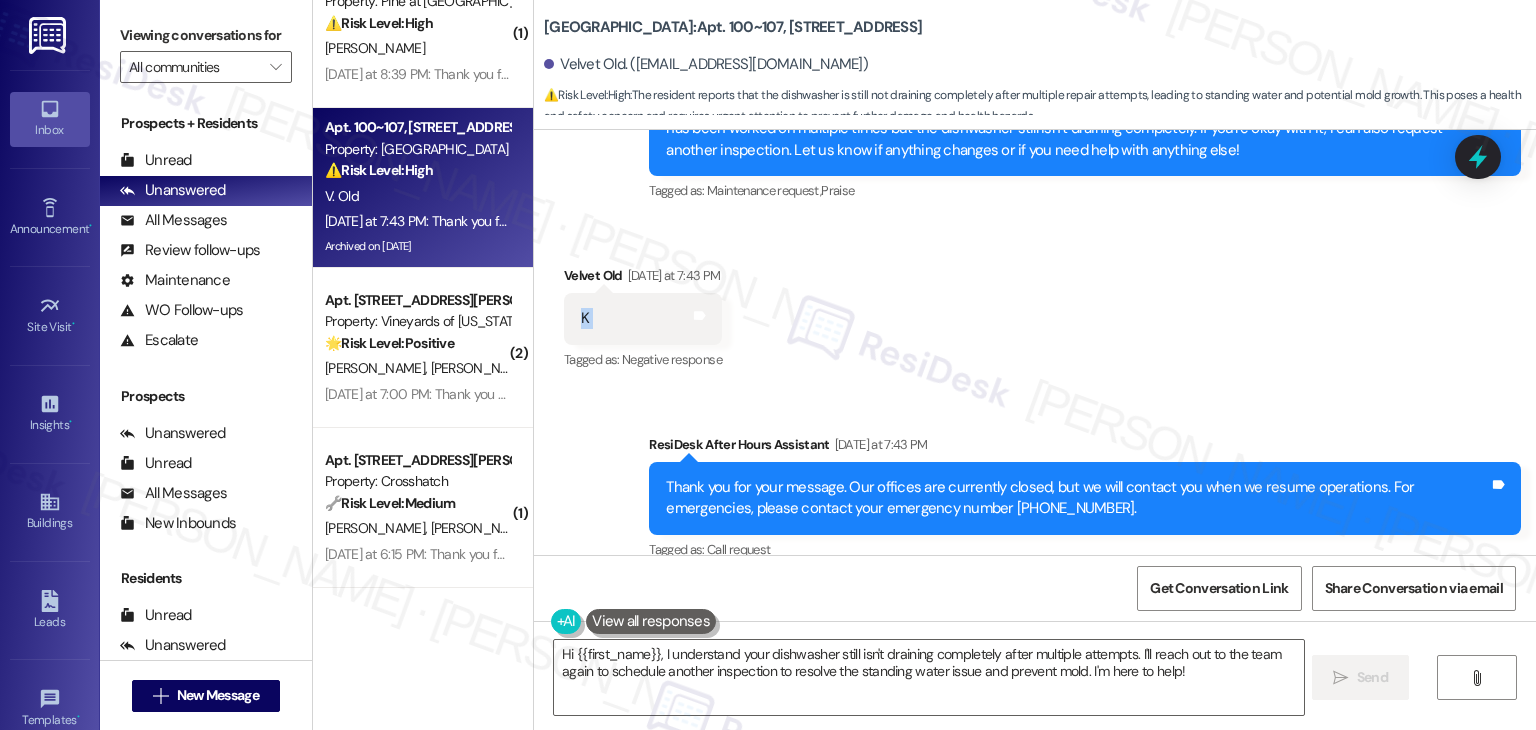 drag, startPoint x: 587, startPoint y: 280, endPoint x: 554, endPoint y: 285, distance: 33.37664 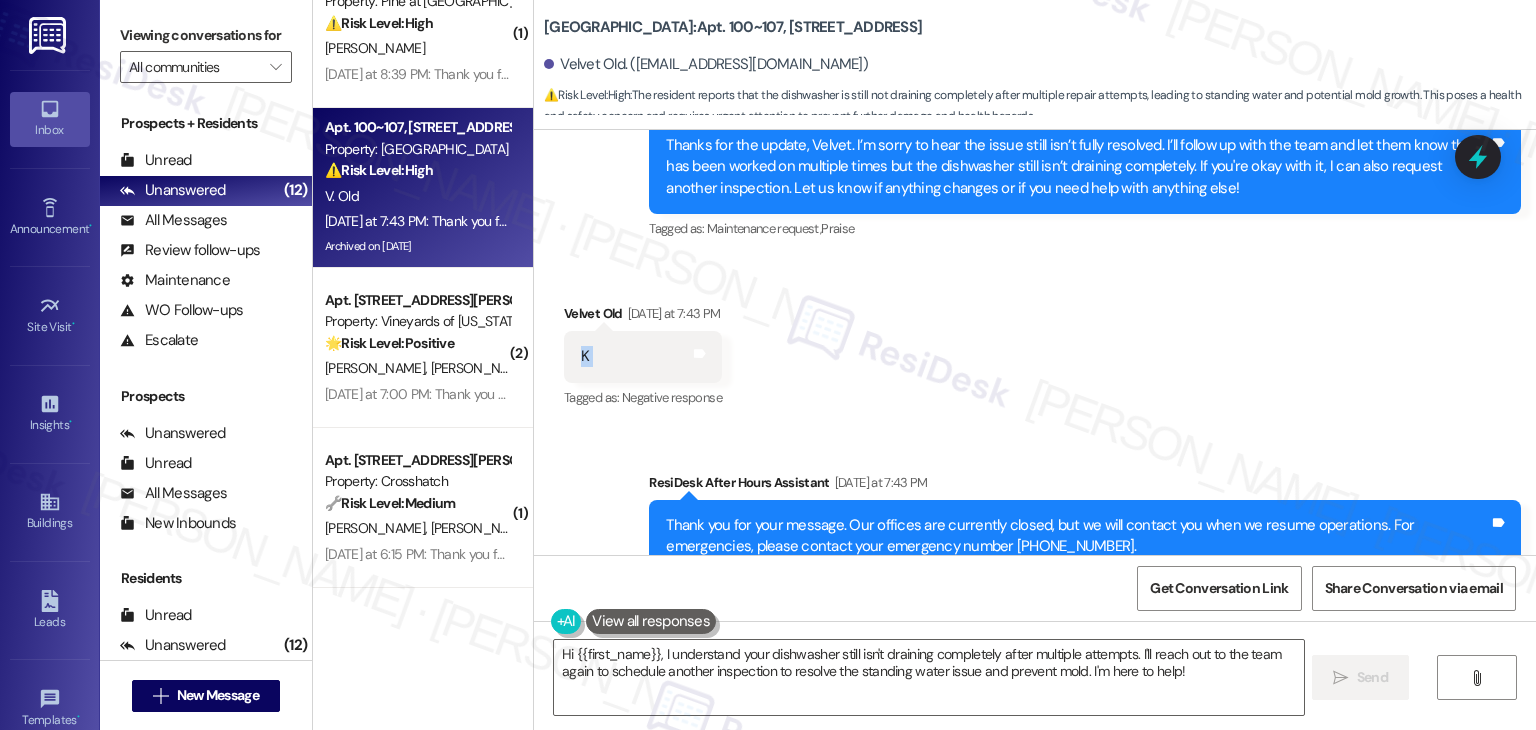 scroll, scrollTop: 12824, scrollLeft: 0, axis: vertical 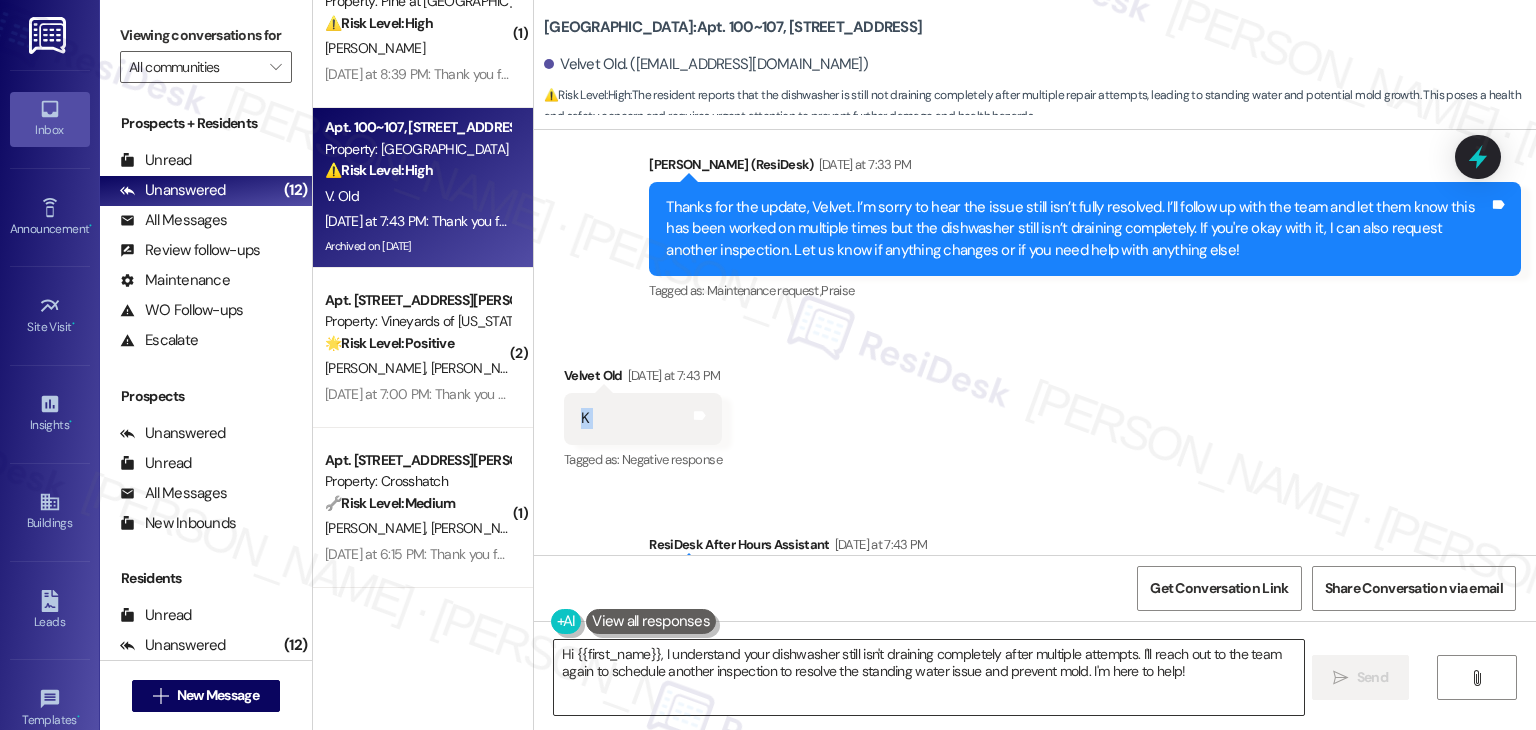click on "Hi {{first_name}}, I understand your dishwasher still isn't draining completely after multiple attempts. I'll reach out to the team again to schedule another inspection to resolve the standing water issue and prevent mold. I'm here to help!" at bounding box center (928, 677) 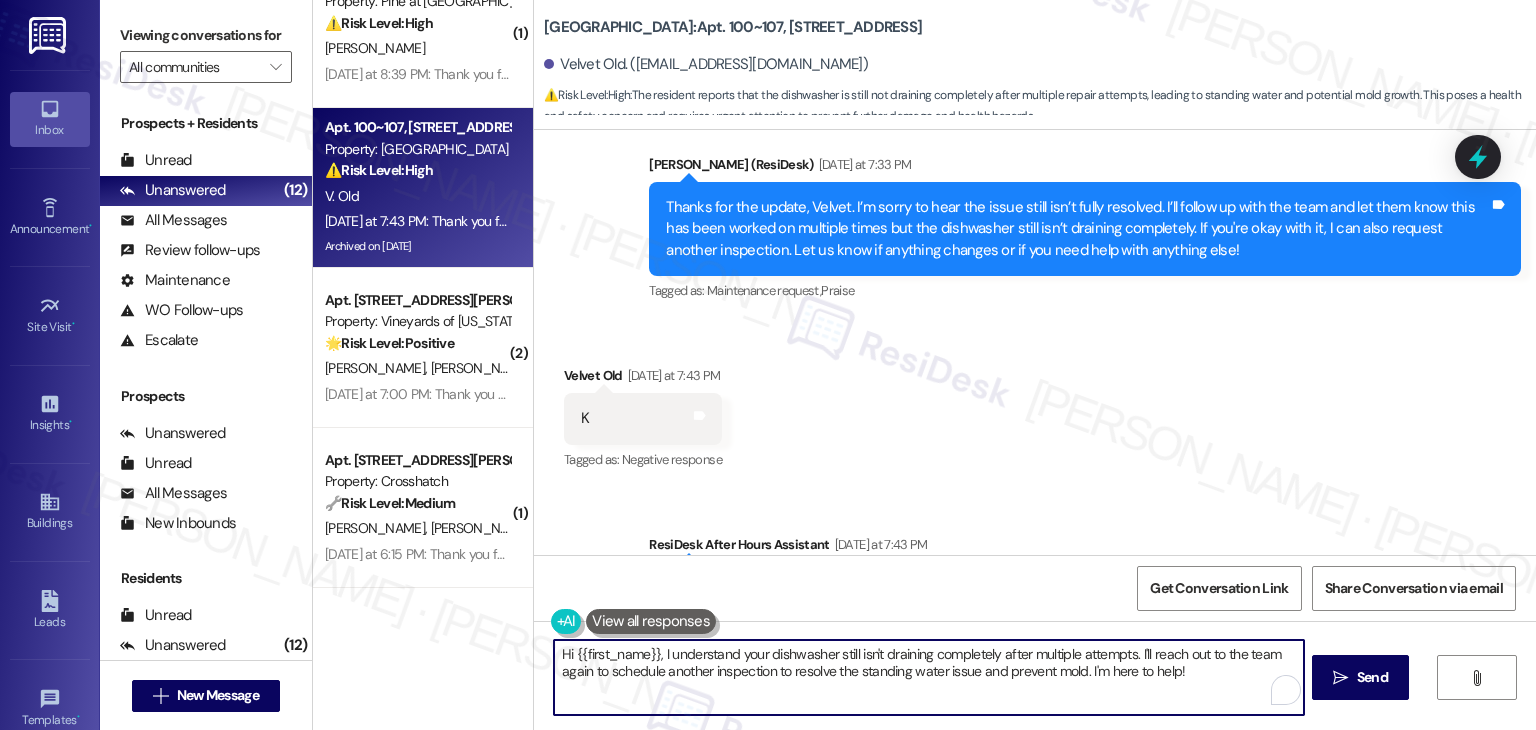 click on "Hi {{first_name}}, I understand your dishwasher still isn't draining completely after multiple attempts. I'll reach out to the team again to schedule another inspection to resolve the standing water issue and prevent mold. I'm here to help!" at bounding box center [928, 677] 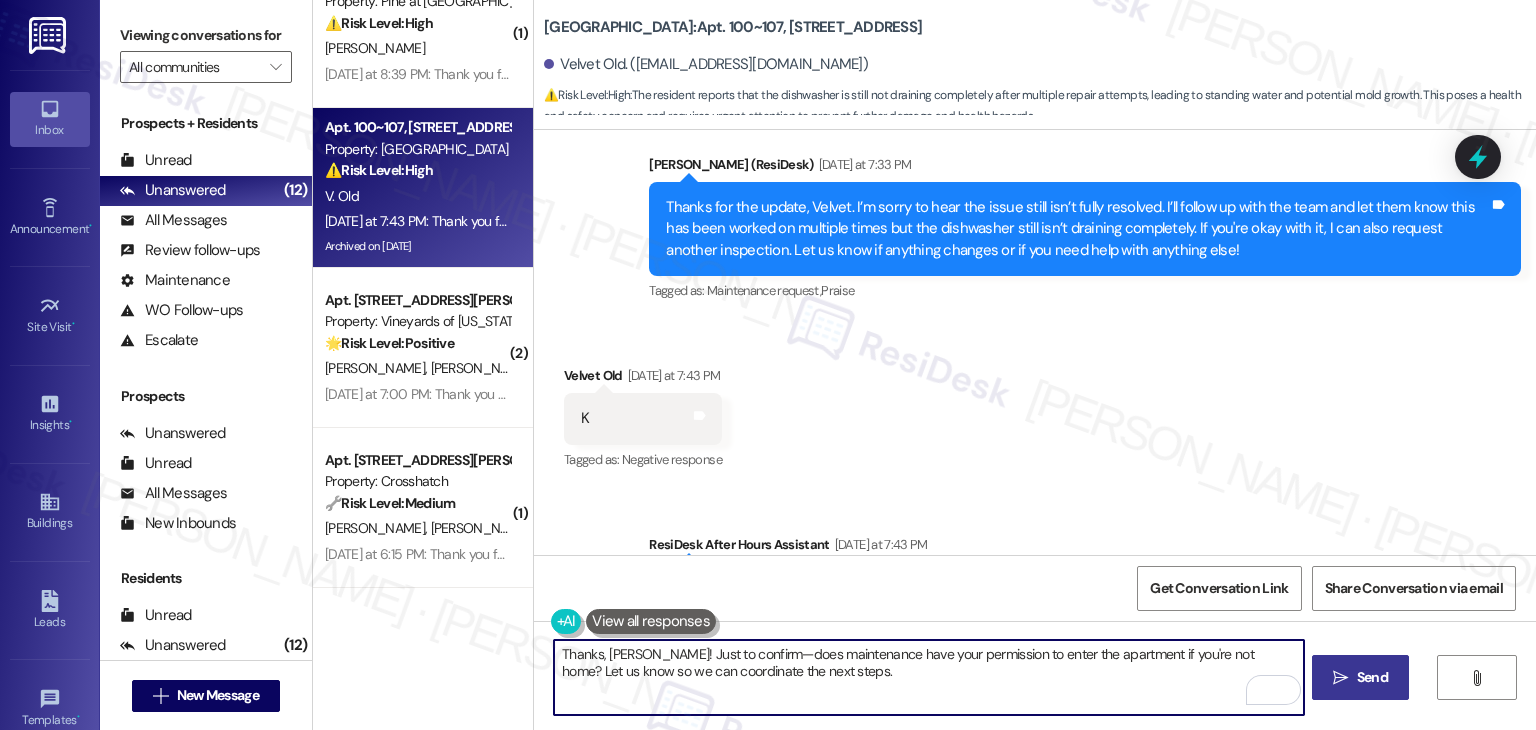 type on "Thanks, Velvet! Just to confirm—does maintenance have your permission to enter the apartment if you're not home? Let us know so we can coordinate the next steps." 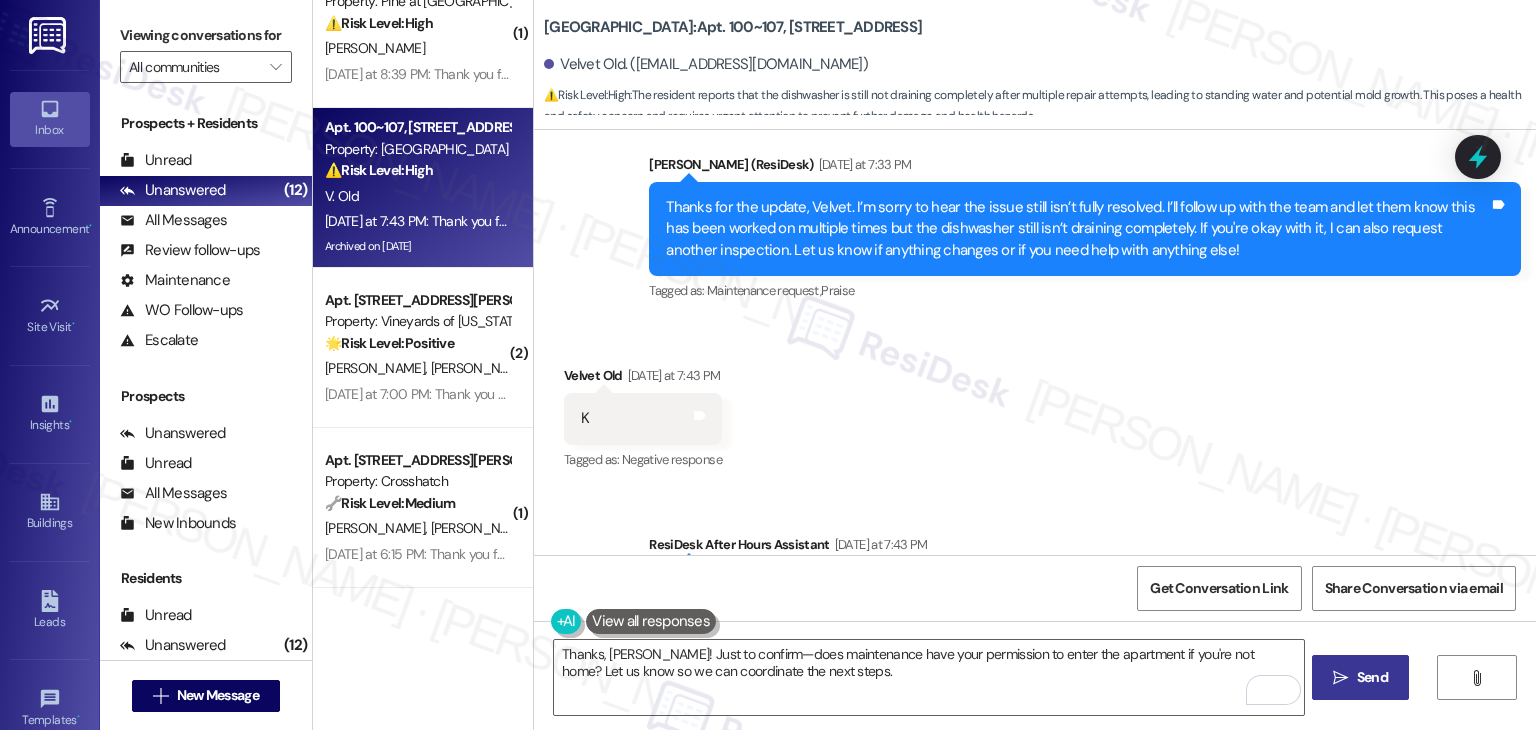 click on "Send" at bounding box center (1372, 677) 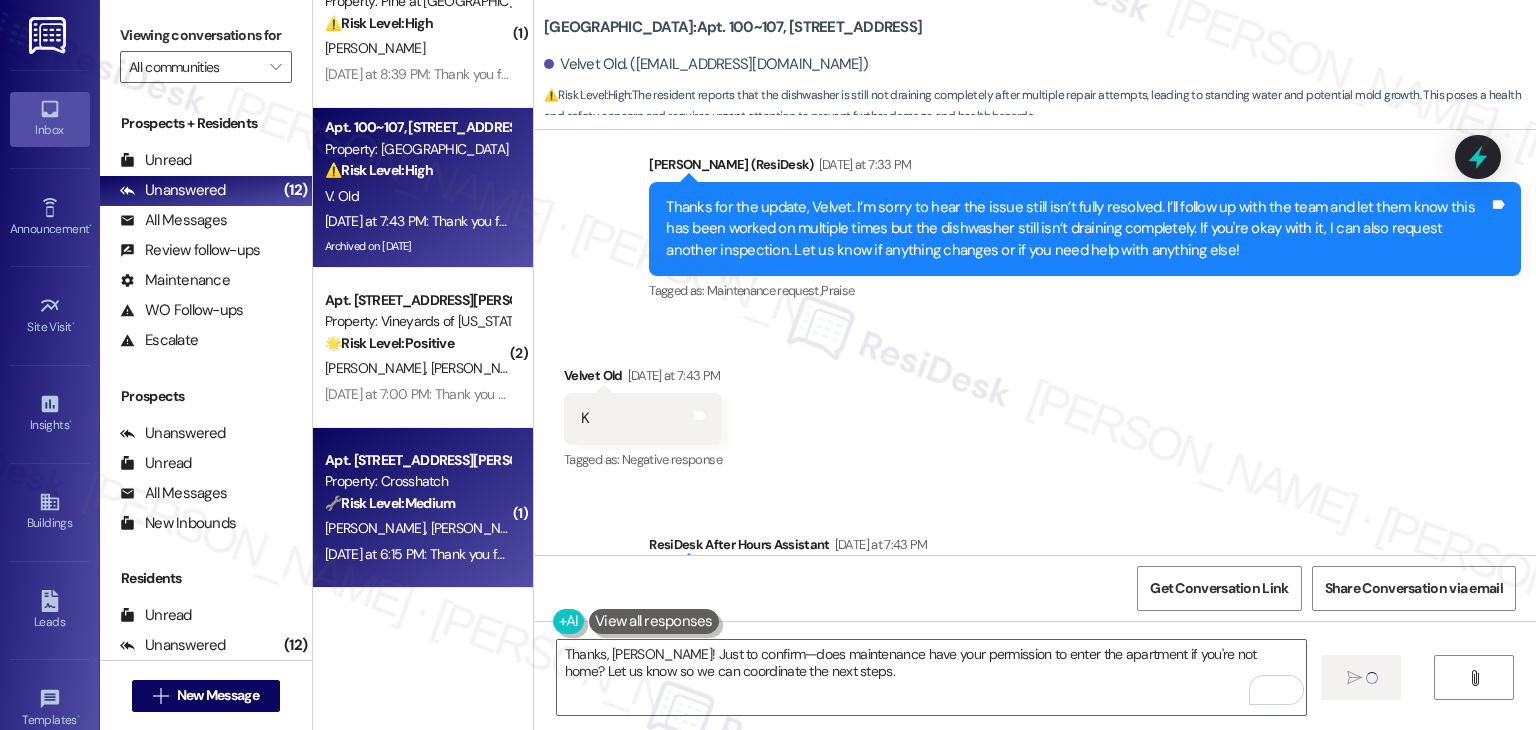type 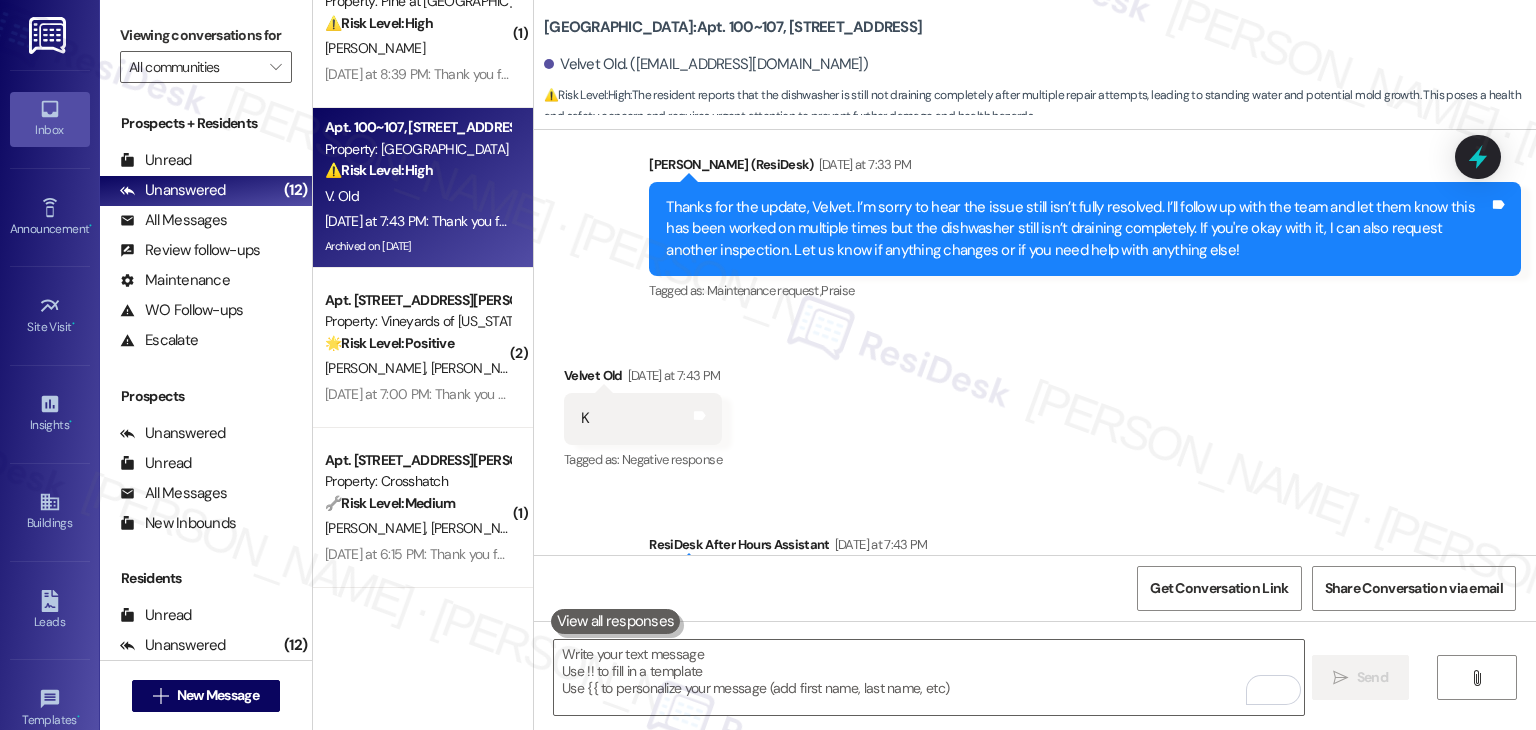 scroll, scrollTop: 12732, scrollLeft: 0, axis: vertical 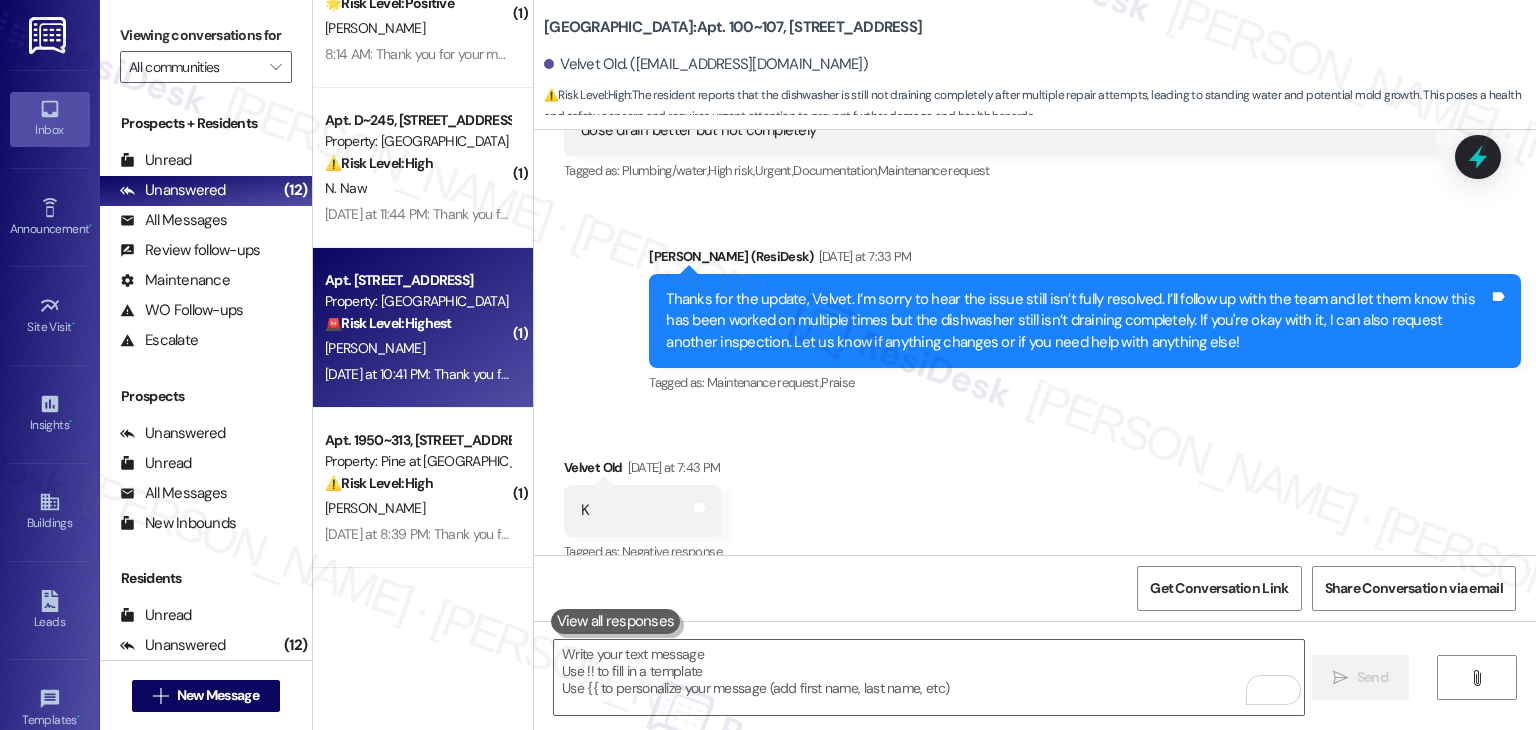 click on "Apt. 408, 1480 South 1000 East Property: Country Oaks 🚨  Risk Level:  Highest The resident is reporting a potential threat to the safety of residents due to a recently released individual with a history of violent crime, including stalking, harassment, and rape. This constitutes a high-risk situation requiring immediate attention and potential security measures. A. Hawes Yesterday at 10:41 PM: Thank you for your message. Our offices are currently closed, but we will contact you when we resume operations. For emergencies, please contact your emergency number 801-779-3667. Yesterday at 10:41 PM: Thank you for your message. Our offices are currently closed, but we will contact you when we resume operations. For emergencies, please contact your emergency number 801-779-3667." at bounding box center (423, 328) 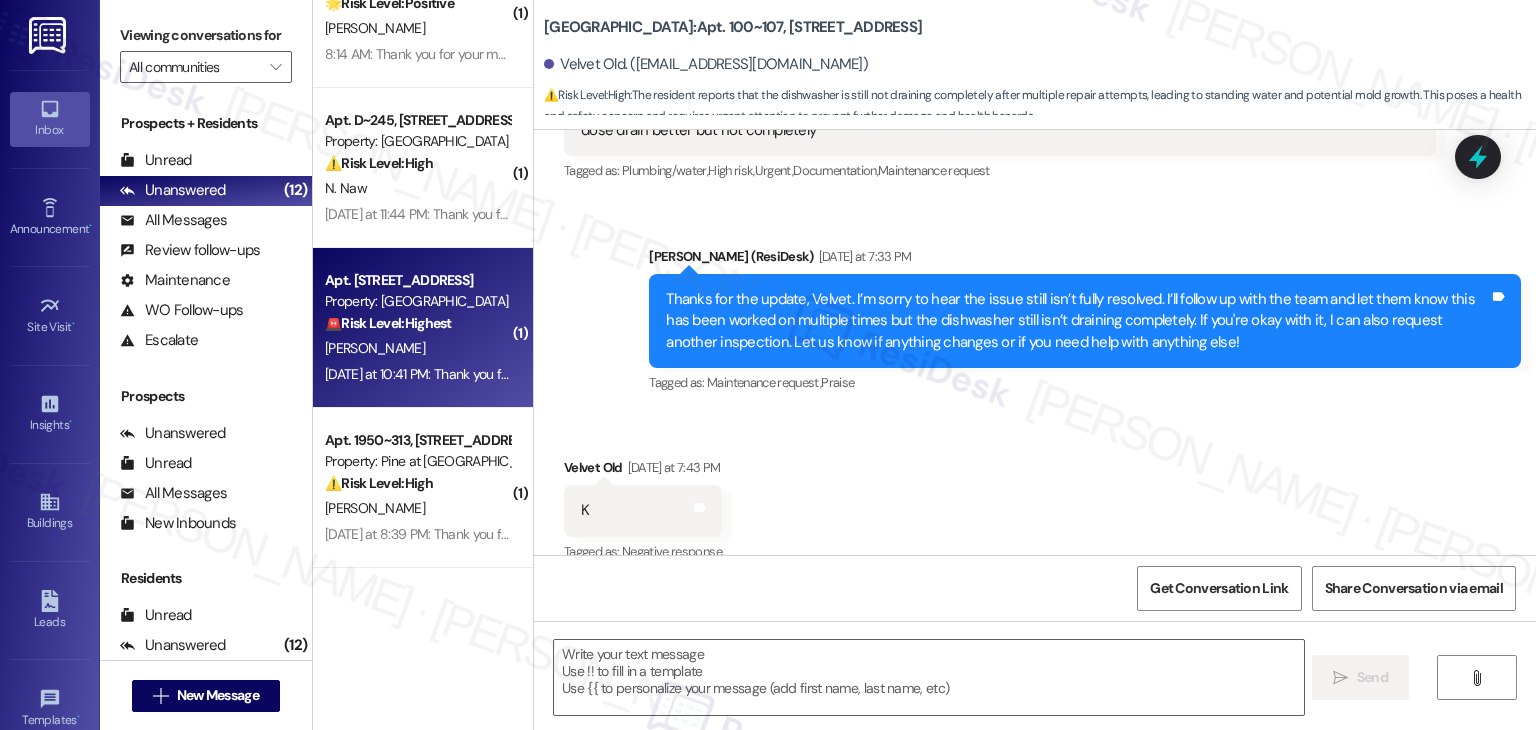 type on "Fetching suggested responses. Please feel free to read through the conversation in the meantime." 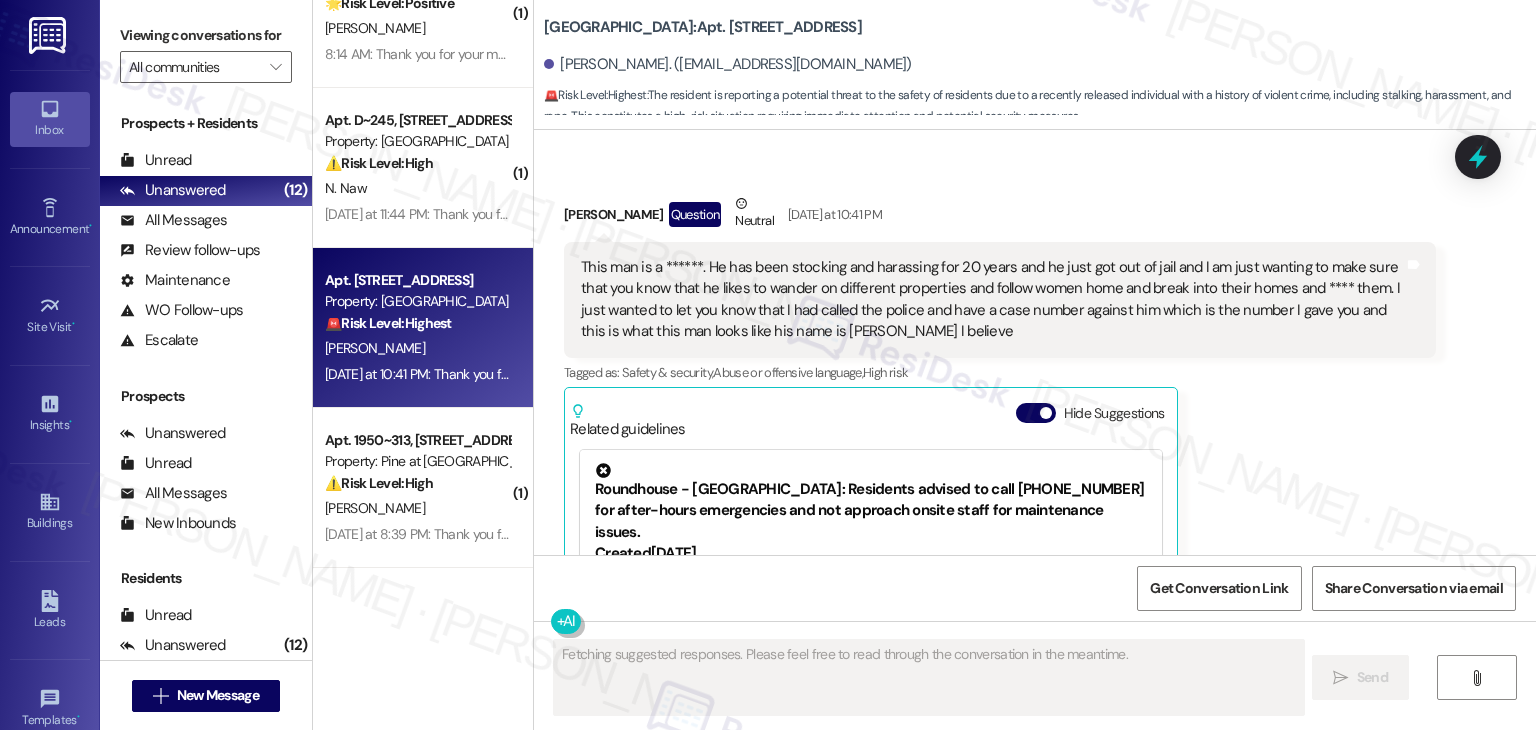 scroll, scrollTop: 8232, scrollLeft: 0, axis: vertical 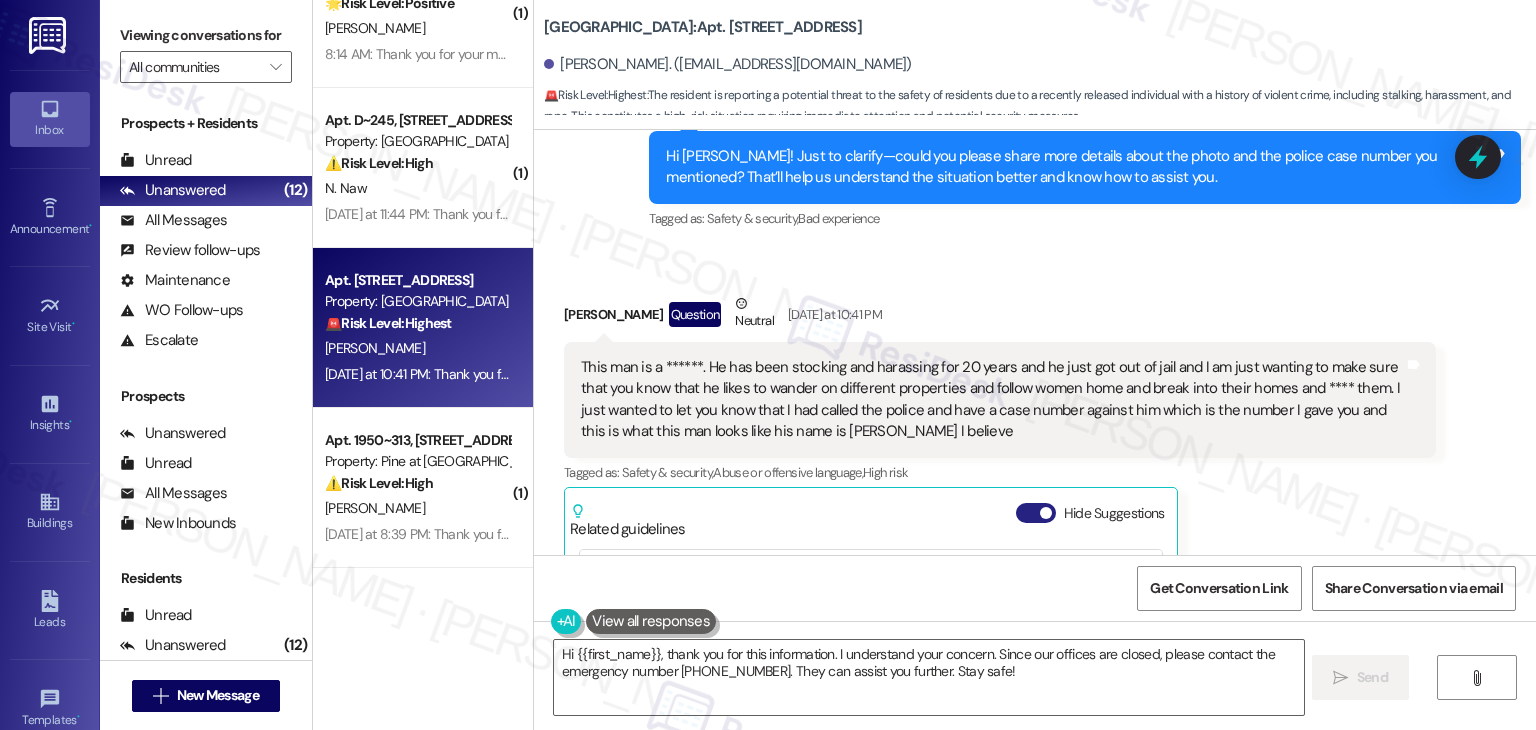 click on "Hide Suggestions" at bounding box center (1036, 513) 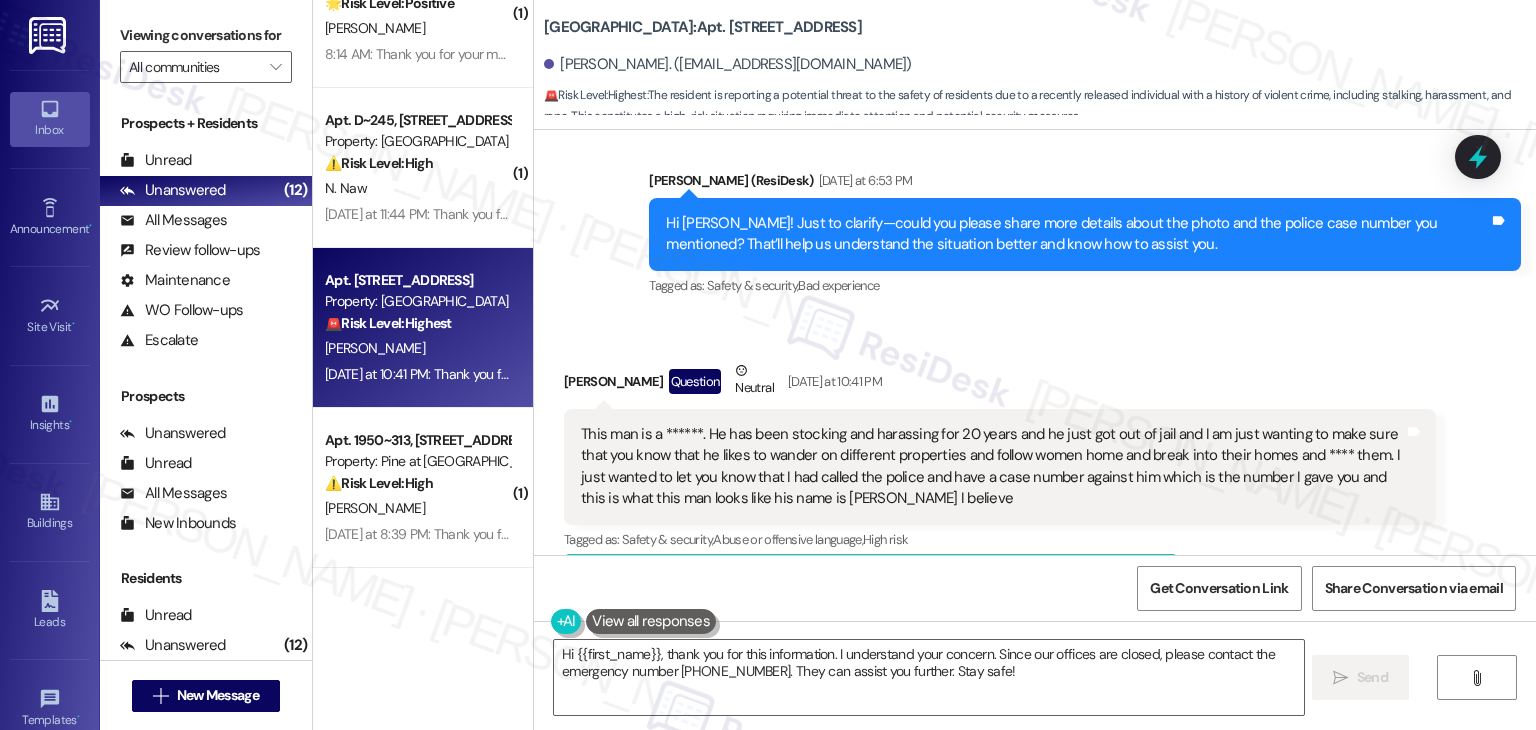 scroll, scrollTop: 8032, scrollLeft: 0, axis: vertical 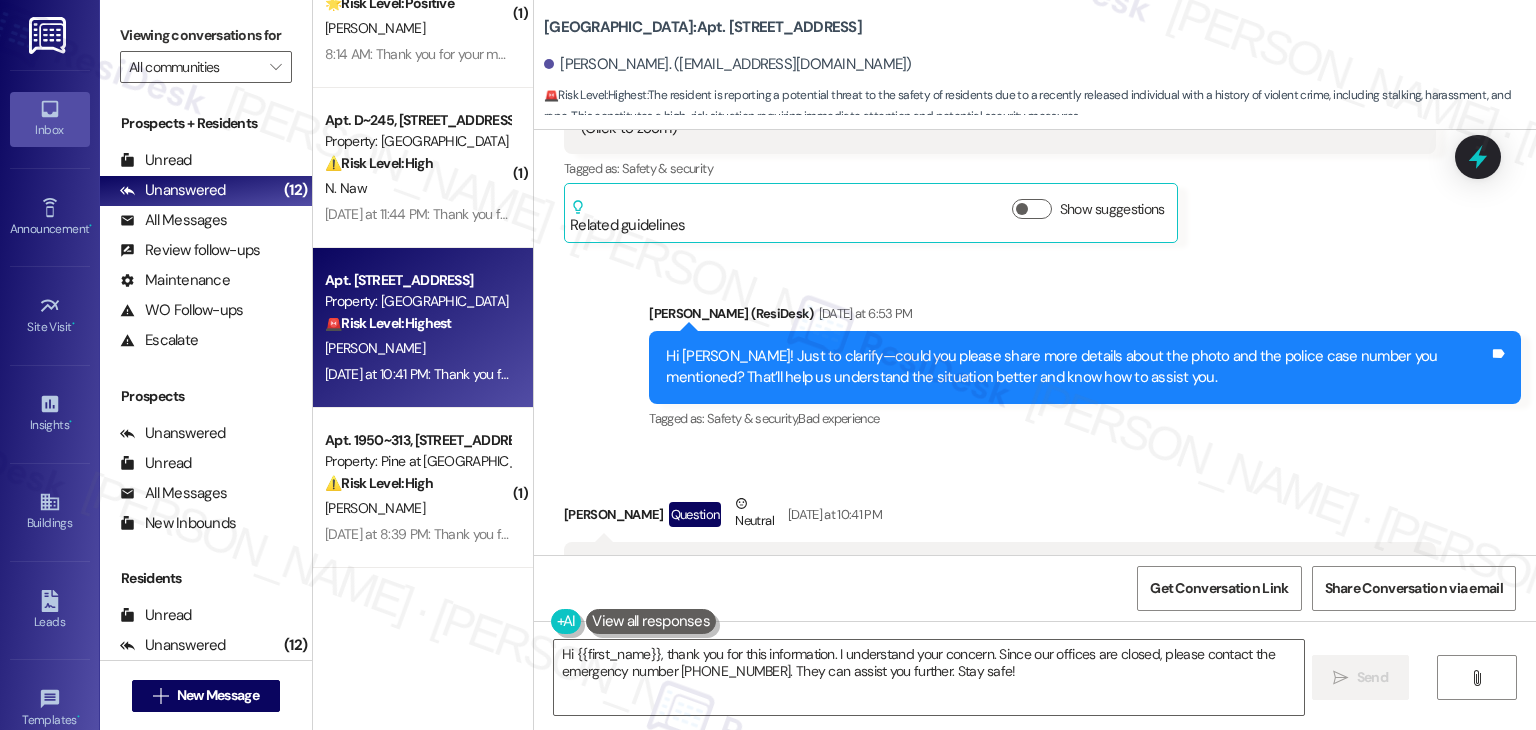 click on "Received via SMS Amanda Hawes Question   Neutral Yesterday at 10:41 PM This man is a ******. He has been stocking and harassing for 20 years and he just got out of jail and I am just wanting to make sure that you know that he likes to wander on different properties and follow women home and break into their homes and **** them. I just wanted to let you know that I had called the police and have a case number against him which is the number I gave you and this is what this man looks like his name is Brock Layton I believe Tags and notes Tagged as:   Safety & security ,  Click to highlight conversations about Safety & security Abuse or offensive language ,  Click to highlight conversations about Abuse or offensive language High risk Click to highlight conversations about High risk  Related guidelines Show suggestions" at bounding box center (1000, 619) 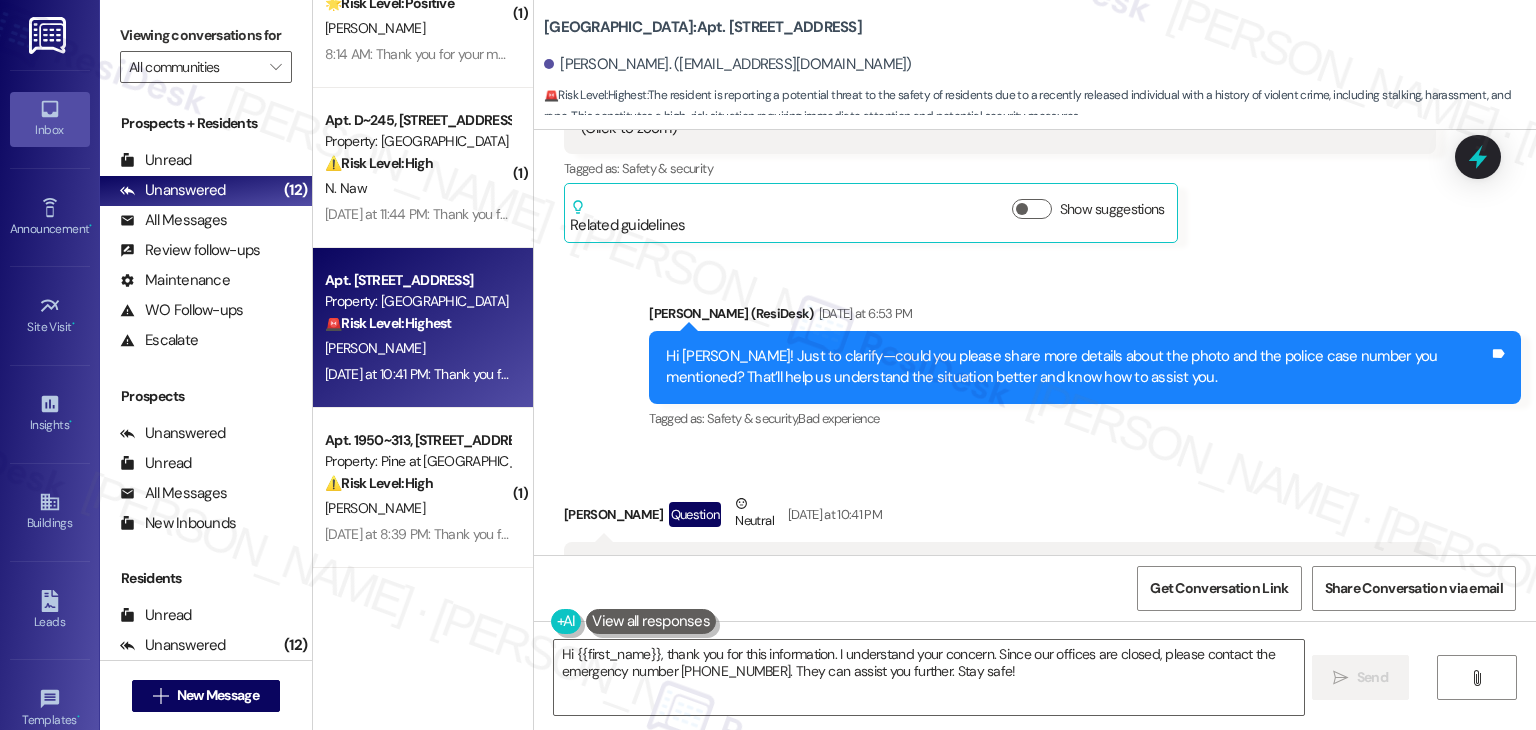 click on "Received via SMS Amanda Hawes Question   Neutral Yesterday at 10:41 PM This man is a ******. He has been stocking and harassing for 20 years and he just got out of jail and I am just wanting to make sure that you know that he likes to wander on different properties and follow women home and break into their homes and **** them. I just wanted to let you know that I had called the police and have a case number against him which is the number I gave you and this is what this man looks like his name is Brock Layton I believe Tags and notes Tagged as:   Safety & security ,  Click to highlight conversations about Safety & security Abuse or offensive language ,  Click to highlight conversations about Abuse or offensive language High risk Click to highlight conversations about High risk  Related guidelines Show suggestions" at bounding box center (1035, 604) 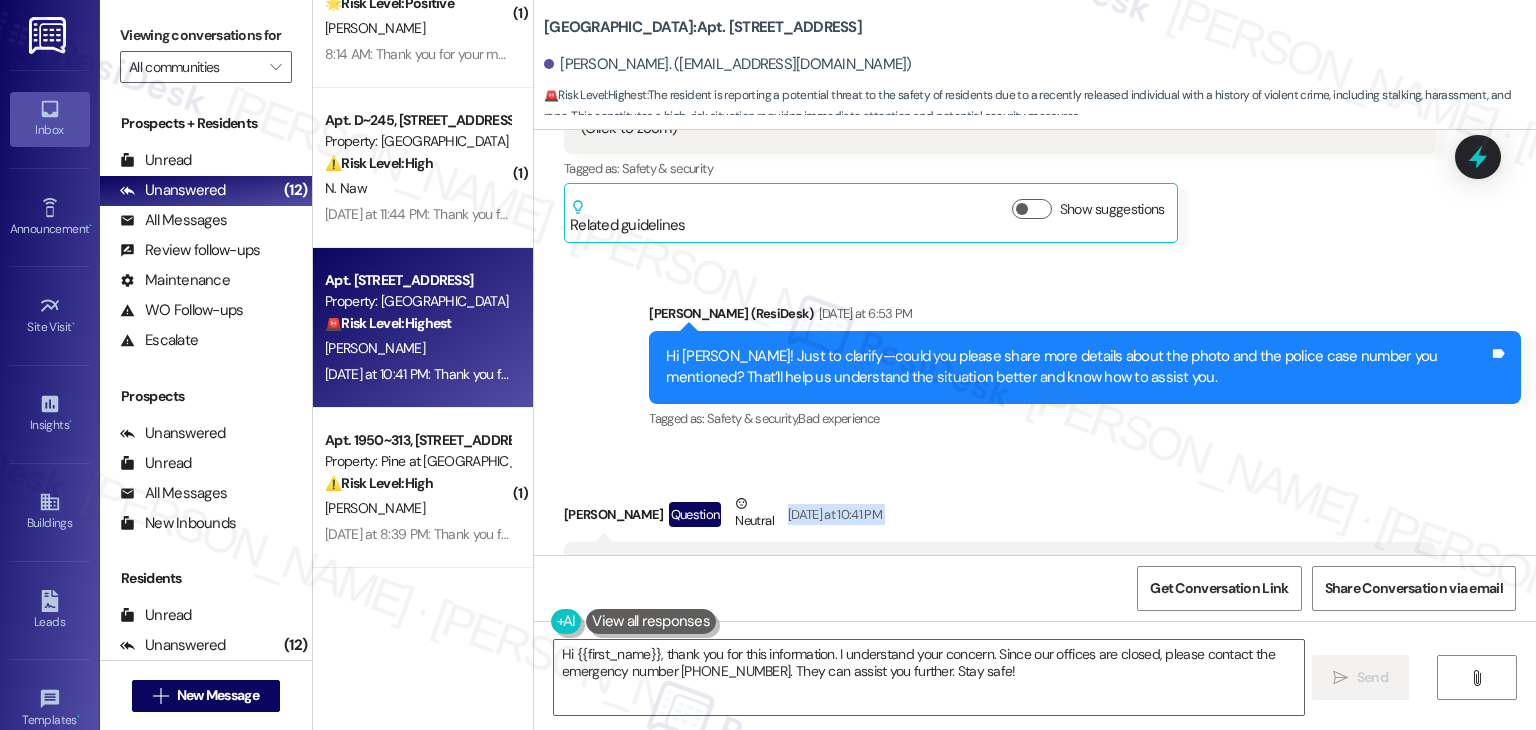 click on "Received via SMS Amanda Hawes Question   Neutral Yesterday at 10:41 PM This man is a ******. He has been stocking and harassing for 20 years and he just got out of jail and I am just wanting to make sure that you know that he likes to wander on different properties and follow women home and break into their homes and **** them. I just wanted to let you know that I had called the police and have a case number against him which is the number I gave you and this is what this man looks like his name is Brock Layton I believe Tags and notes Tagged as:   Safety & security ,  Click to highlight conversations about Safety & security Abuse or offensive language ,  Click to highlight conversations about Abuse or offensive language High risk Click to highlight conversations about High risk  Related guidelines Show suggestions" at bounding box center [1035, 604] 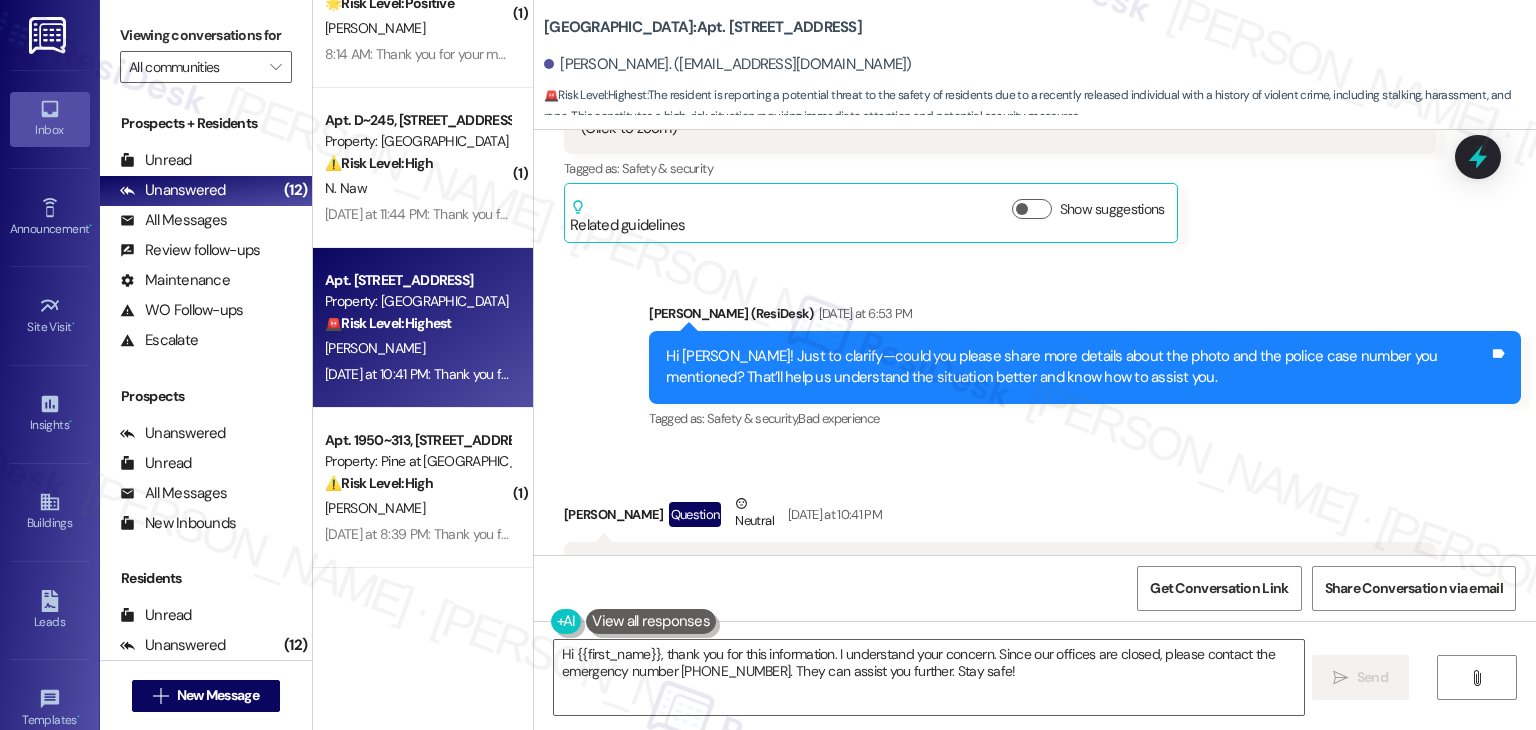 click on "Received via SMS Amanda Hawes Question   Neutral Yesterday at 10:41 PM This man is a ******. He has been stocking and harassing for 20 years and he just got out of jail and I am just wanting to make sure that you know that he likes to wander on different properties and follow women home and break into their homes and **** them. I just wanted to let you know that I had called the police and have a case number against him which is the number I gave you and this is what this man looks like his name is Brock Layton I believe Tags and notes Tagged as:   Safety & security ,  Click to highlight conversations about Safety & security Abuse or offensive language ,  Click to highlight conversations about Abuse or offensive language High risk Click to highlight conversations about High risk  Related guidelines Show suggestions" at bounding box center (1035, 604) 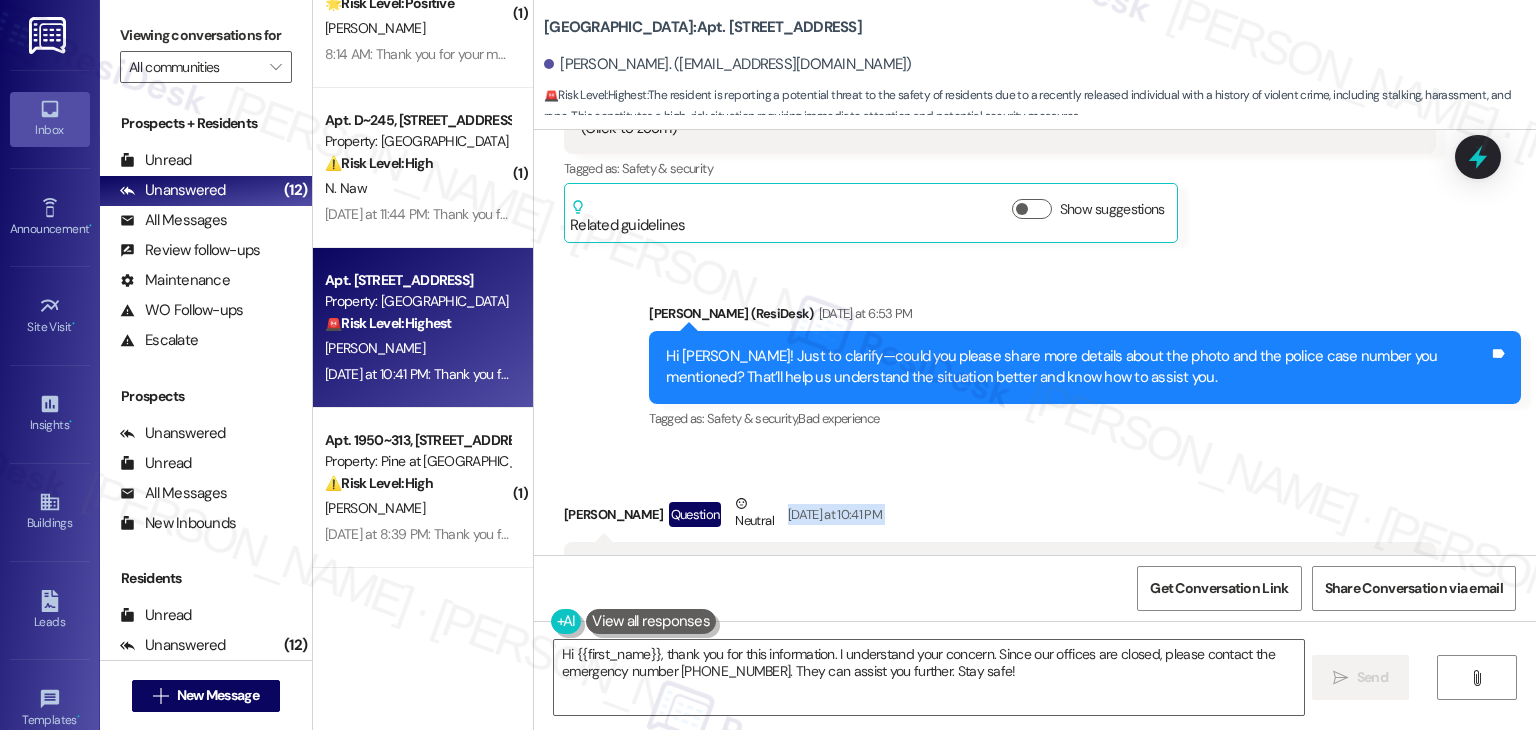 click on "Received via SMS Amanda Hawes Question   Neutral Yesterday at 10:41 PM This man is a ******. He has been stocking and harassing for 20 years and he just got out of jail and I am just wanting to make sure that you know that he likes to wander on different properties and follow women home and break into their homes and **** them. I just wanted to let you know that I had called the police and have a case number against him which is the number I gave you and this is what this man looks like his name is Brock Layton I believe Tags and notes Tagged as:   Safety & security ,  Click to highlight conversations about Safety & security Abuse or offensive language ,  Click to highlight conversations about Abuse or offensive language High risk Click to highlight conversations about High risk  Related guidelines Show suggestions" at bounding box center [1035, 604] 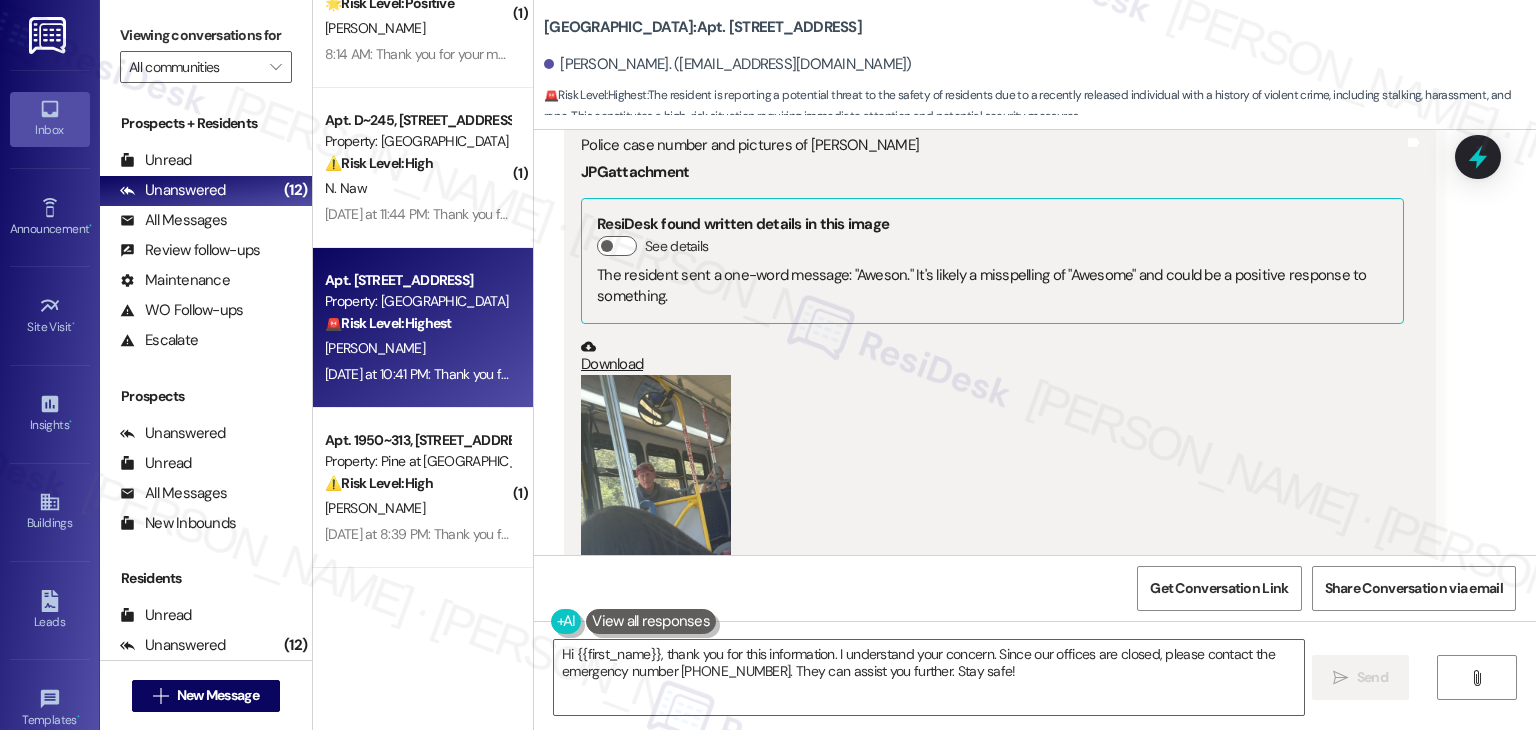 scroll, scrollTop: 7532, scrollLeft: 0, axis: vertical 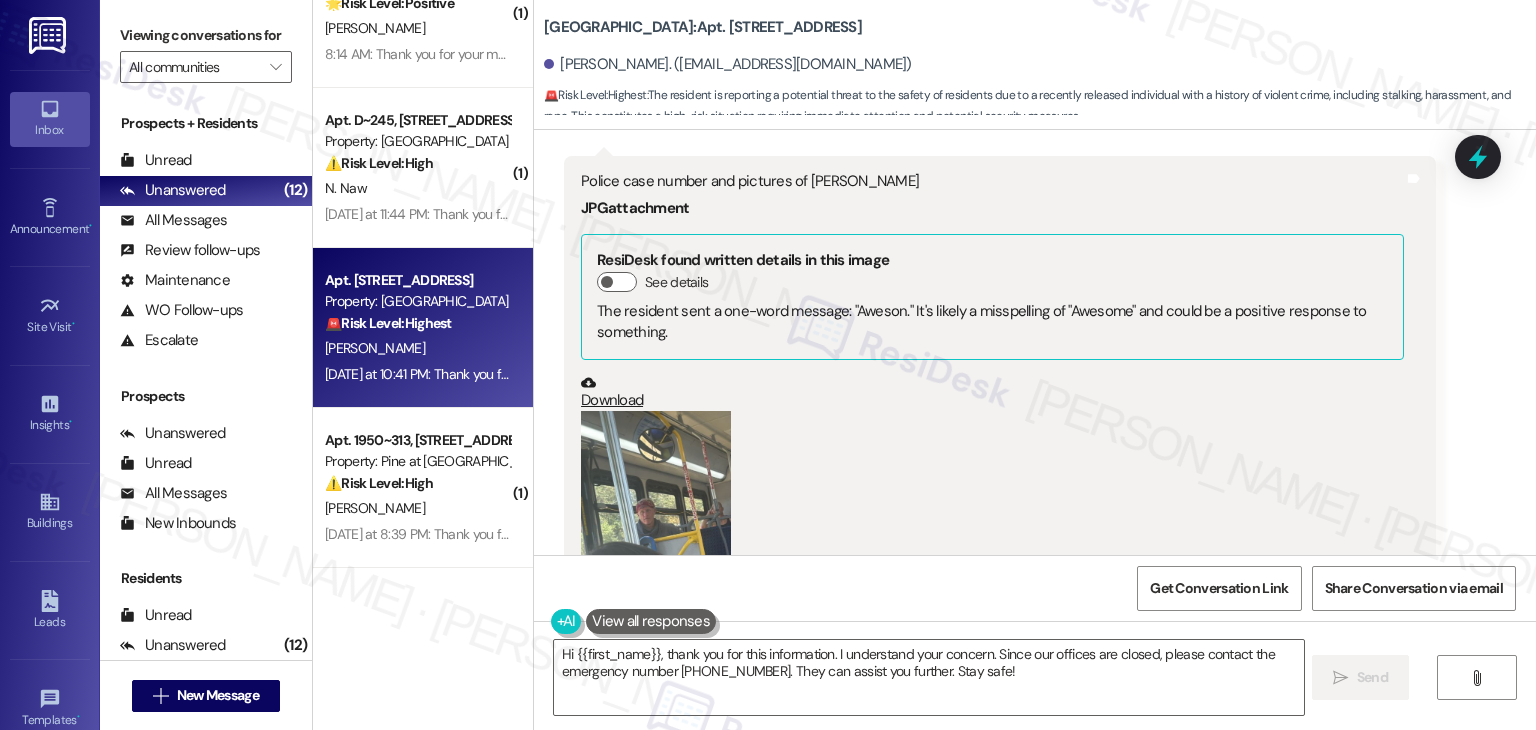 click at bounding box center [656, 511] 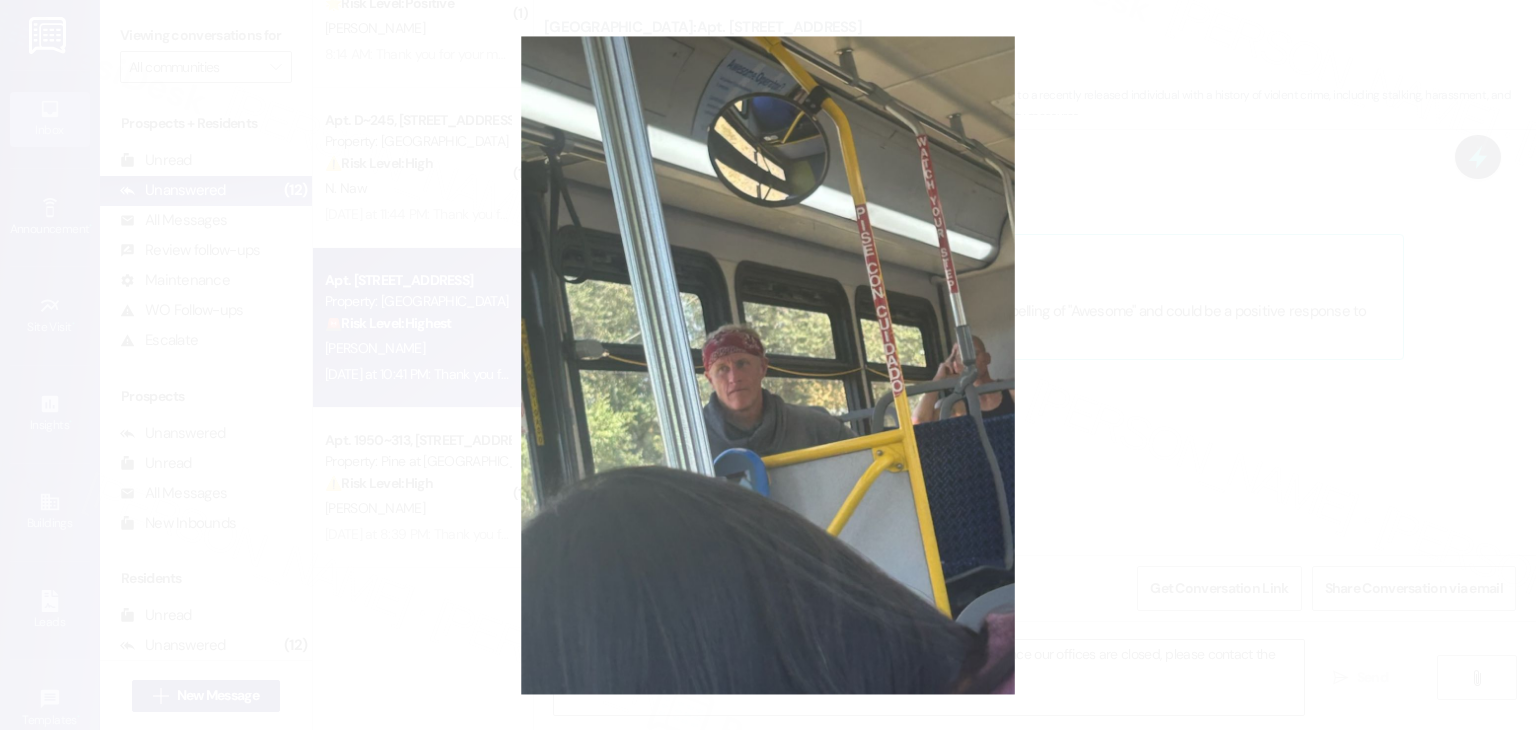 click at bounding box center (768, 365) 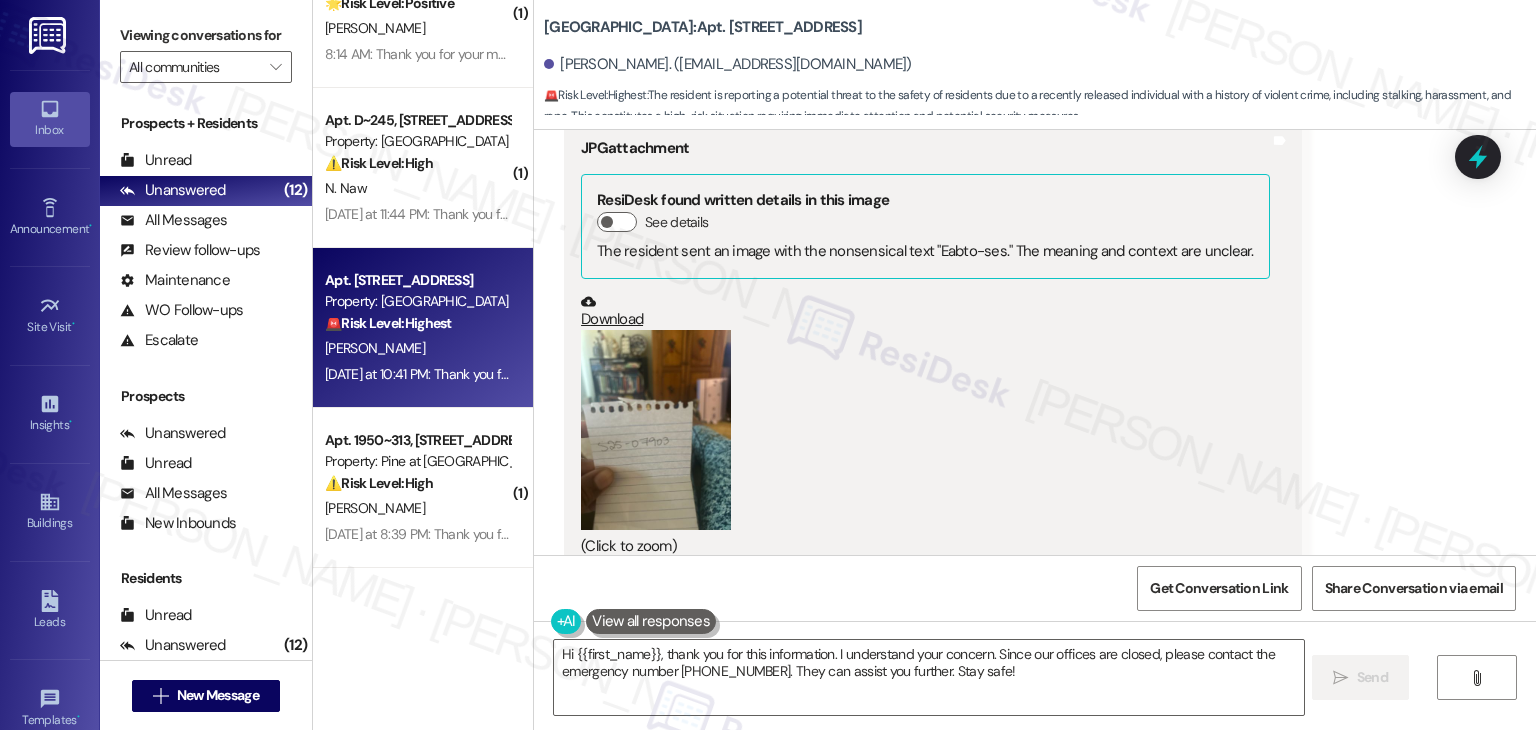 scroll, scrollTop: 6932, scrollLeft: 0, axis: vertical 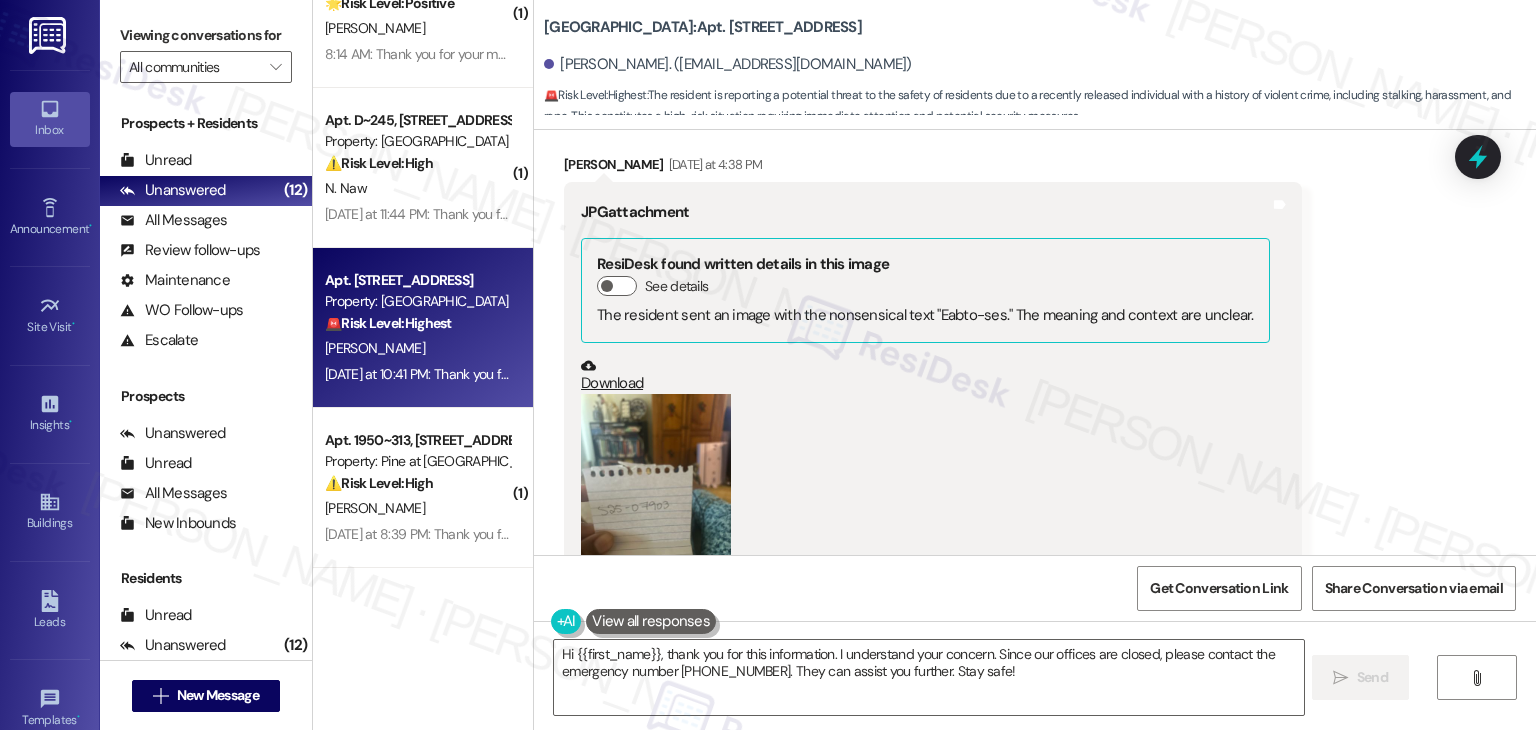 click at bounding box center (656, 494) 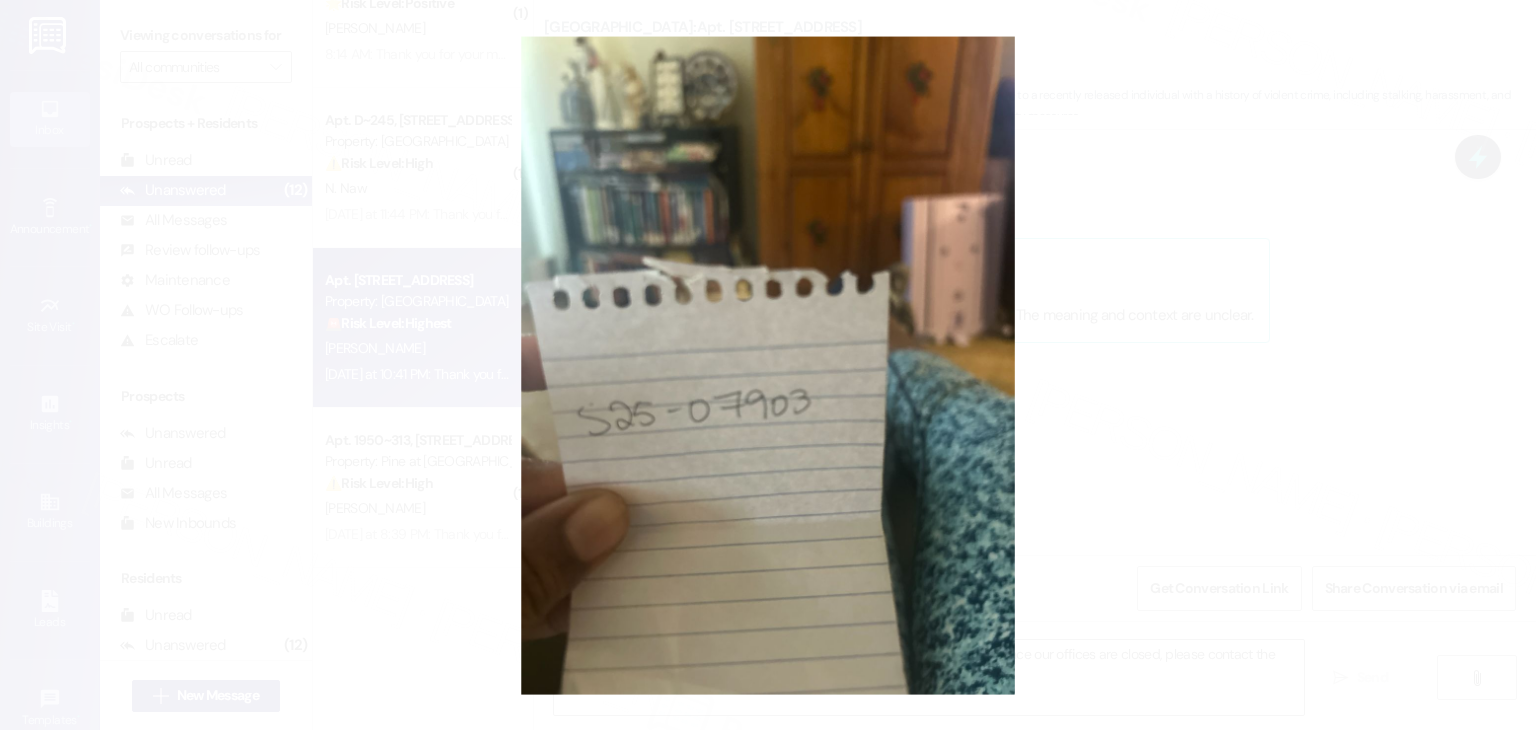 click at bounding box center [768, 365] 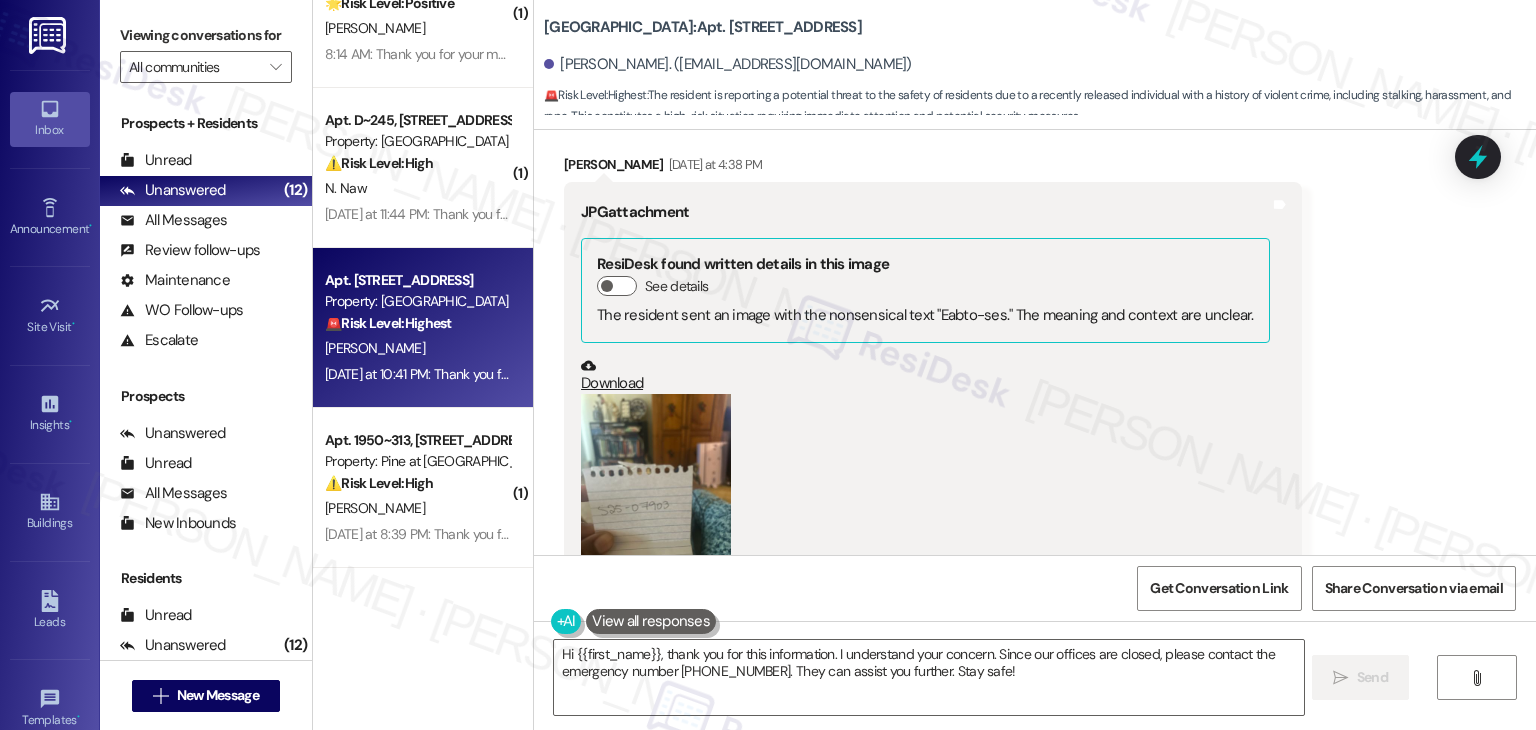 click on "Received via SMS Amanda Hawes Yesterday at 4:38 PM JPG  attachment ResiDesk found written details in this image   See details The resident sent an image with the nonsensical text "Eabto-ses." The meaning and context are unclear.
Download   (Click to zoom) Tags and notes  Related guidelines Show suggestions Received via SMS 4:38 PM Amanda Hawes Yesterday at 4:38 PM Police case number and pictures of Brock Layton  JPG  attachment ResiDesk found written details in this image   See details The resident sent a one-word message: "Aweson." It's likely a misspelling of "Awesome" and could be a positive response to something.
Download   (Click to zoom) Tags and notes Tagged as:   Safety & security Click to highlight conversations about Safety & security  Related guidelines Show suggestions" at bounding box center (1035, 733) 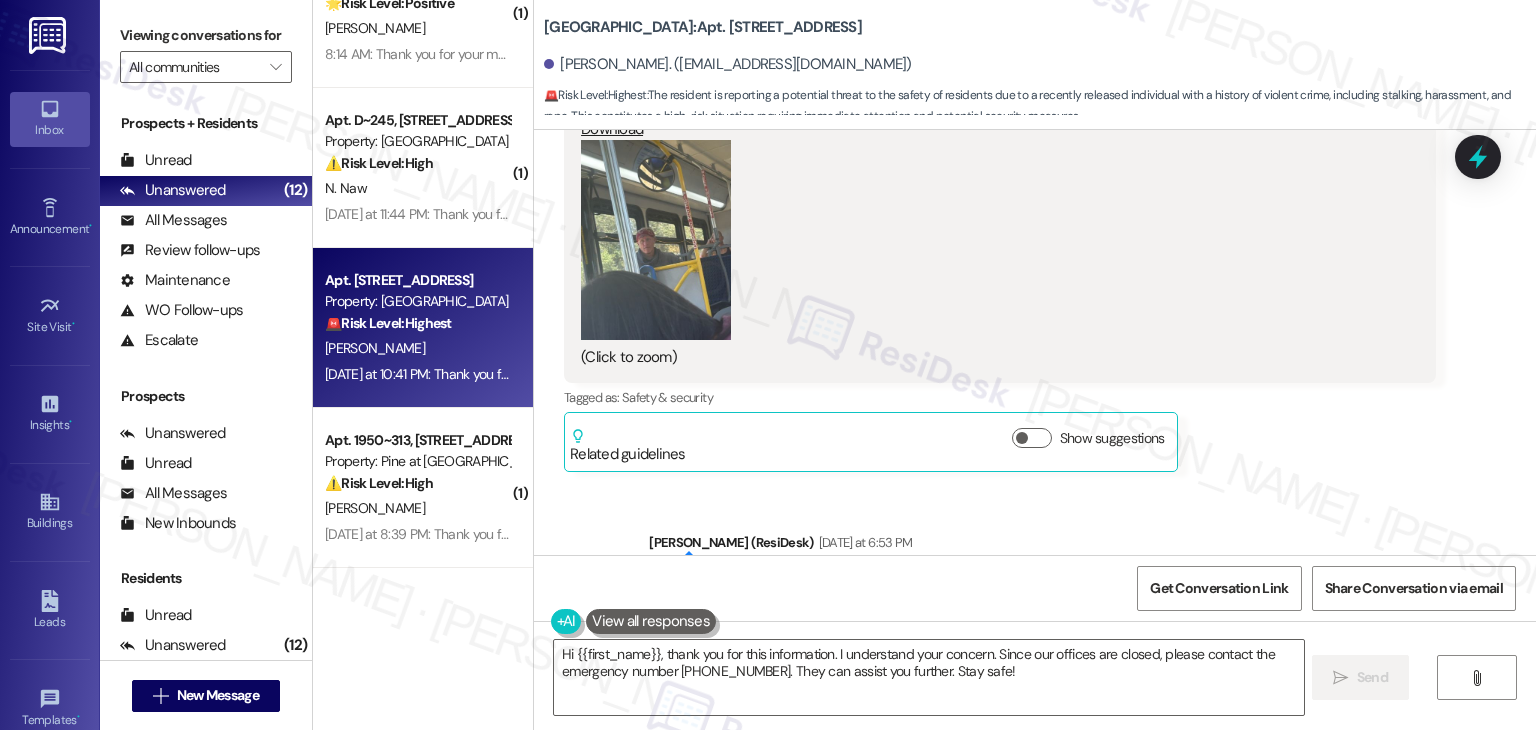 scroll, scrollTop: 7832, scrollLeft: 0, axis: vertical 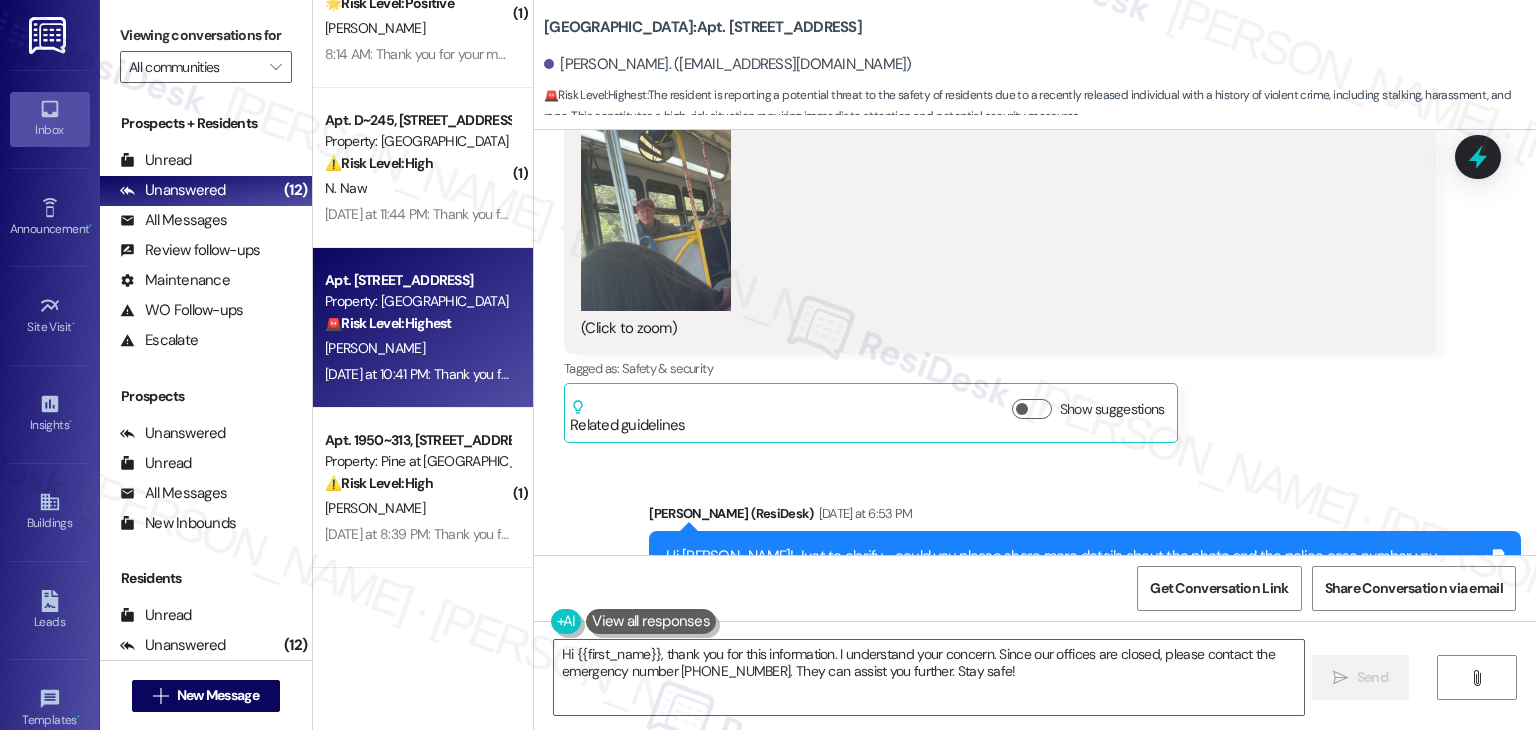 click on "Hi Amanda! Just to clarify—could you please share more details about the photo and the police case number you mentioned? That’ll help us understand the situation better and know how to assist you." at bounding box center [1077, 567] 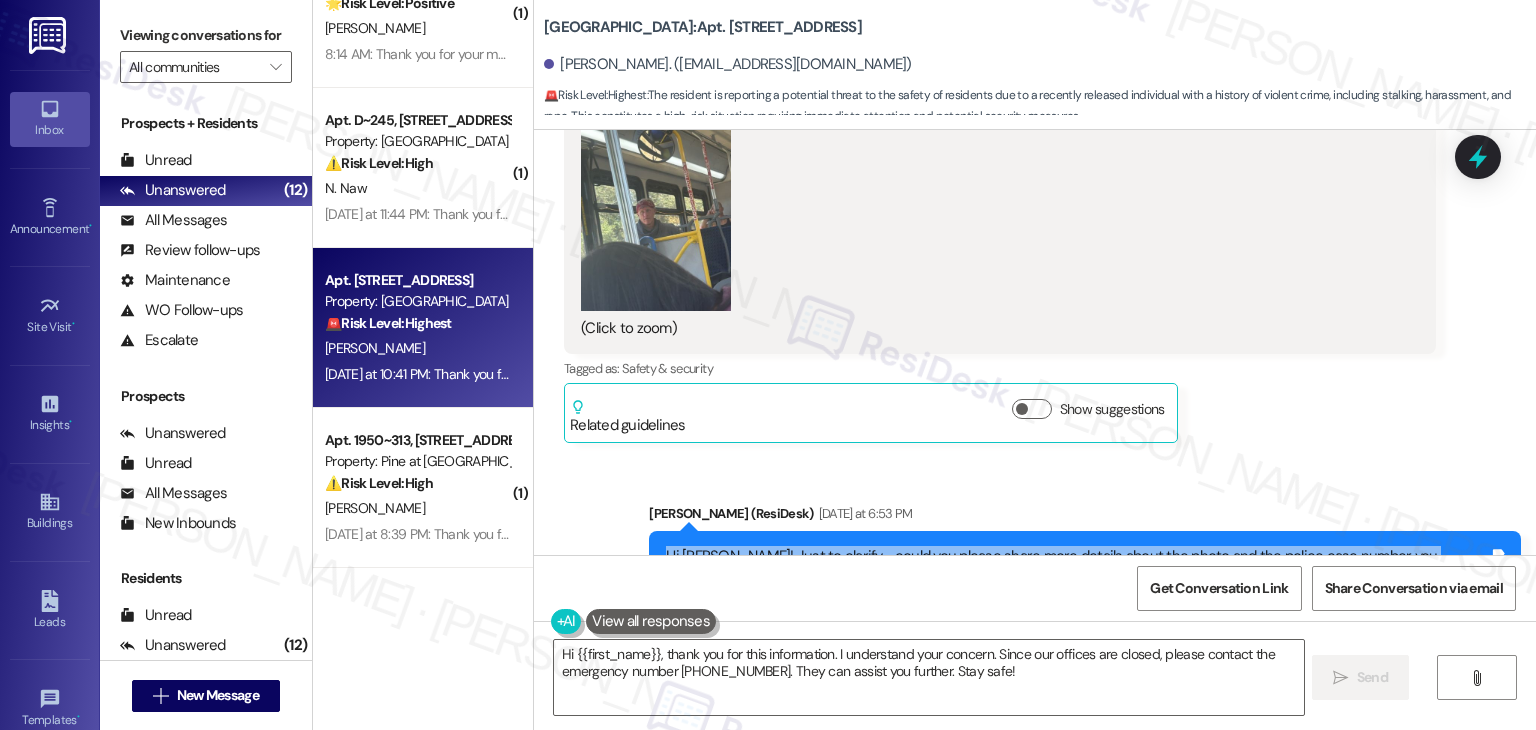 click on "Hi Amanda! Just to clarify—could you please share more details about the photo and the police case number you mentioned? That’ll help us understand the situation better and know how to assist you." at bounding box center [1077, 567] 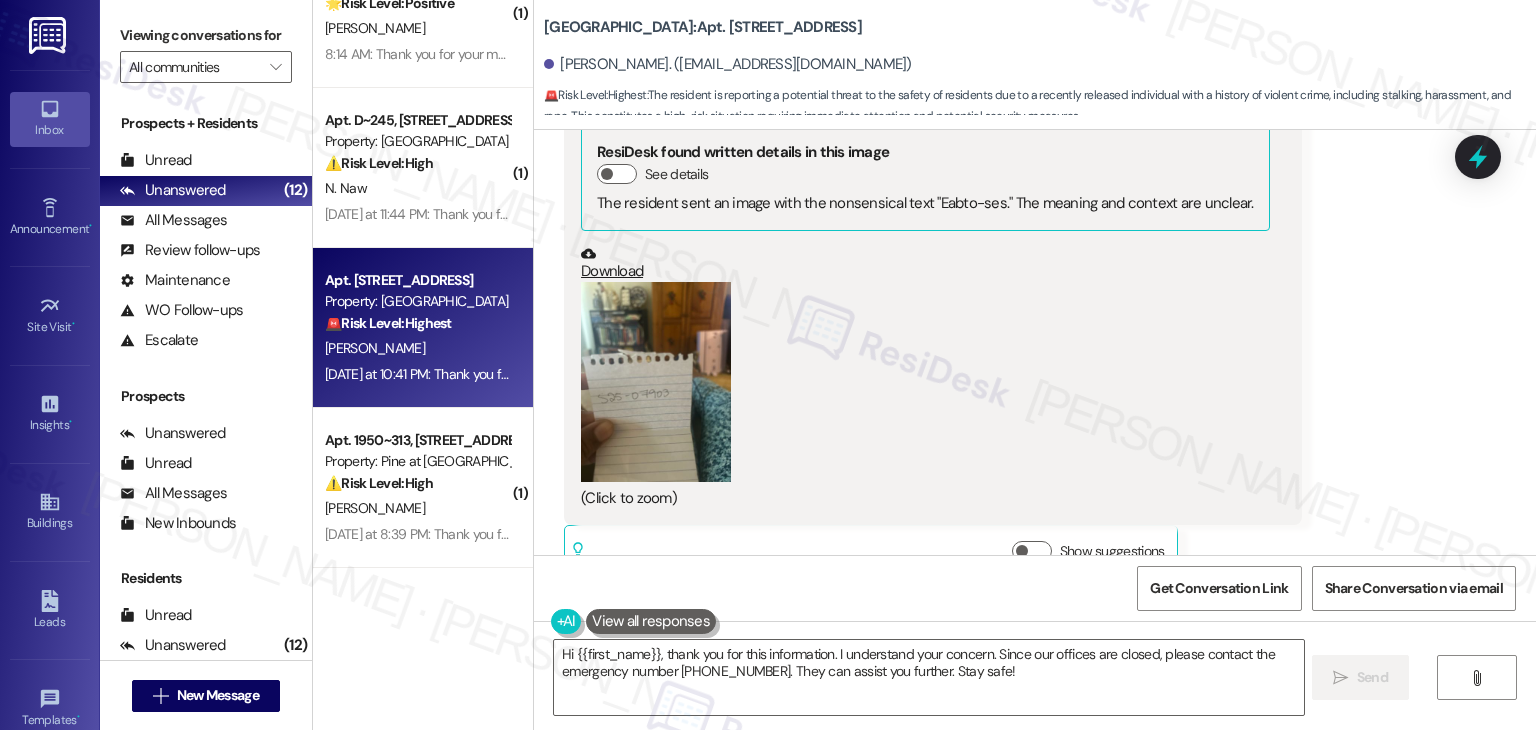 scroll, scrollTop: 7032, scrollLeft: 0, axis: vertical 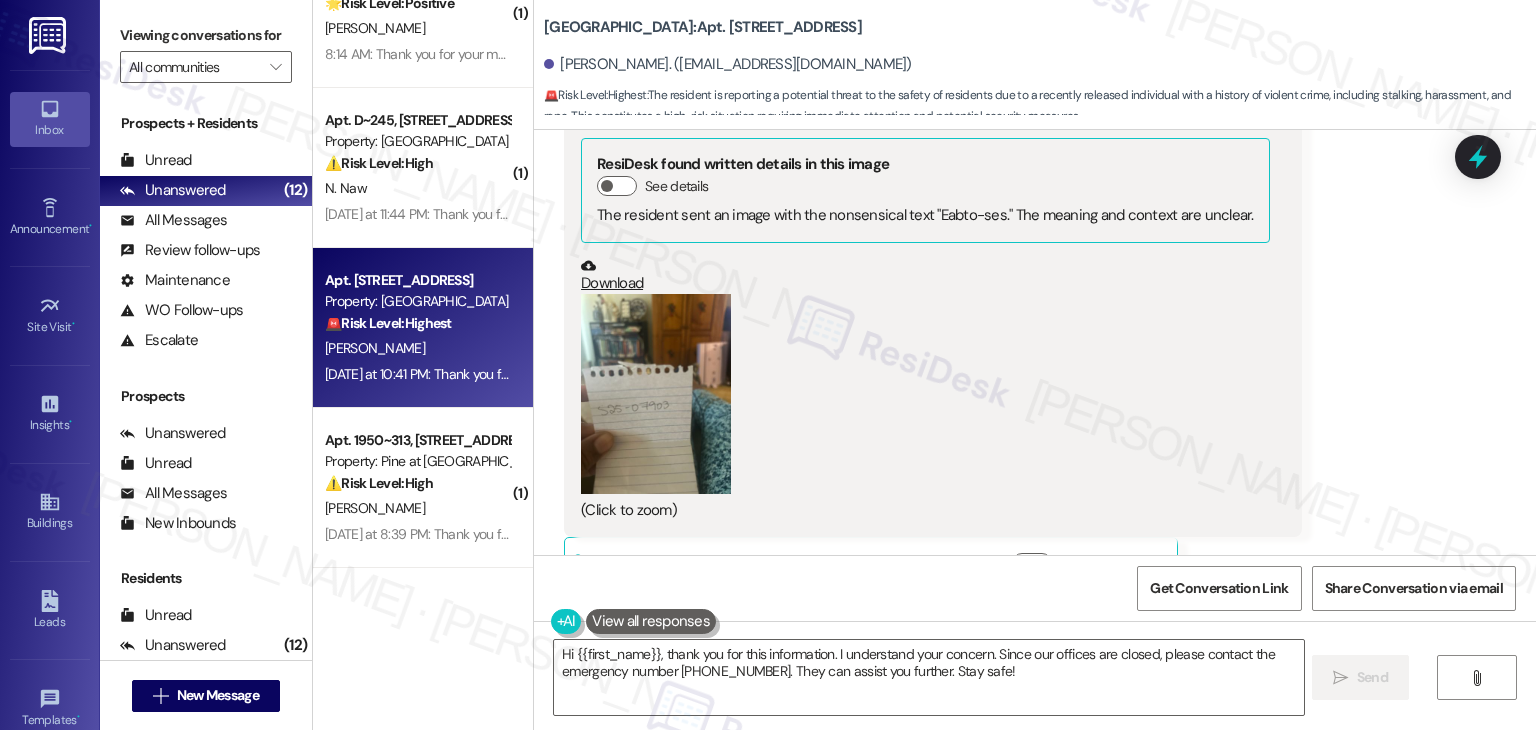 click on "Received via SMS Amanda Hawes Yesterday at 4:38 PM JPG  attachment ResiDesk found written details in this image   See details The resident sent an image with the nonsensical text "Eabto-ses." The meaning and context are unclear.
Download   (Click to zoom) Tags and notes  Related guidelines Show suggestions" at bounding box center (933, 325) 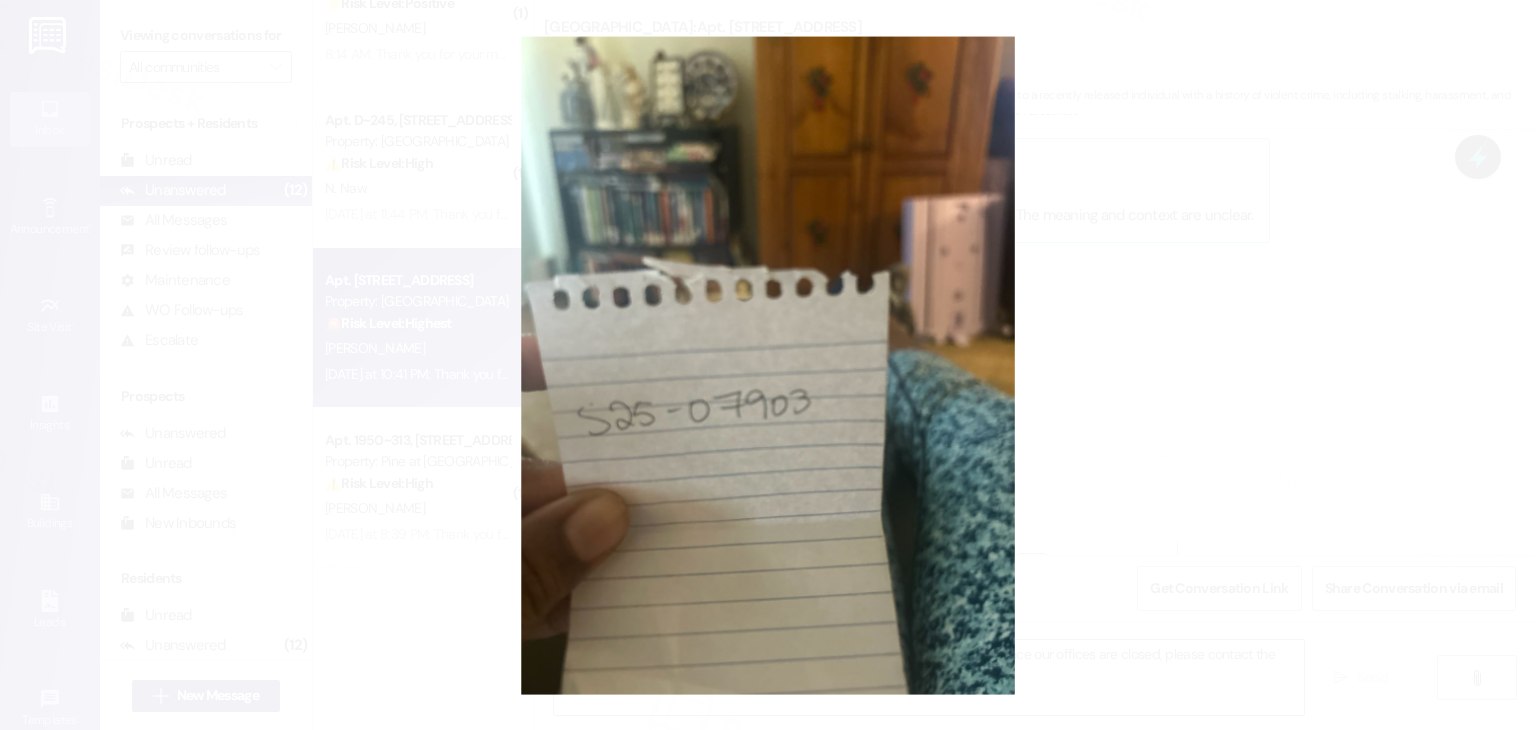 click at bounding box center (768, 365) 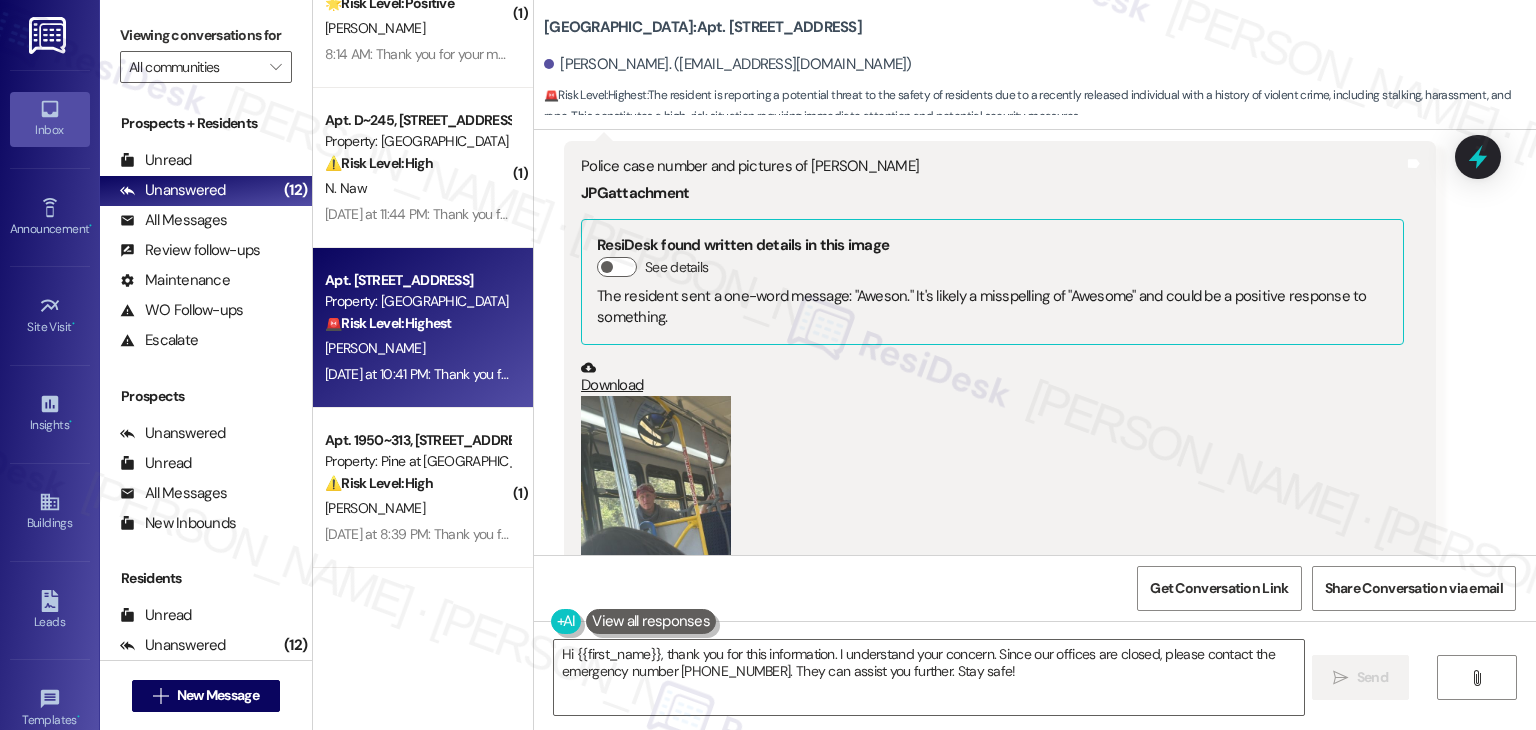 scroll, scrollTop: 7532, scrollLeft: 0, axis: vertical 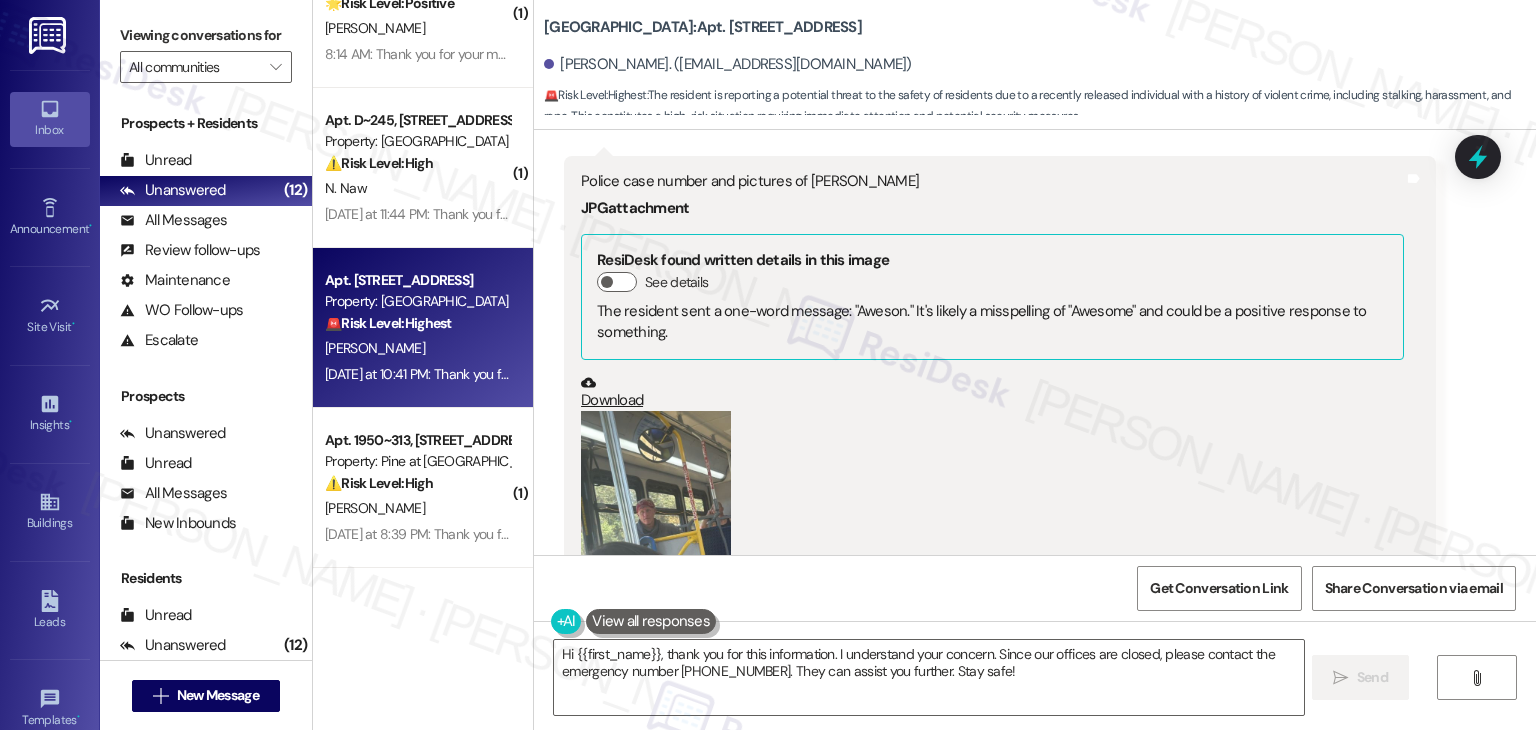 click on "Download" at bounding box center (992, 392) 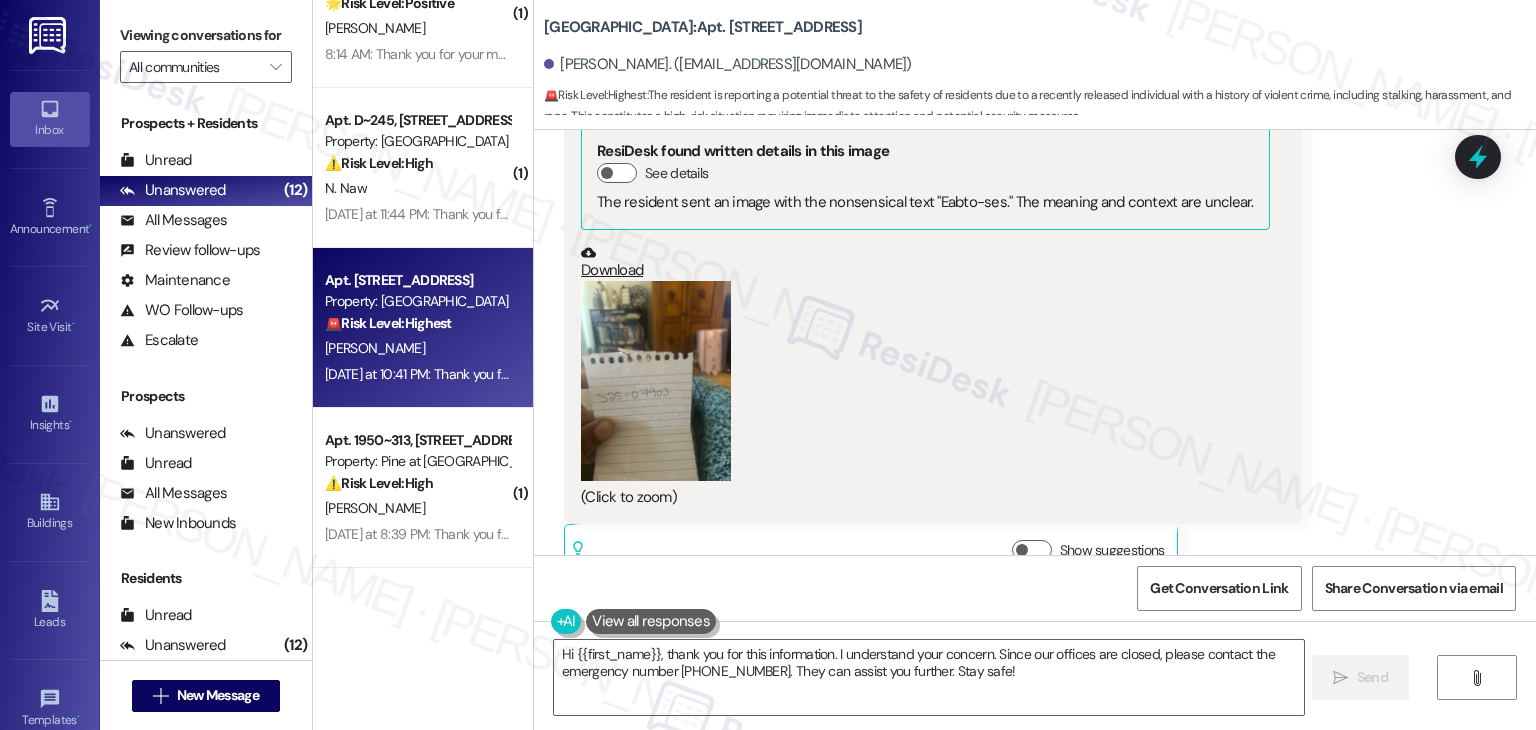 scroll, scrollTop: 7232, scrollLeft: 0, axis: vertical 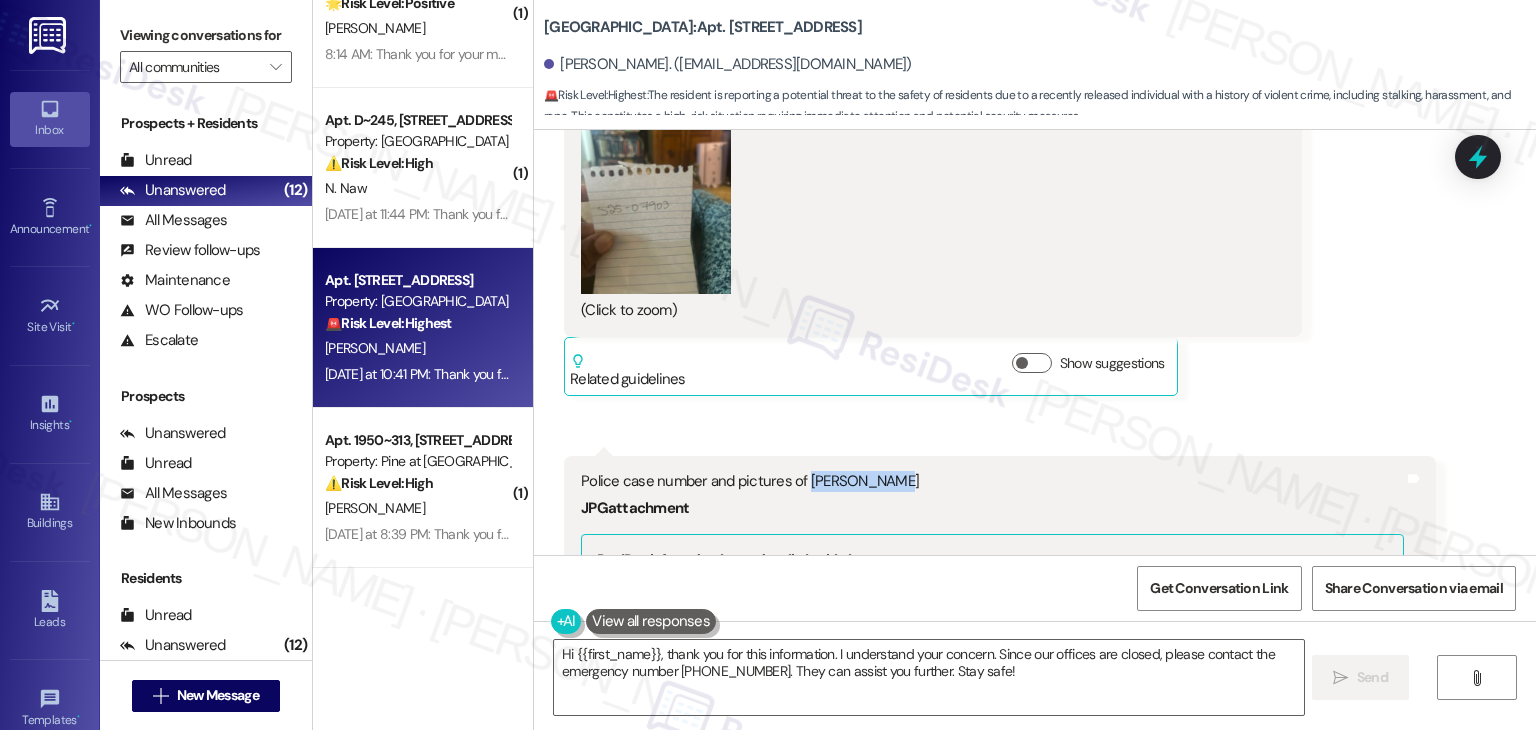 drag, startPoint x: 792, startPoint y: 390, endPoint x: 879, endPoint y: 390, distance: 87 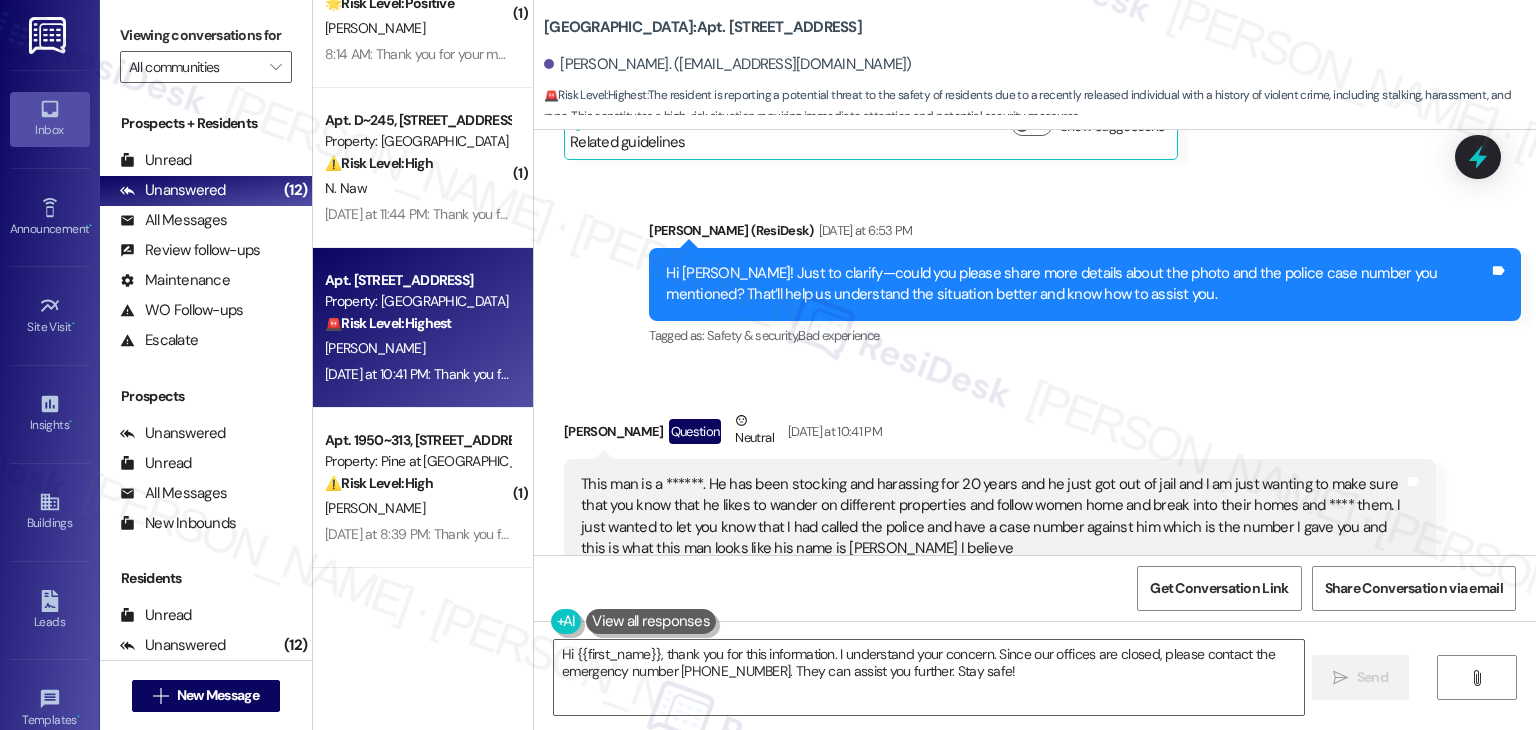 scroll, scrollTop: 8132, scrollLeft: 0, axis: vertical 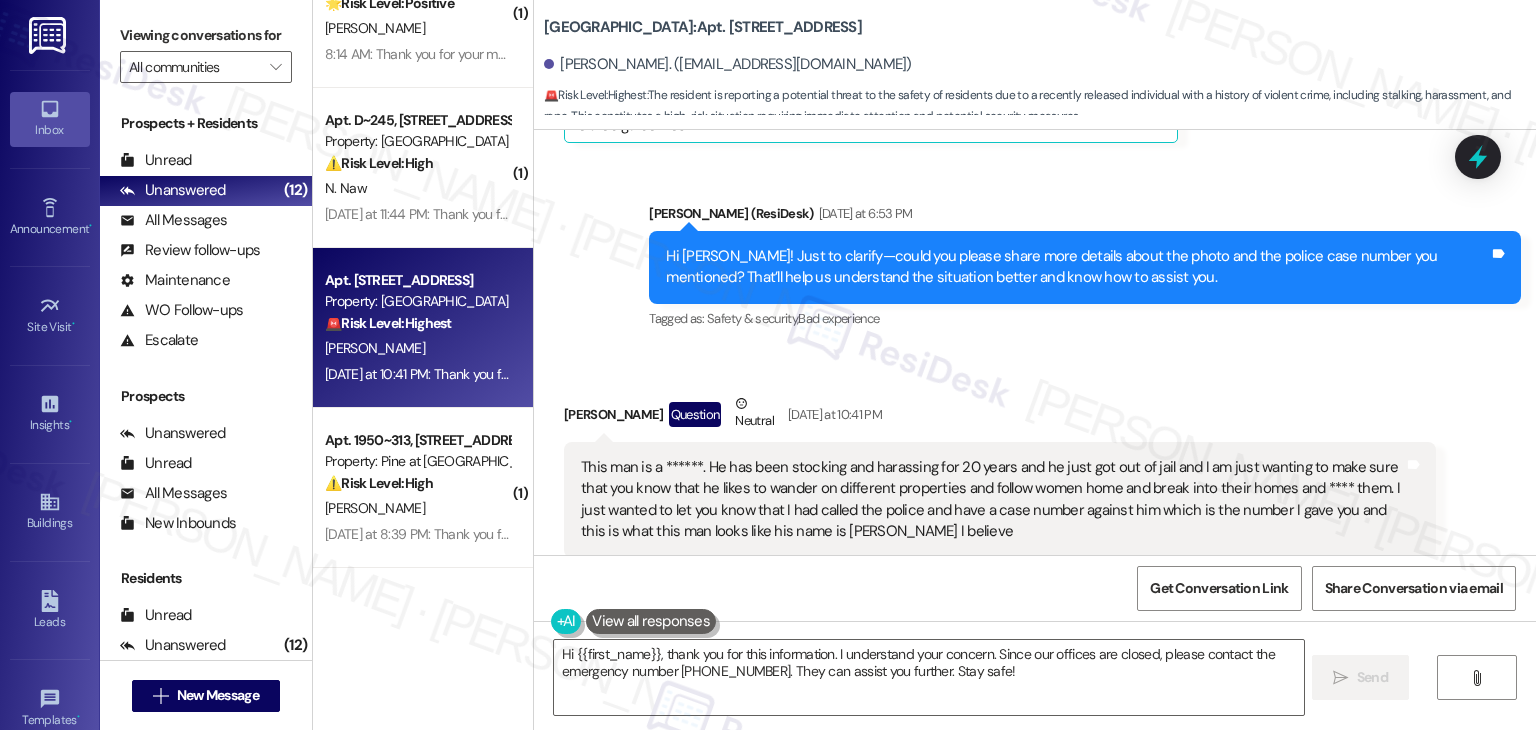 click on "This man is a ******. He has been stocking and harassing for 20 years and he just got out of jail and I am just wanting to make sure that you know that he likes to wander on different properties and follow women home and break into their homes and **** them. I just wanted to let you know that I had called the police and have a case number against him which is the number I gave you and this is what this man looks like his name is Brock Layton I believe" at bounding box center [992, 500] 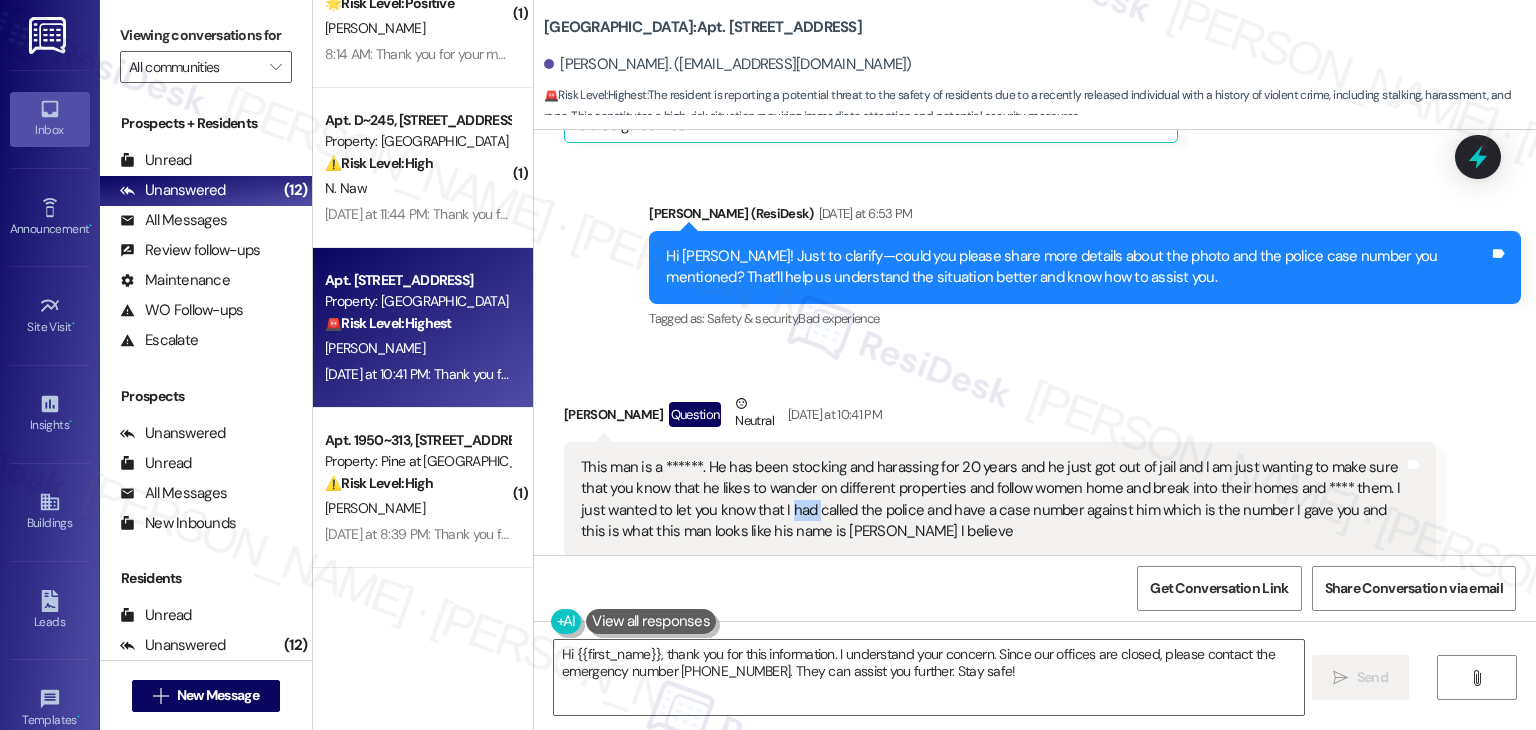 click on "This man is a ******. He has been stocking and harassing for 20 years and he just got out of jail and I am just wanting to make sure that you know that he likes to wander on different properties and follow women home and break into their homes and **** them. I just wanted to let you know that I had called the police and have a case number against him which is the number I gave you and this is what this man looks like his name is Brock Layton I believe" at bounding box center [992, 500] 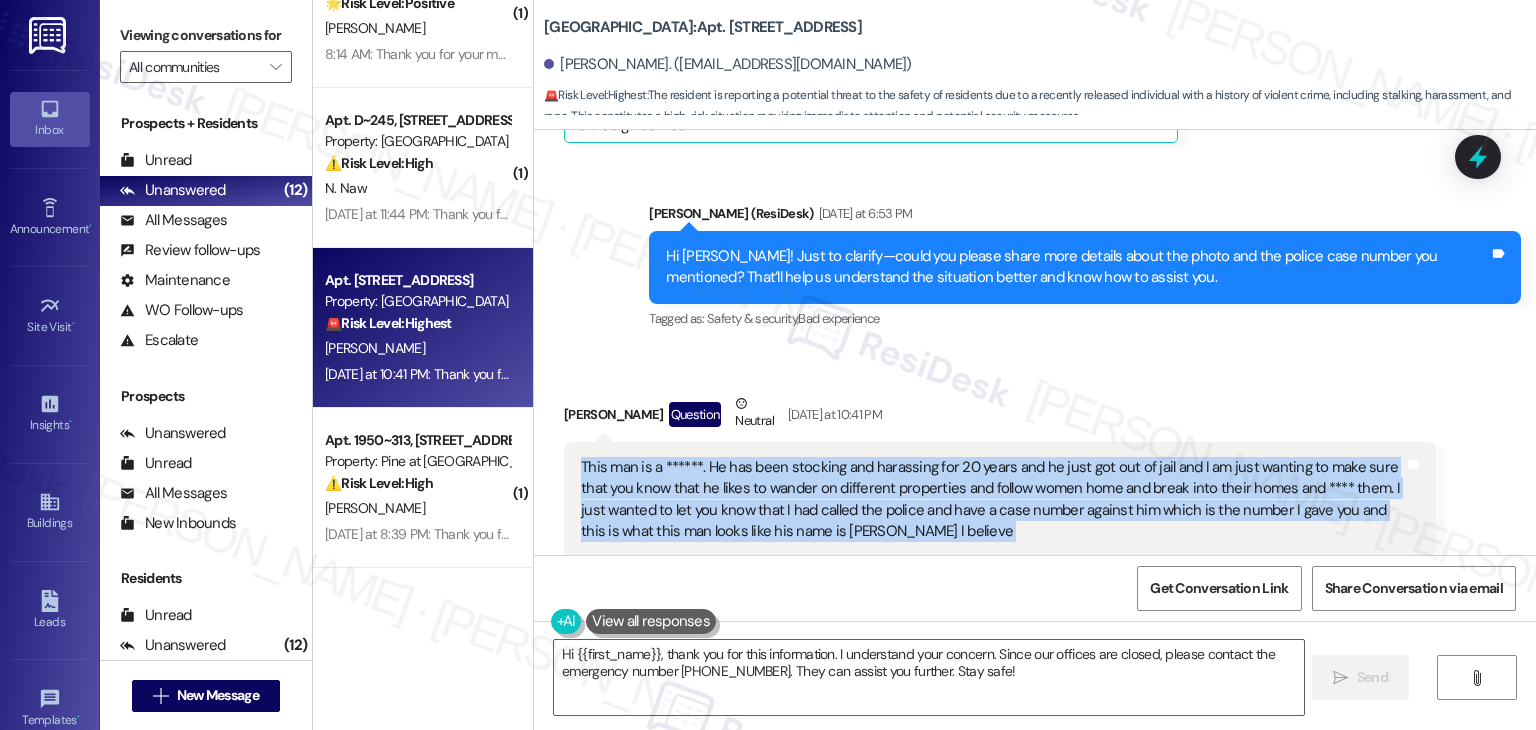 click on "This man is a ******. He has been stocking and harassing for 20 years and he just got out of jail and I am just wanting to make sure that you know that he likes to wander on different properties and follow women home and break into their homes and **** them. I just wanted to let you know that I had called the police and have a case number against him which is the number I gave you and this is what this man looks like his name is Brock Layton I believe" at bounding box center (992, 500) 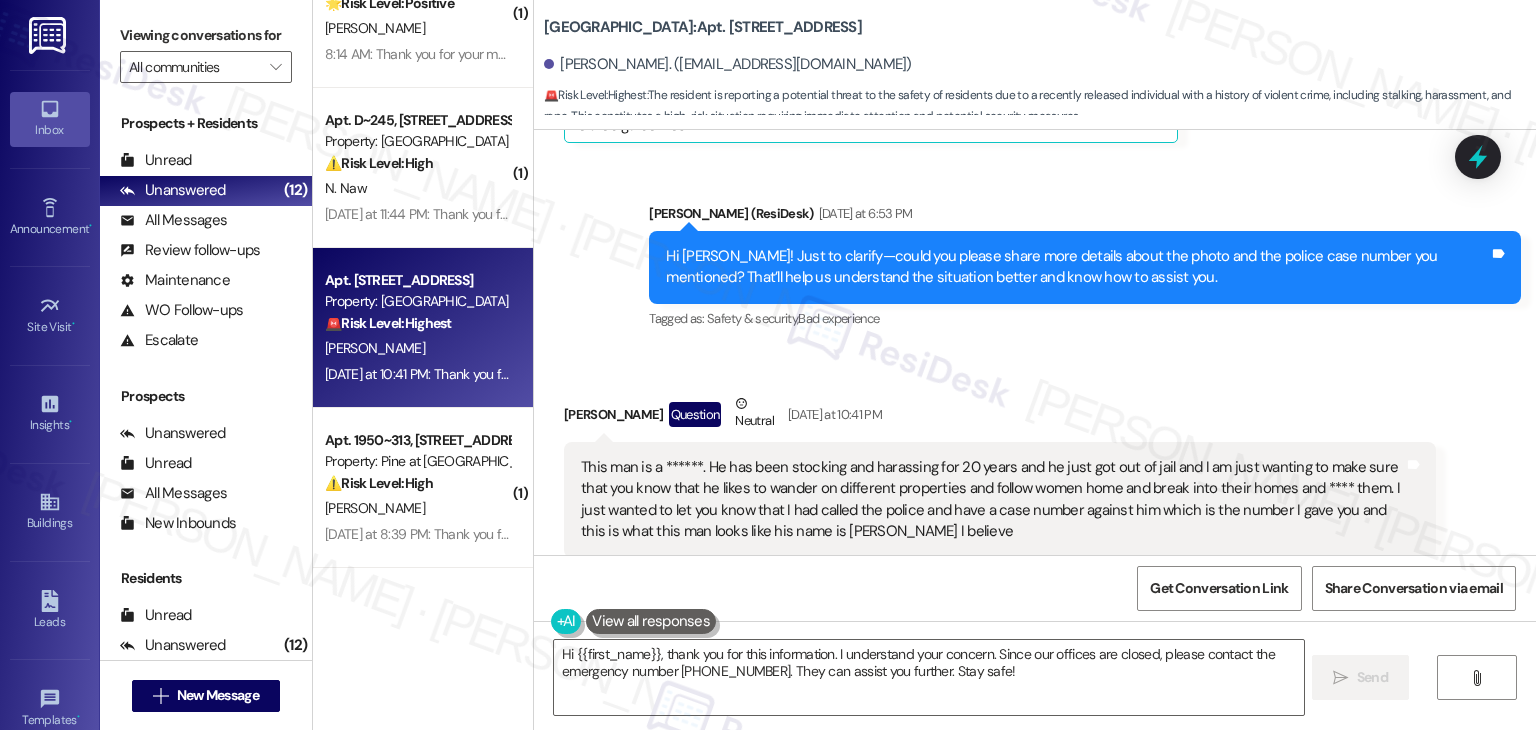 click on "Received via SMS Amanda Hawes Question   Neutral Yesterday at 10:41 PM This man is a ******. He has been stocking and harassing for 20 years and he just got out of jail and I am just wanting to make sure that you know that he likes to wander on different properties and follow women home and break into their homes and **** them. I just wanted to let you know that I had called the police and have a case number against him which is the number I gave you and this is what this man looks like his name is Brock Layton I believe Tags and notes Tagged as:   Safety & security ,  Click to highlight conversations about Safety & security Abuse or offensive language ,  Click to highlight conversations about Abuse or offensive language High risk Click to highlight conversations about High risk  Related guidelines Show suggestions" at bounding box center (1035, 504) 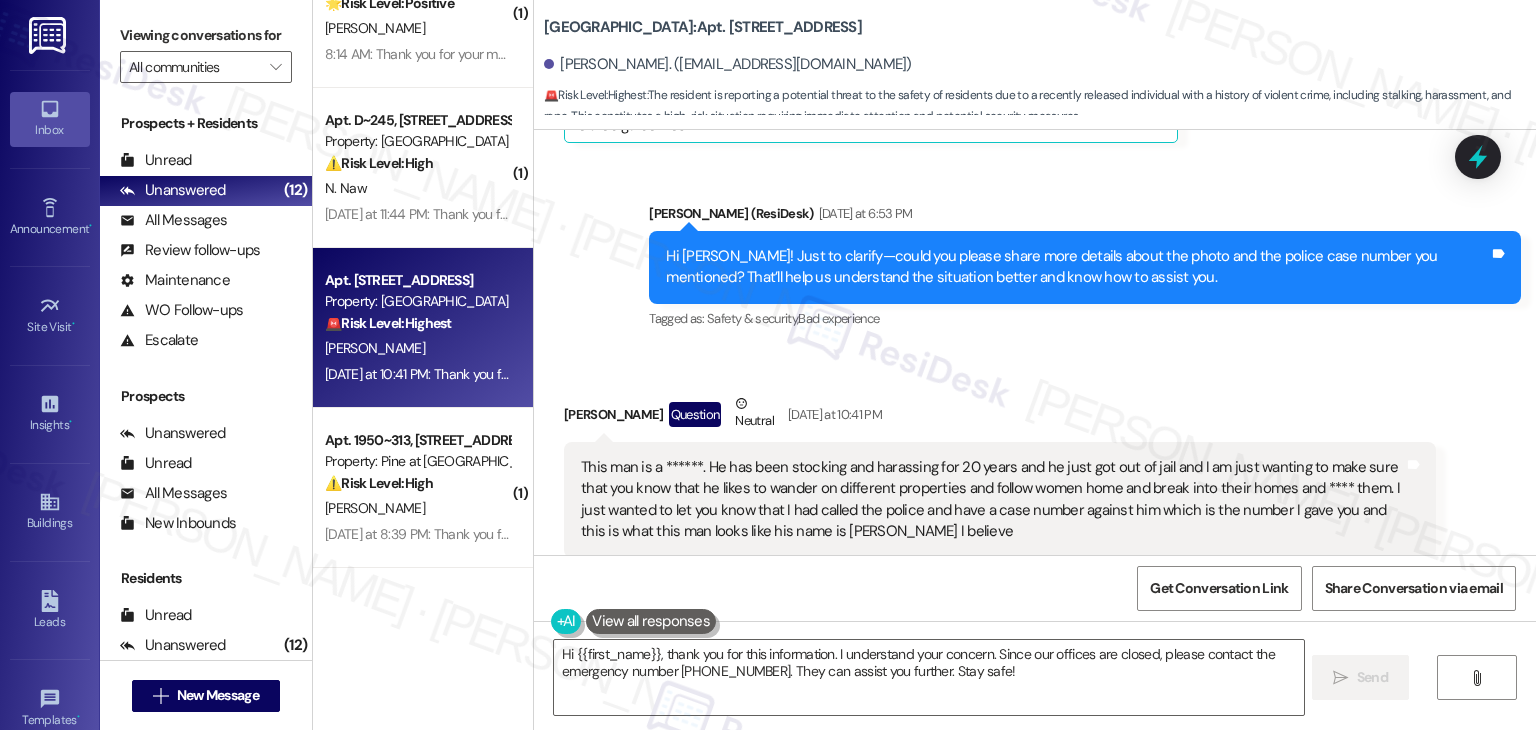 click on "Received via SMS Amanda Hawes Question   Neutral Yesterday at 10:41 PM This man is a ******. He has been stocking and harassing for 20 years and he just got out of jail and I am just wanting to make sure that you know that he likes to wander on different properties and follow women home and break into their homes and **** them. I just wanted to let you know that I had called the police and have a case number against him which is the number I gave you and this is what this man looks like his name is Brock Layton I believe Tags and notes Tagged as:   Safety & security ,  Click to highlight conversations about Safety & security Abuse or offensive language ,  Click to highlight conversations about Abuse or offensive language High risk Click to highlight conversations about High risk  Related guidelines Show suggestions" at bounding box center [1035, 504] 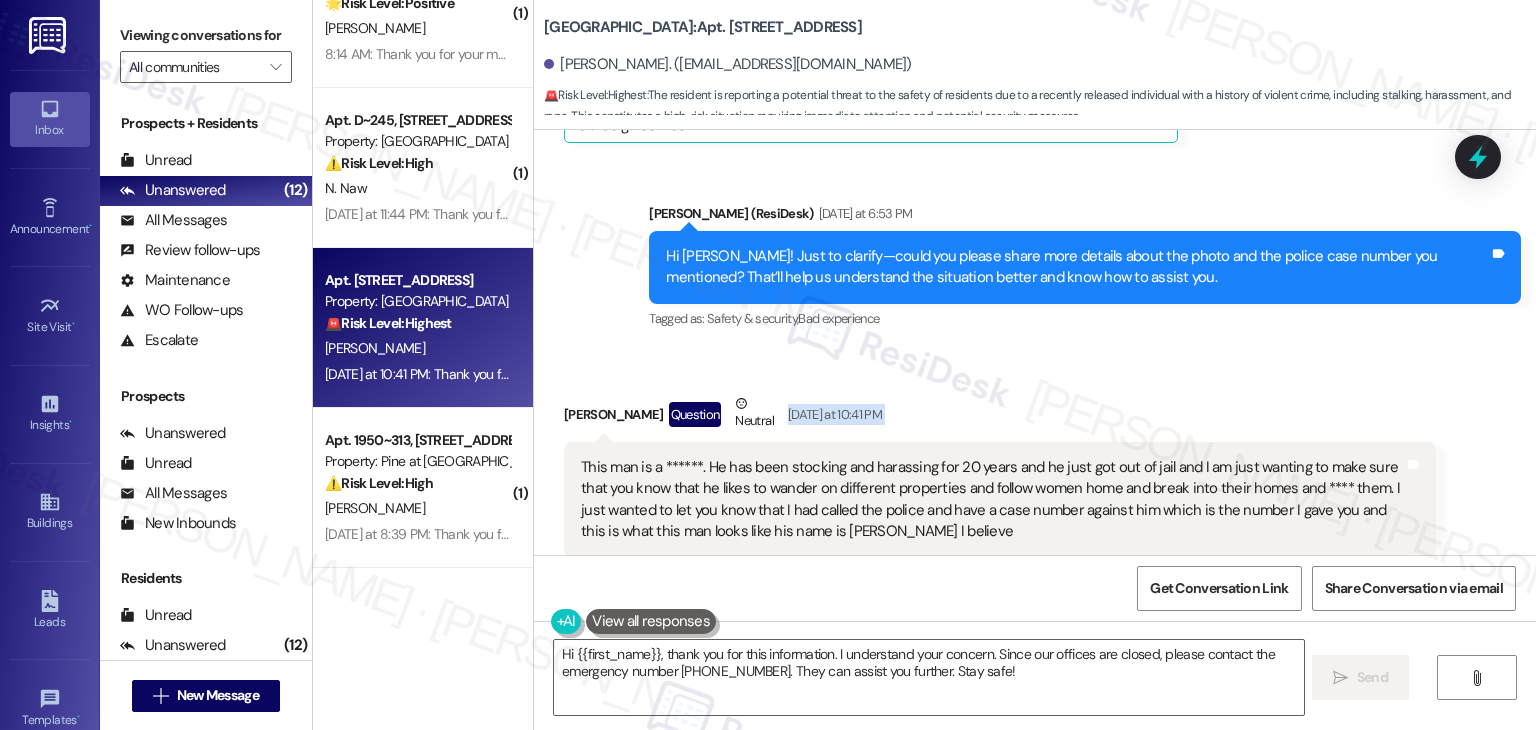 click on "Received via SMS Amanda Hawes Question   Neutral Yesterday at 10:41 PM This man is a ******. He has been stocking and harassing for 20 years and he just got out of jail and I am just wanting to make sure that you know that he likes to wander on different properties and follow women home and break into their homes and **** them. I just wanted to let you know that I had called the police and have a case number against him which is the number I gave you and this is what this man looks like his name is Brock Layton I believe Tags and notes Tagged as:   Safety & security ,  Click to highlight conversations about Safety & security Abuse or offensive language ,  Click to highlight conversations about Abuse or offensive language High risk Click to highlight conversations about High risk  Related guidelines Show suggestions" at bounding box center (1035, 504) 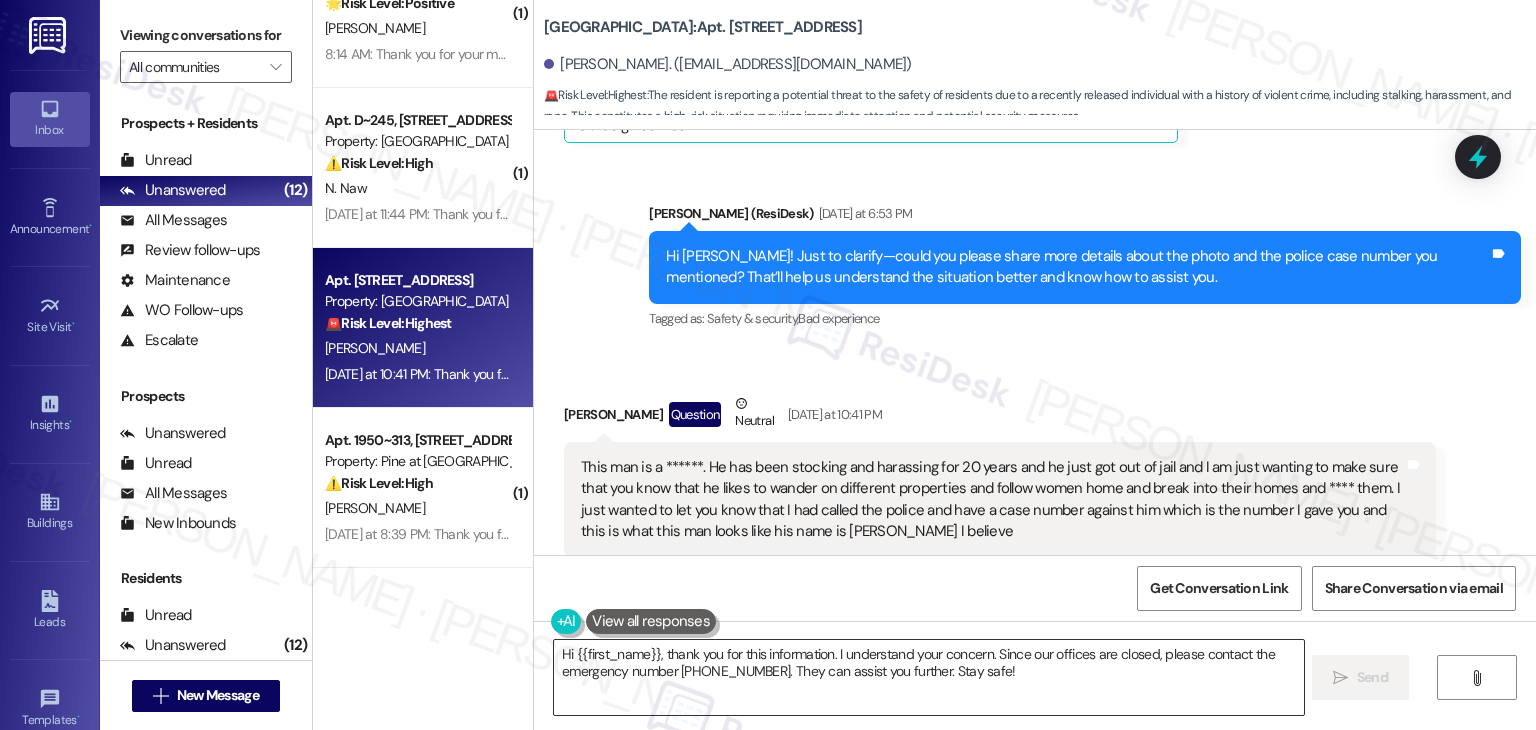 click on "Hi {{first_name}}, thank you for this information. I understand your concern. Since our offices are closed, please contact the emergency number 801-779-3667. They can assist you further. Stay safe!" at bounding box center [928, 677] 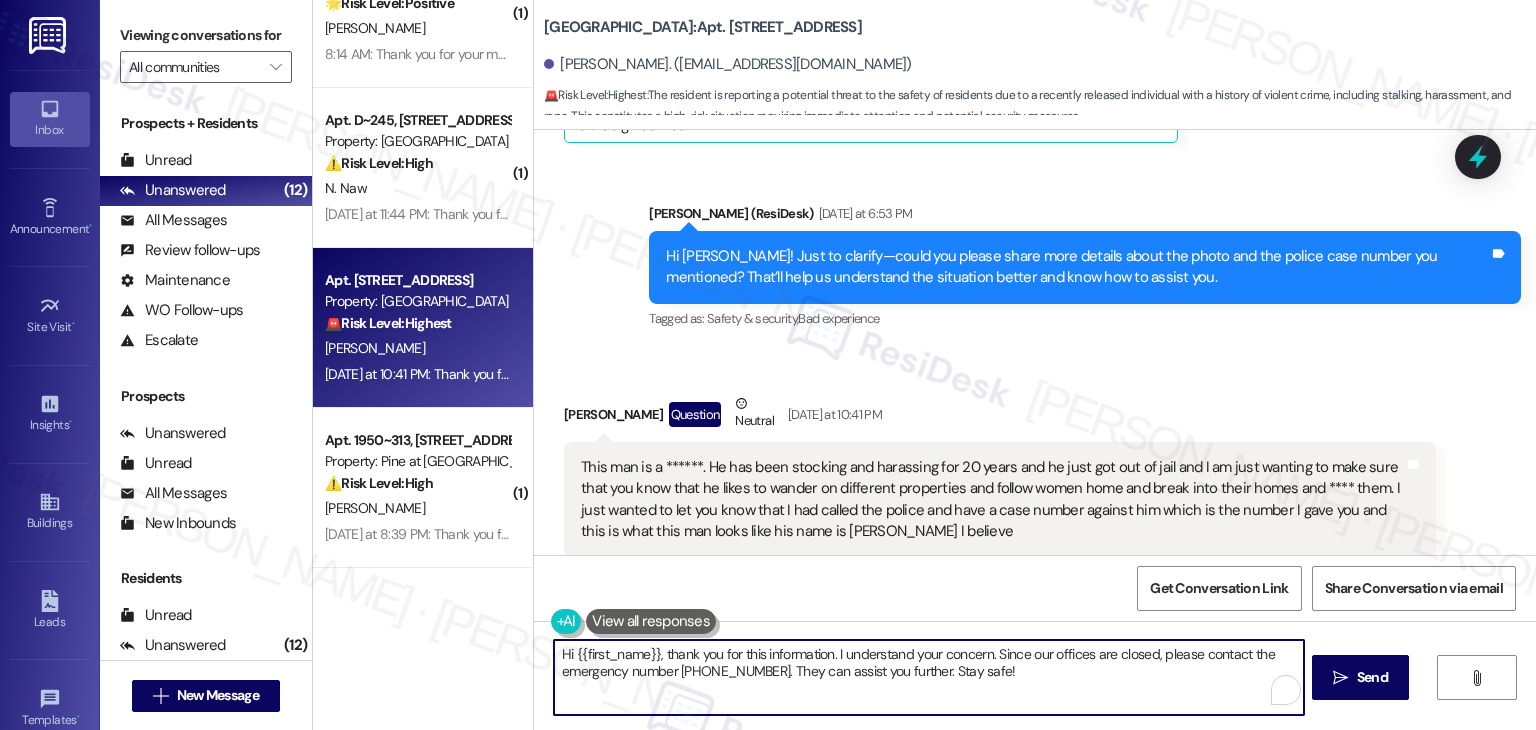click on "Hi {{first_name}}, thank you for this information. I understand your concern. Since our offices are closed, please contact the emergency number 801-779-3667. They can assist you further. Stay safe!" at bounding box center [928, 677] 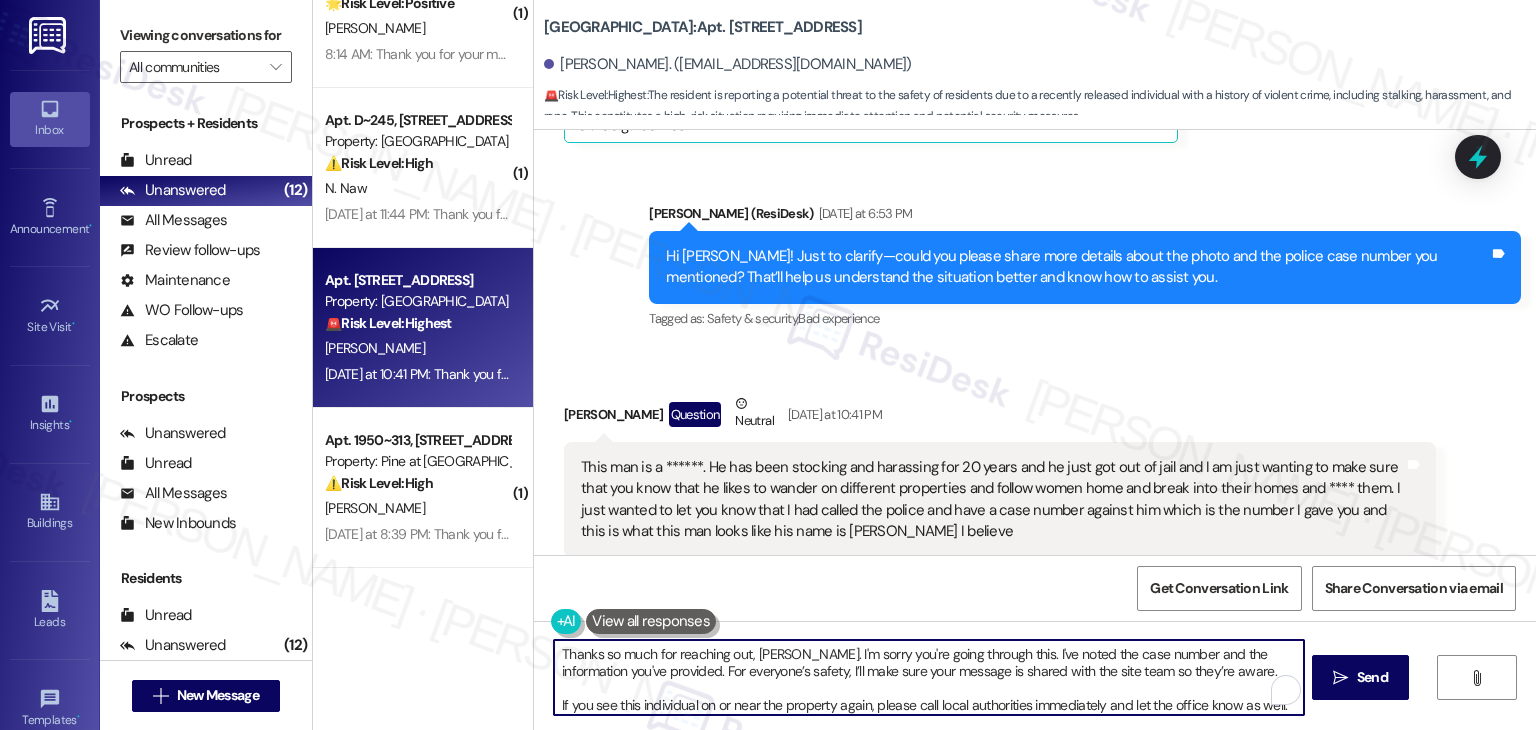 scroll, scrollTop: 16, scrollLeft: 0, axis: vertical 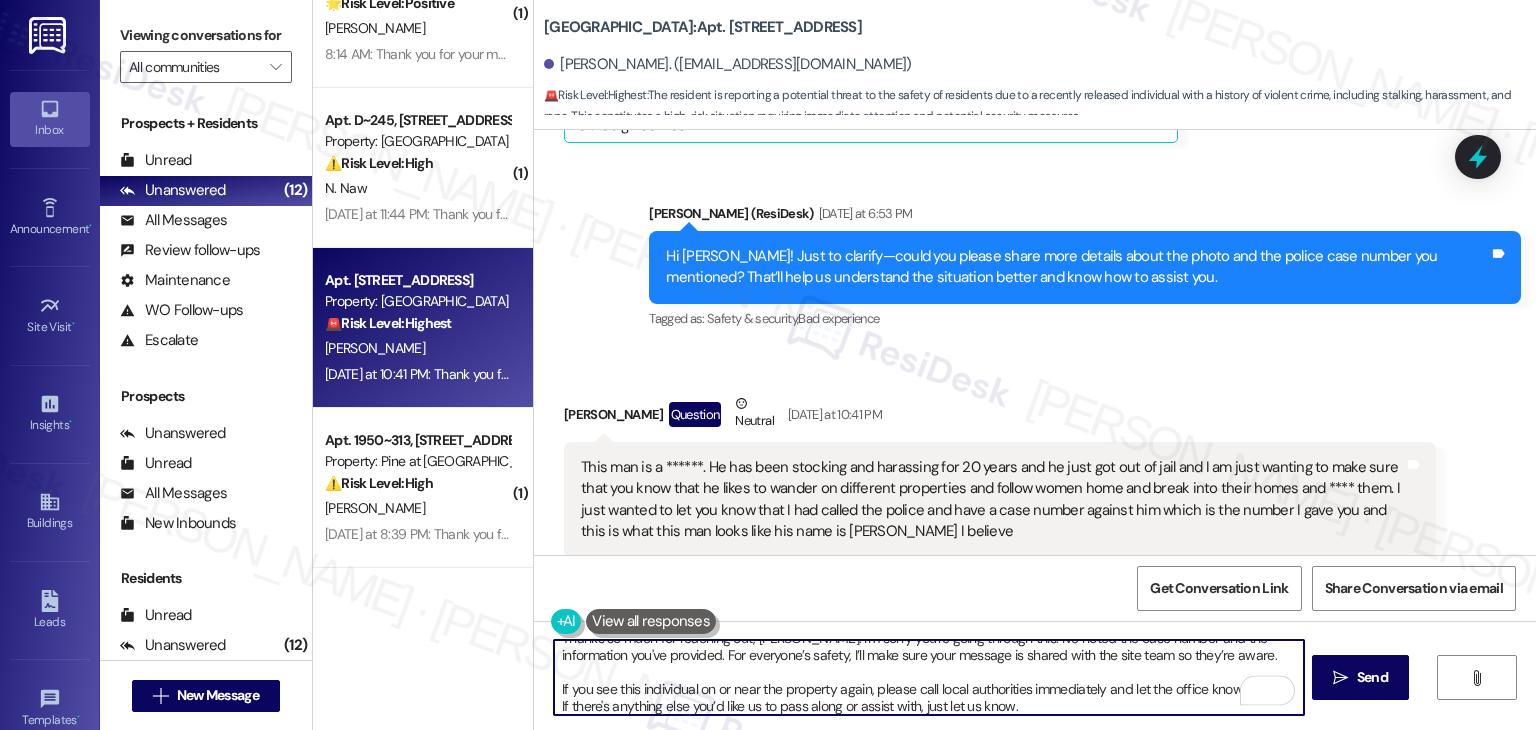 type on "Thanks so much for reaching out, Amanda. I'm sorry you're going through this. I've noted the case number and the information you've provided. For everyone’s safety, I’ll make sure your message is shared with the site team so they’re aware.
If you see this individual on or near the property again, please call local authorities immediately and let the office know as well. If there's anything else you’d like us to pass along or assist with, just let us know." 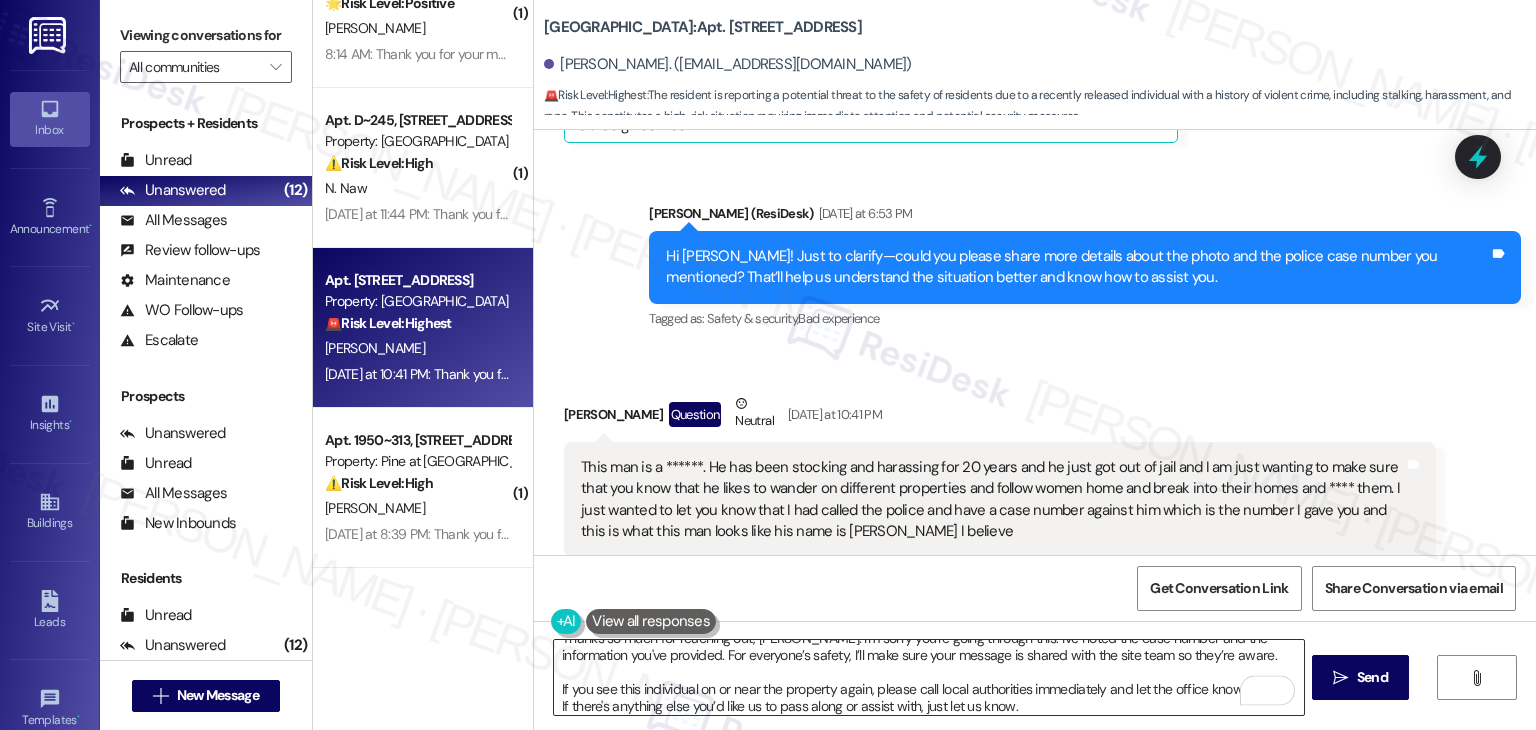 click on "Thanks so much for reaching out, Amanda. I'm sorry you're going through this. I've noted the case number and the information you've provided. For everyone’s safety, I’ll make sure your message is shared with the site team so they’re aware.
If you see this individual on or near the property again, please call local authorities immediately and let the office know as well. If there's anything else you’d like us to pass along or assist with, just let us know." at bounding box center [928, 677] 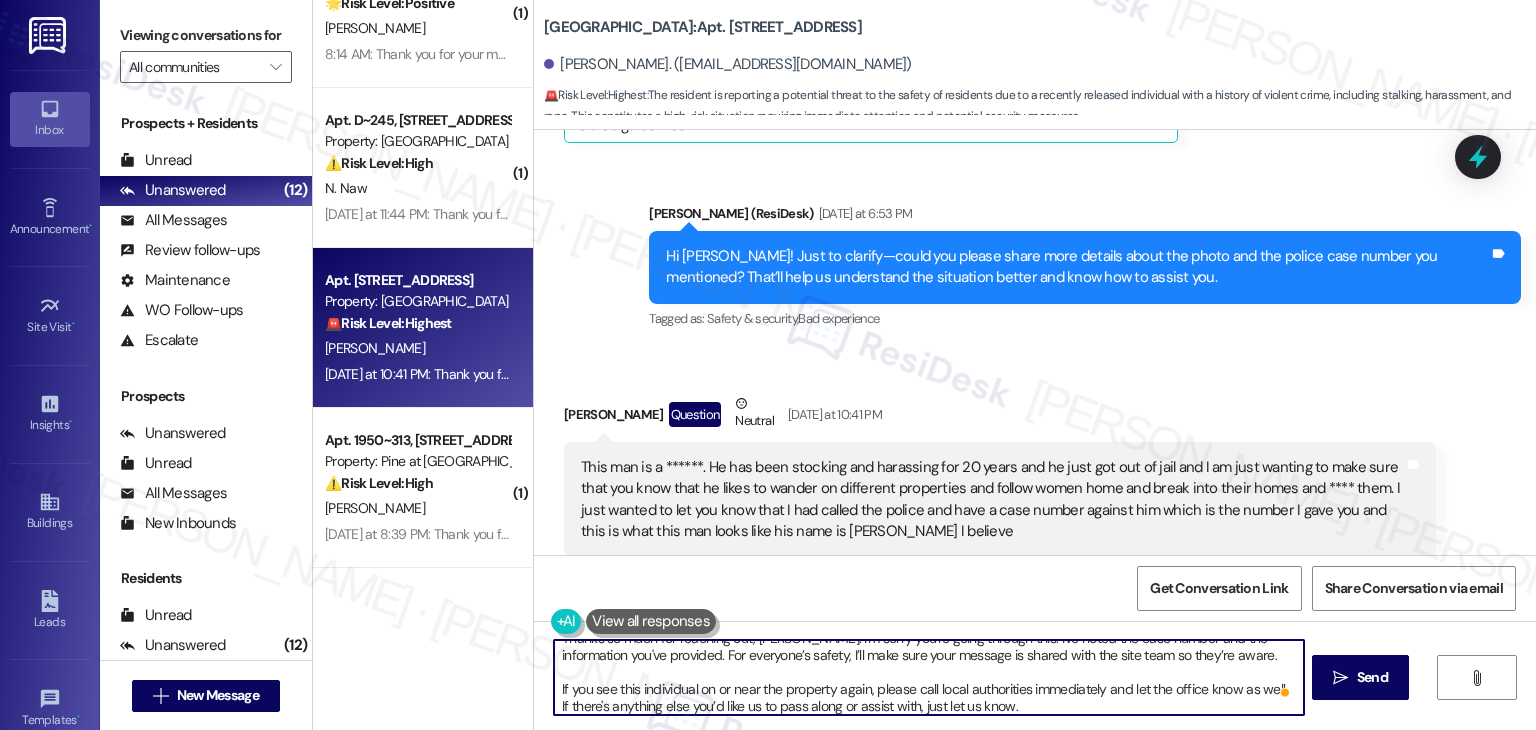 scroll, scrollTop: 0, scrollLeft: 0, axis: both 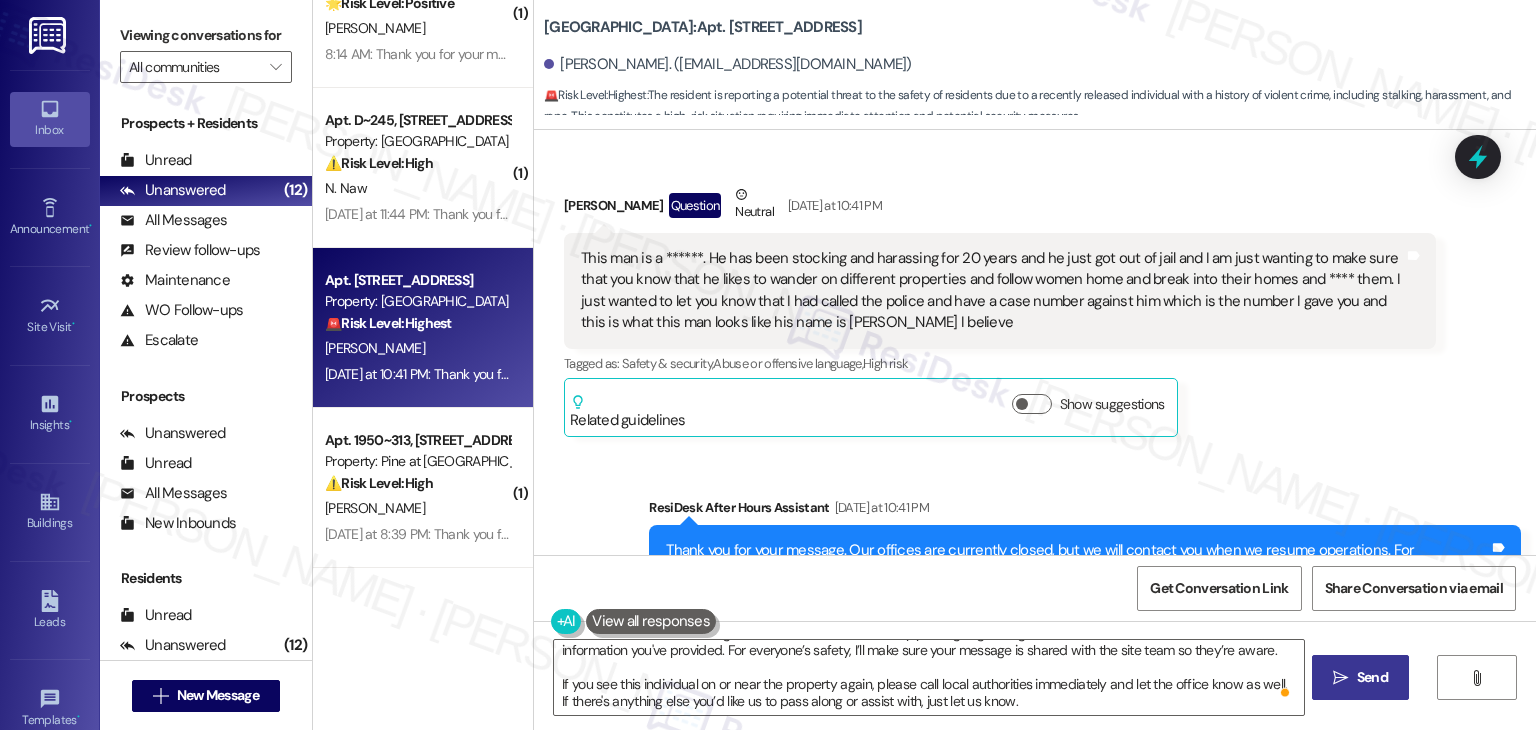 click on " Send" at bounding box center [1360, 677] 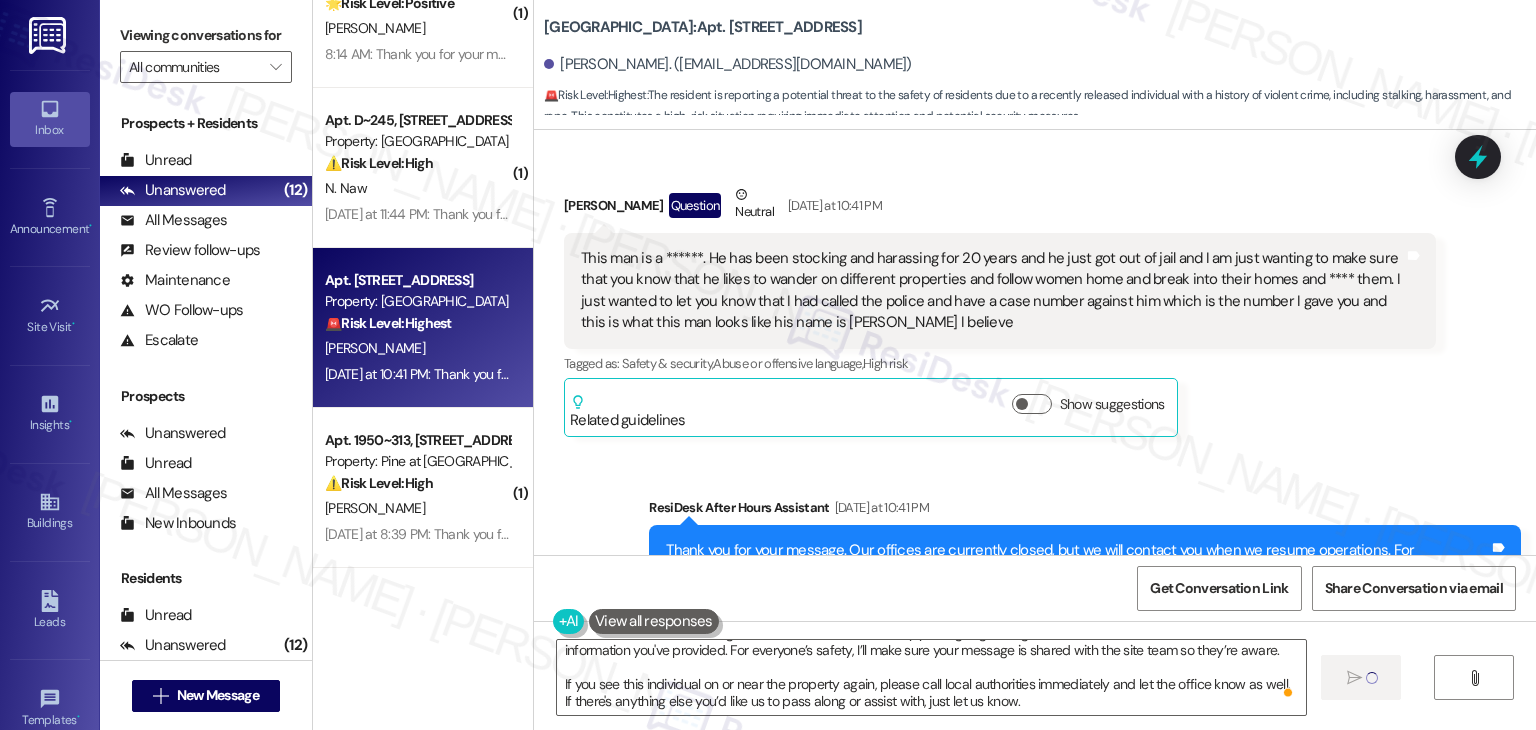 type 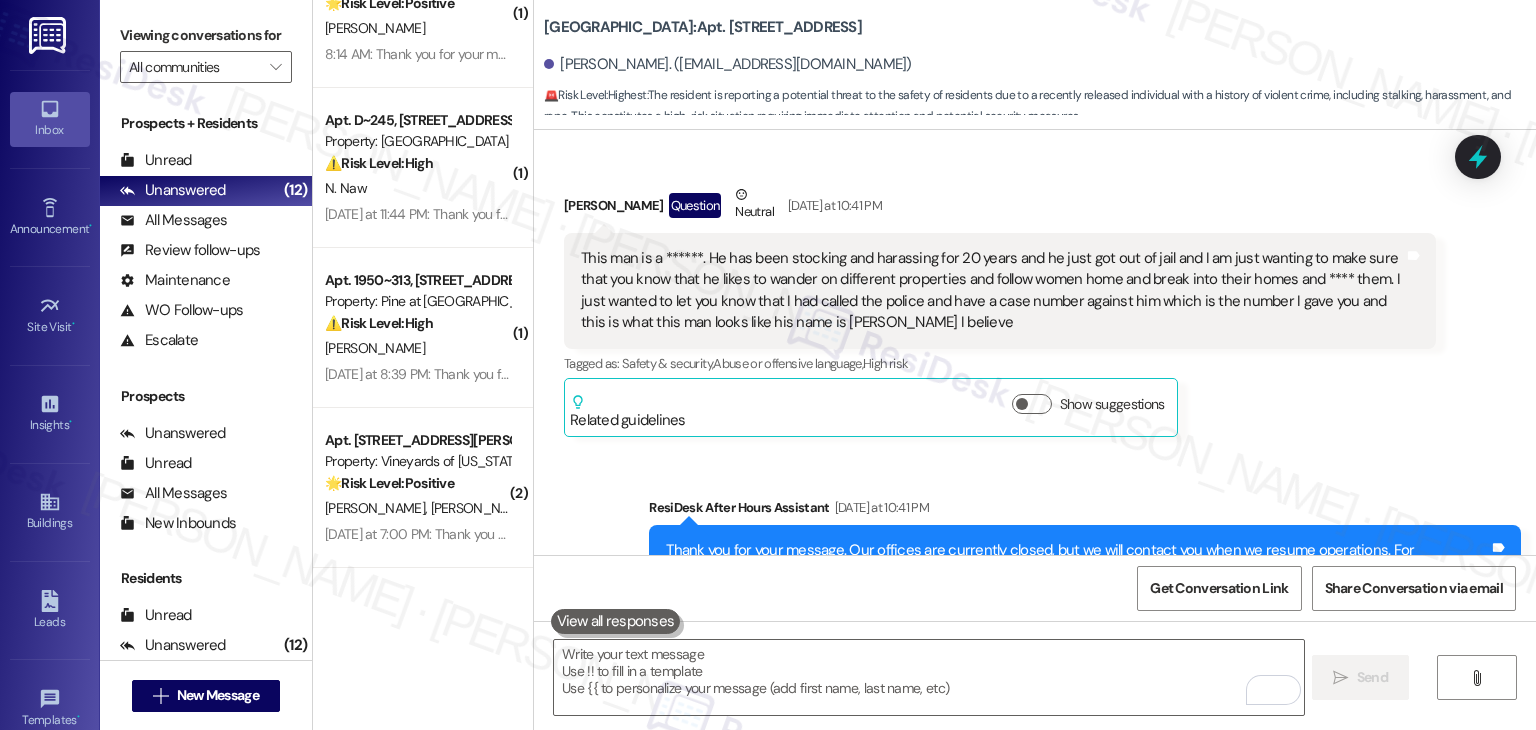 scroll, scrollTop: 0, scrollLeft: 0, axis: both 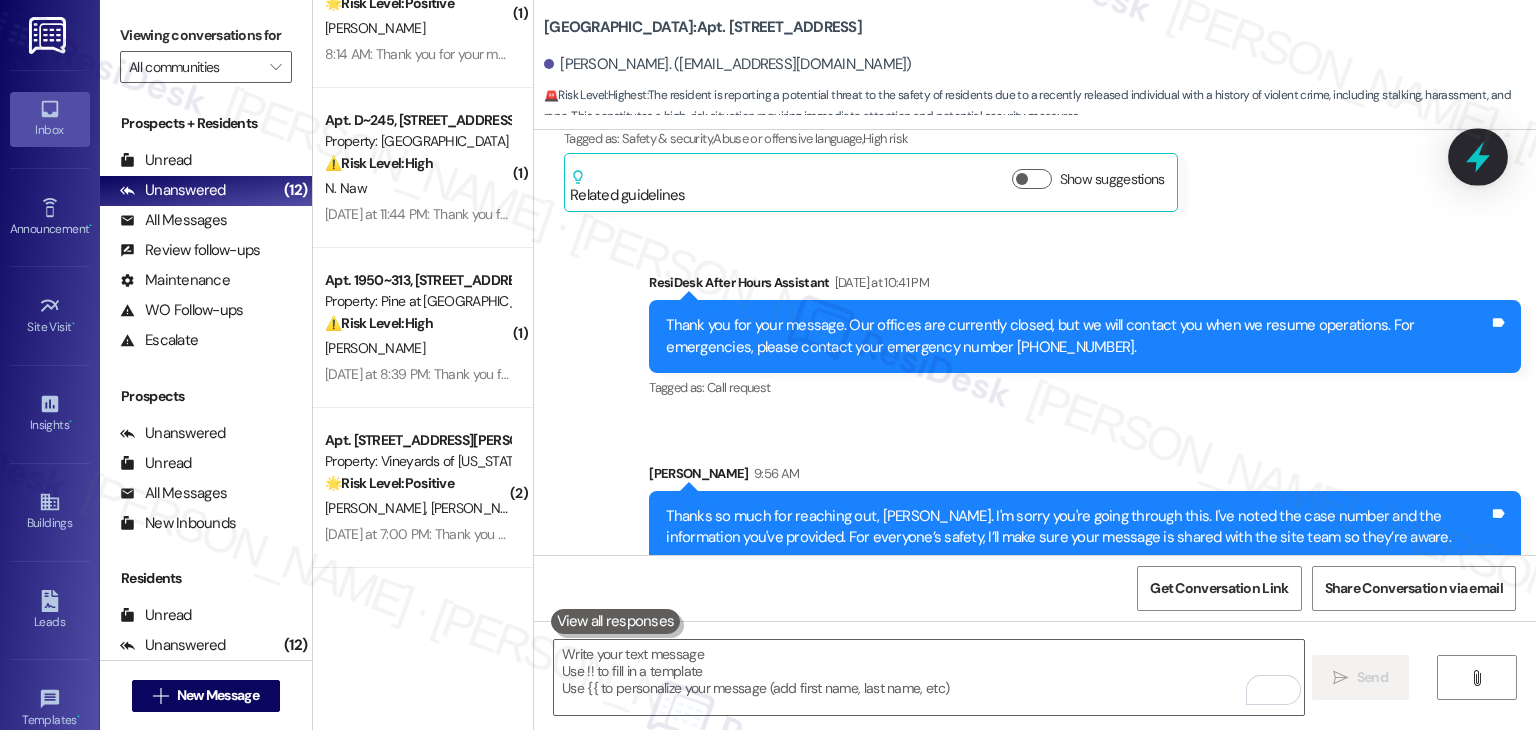 click 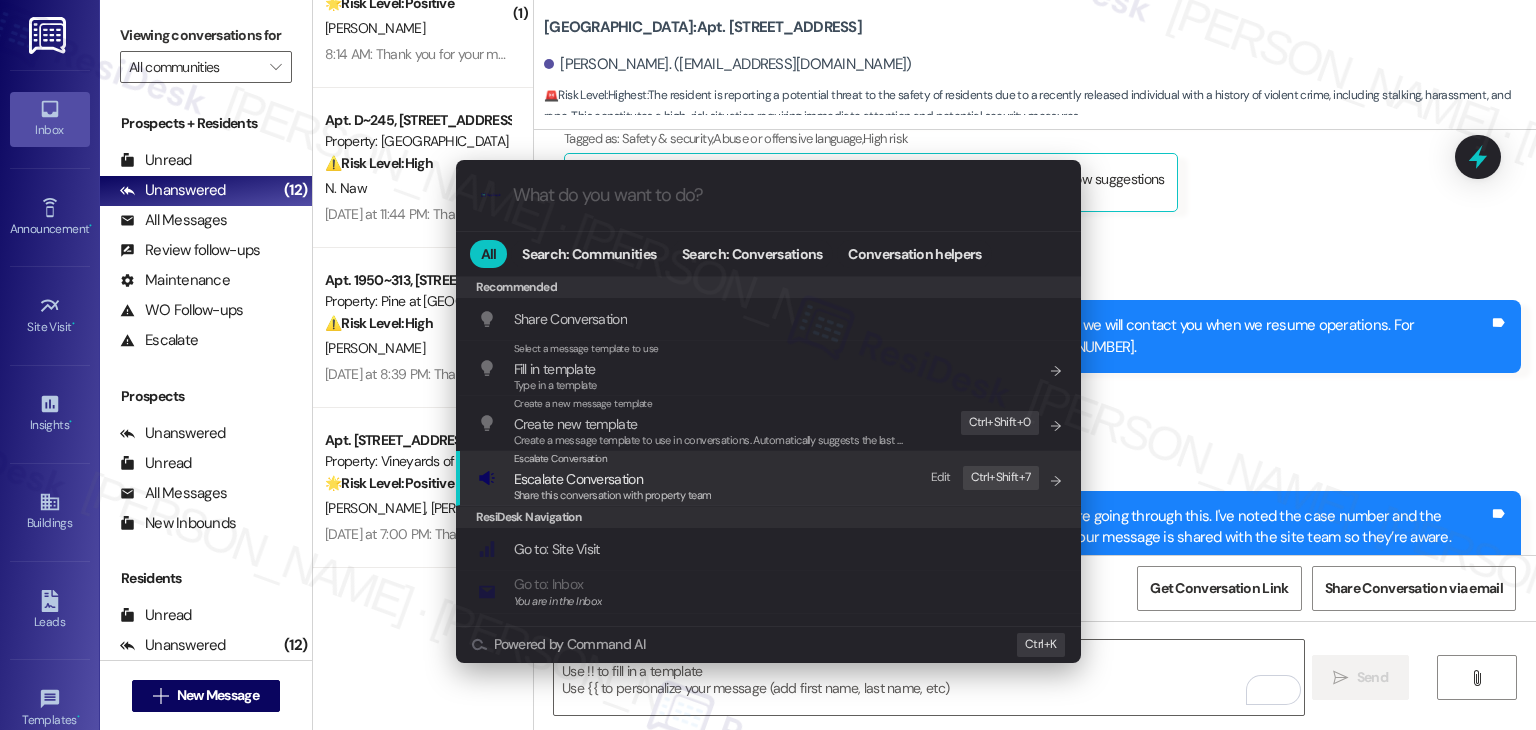 click on "Share this conversation with property team" at bounding box center (613, 495) 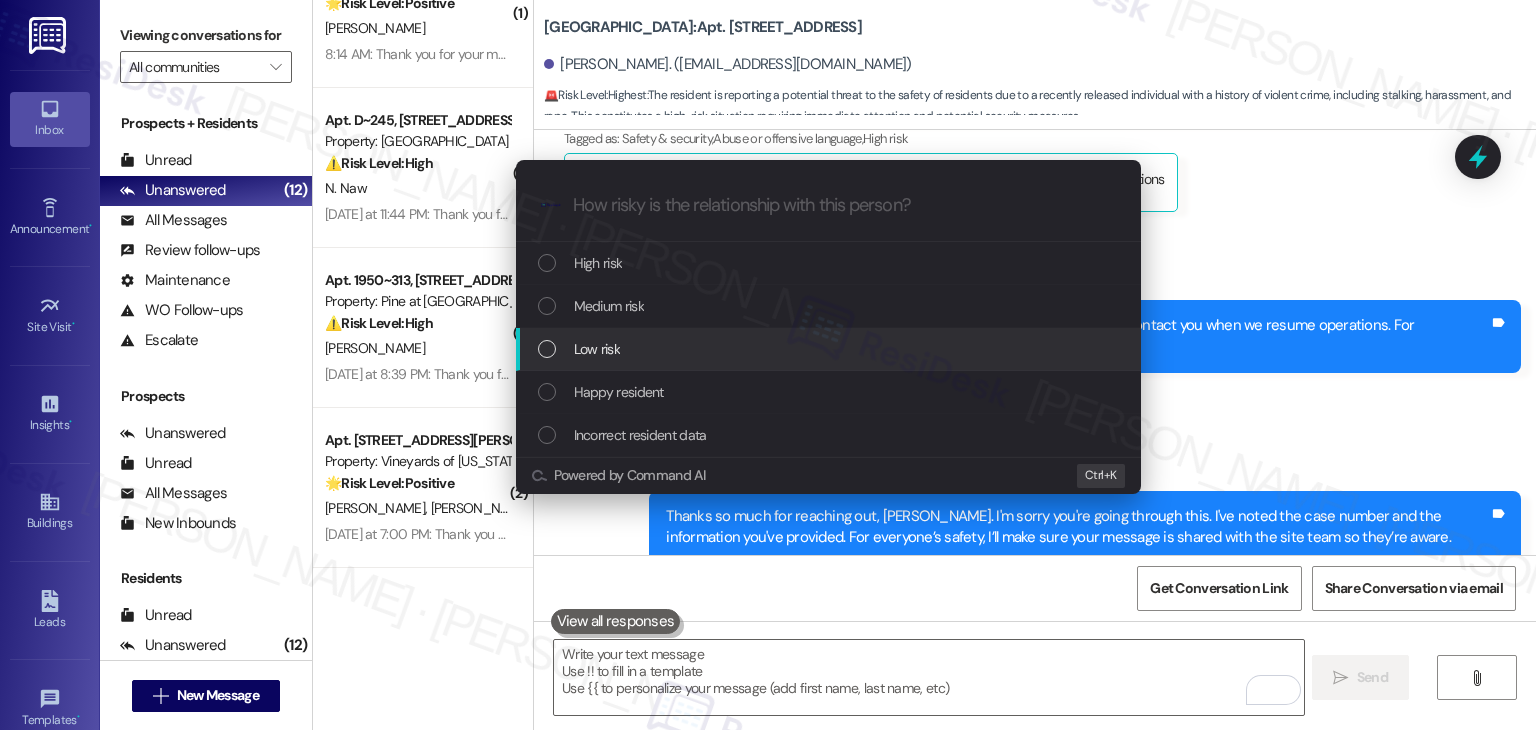 click at bounding box center [547, 349] 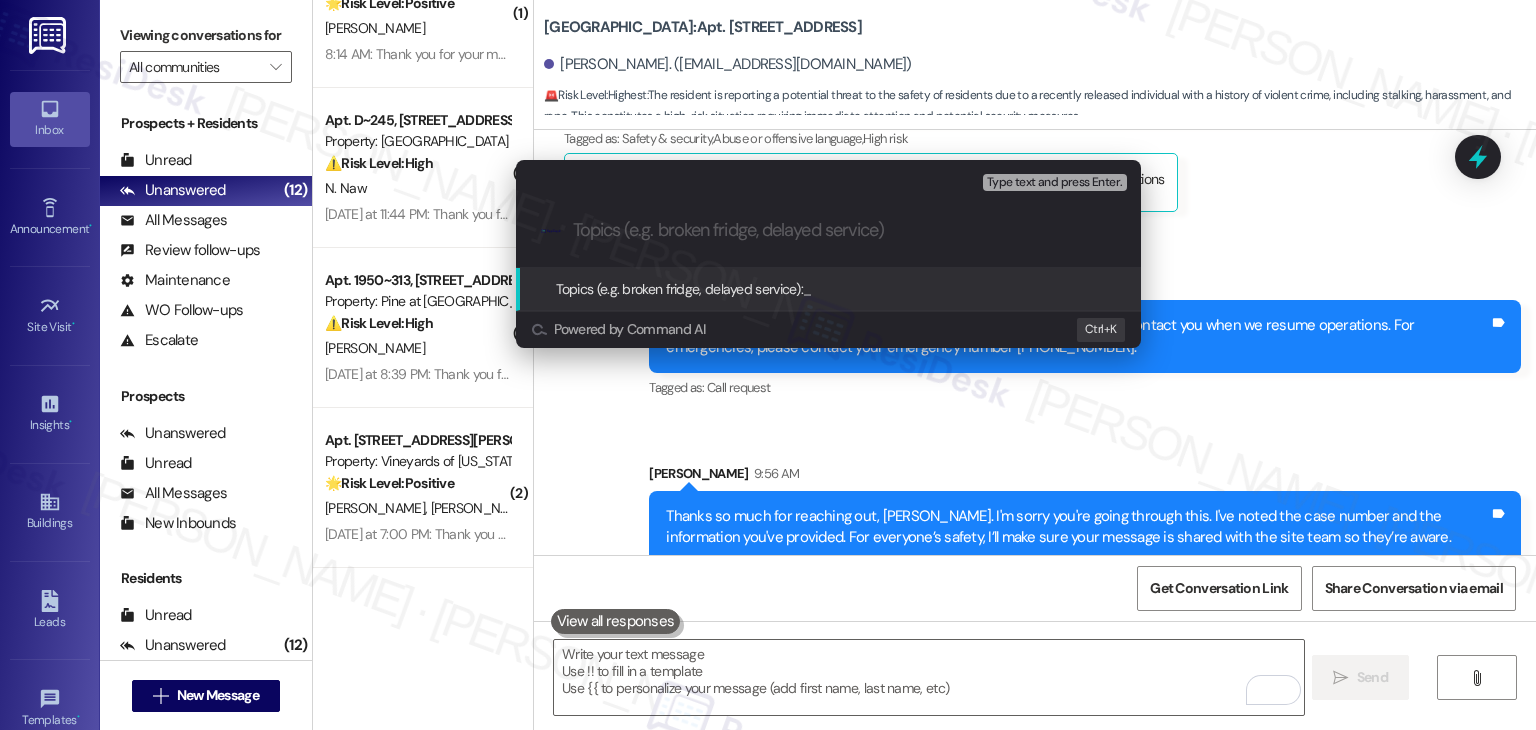 paste on "Security Concern Report – Ongoing Harassment and Trespassing Alert" 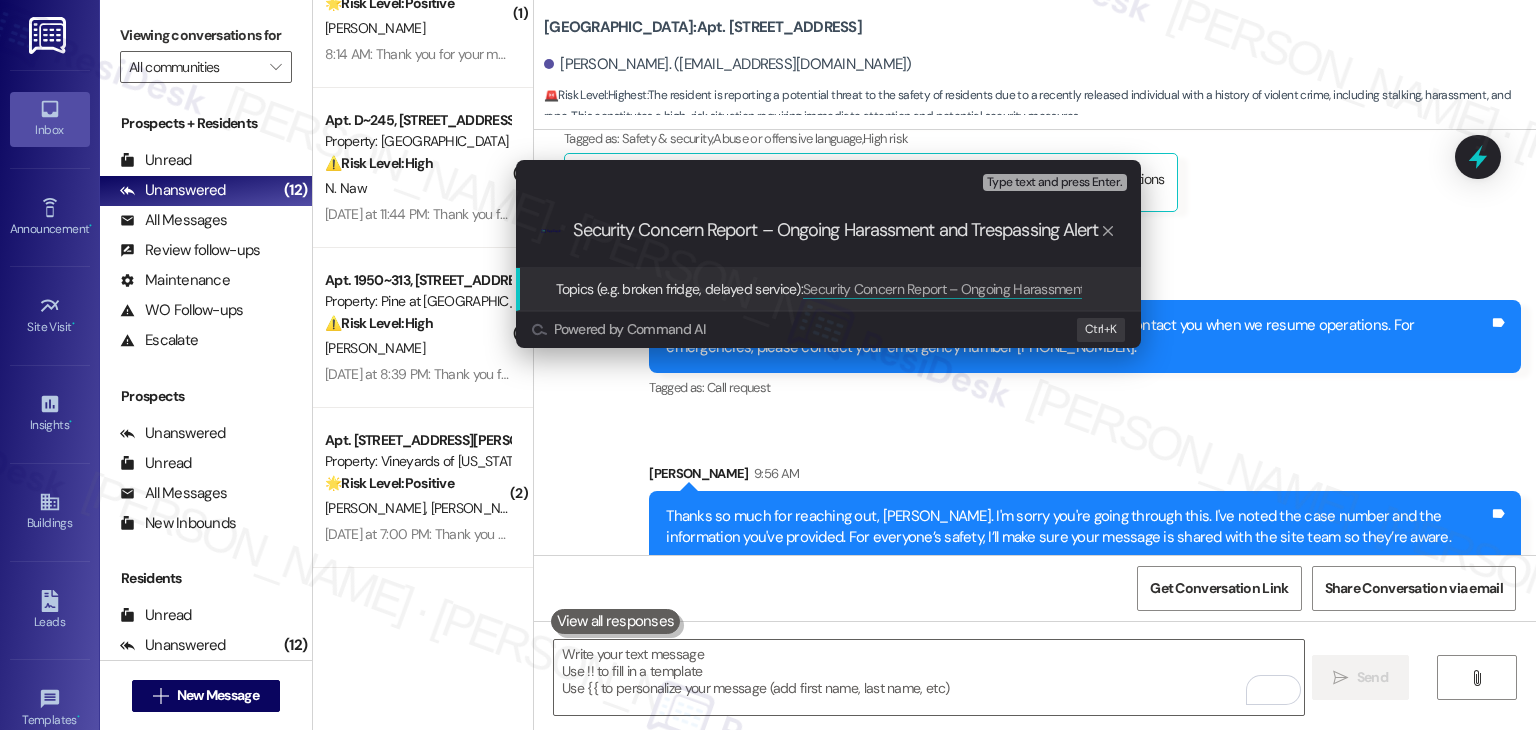 scroll, scrollTop: 0, scrollLeft: 5, axis: horizontal 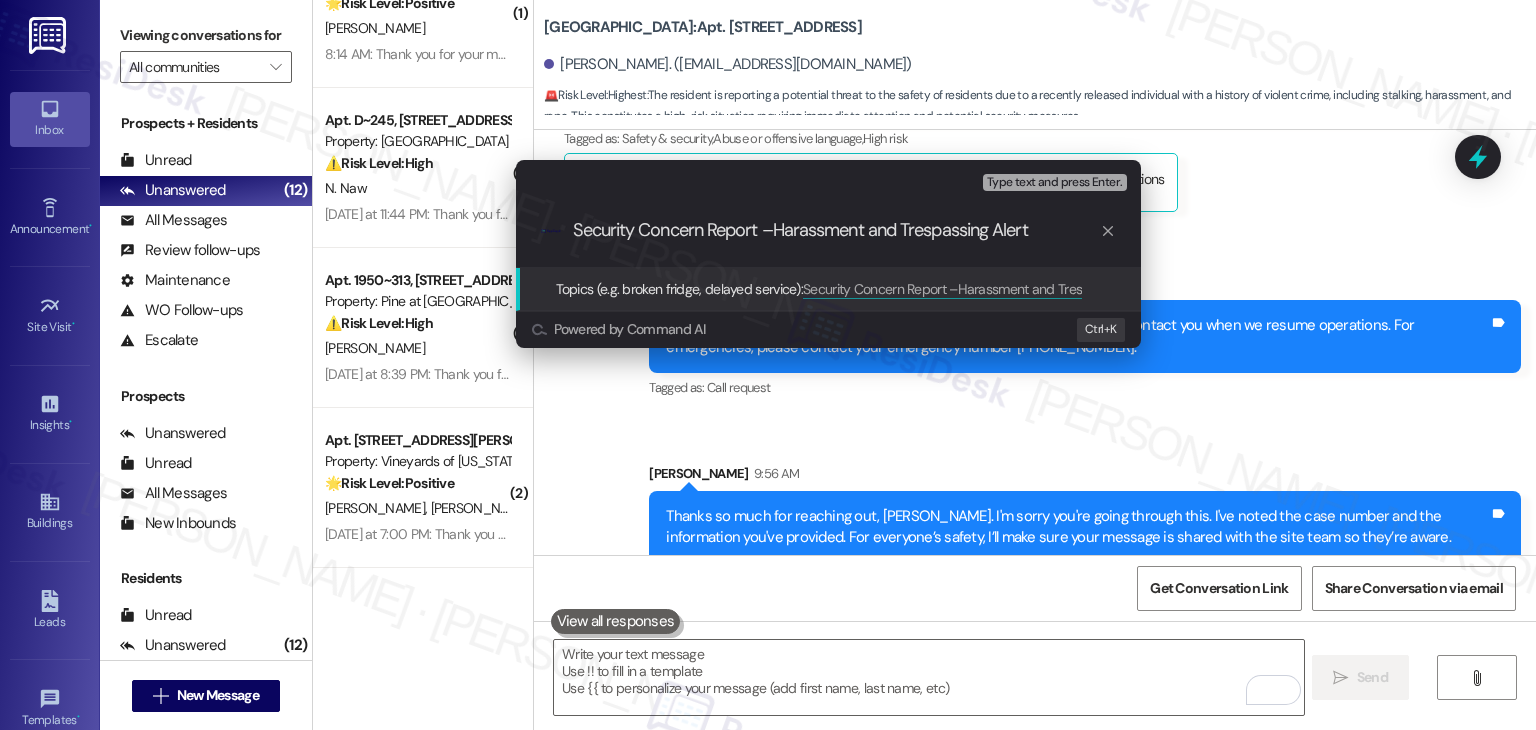 type on "Security Concern Report – Harassment and Trespassing Alert" 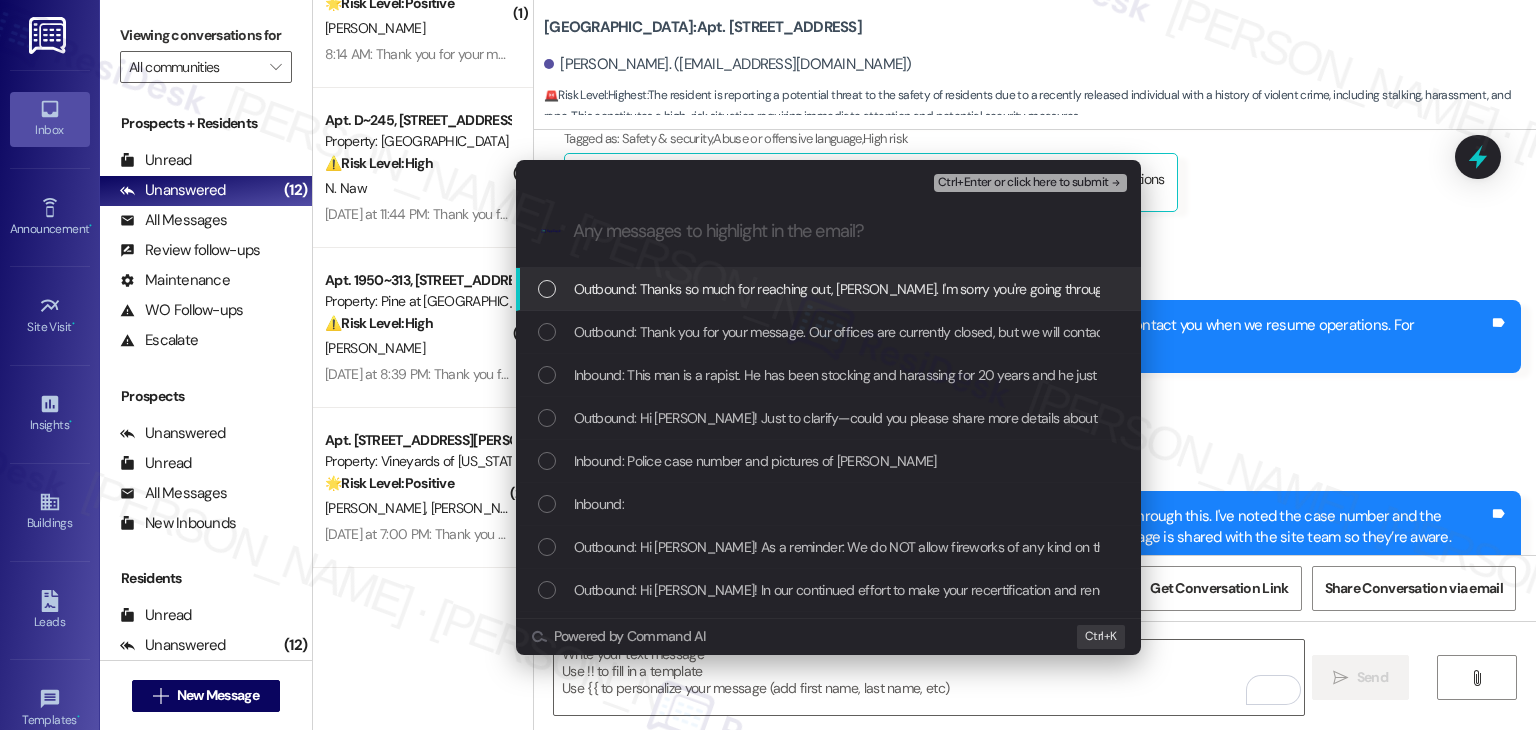 scroll, scrollTop: 0, scrollLeft: 0, axis: both 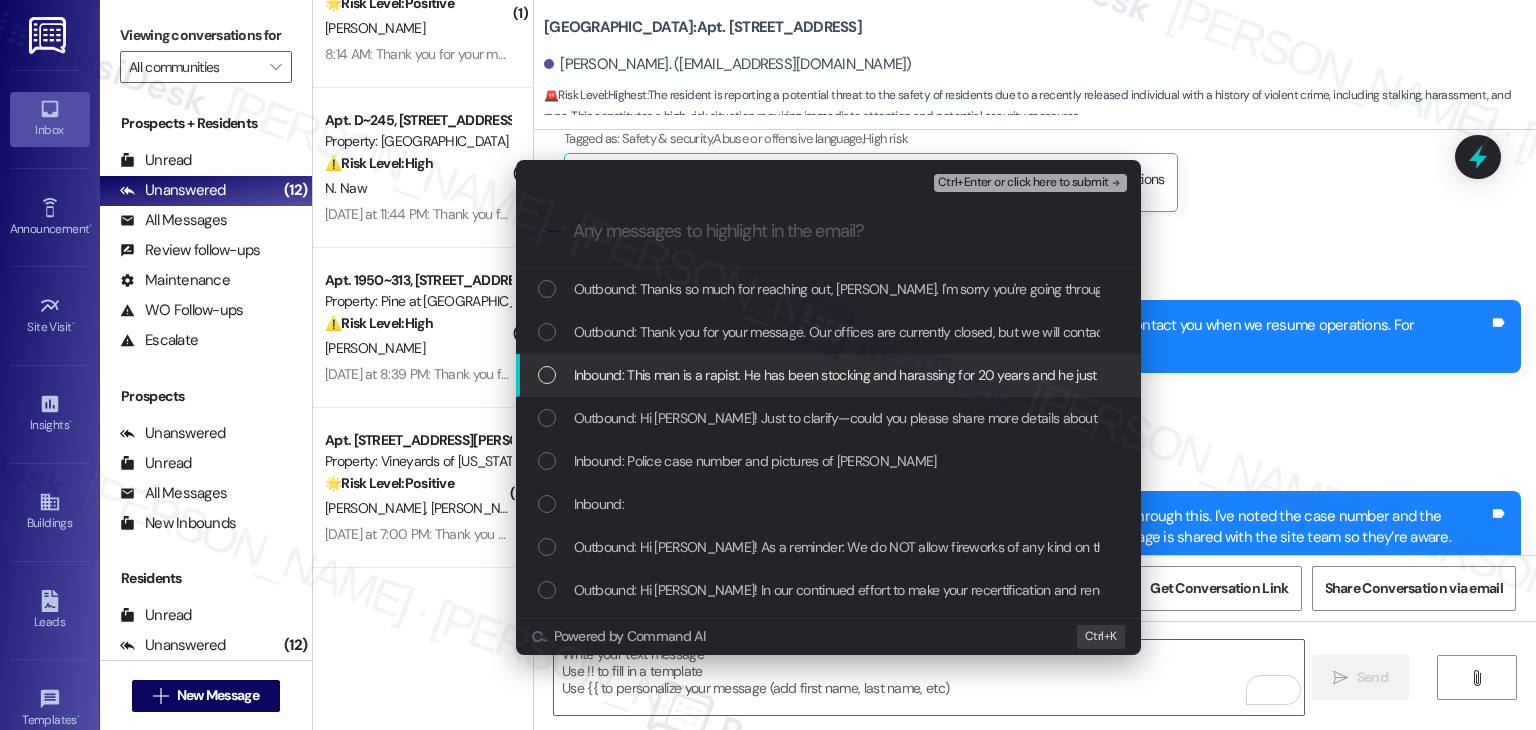 click at bounding box center (547, 375) 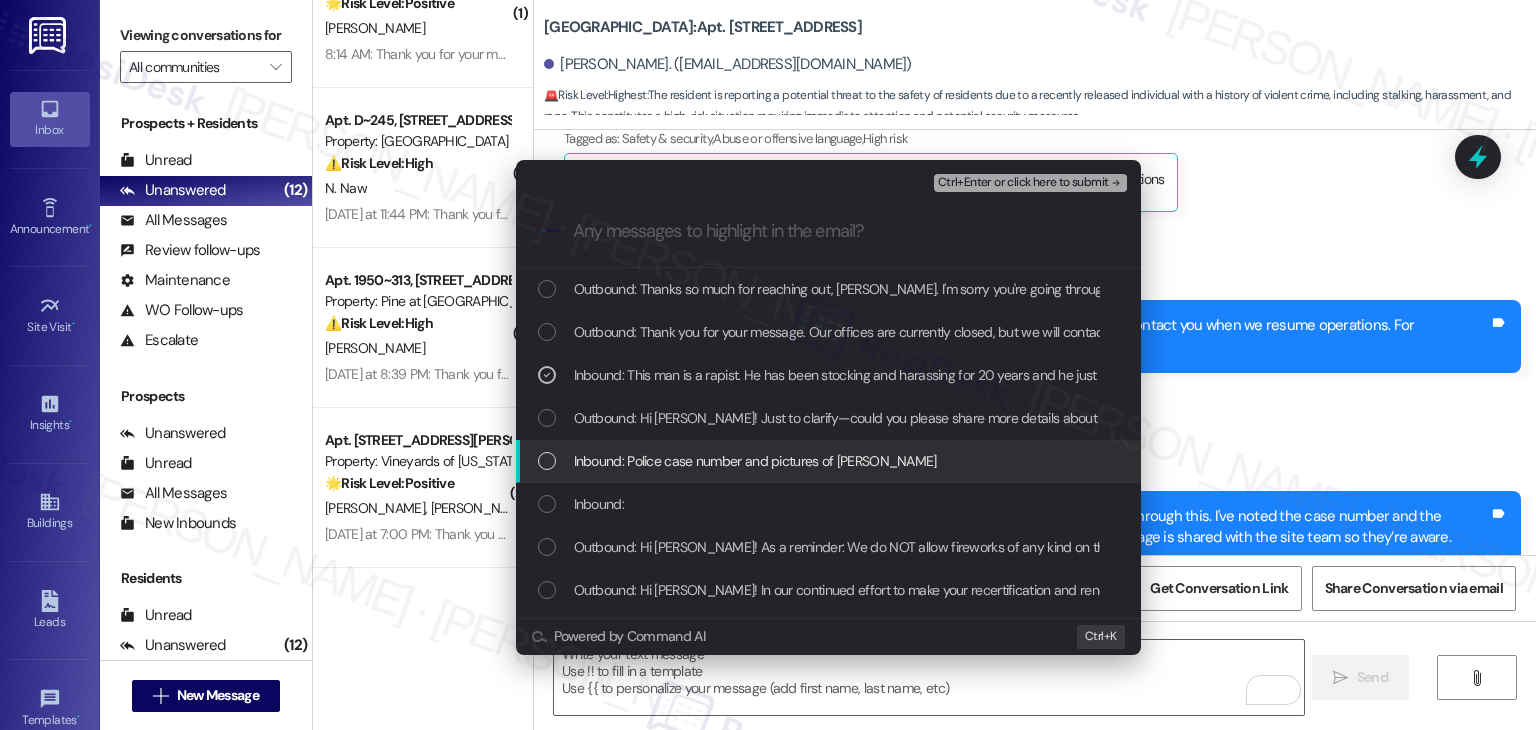 click at bounding box center (547, 461) 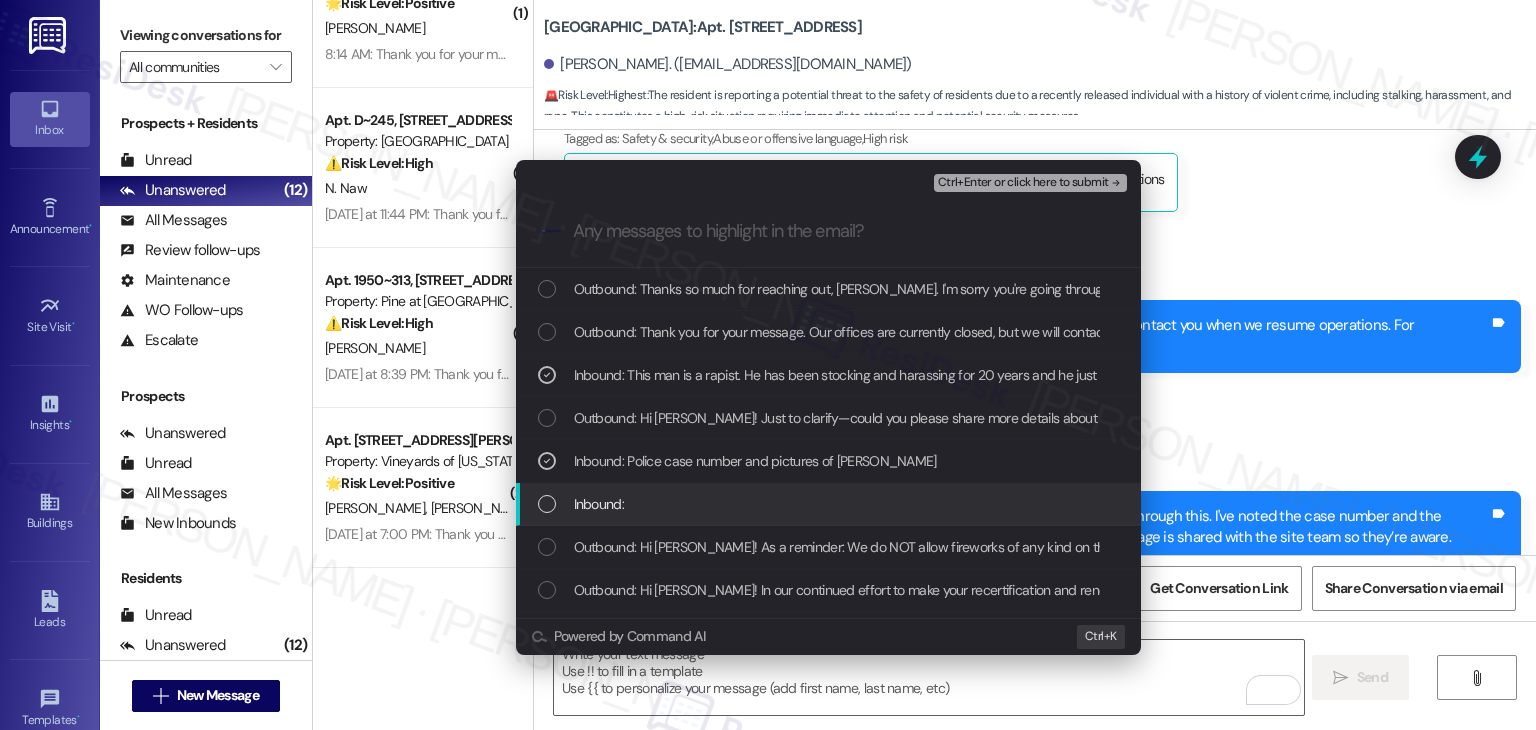click on "Inbound:" at bounding box center (830, 504) 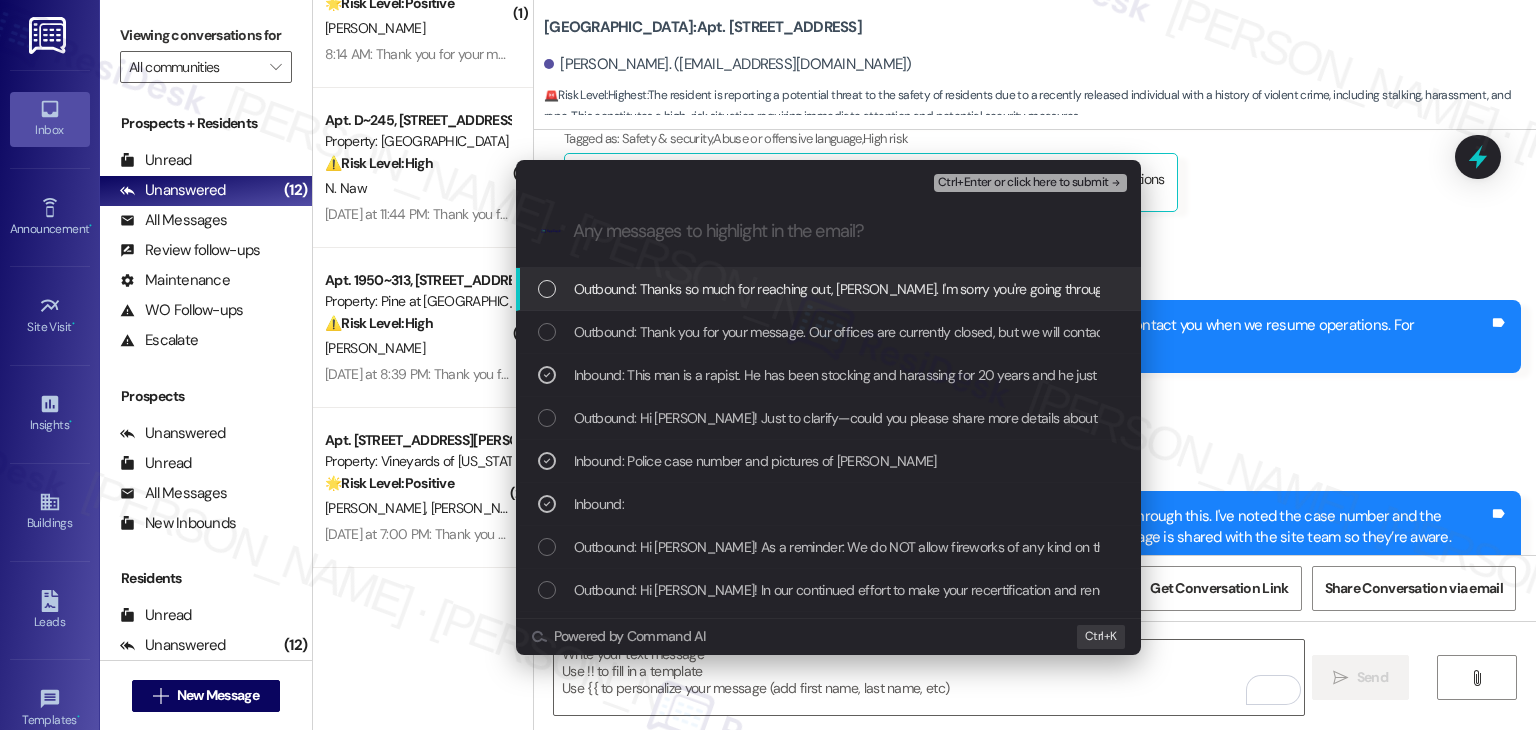 click on "Ctrl+Enter or click here to submit" at bounding box center [1023, 183] 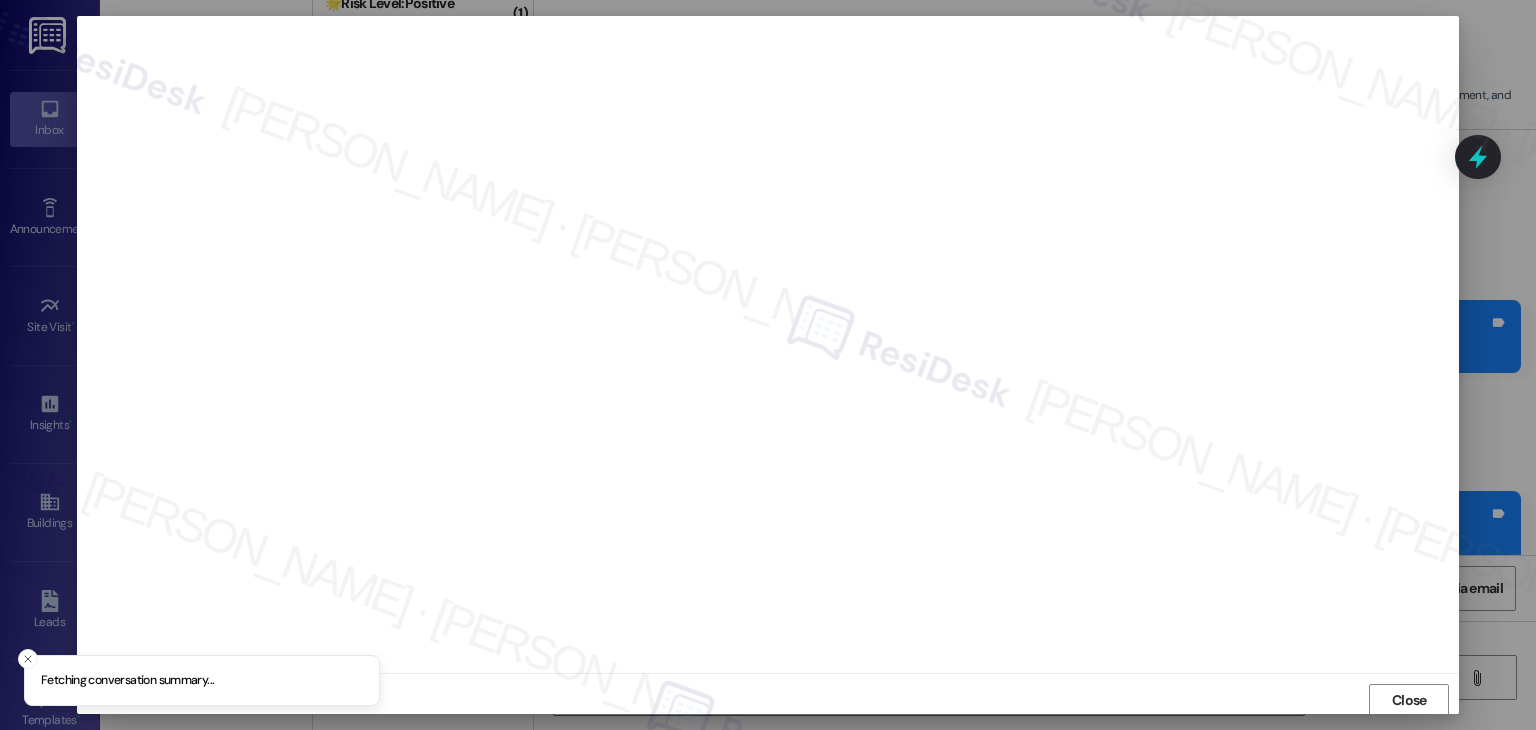 scroll, scrollTop: 1, scrollLeft: 0, axis: vertical 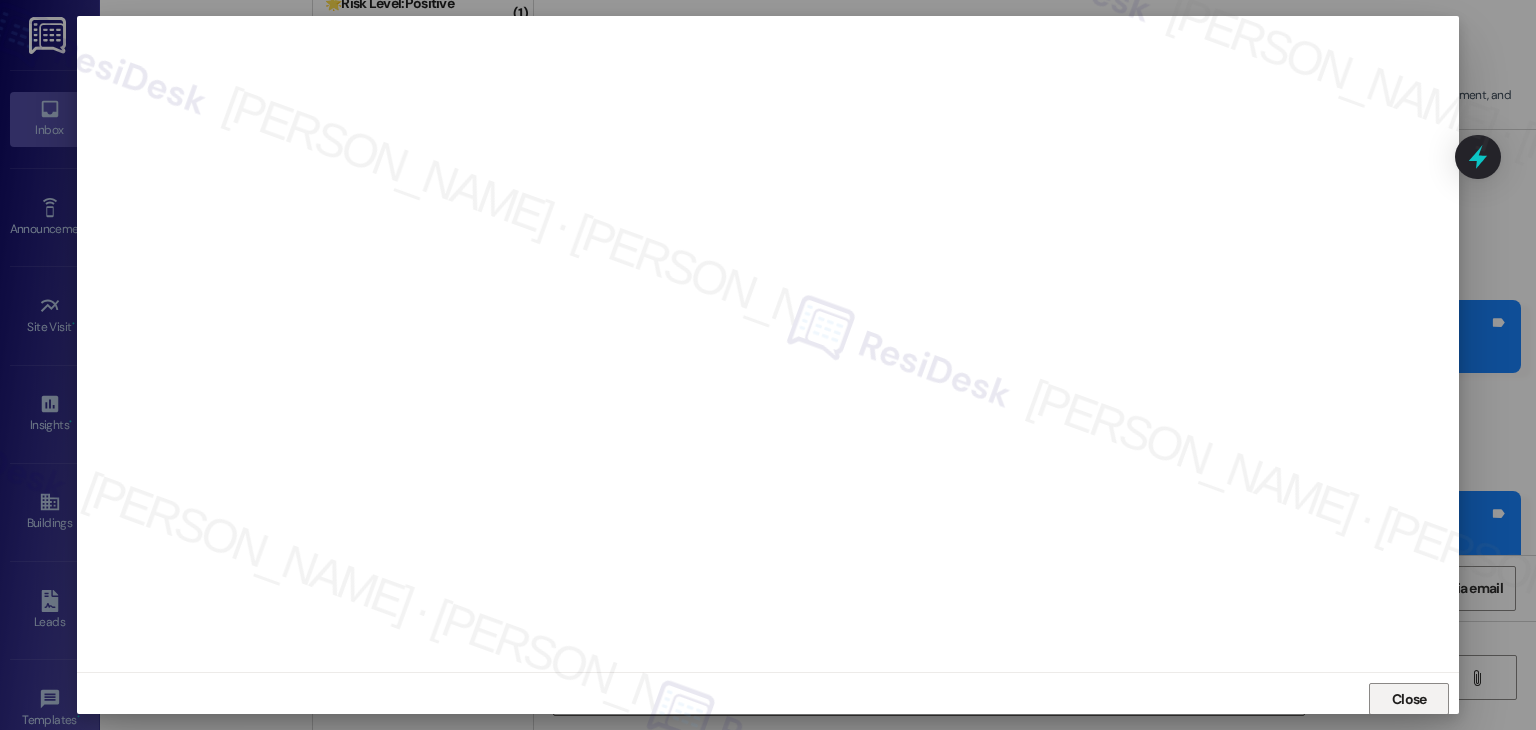 click on "Close" at bounding box center [1409, 699] 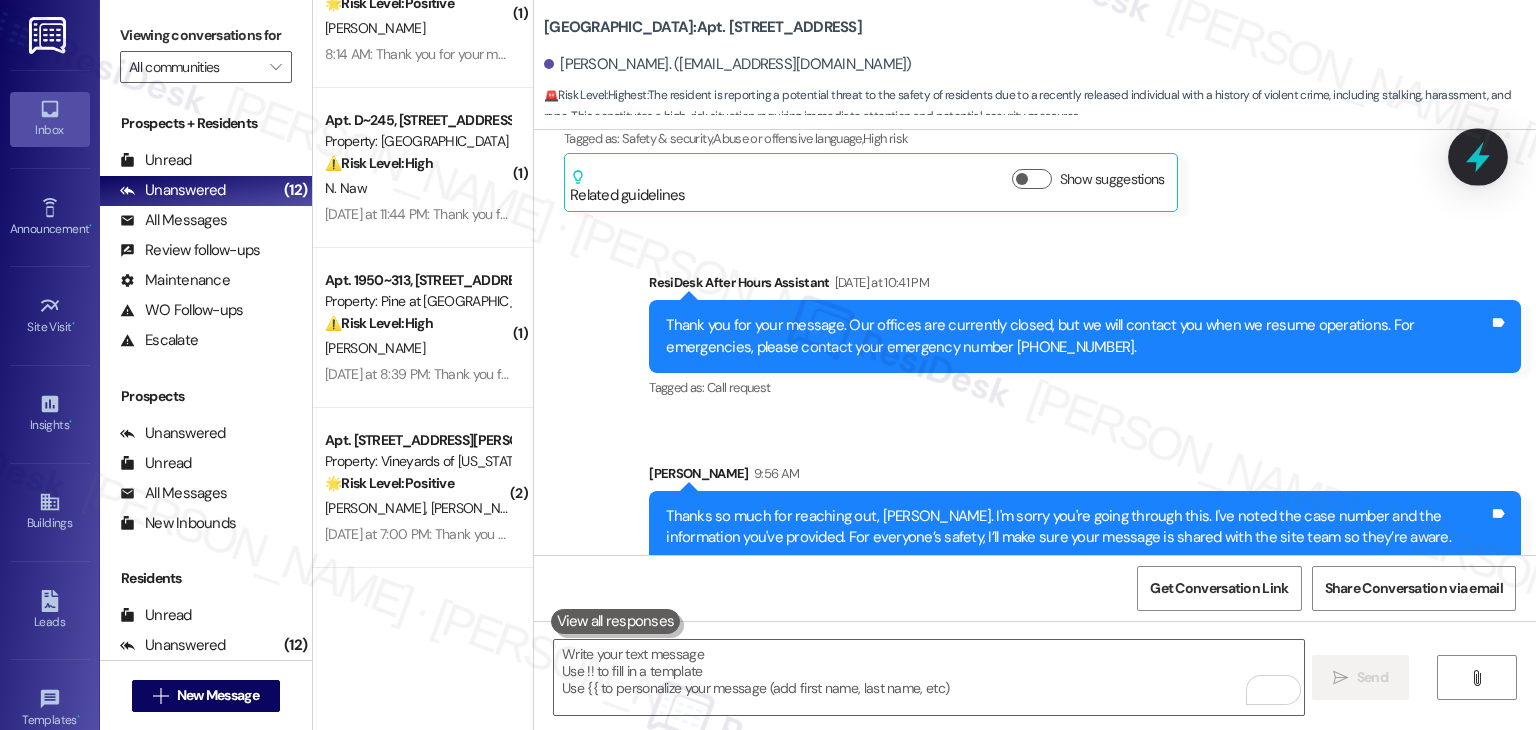 click 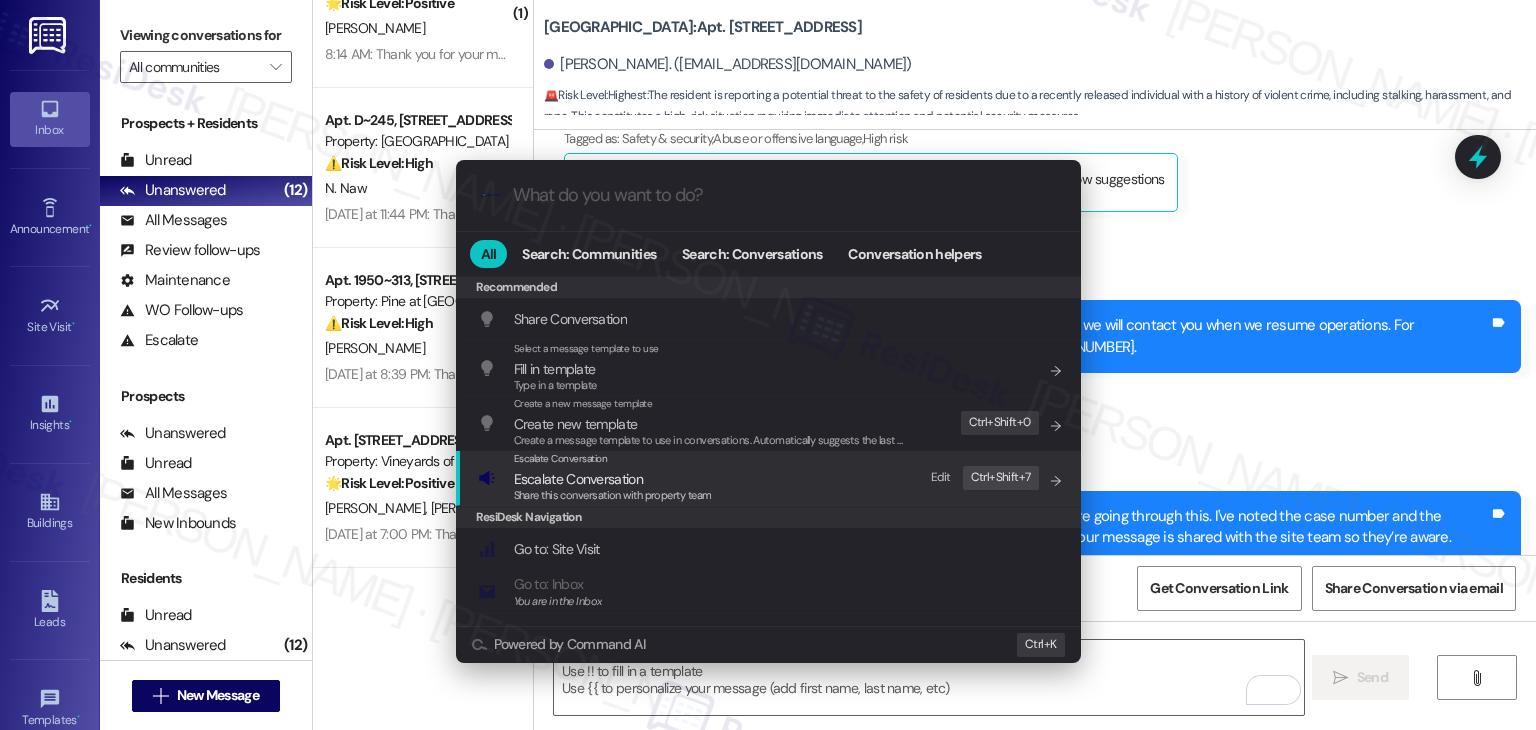 click on "Share this conversation with property team" at bounding box center (613, 496) 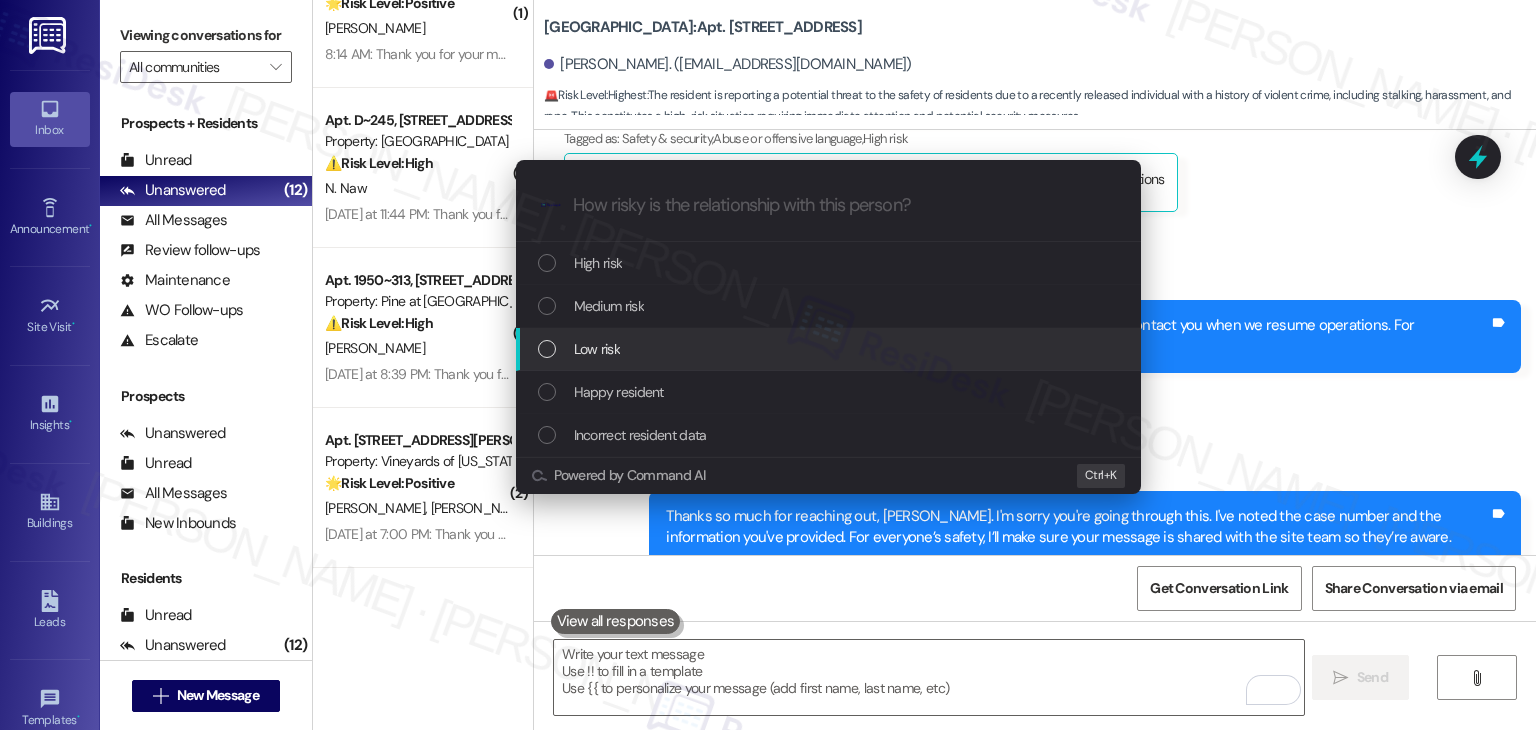 click at bounding box center [547, 349] 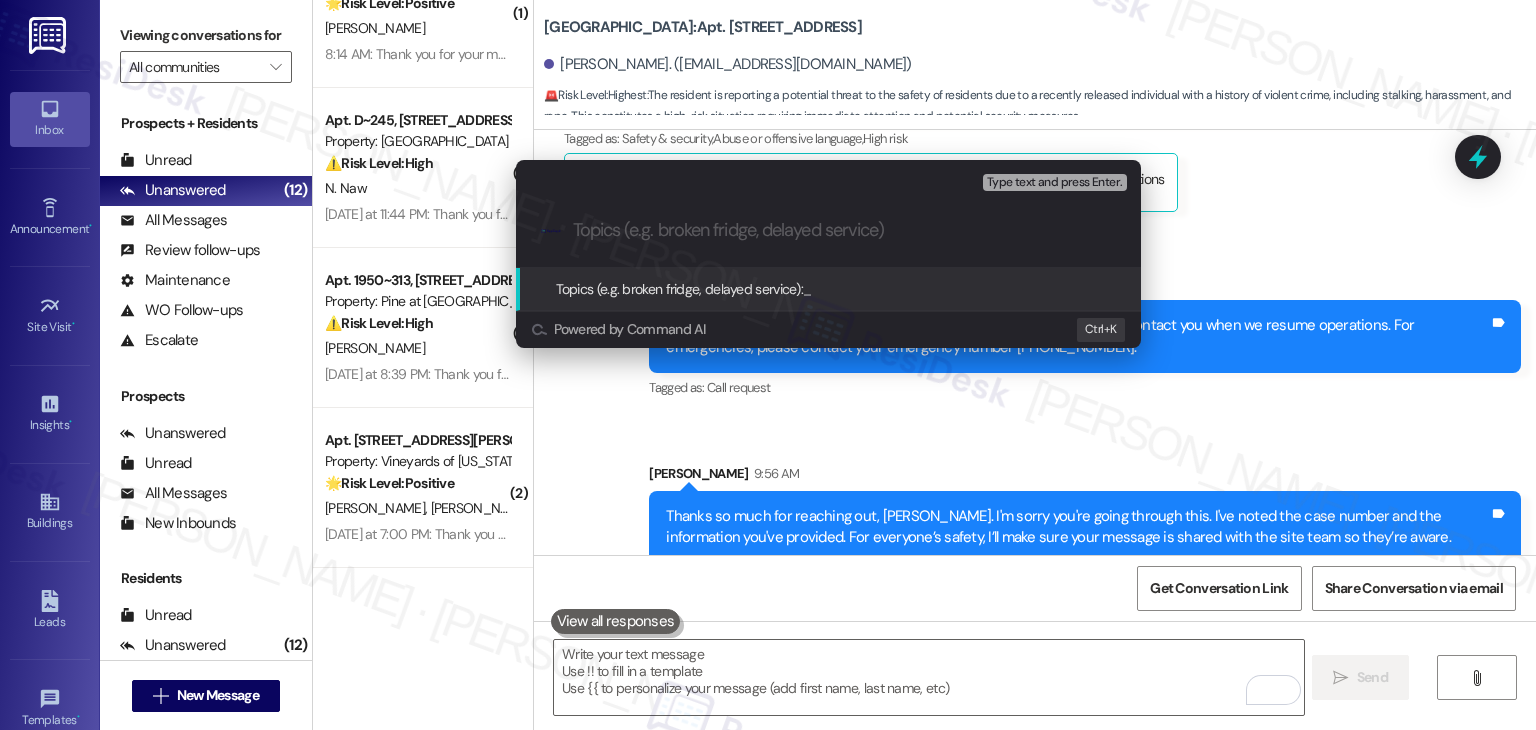 paste on "Security Concern Report – Harassment and Trespassing Alert" 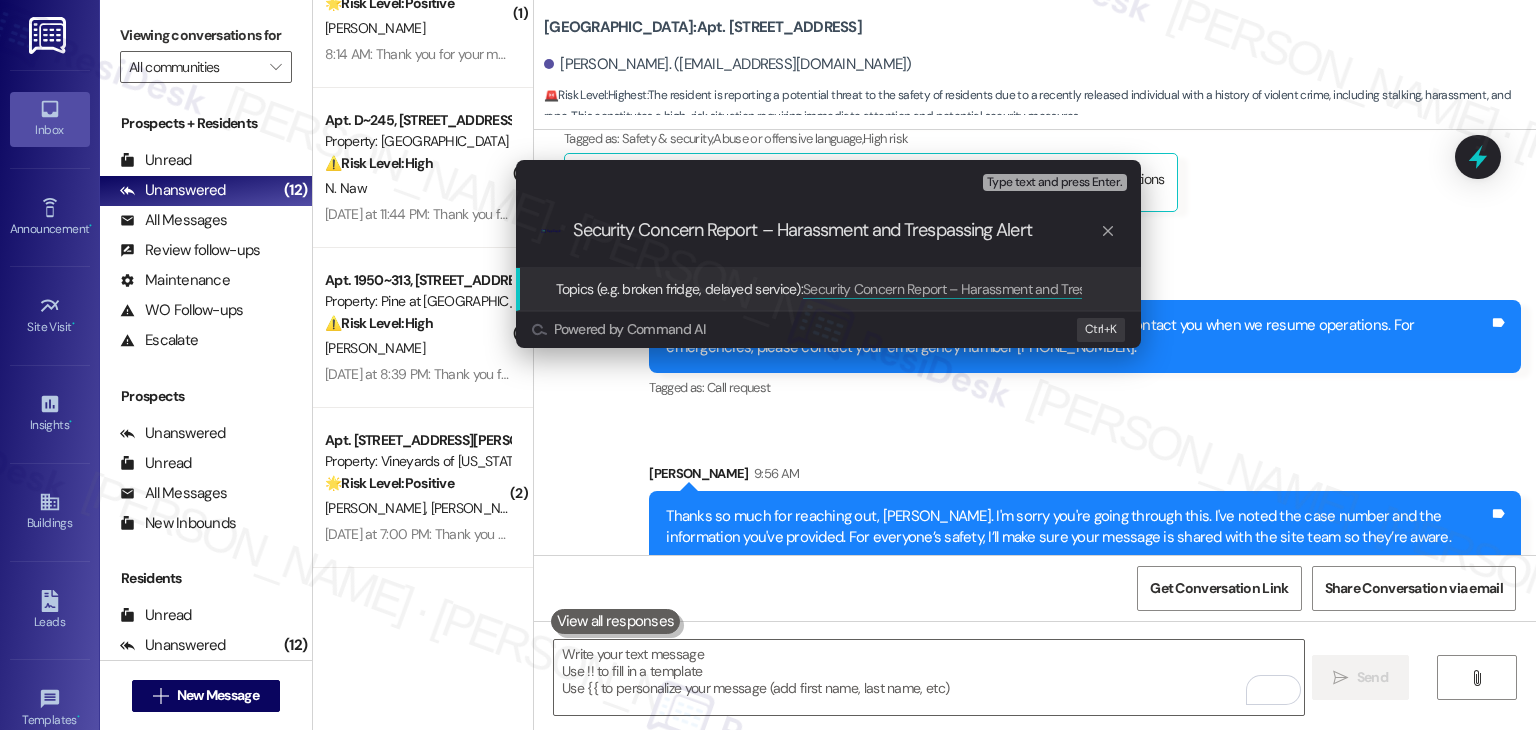 type 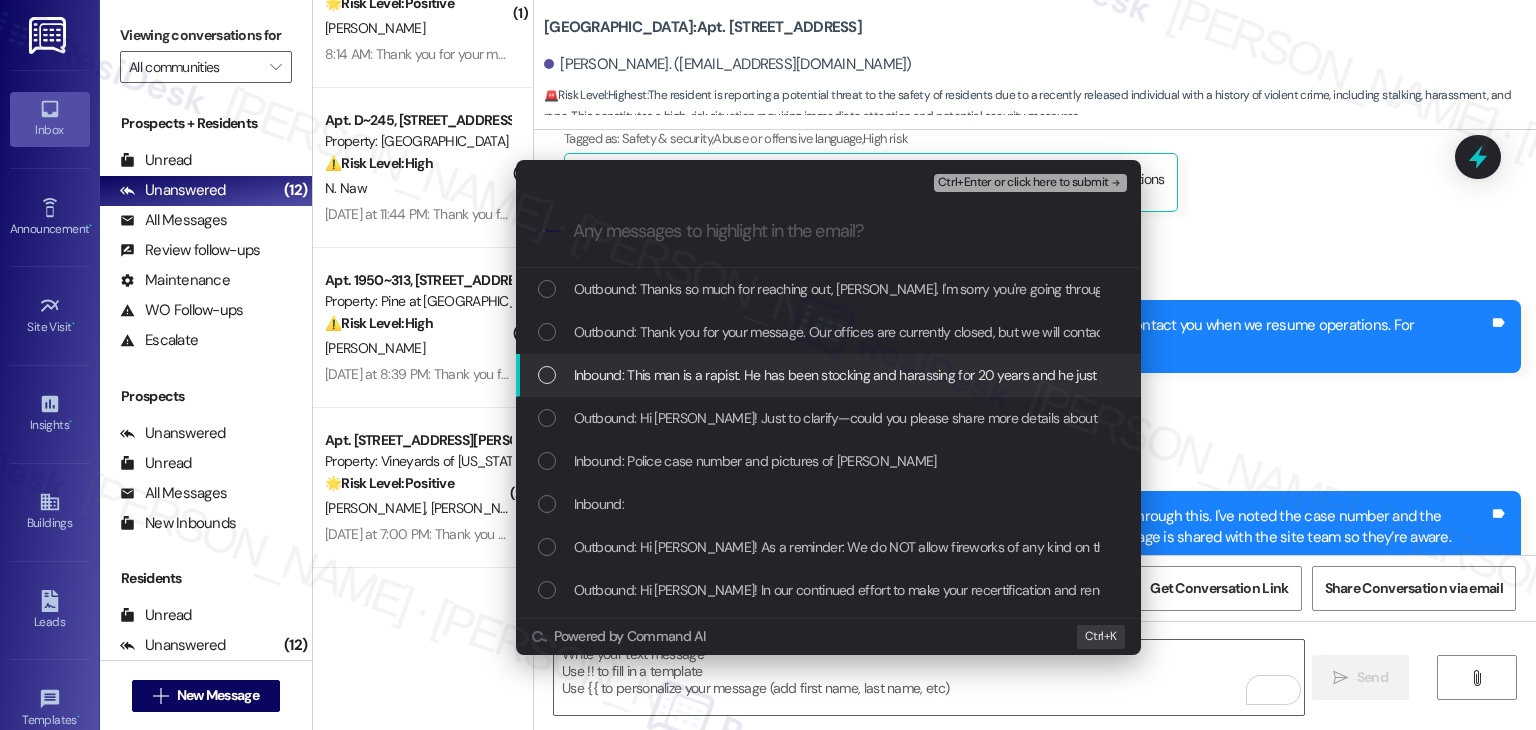 click at bounding box center (547, 375) 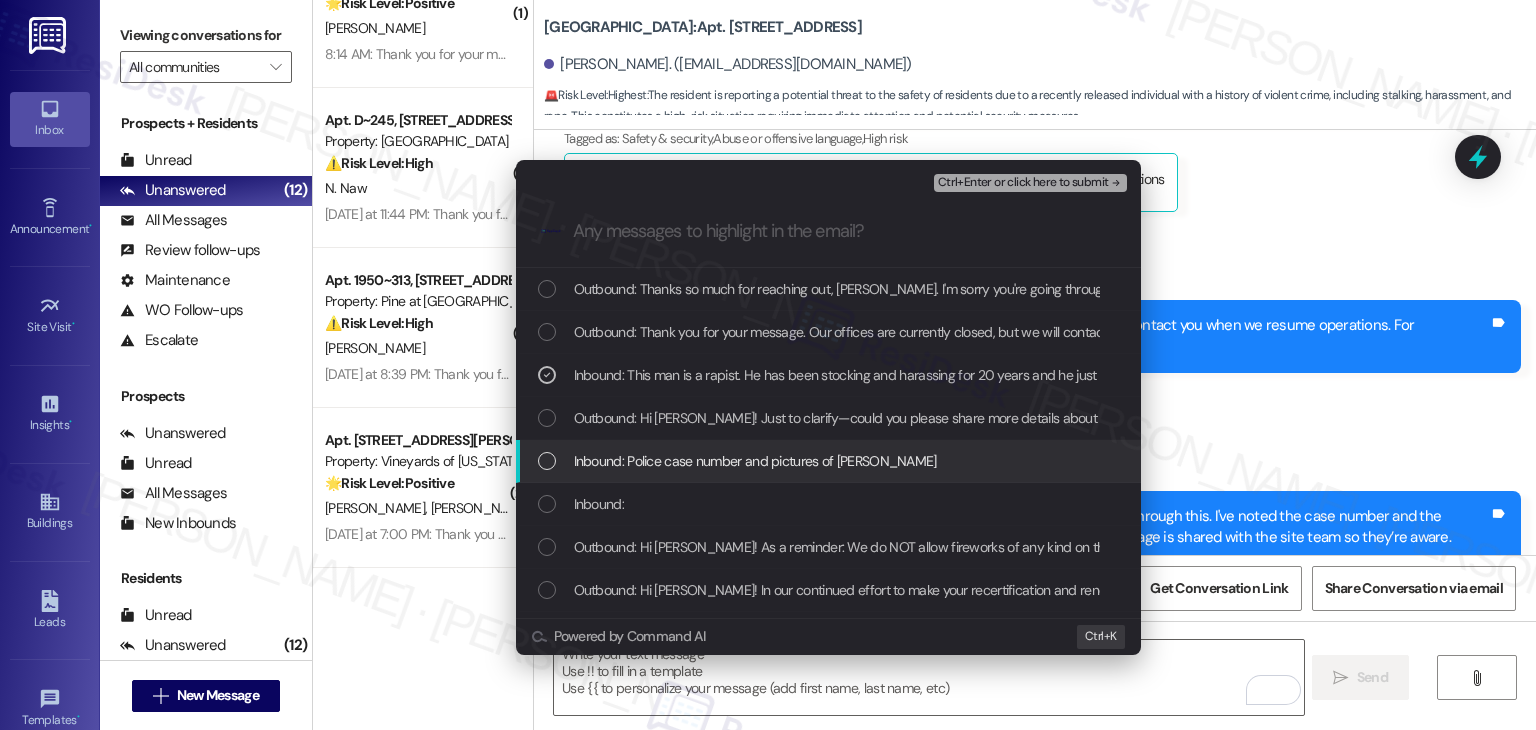 click at bounding box center [547, 461] 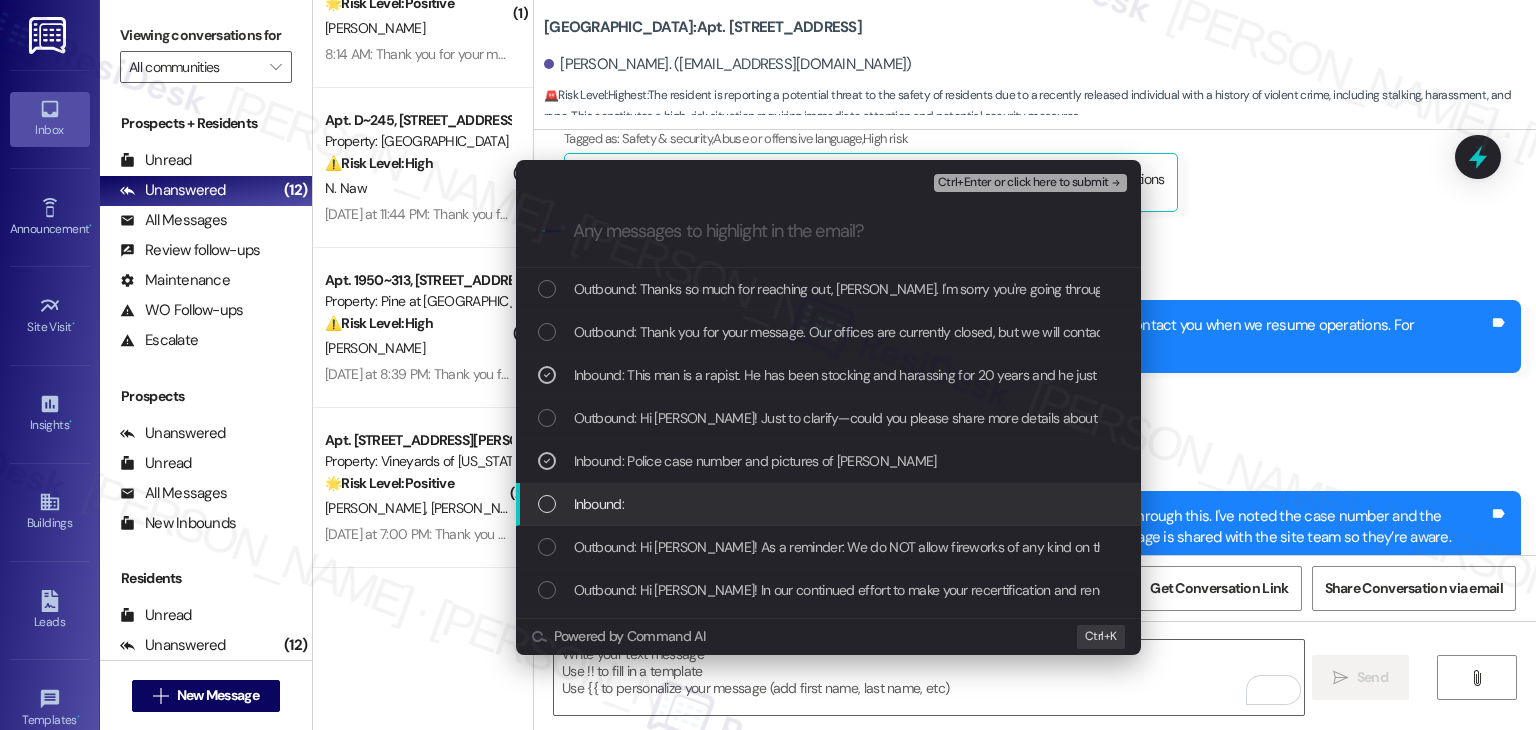 click at bounding box center [547, 504] 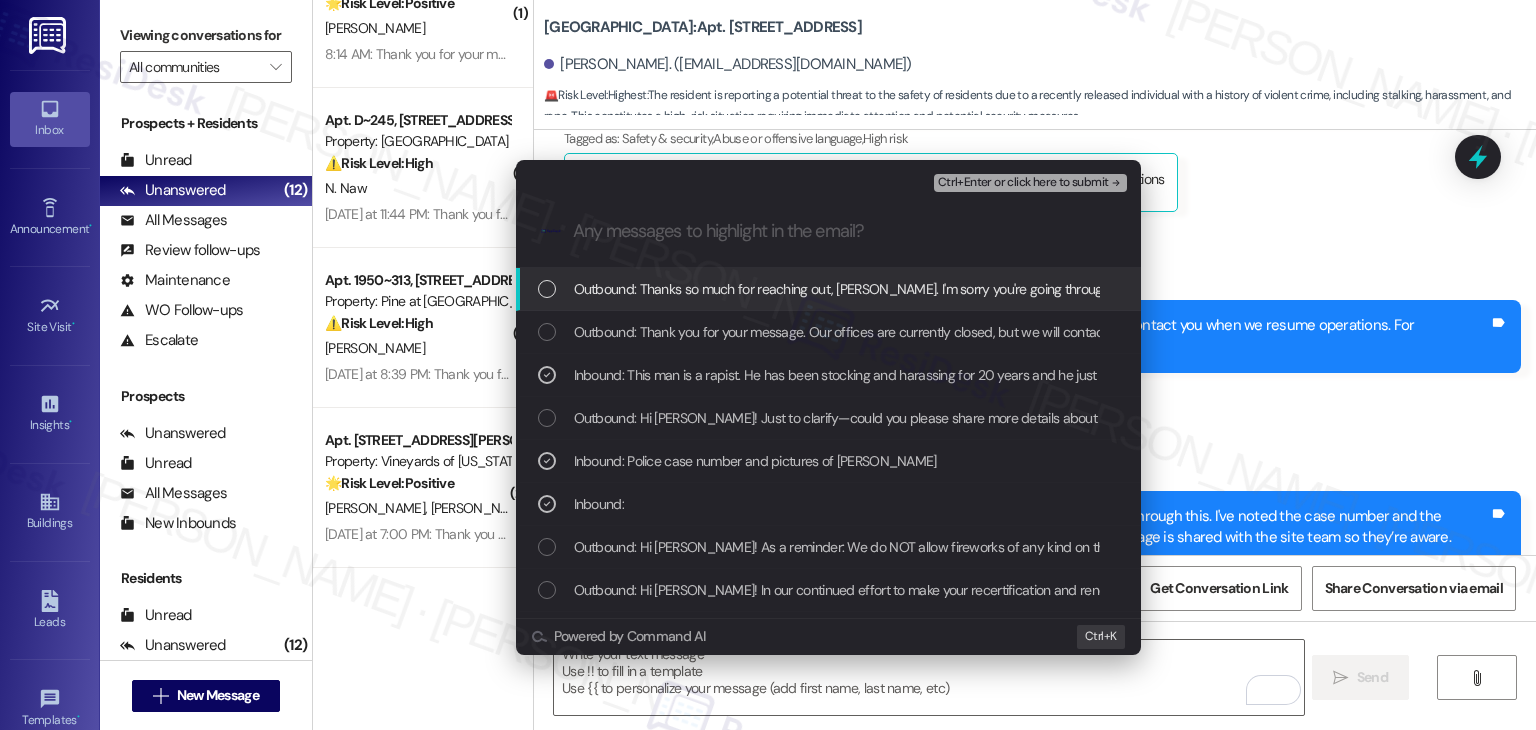 click on "Ctrl+Enter or click here to submit" at bounding box center [1023, 183] 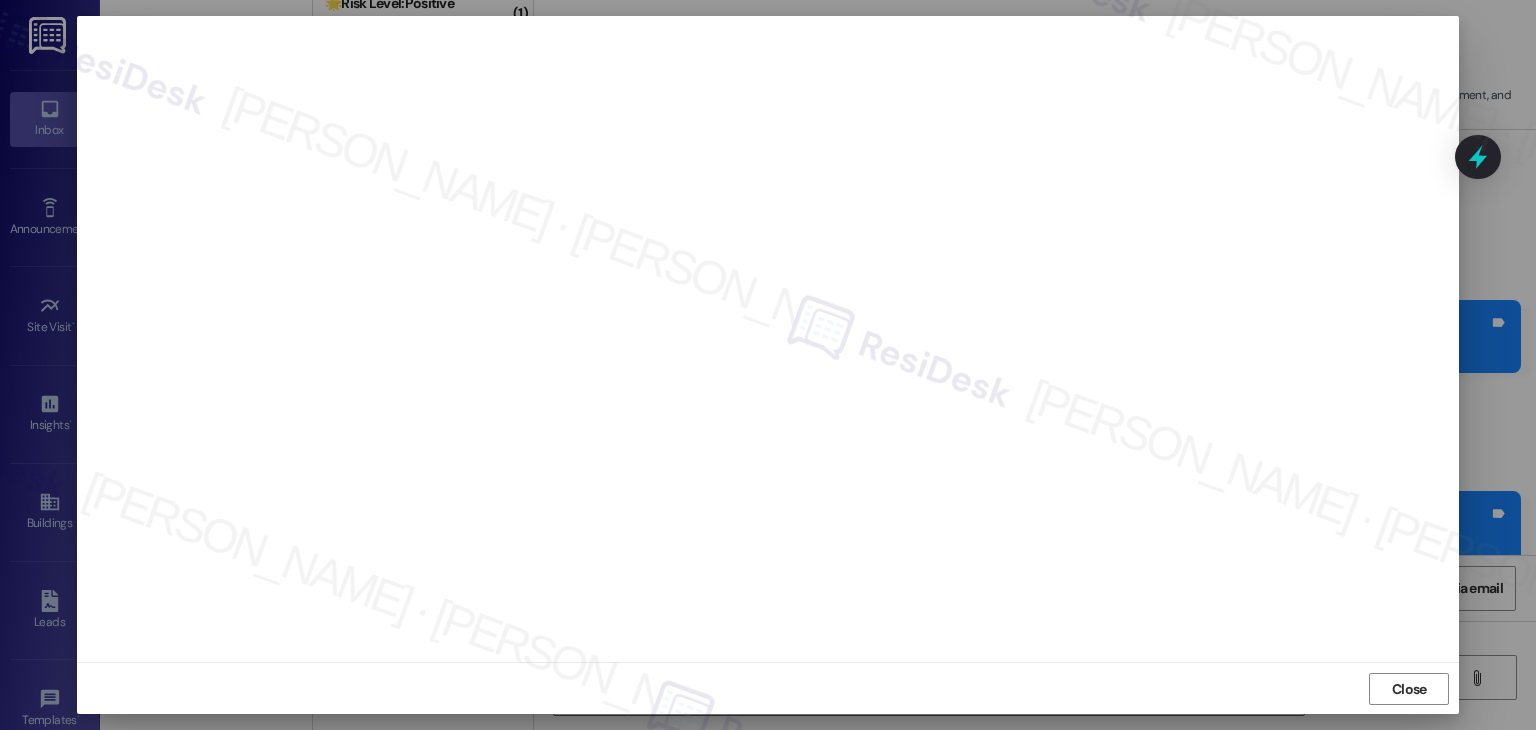 scroll, scrollTop: 12, scrollLeft: 0, axis: vertical 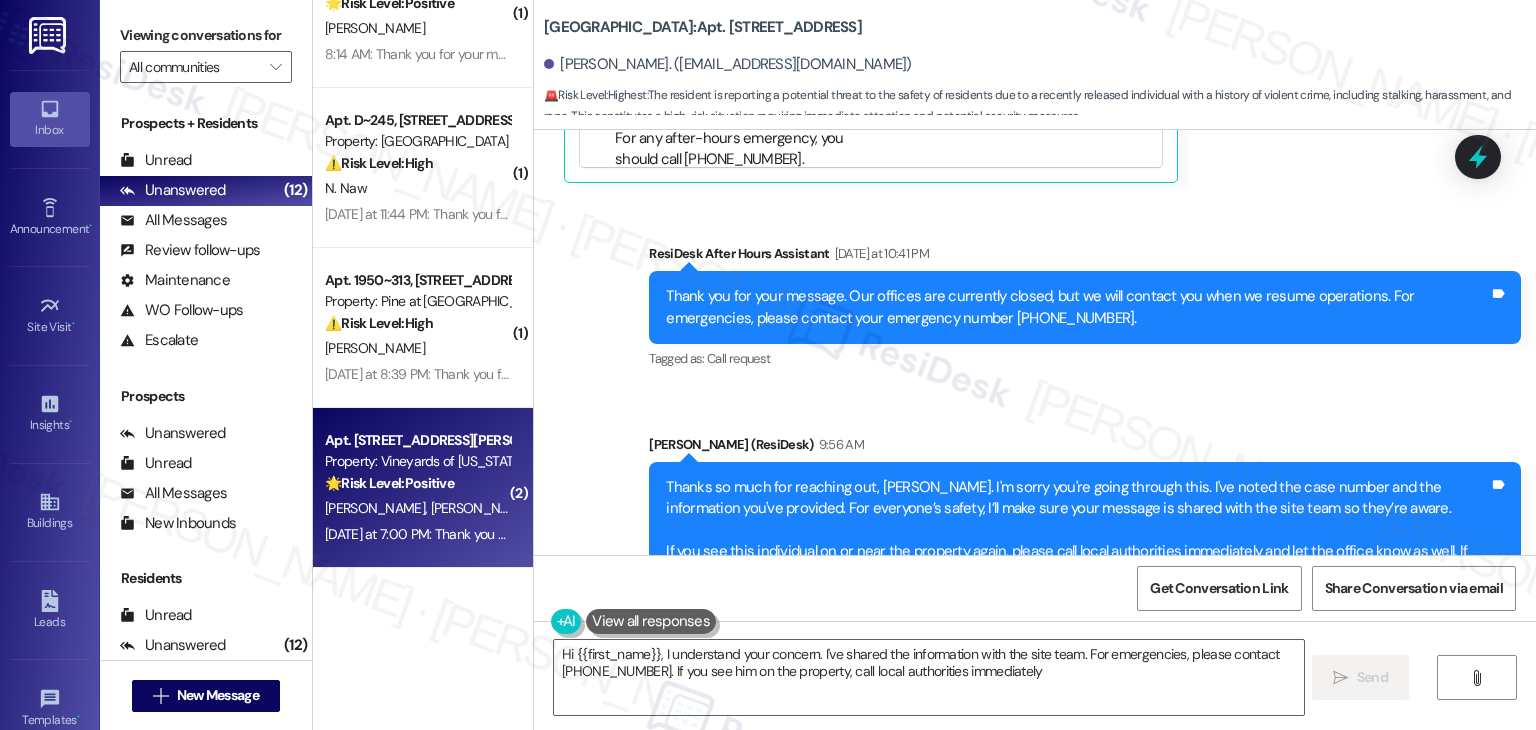 type on "Hi {{first_name}}, I understand your concern. I've shared the information with the site team. For emergencies, please contact 801-779-3667. If you see him on the property, call local authorities immediately." 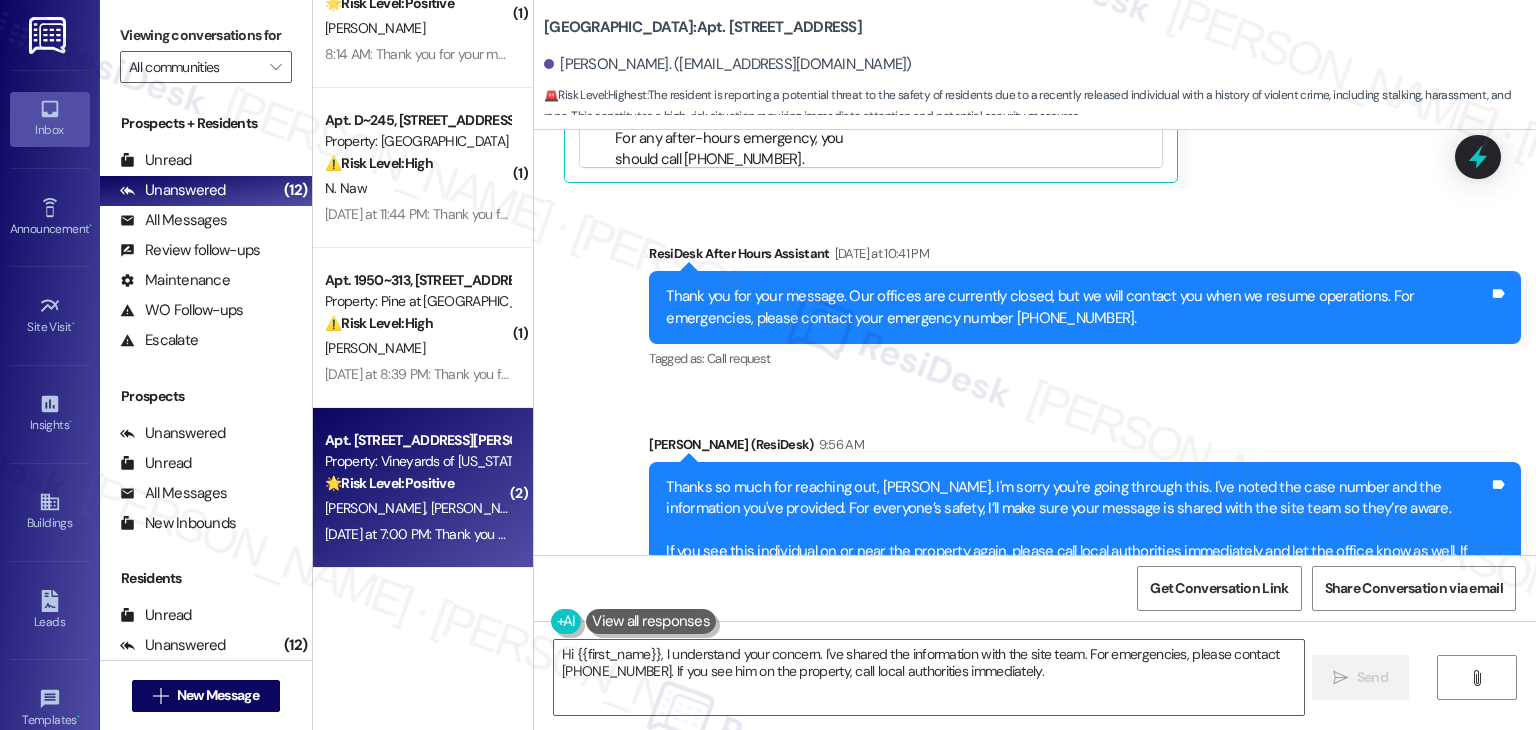 click on "M. Curtis D. Curtis" at bounding box center [417, 508] 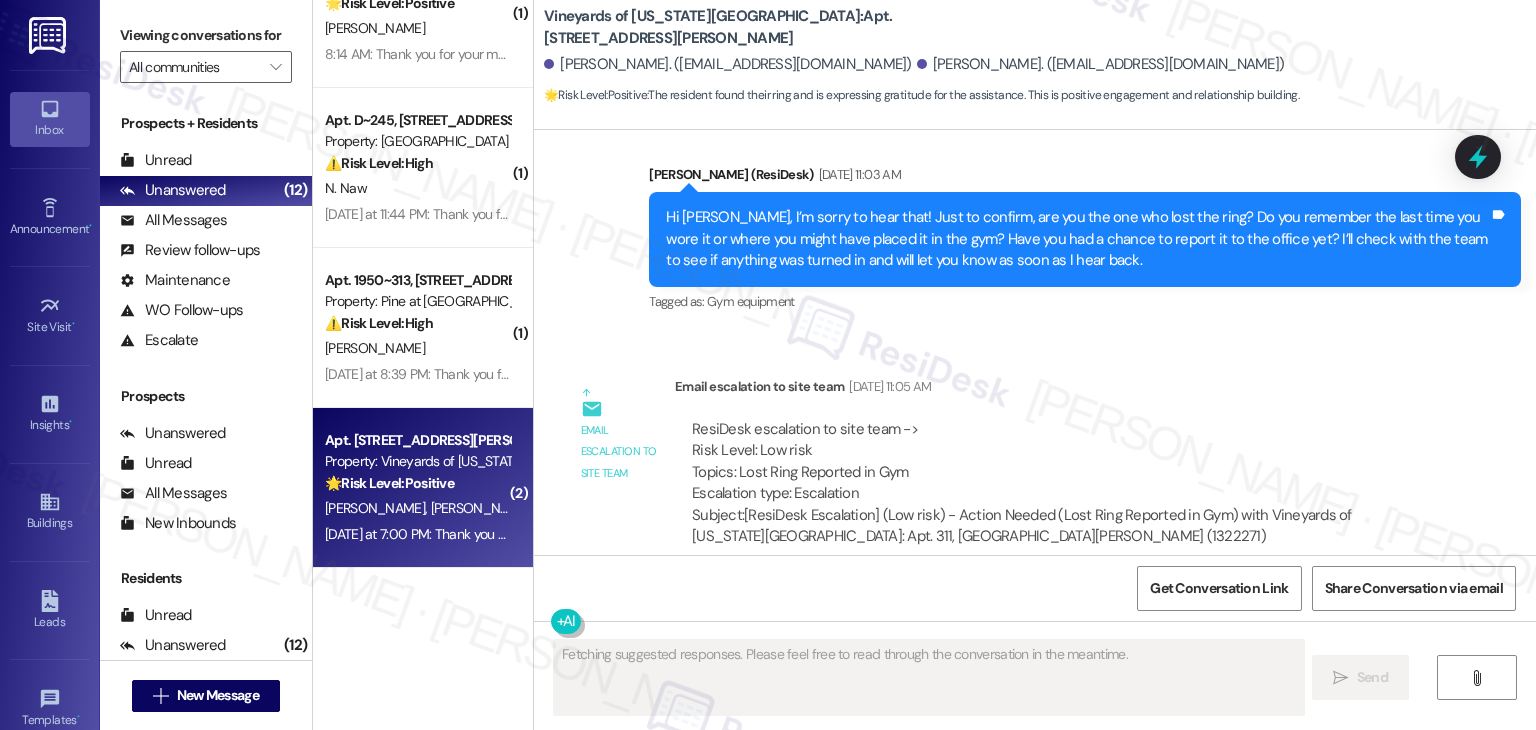 scroll, scrollTop: 7820, scrollLeft: 0, axis: vertical 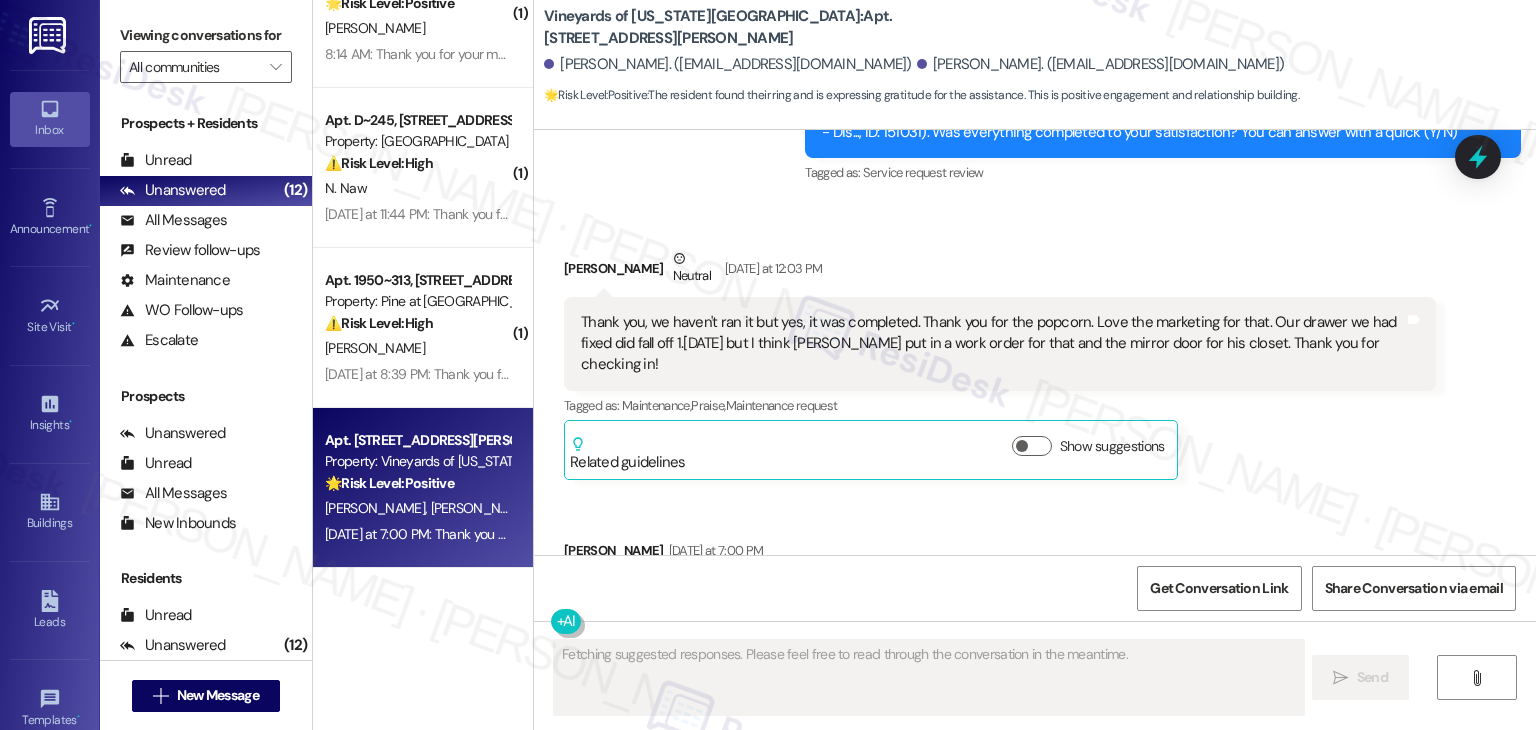 click on "Received via SMS Maria Curtis   Neutral Yesterday at 12:03 PM Thank you, we haven't ran it but yes, it was completed. Thank you for the popcorn. Love the marketing for that. Our drawer we had fixed did fall off 1.5 days later but I think Daniel put in a work order for that and the mirror door for his closet. Thank you for checking in!  Tags and notes Tagged as:   Maintenance ,  Click to highlight conversations about Maintenance Praise ,  Click to highlight conversations about Praise Maintenance request Click to highlight conversations about Maintenance request  Related guidelines Show suggestions Received via SMS Daniel Curtis Yesterday at 7:00 PM I located my ring! Thank you for everyones help.  Tags and notes Tagged as:   Praise Click to highlight conversations about Praise" at bounding box center [1035, 433] 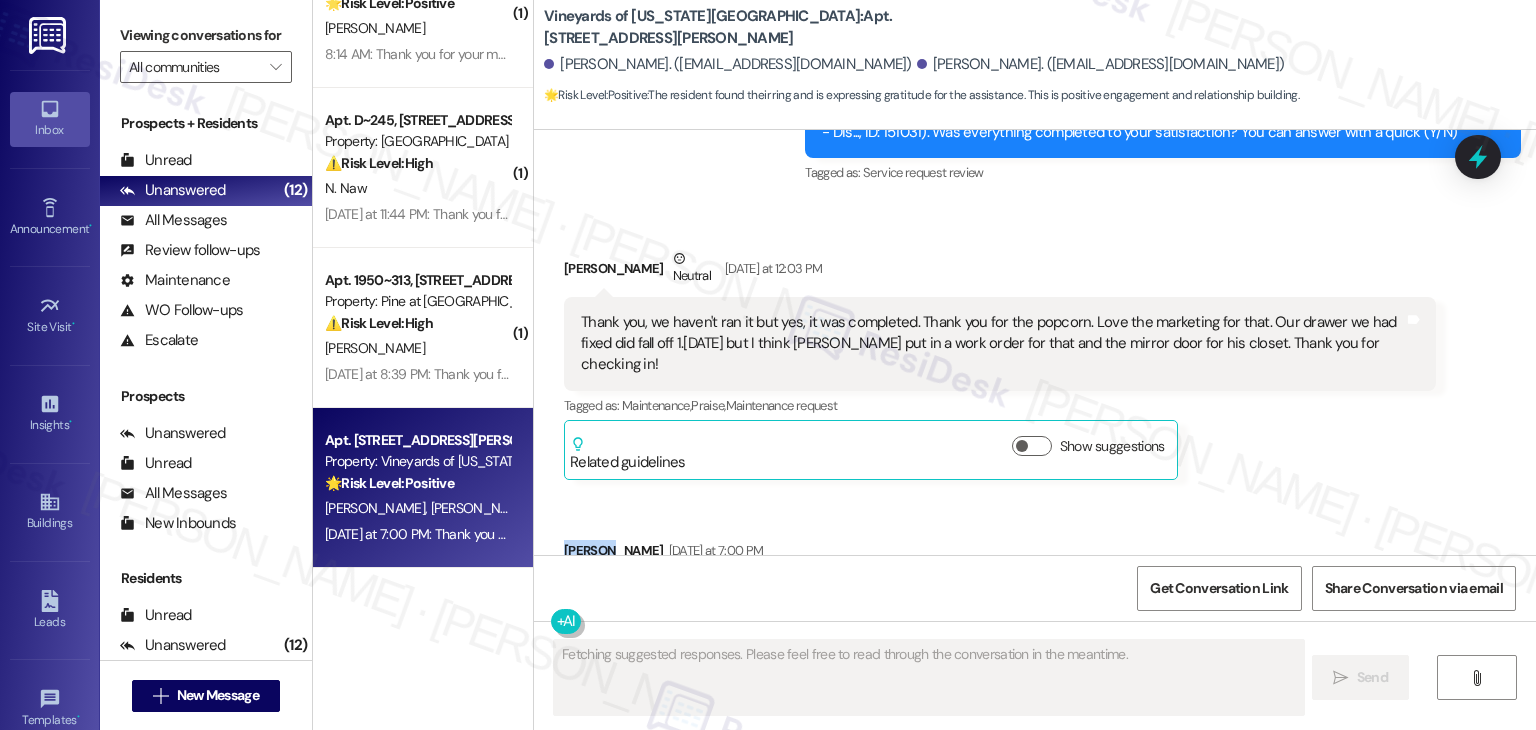 click on "Received via SMS Maria Curtis   Neutral Yesterday at 12:03 PM Thank you, we haven't ran it but yes, it was completed. Thank you for the popcorn. Love the marketing for that. Our drawer we had fixed did fall off 1.5 days later but I think Daniel put in a work order for that and the mirror door for his closet. Thank you for checking in!  Tags and notes Tagged as:   Maintenance ,  Click to highlight conversations about Maintenance Praise ,  Click to highlight conversations about Praise Maintenance request Click to highlight conversations about Maintenance request  Related guidelines Show suggestions Received via SMS Daniel Curtis Yesterday at 7:00 PM I located my ring! Thank you for everyones help.  Tags and notes Tagged as:   Praise Click to highlight conversations about Praise" at bounding box center [1035, 433] 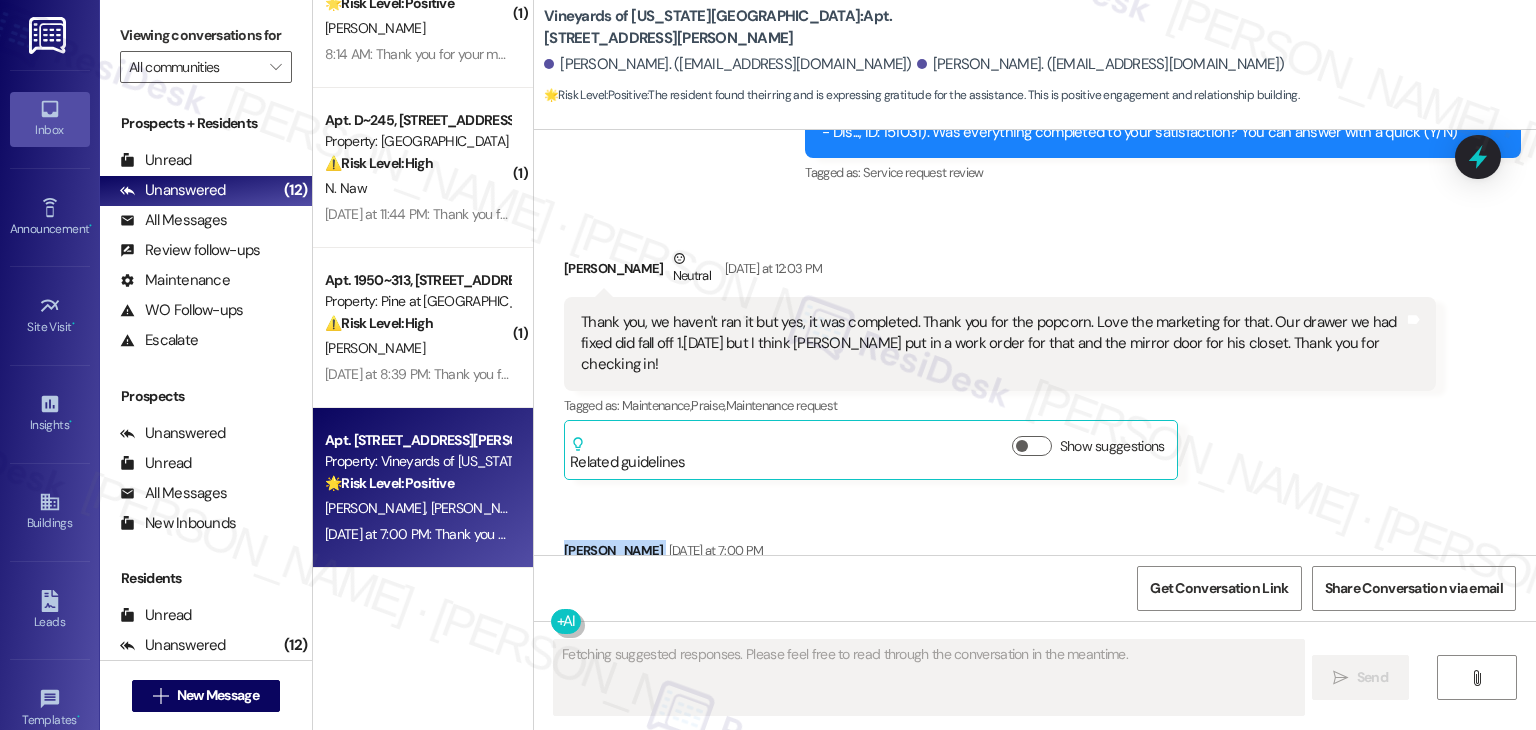 click on "Received via SMS Maria Curtis   Neutral Yesterday at 12:03 PM Thank you, we haven't ran it but yes, it was completed. Thank you for the popcorn. Love the marketing for that. Our drawer we had fixed did fall off 1.5 days later but I think Daniel put in a work order for that and the mirror door for his closet. Thank you for checking in!  Tags and notes Tagged as:   Maintenance ,  Click to highlight conversations about Maintenance Praise ,  Click to highlight conversations about Praise Maintenance request Click to highlight conversations about Maintenance request  Related guidelines Show suggestions Received via SMS Daniel Curtis Yesterday at 7:00 PM I located my ring! Thank you for everyones help.  Tags and notes Tagged as:   Praise Click to highlight conversations about Praise" at bounding box center (1035, 433) 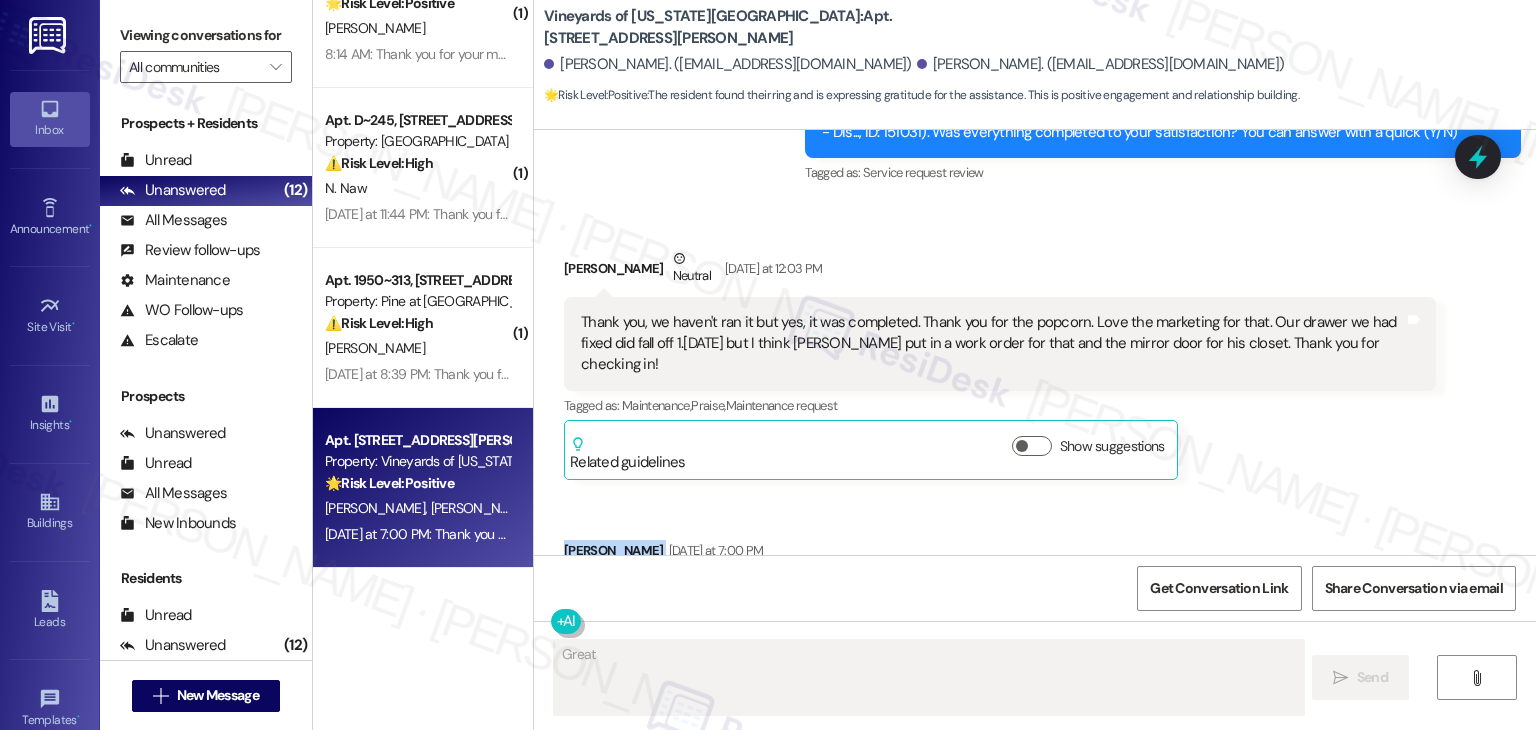 click on "Received via SMS Maria Curtis   Neutral Yesterday at 12:03 PM Thank you, we haven't ran it but yes, it was completed. Thank you for the popcorn. Love the marketing for that. Our drawer we had fixed did fall off 1.5 days later but I think Daniel put in a work order for that and the mirror door for his closet. Thank you for checking in!  Tags and notes Tagged as:   Maintenance ,  Click to highlight conversations about Maintenance Praise ,  Click to highlight conversations about Praise Maintenance request Click to highlight conversations about Maintenance request  Related guidelines Show suggestions Received via SMS Daniel Curtis Yesterday at 7:00 PM I located my ring! Thank you for everyones help.  Tags and notes Tagged as:   Praise Click to highlight conversations about Praise" at bounding box center [1035, 433] 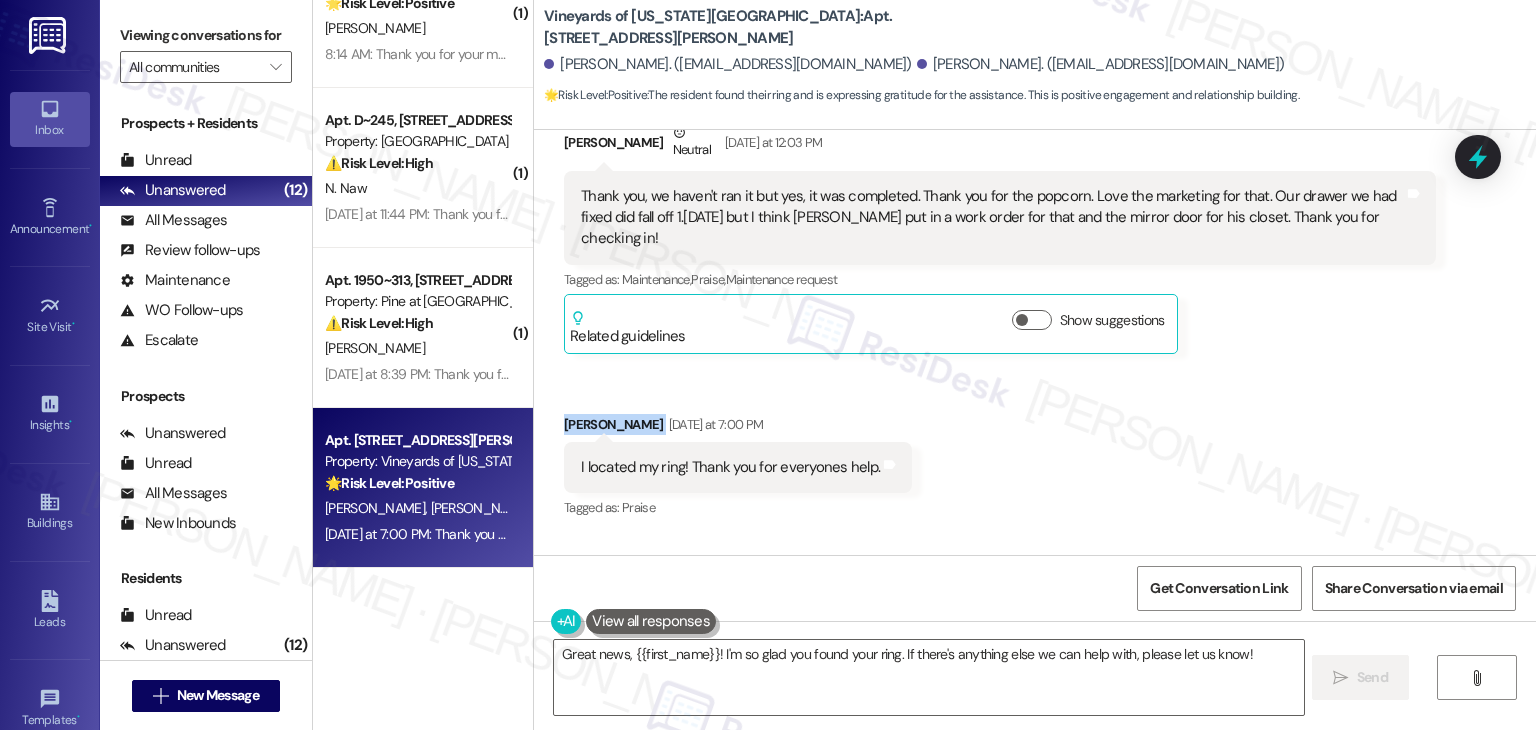 scroll, scrollTop: 7911, scrollLeft: 0, axis: vertical 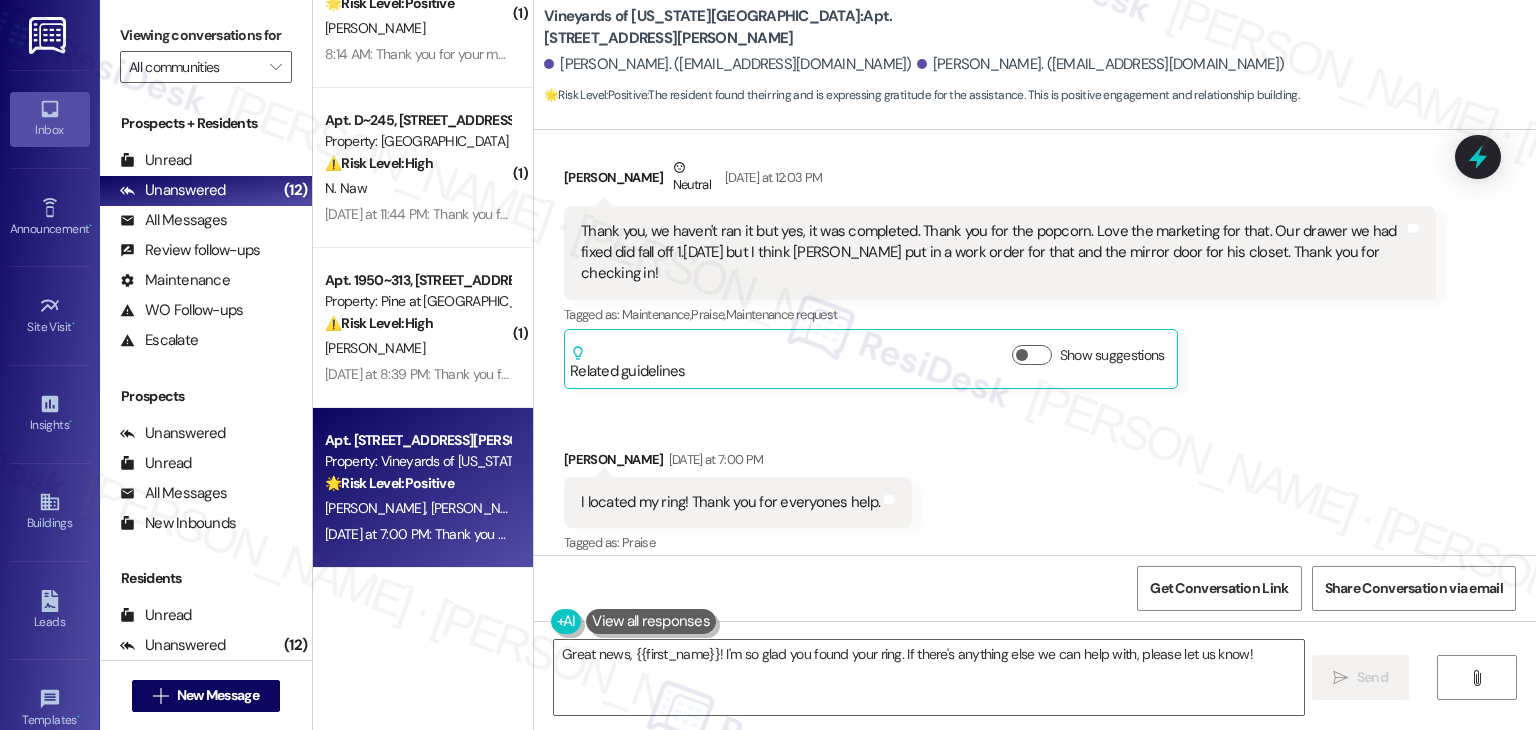 click on "Received via SMS Maria Curtis   Neutral Yesterday at 12:03 PM Thank you, we haven't ran it but yes, it was completed. Thank you for the popcorn. Love the marketing for that. Our drawer we had fixed did fall off 1.5 days later but I think Daniel put in a work order for that and the mirror door for his closet. Thank you for checking in!  Tags and notes Tagged as:   Maintenance ,  Click to highlight conversations about Maintenance Praise ,  Click to highlight conversations about Praise Maintenance request Click to highlight conversations about Maintenance request  Related guidelines Show suggestions Received via SMS Daniel Curtis Yesterday at 7:00 PM I located my ring! Thank you for everyones help.  Tags and notes Tagged as:   Praise Click to highlight conversations about Praise" at bounding box center (1035, 342) 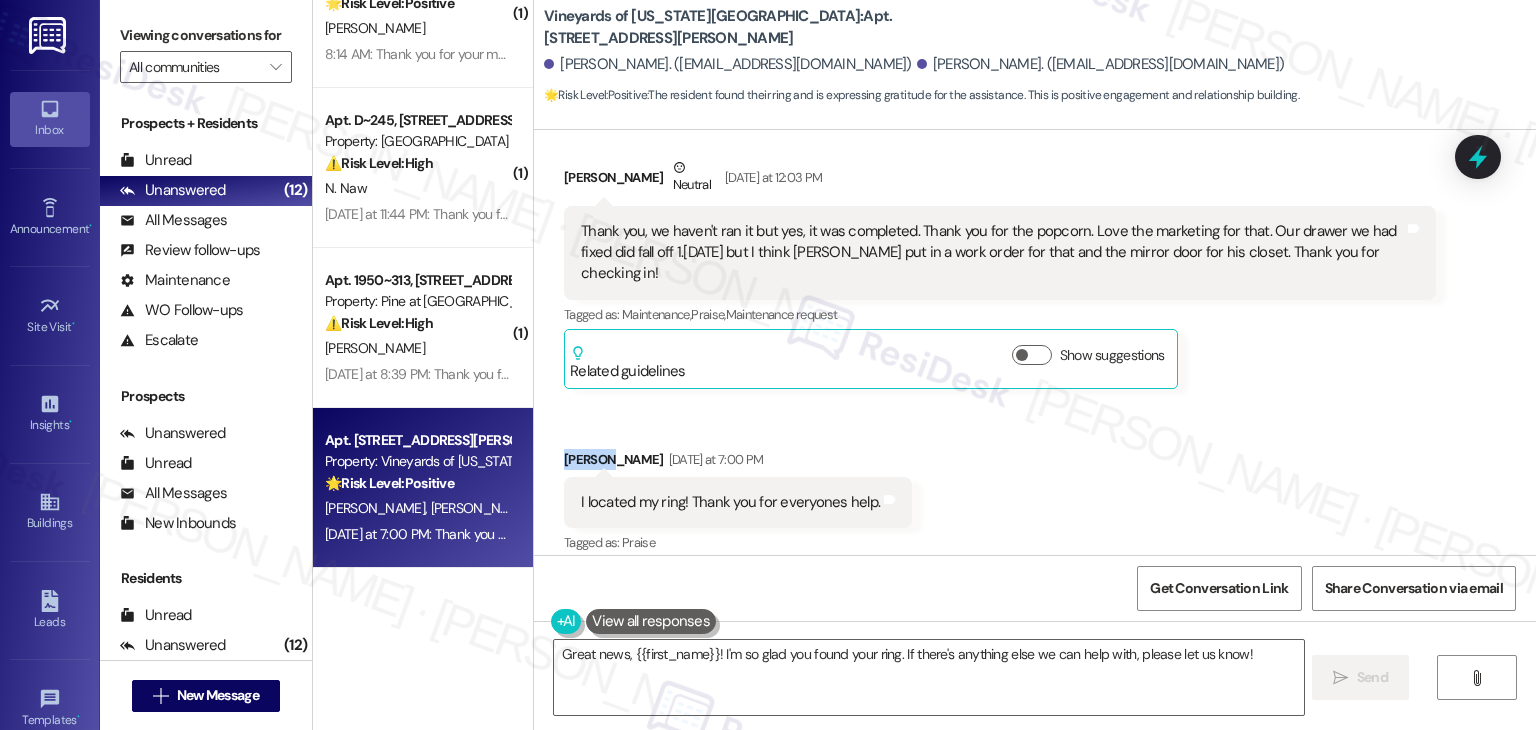 click on "Received via SMS Maria Curtis   Neutral Yesterday at 12:03 PM Thank you, we haven't ran it but yes, it was completed. Thank you for the popcorn. Love the marketing for that. Our drawer we had fixed did fall off 1.5 days later but I think Daniel put in a work order for that and the mirror door for his closet. Thank you for checking in!  Tags and notes Tagged as:   Maintenance ,  Click to highlight conversations about Maintenance Praise ,  Click to highlight conversations about Praise Maintenance request Click to highlight conversations about Maintenance request  Related guidelines Show suggestions Received via SMS Daniel Curtis Yesterday at 7:00 PM I located my ring! Thank you for everyones help.  Tags and notes Tagged as:   Praise Click to highlight conversations about Praise" at bounding box center (1035, 342) 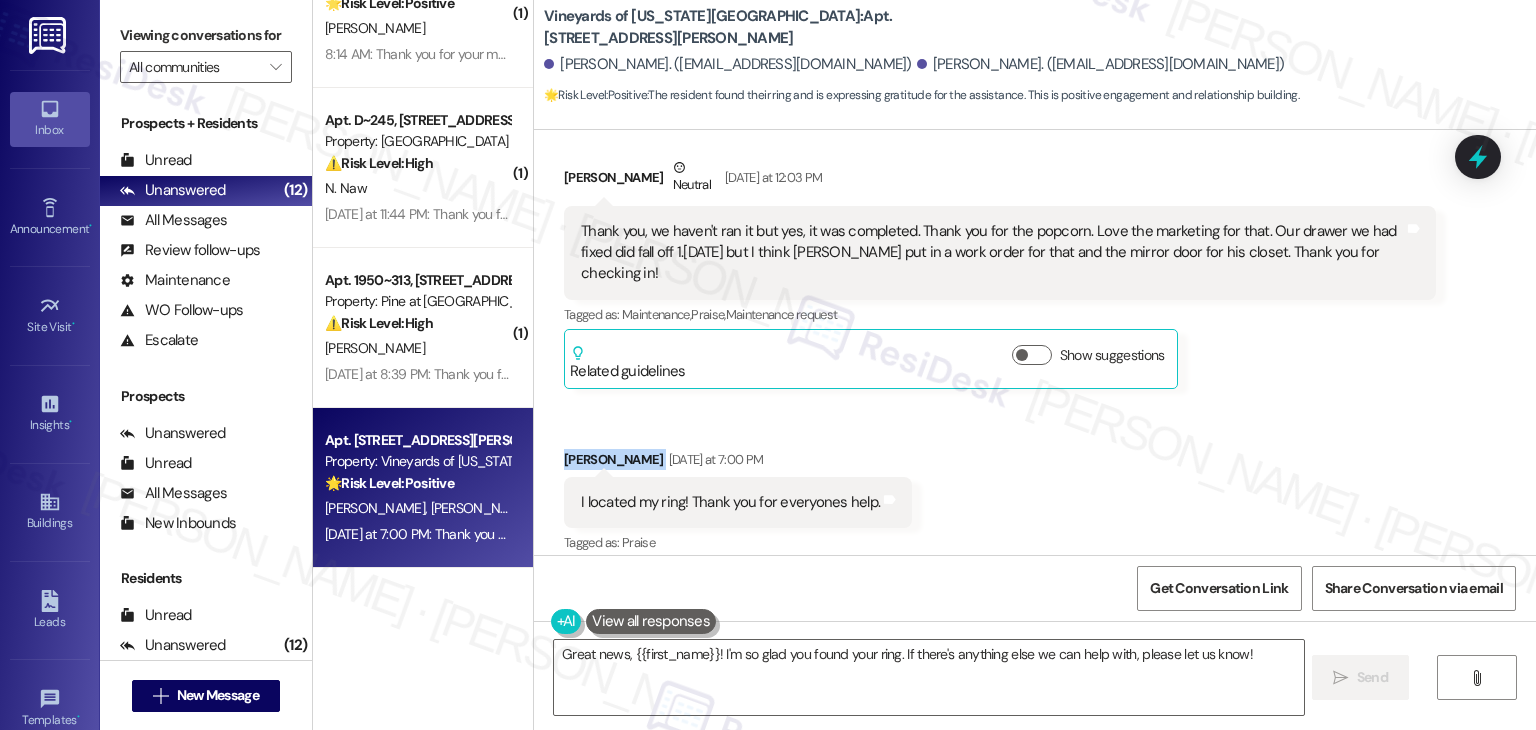 click on "Received via SMS Maria Curtis   Neutral Yesterday at 12:03 PM Thank you, we haven't ran it but yes, it was completed. Thank you for the popcorn. Love the marketing for that. Our drawer we had fixed did fall off 1.5 days later but I think Daniel put in a work order for that and the mirror door for his closet. Thank you for checking in!  Tags and notes Tagged as:   Maintenance ,  Click to highlight conversations about Maintenance Praise ,  Click to highlight conversations about Praise Maintenance request Click to highlight conversations about Maintenance request  Related guidelines Show suggestions Received via SMS Daniel Curtis Yesterday at 7:00 PM I located my ring! Thank you for everyones help.  Tags and notes Tagged as:   Praise Click to highlight conversations about Praise" at bounding box center (1035, 342) 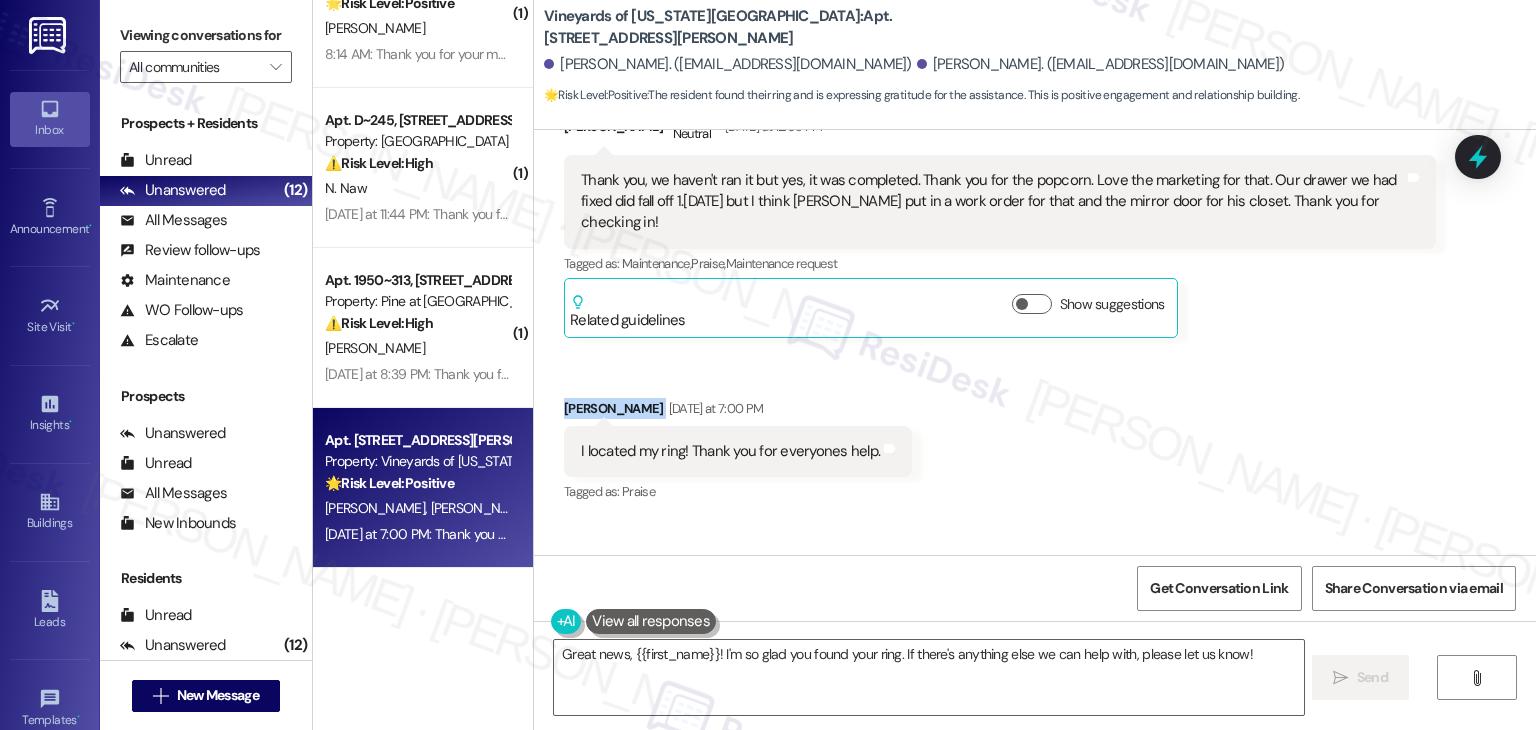 scroll, scrollTop: 8011, scrollLeft: 0, axis: vertical 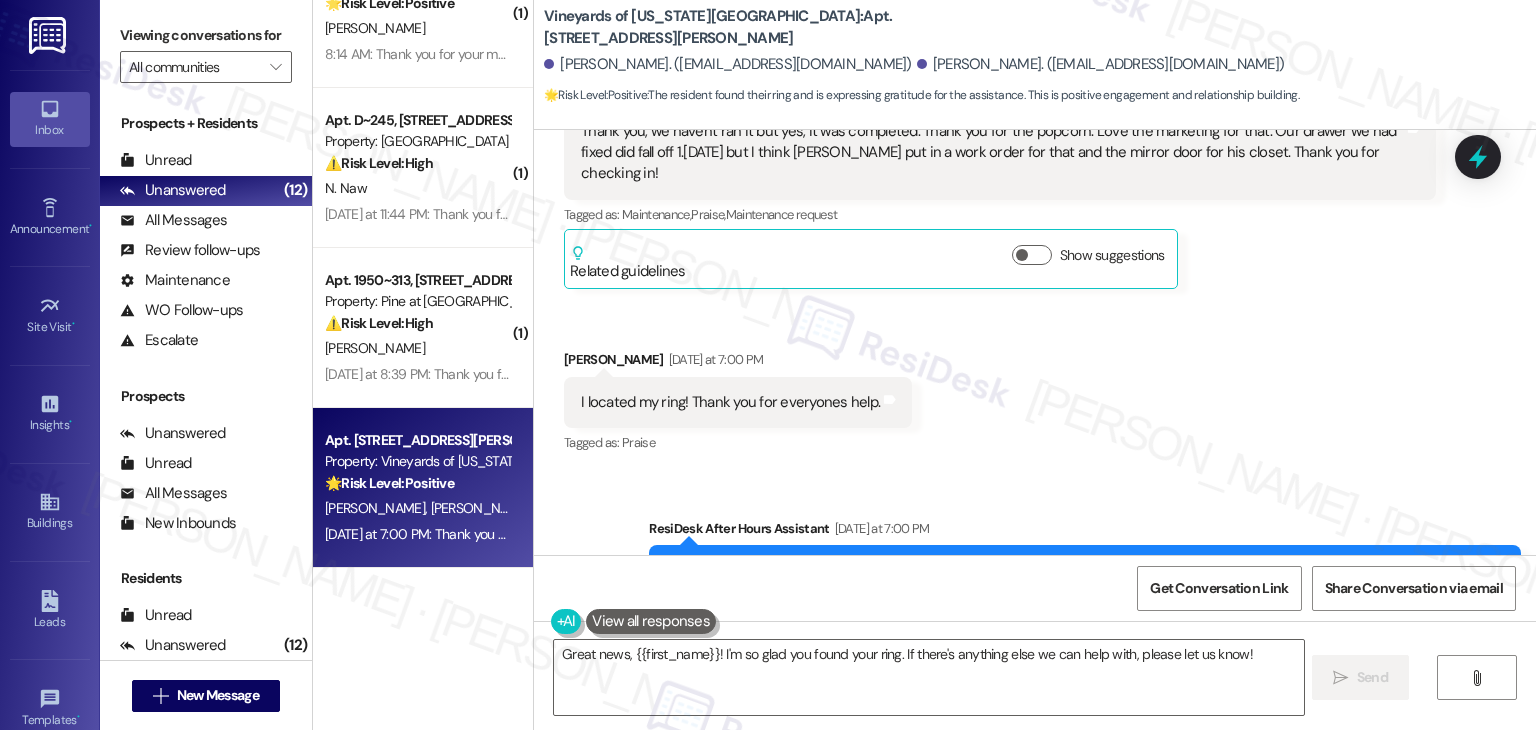 click on "Received via SMS Maria Curtis   Neutral Yesterday at 12:03 PM Thank you, we haven't ran it but yes, it was completed. Thank you for the popcorn. Love the marketing for that. Our drawer we had fixed did fall off 1.5 days later but I think Daniel put in a work order for that and the mirror door for his closet. Thank you for checking in!  Tags and notes Tagged as:   Maintenance ,  Click to highlight conversations about Maintenance Praise ,  Click to highlight conversations about Praise Maintenance request Click to highlight conversations about Maintenance request  Related guidelines Show suggestions Received via SMS Daniel Curtis Yesterday at 7:00 PM I located my ring! Thank you for everyones help.  Tags and notes Tagged as:   Praise Click to highlight conversations about Praise" at bounding box center [1035, 242] 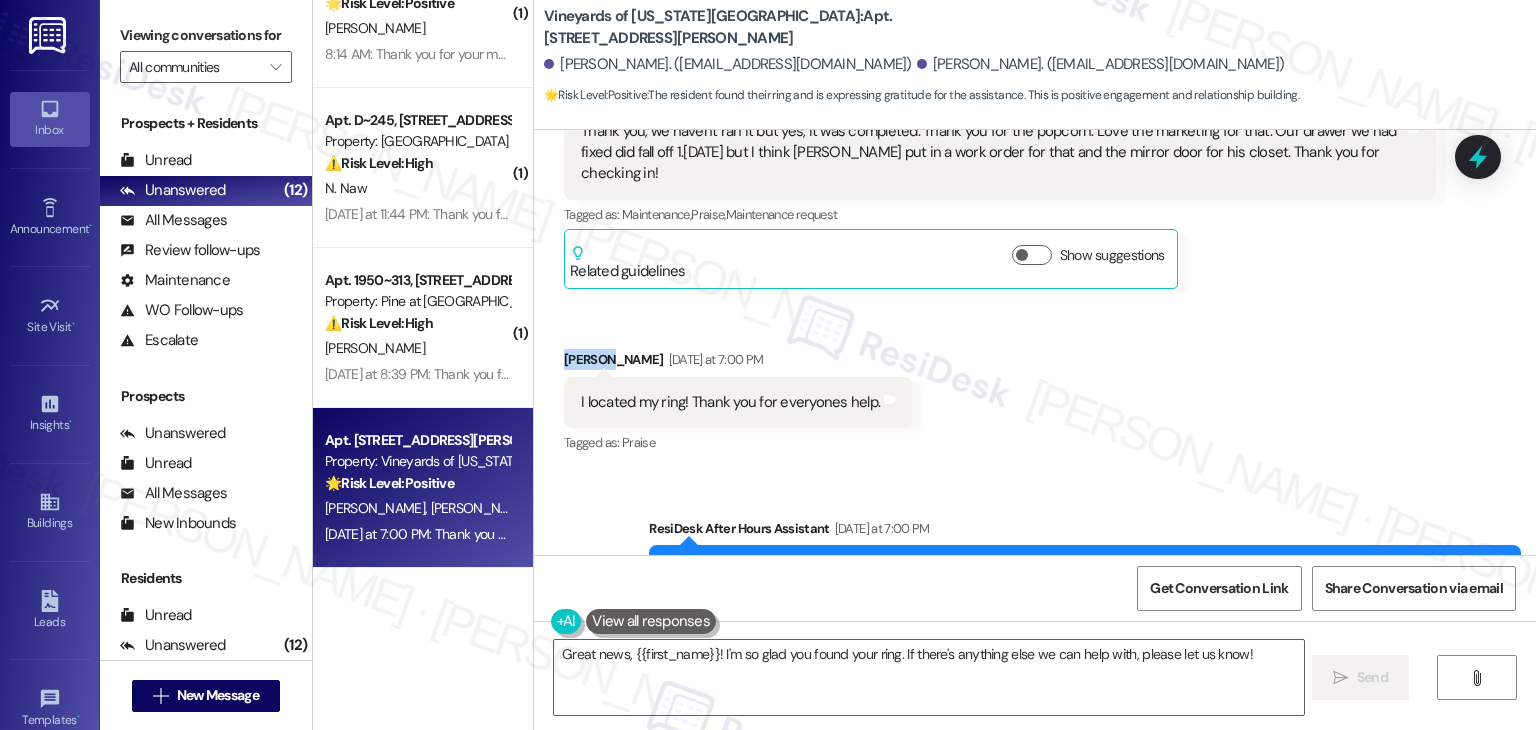 click on "Received via SMS Maria Curtis   Neutral Yesterday at 12:03 PM Thank you, we haven't ran it but yes, it was completed. Thank you for the popcorn. Love the marketing for that. Our drawer we had fixed did fall off 1.5 days later but I think Daniel put in a work order for that and the mirror door for his closet. Thank you for checking in!  Tags and notes Tagged as:   Maintenance ,  Click to highlight conversations about Maintenance Praise ,  Click to highlight conversations about Praise Maintenance request Click to highlight conversations about Maintenance request  Related guidelines Show suggestions Received via SMS Daniel Curtis Yesterday at 7:00 PM I located my ring! Thank you for everyones help.  Tags and notes Tagged as:   Praise Click to highlight conversations about Praise" at bounding box center [1035, 242] 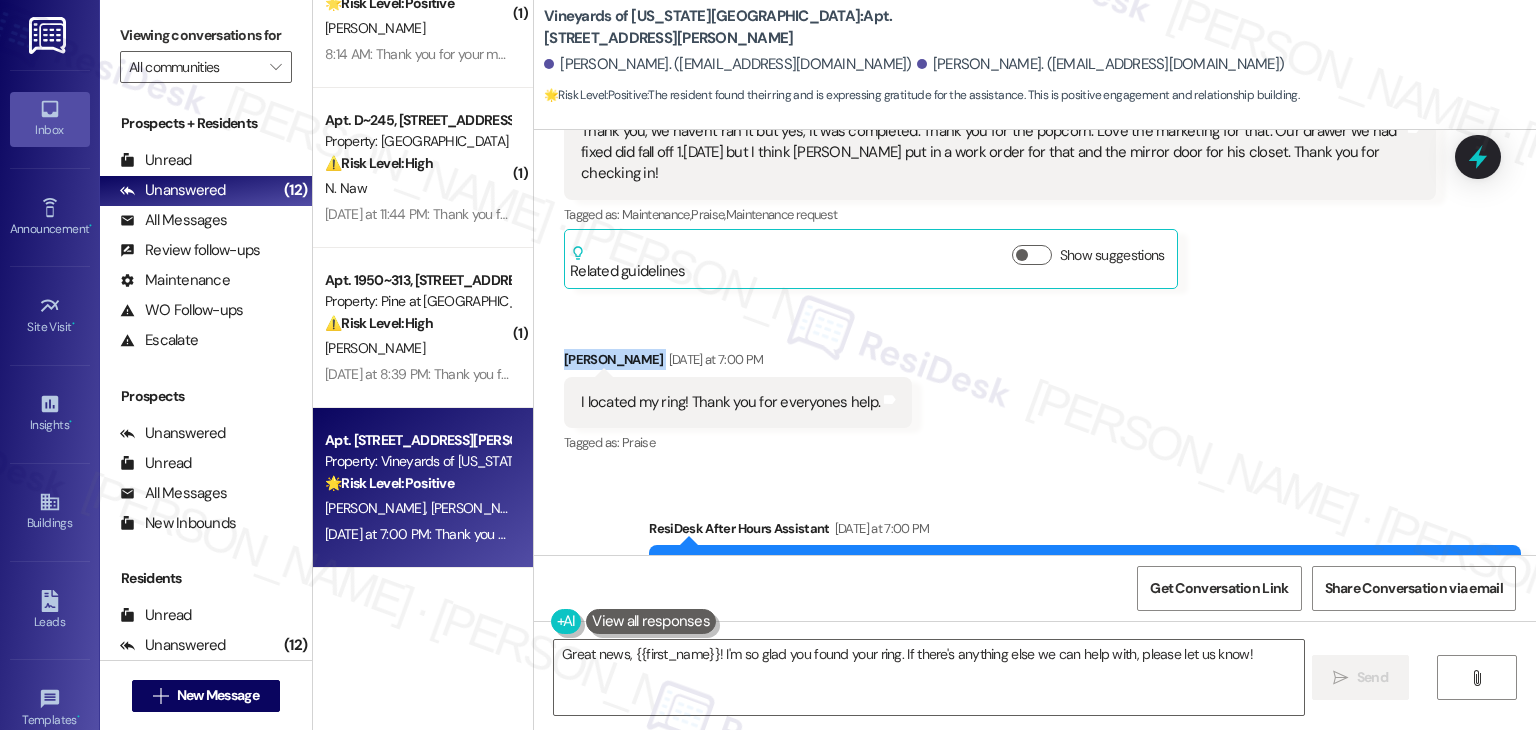 click on "Received via SMS Maria Curtis   Neutral Yesterday at 12:03 PM Thank you, we haven't ran it but yes, it was completed. Thank you for the popcorn. Love the marketing for that. Our drawer we had fixed did fall off 1.5 days later but I think Daniel put in a work order for that and the mirror door for his closet. Thank you for checking in!  Tags and notes Tagged as:   Maintenance ,  Click to highlight conversations about Maintenance Praise ,  Click to highlight conversations about Praise Maintenance request Click to highlight conversations about Maintenance request  Related guidelines Show suggestions Received via SMS Daniel Curtis Yesterday at 7:00 PM I located my ring! Thank you for everyones help.  Tags and notes Tagged as:   Praise Click to highlight conversations about Praise" at bounding box center [1035, 242] 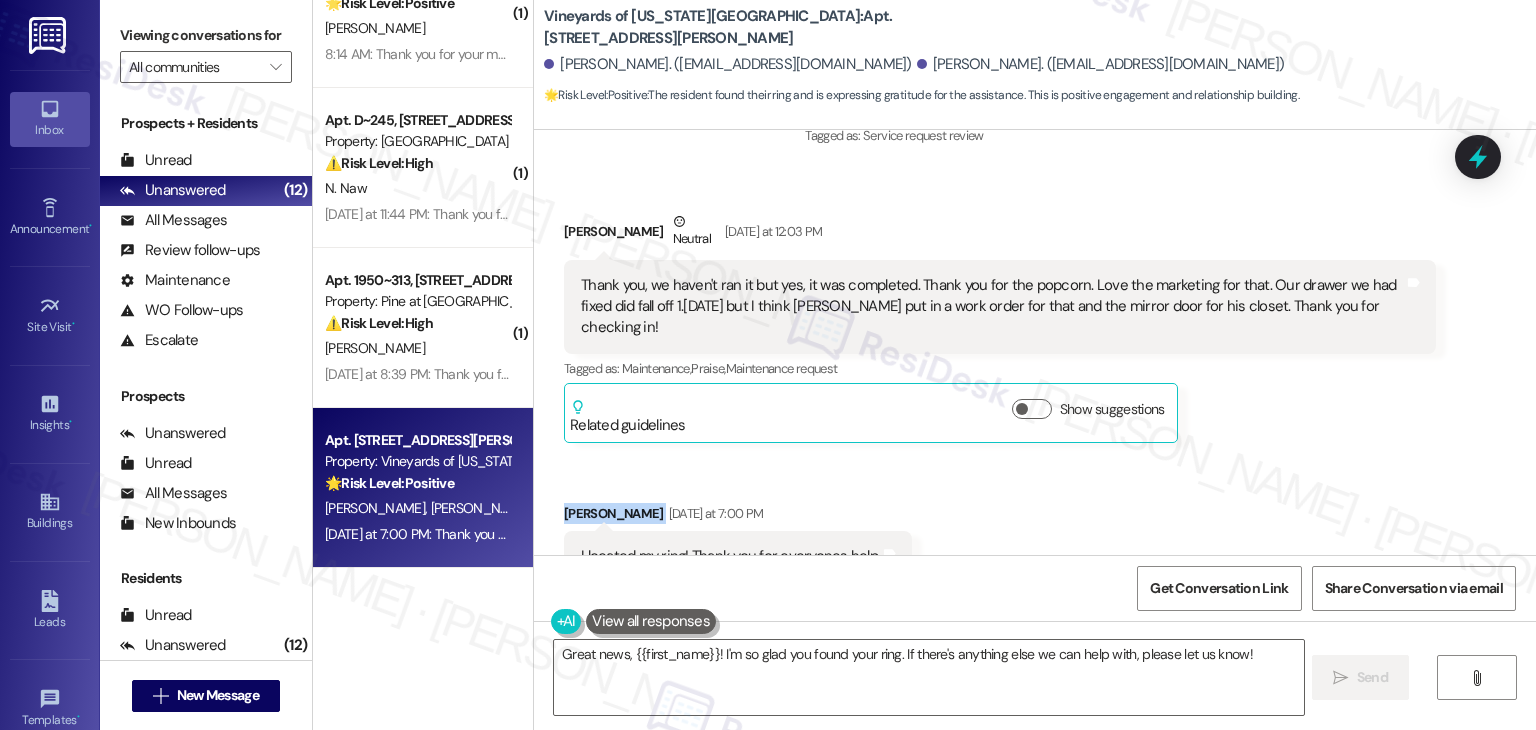 scroll, scrollTop: 7811, scrollLeft: 0, axis: vertical 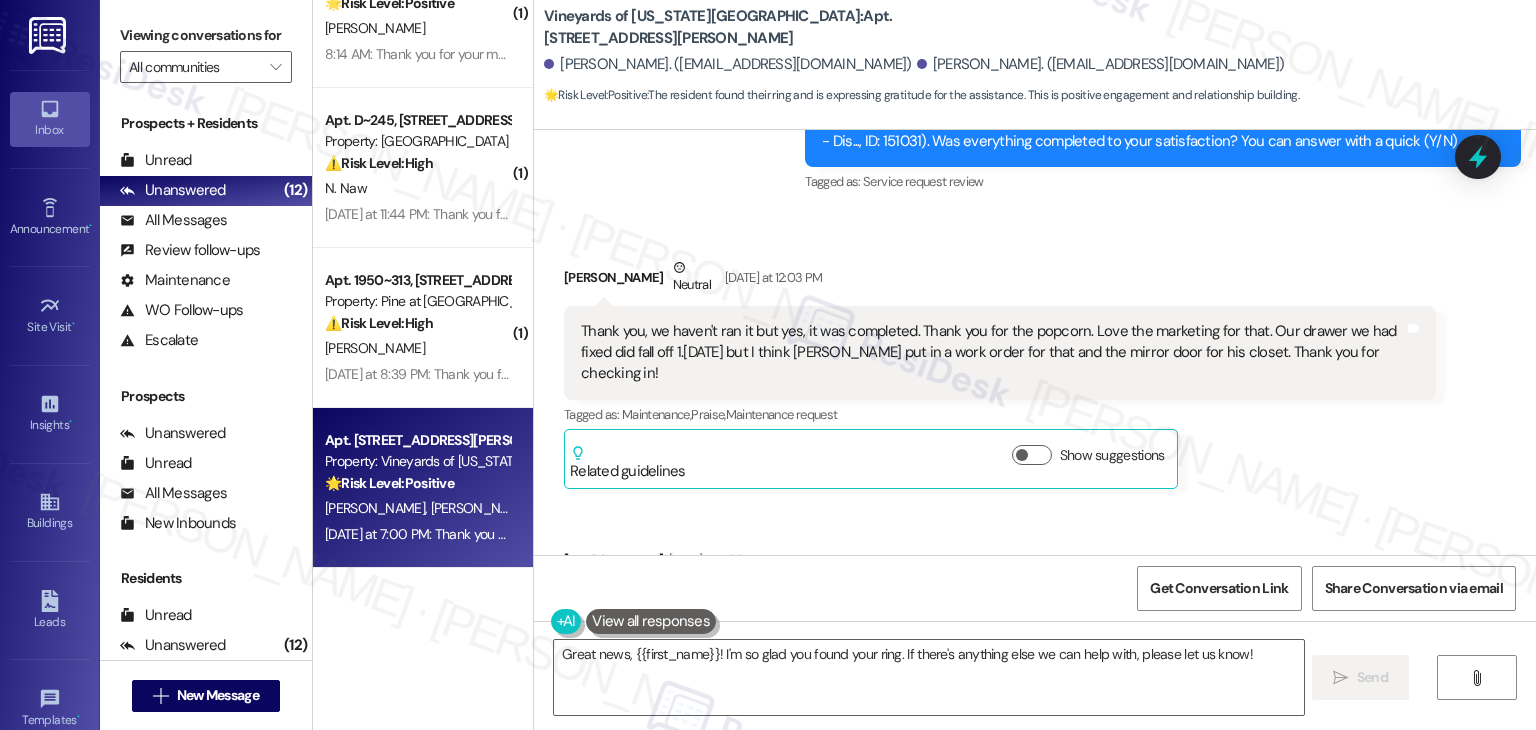 click on "Received via SMS Maria Curtis   Neutral Yesterday at 12:03 PM Thank you, we haven't ran it but yes, it was completed. Thank you for the popcorn. Love the marketing for that. Our drawer we had fixed did fall off 1.5 days later but I think Daniel put in a work order for that and the mirror door for his closet. Thank you for checking in!  Tags and notes Tagged as:   Maintenance ,  Click to highlight conversations about Maintenance Praise ,  Click to highlight conversations about Praise Maintenance request Click to highlight conversations about Maintenance request  Related guidelines Show suggestions Received via SMS Daniel Curtis Yesterday at 7:00 PM I located my ring! Thank you for everyones help.  Tags and notes Tagged as:   Praise Click to highlight conversations about Praise" at bounding box center [1035, 442] 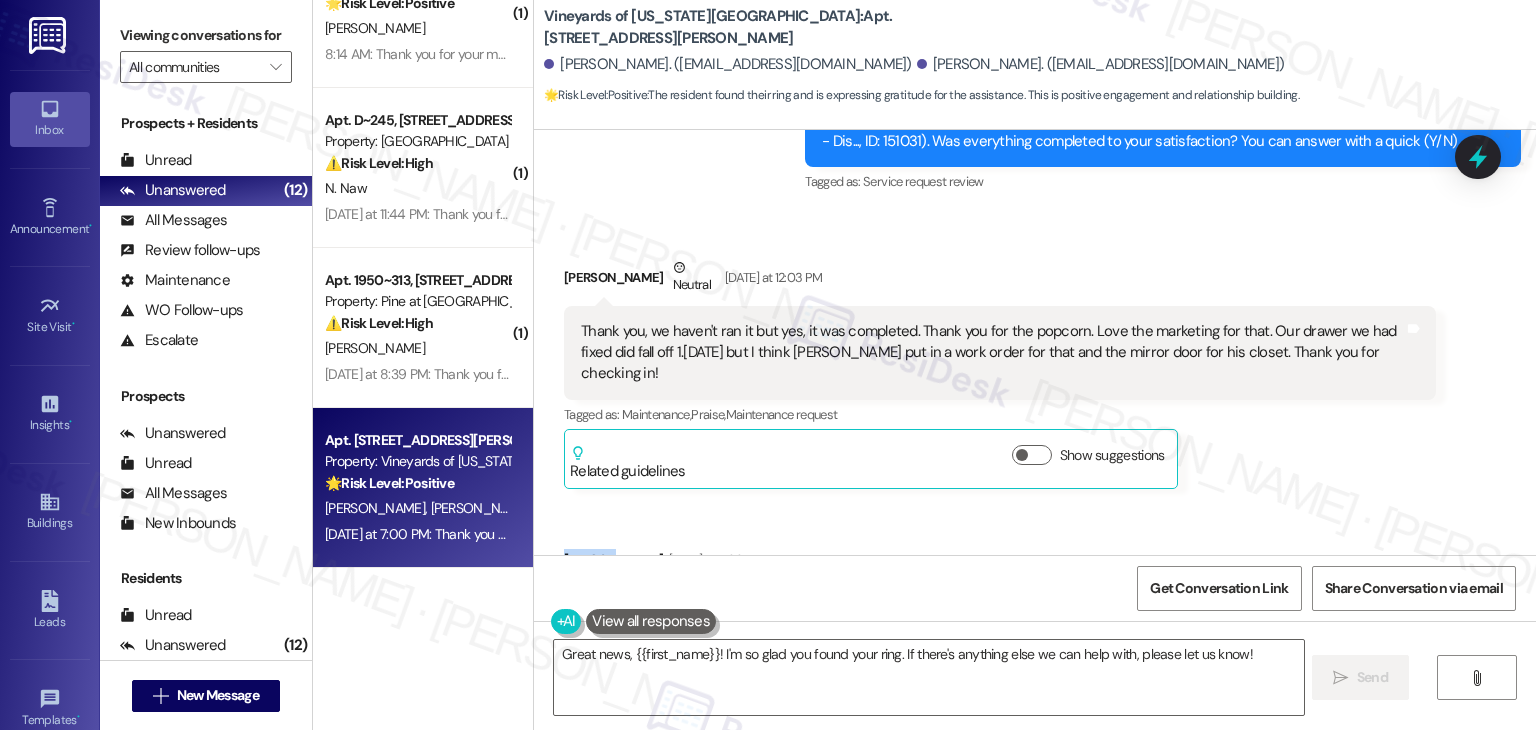 click on "Received via SMS Maria Curtis   Neutral Yesterday at 12:03 PM Thank you, we haven't ran it but yes, it was completed. Thank you for the popcorn. Love the marketing for that. Our drawer we had fixed did fall off 1.5 days later but I think Daniel put in a work order for that and the mirror door for his closet. Thank you for checking in!  Tags and notes Tagged as:   Maintenance ,  Click to highlight conversations about Maintenance Praise ,  Click to highlight conversations about Praise Maintenance request Click to highlight conversations about Maintenance request  Related guidelines Show suggestions Received via SMS Daniel Curtis Yesterday at 7:00 PM I located my ring! Thank you for everyones help.  Tags and notes Tagged as:   Praise Click to highlight conversations about Praise" at bounding box center (1035, 442) 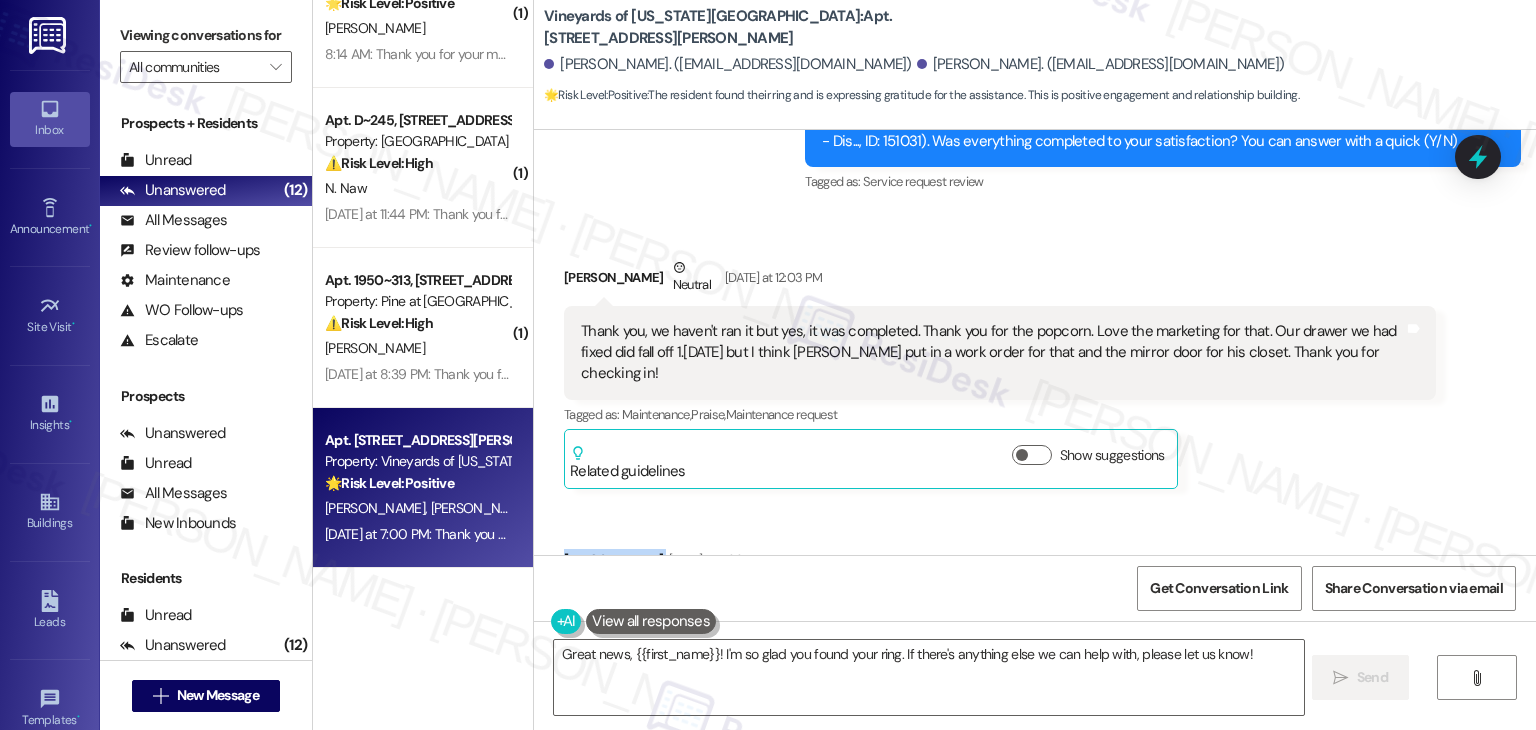 click on "Received via SMS Maria Curtis   Neutral Yesterday at 12:03 PM Thank you, we haven't ran it but yes, it was completed. Thank you for the popcorn. Love the marketing for that. Our drawer we had fixed did fall off 1.5 days later but I think Daniel put in a work order for that and the mirror door for his closet. Thank you for checking in!  Tags and notes Tagged as:   Maintenance ,  Click to highlight conversations about Maintenance Praise ,  Click to highlight conversations about Praise Maintenance request Click to highlight conversations about Maintenance request  Related guidelines Show suggestions Received via SMS Daniel Curtis Yesterday at 7:00 PM I located my ring! Thank you for everyones help.  Tags and notes Tagged as:   Praise Click to highlight conversations about Praise" at bounding box center [1035, 442] 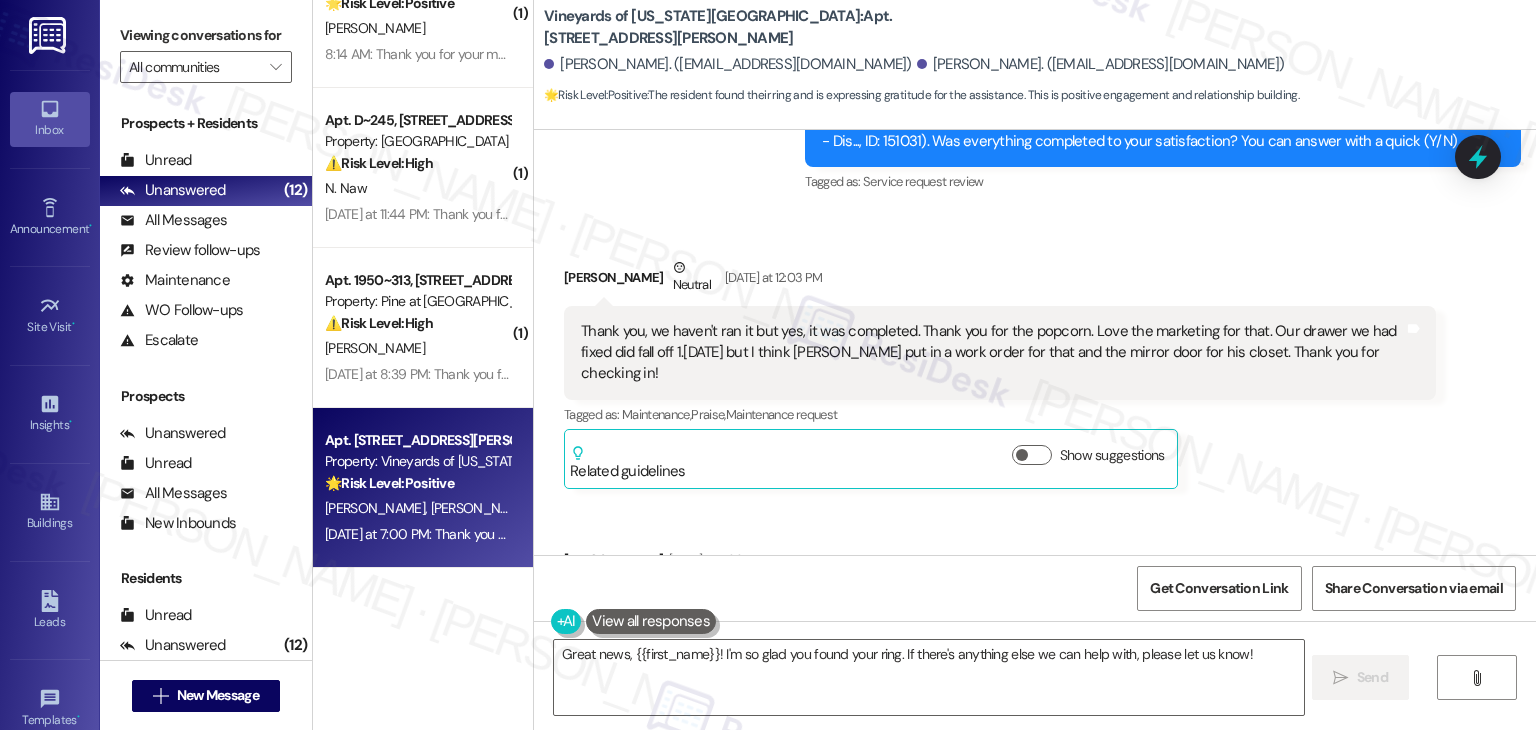 click on "Received via SMS Maria Curtis   Neutral Yesterday at 12:03 PM Thank you, we haven't ran it but yes, it was completed. Thank you for the popcorn. Love the marketing for that. Our drawer we had fixed did fall off 1.5 days later but I think Daniel put in a work order for that and the mirror door for his closet. Thank you for checking in!  Tags and notes Tagged as:   Maintenance ,  Click to highlight conversations about Maintenance Praise ,  Click to highlight conversations about Praise Maintenance request Click to highlight conversations about Maintenance request  Related guidelines Show suggestions Received via SMS Daniel Curtis Yesterday at 7:00 PM I located my ring! Thank you for everyones help.  Tags and notes Tagged as:   Praise Click to highlight conversations about Praise" at bounding box center (1035, 442) 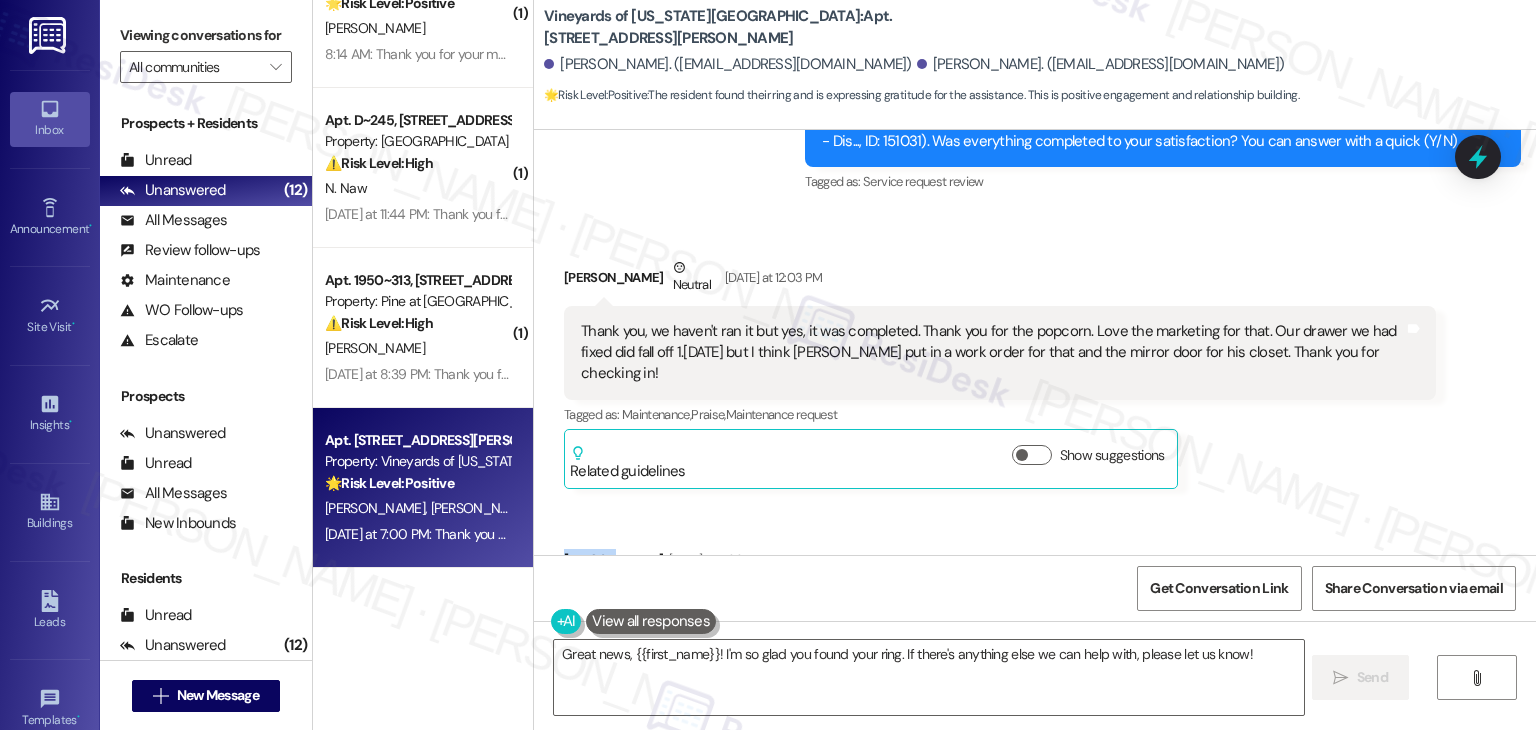 click on "Received via SMS Maria Curtis   Neutral Yesterday at 12:03 PM Thank you, we haven't ran it but yes, it was completed. Thank you for the popcorn. Love the marketing for that. Our drawer we had fixed did fall off 1.5 days later but I think Daniel put in a work order for that and the mirror door for his closet. Thank you for checking in!  Tags and notes Tagged as:   Maintenance ,  Click to highlight conversations about Maintenance Praise ,  Click to highlight conversations about Praise Maintenance request Click to highlight conversations about Maintenance request  Related guidelines Show suggestions Received via SMS Daniel Curtis Yesterday at 7:00 PM I located my ring! Thank you for everyones help.  Tags and notes Tagged as:   Praise Click to highlight conversations about Praise" at bounding box center (1035, 442) 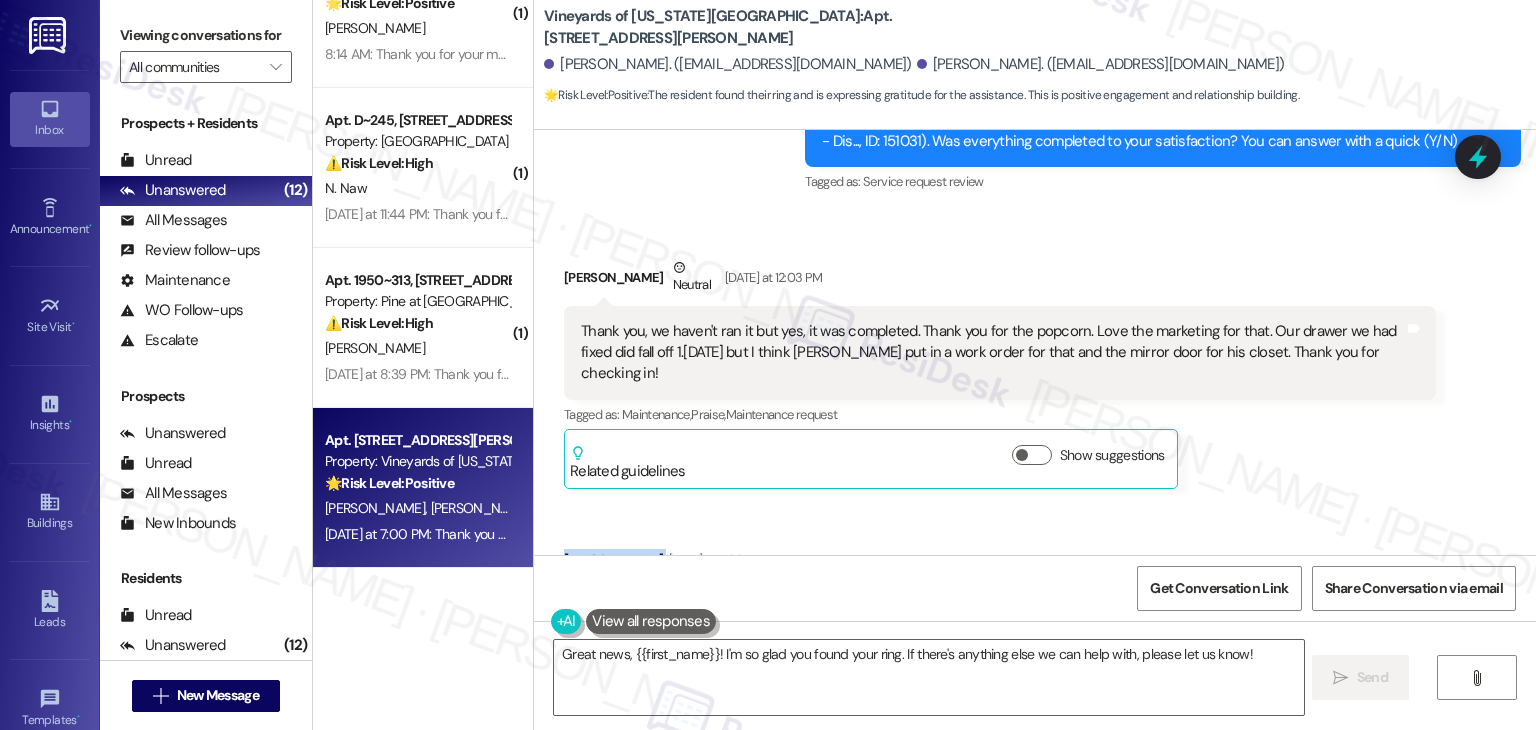 click on "Received via SMS Maria Curtis   Neutral Yesterday at 12:03 PM Thank you, we haven't ran it but yes, it was completed. Thank you for the popcorn. Love the marketing for that. Our drawer we had fixed did fall off 1.5 days later but I think Daniel put in a work order for that and the mirror door for his closet. Thank you for checking in!  Tags and notes Tagged as:   Maintenance ,  Click to highlight conversations about Maintenance Praise ,  Click to highlight conversations about Praise Maintenance request Click to highlight conversations about Maintenance request  Related guidelines Show suggestions Received via SMS Daniel Curtis Yesterday at 7:00 PM I located my ring! Thank you for everyones help.  Tags and notes Tagged as:   Praise Click to highlight conversations about Praise" at bounding box center [1035, 442] 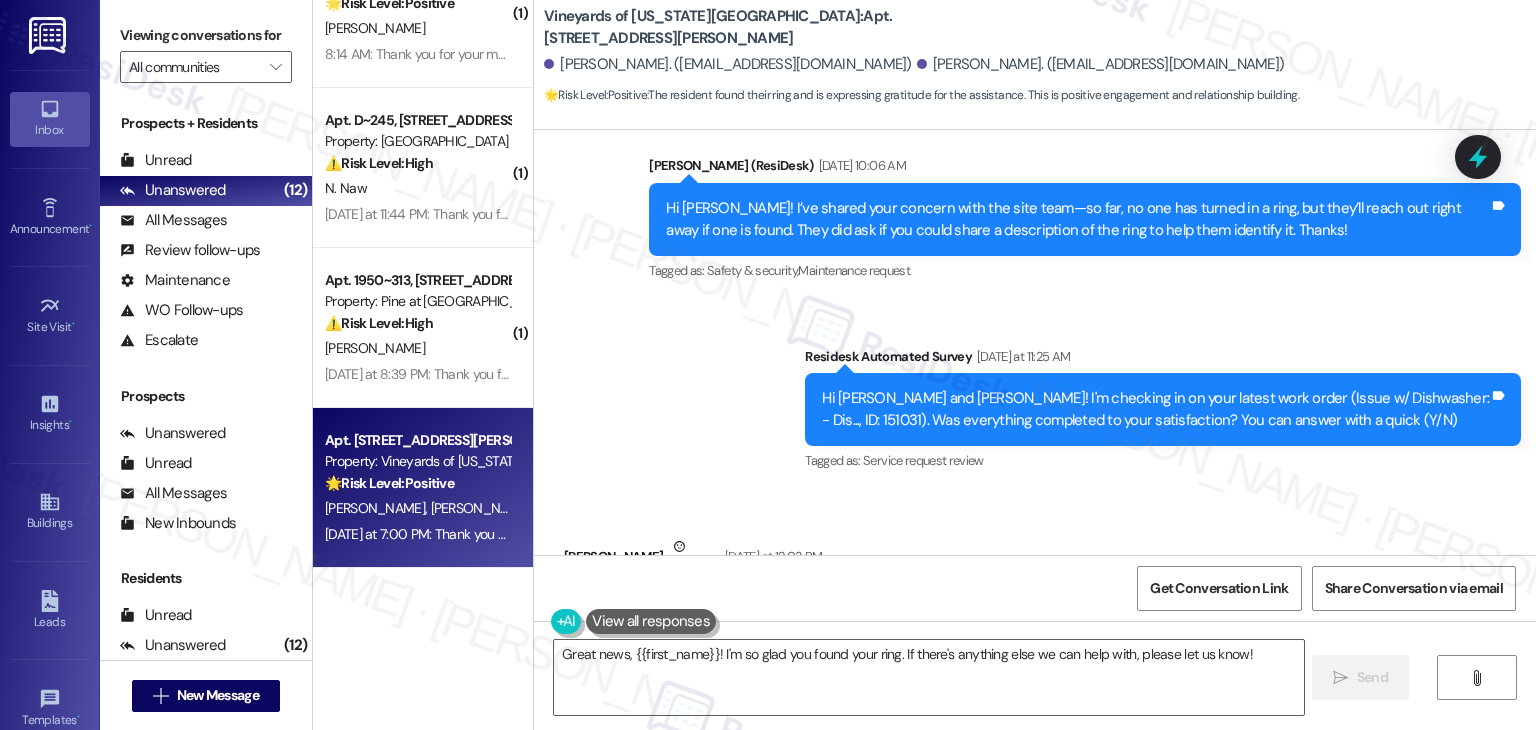 scroll, scrollTop: 7511, scrollLeft: 0, axis: vertical 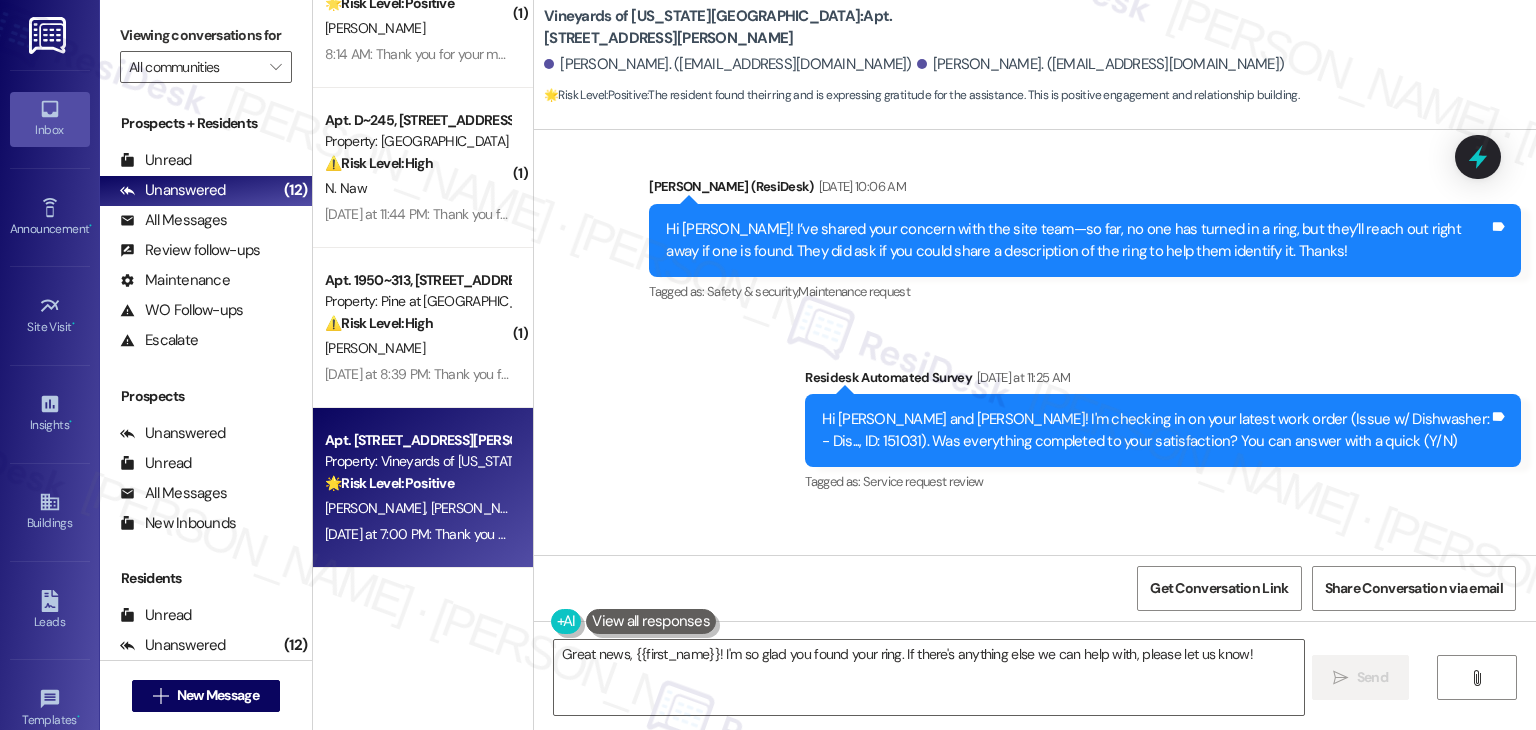 click on "Maria Curtis   Neutral Yesterday at 12:03 PM" at bounding box center (1000, 581) 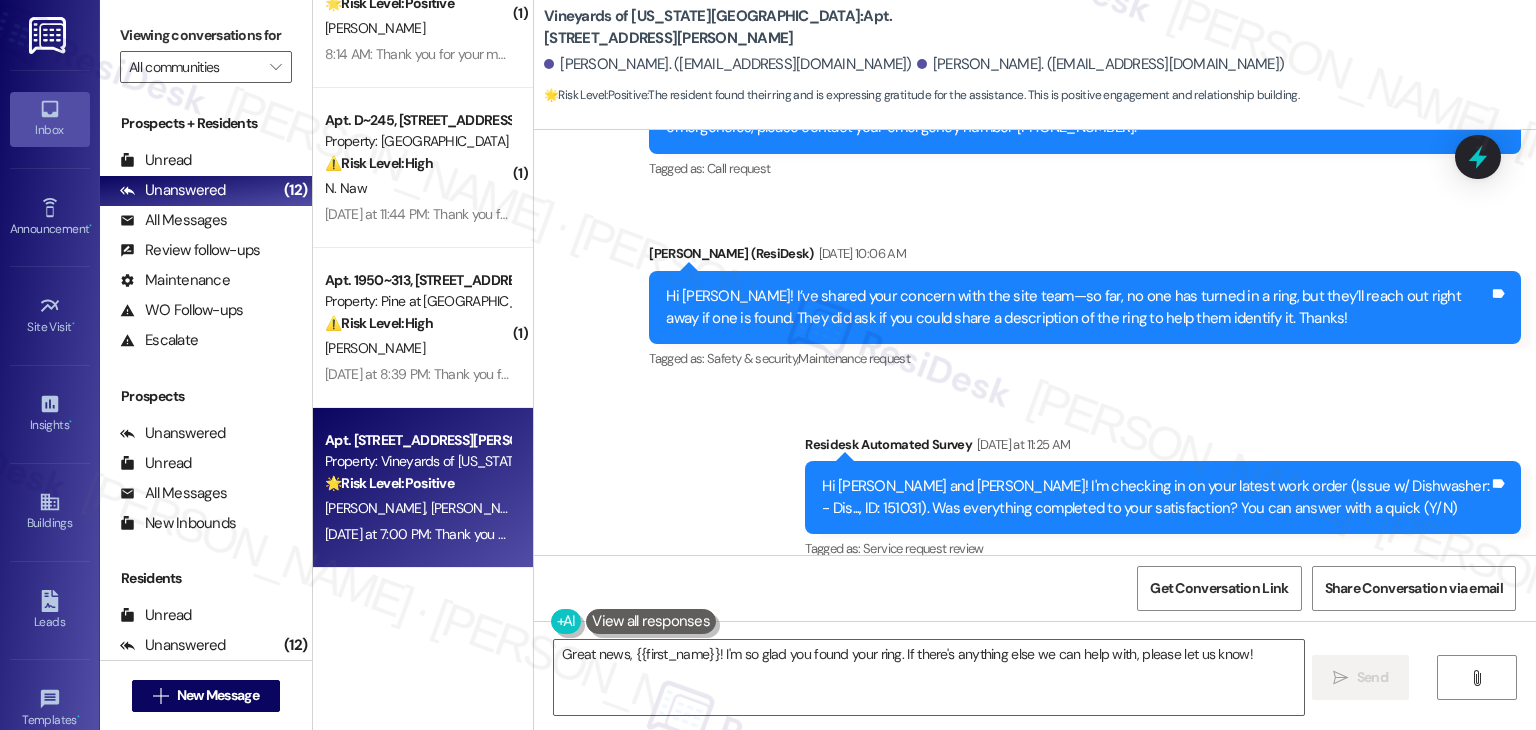 scroll, scrollTop: 7411, scrollLeft: 0, axis: vertical 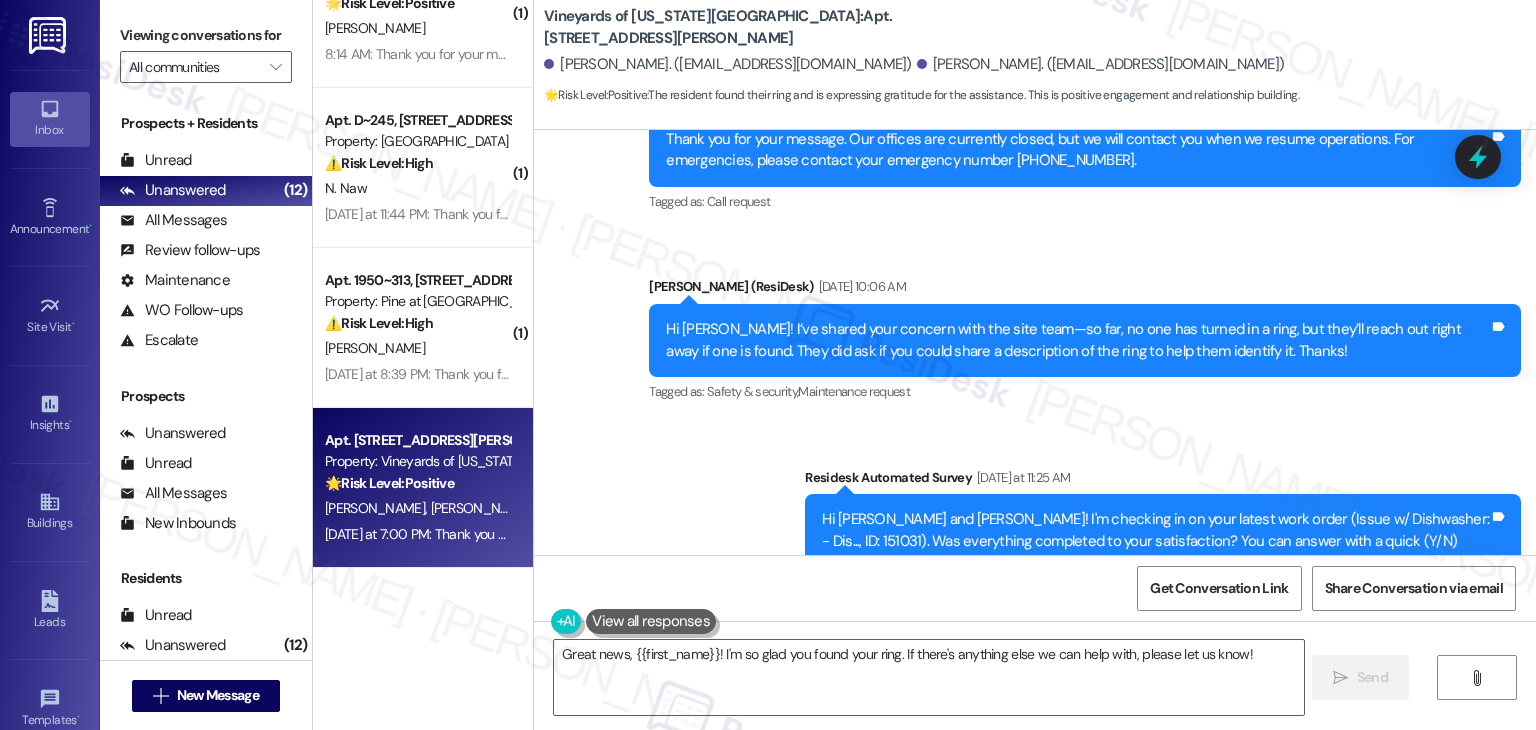 click on "Sent via SMS ResiDesk After Hours Assistant Jul 22, 2025 at 6:56 AM Thank you for your message. Our offices are currently closed, but we will contact you when we resume operations. For emergencies, please contact your emergency number 719-264-0464. Tags and notes Tagged as:   Call request Click to highlight conversations about Call request Sent via SMS Dottie  (ResiDesk) Jul 22, 2025 at 10:06 AM Hi Daniel! I’ve shared your concern with the site team—so far, no one has turned in a ring, but they’ll reach out right away if one is found. They did ask if you could share a description of the ring to help them identify it. Thanks! Tags and notes Tagged as:   Safety & security ,  Click to highlight conversations about Safety & security Maintenance request Click to highlight conversations about Maintenance request Survey, sent via SMS Residesk Automated Survey Yesterday at 11:25 AM Hi Daniel and Maria! I'm checking in on your latest work order (Issue w/ Dishwasher:
Tags and notes Tagged as:" at bounding box center [1035, 326] 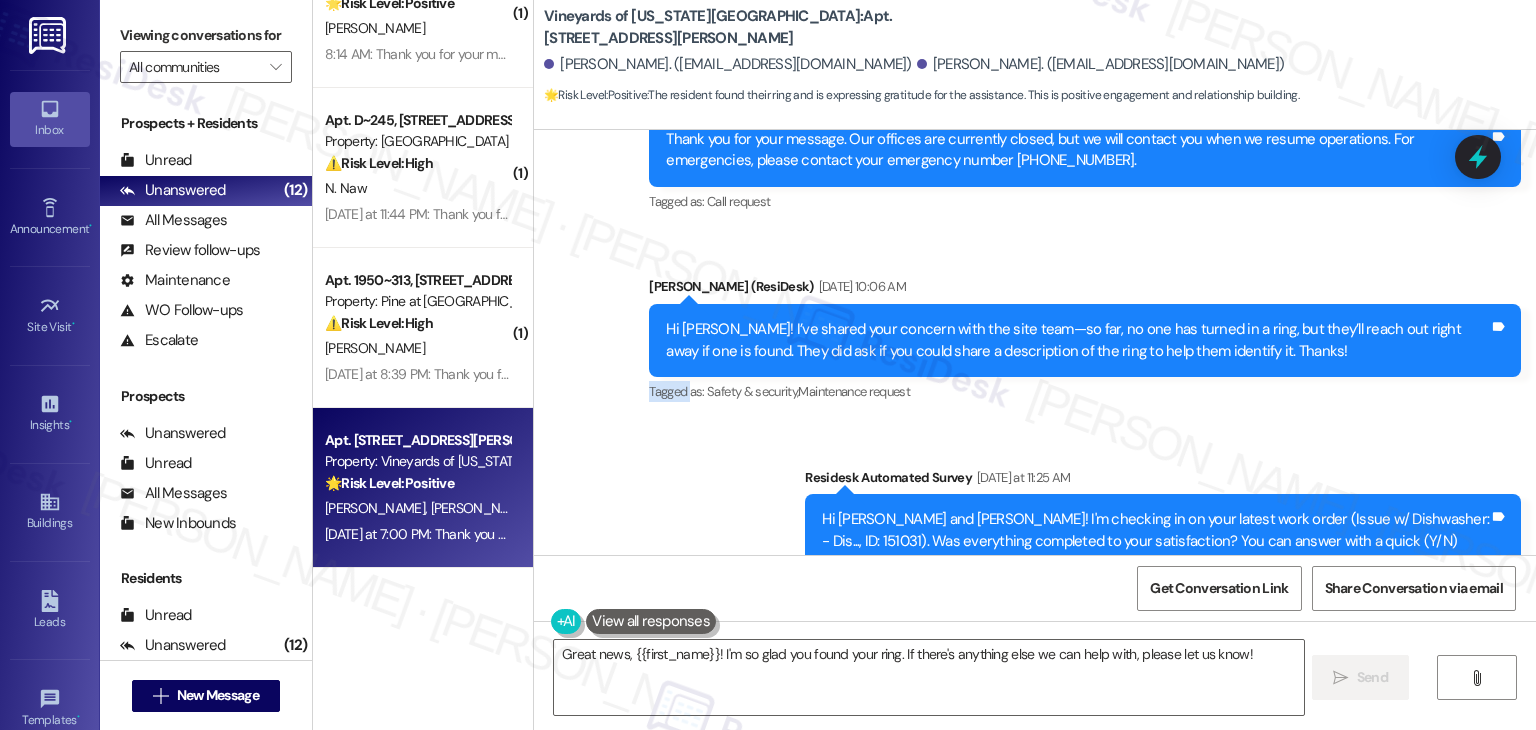 click on "Sent via SMS ResiDesk After Hours Assistant Jul 22, 2025 at 6:56 AM Thank you for your message. Our offices are currently closed, but we will contact you when we resume operations. For emergencies, please contact your emergency number 719-264-0464. Tags and notes Tagged as:   Call request Click to highlight conversations about Call request Sent via SMS Dottie  (ResiDesk) Jul 22, 2025 at 10:06 AM Hi Daniel! I’ve shared your concern with the site team—so far, no one has turned in a ring, but they’ll reach out right away if one is found. They did ask if you could share a description of the ring to help them identify it. Thanks! Tags and notes Tagged as:   Safety & security ,  Click to highlight conversations about Safety & security Maintenance request Click to highlight conversations about Maintenance request Survey, sent via SMS Residesk Automated Survey Yesterday at 11:25 AM Hi Daniel and Maria! I'm checking in on your latest work order (Issue w/ Dishwasher:
Tags and notes Tagged as:" at bounding box center (1035, 326) 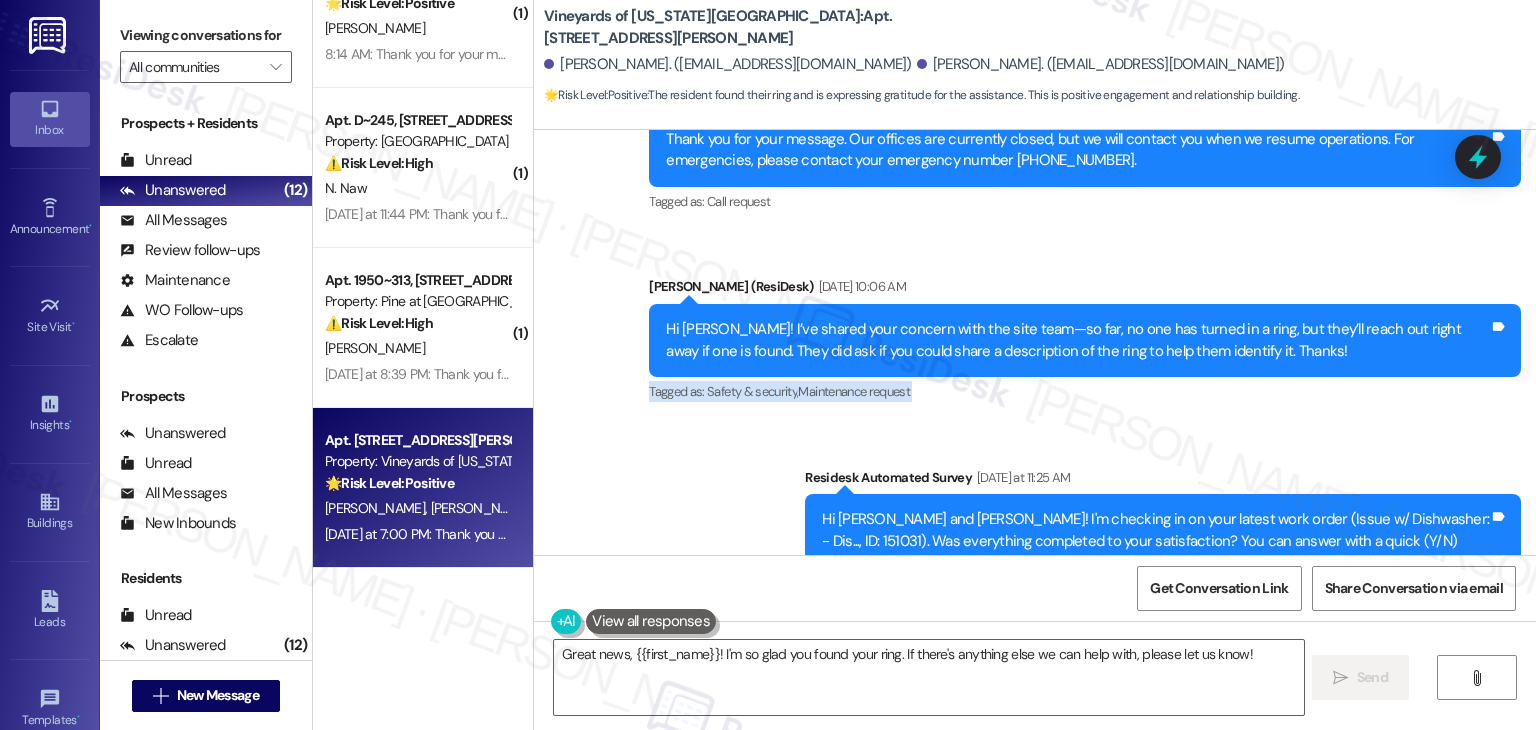 click on "Sent via SMS ResiDesk After Hours Assistant Jul 22, 2025 at 6:56 AM Thank you for your message. Our offices are currently closed, but we will contact you when we resume operations. For emergencies, please contact your emergency number 719-264-0464. Tags and notes Tagged as:   Call request Click to highlight conversations about Call request Sent via SMS Dottie  (ResiDesk) Jul 22, 2025 at 10:06 AM Hi Daniel! I’ve shared your concern with the site team—so far, no one has turned in a ring, but they’ll reach out right away if one is found. They did ask if you could share a description of the ring to help them identify it. Thanks! Tags and notes Tagged as:   Safety & security ,  Click to highlight conversations about Safety & security Maintenance request Click to highlight conversations about Maintenance request Survey, sent via SMS Residesk Automated Survey Yesterday at 11:25 AM Hi Daniel and Maria! I'm checking in on your latest work order (Issue w/ Dishwasher:
Tags and notes Tagged as:" at bounding box center [1035, 326] 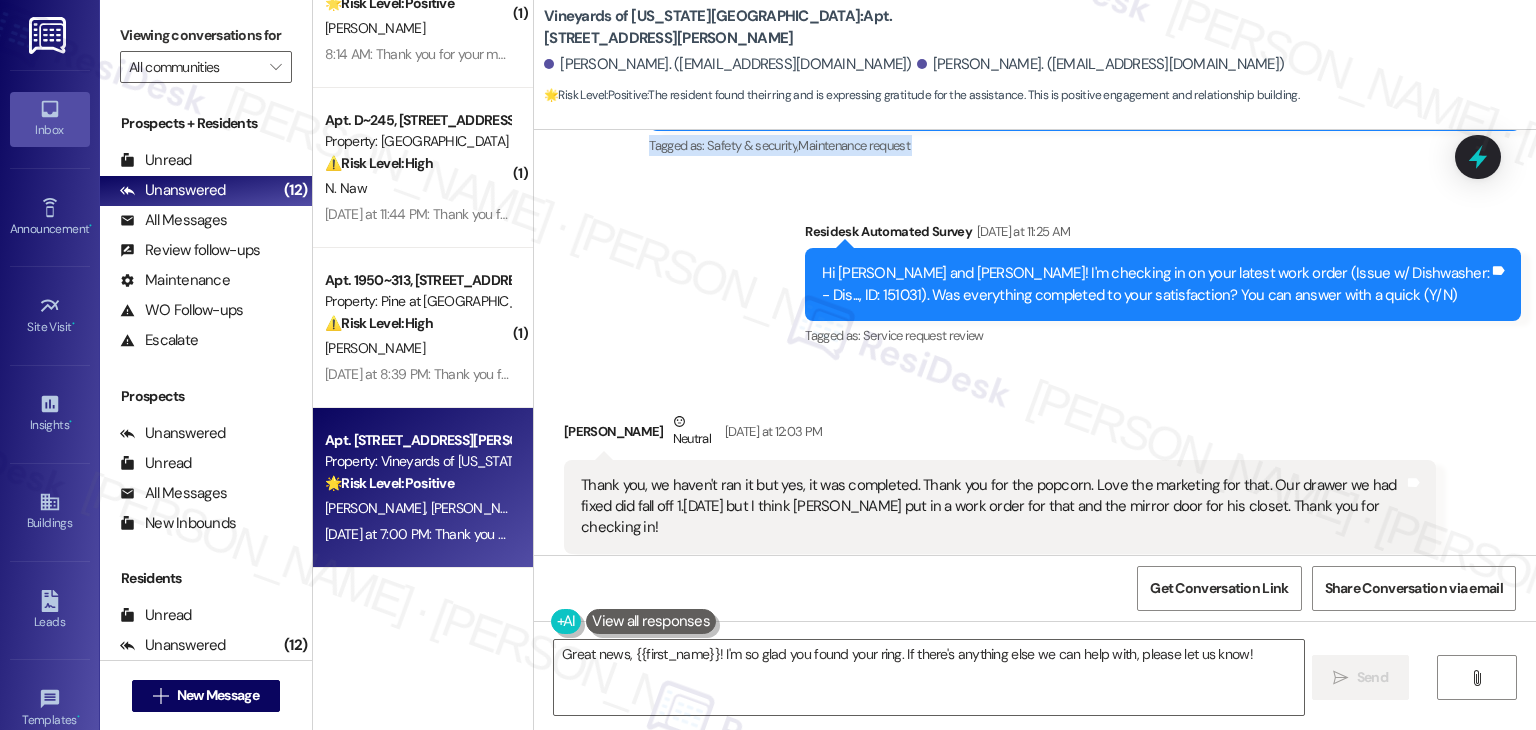 scroll, scrollTop: 7611, scrollLeft: 0, axis: vertical 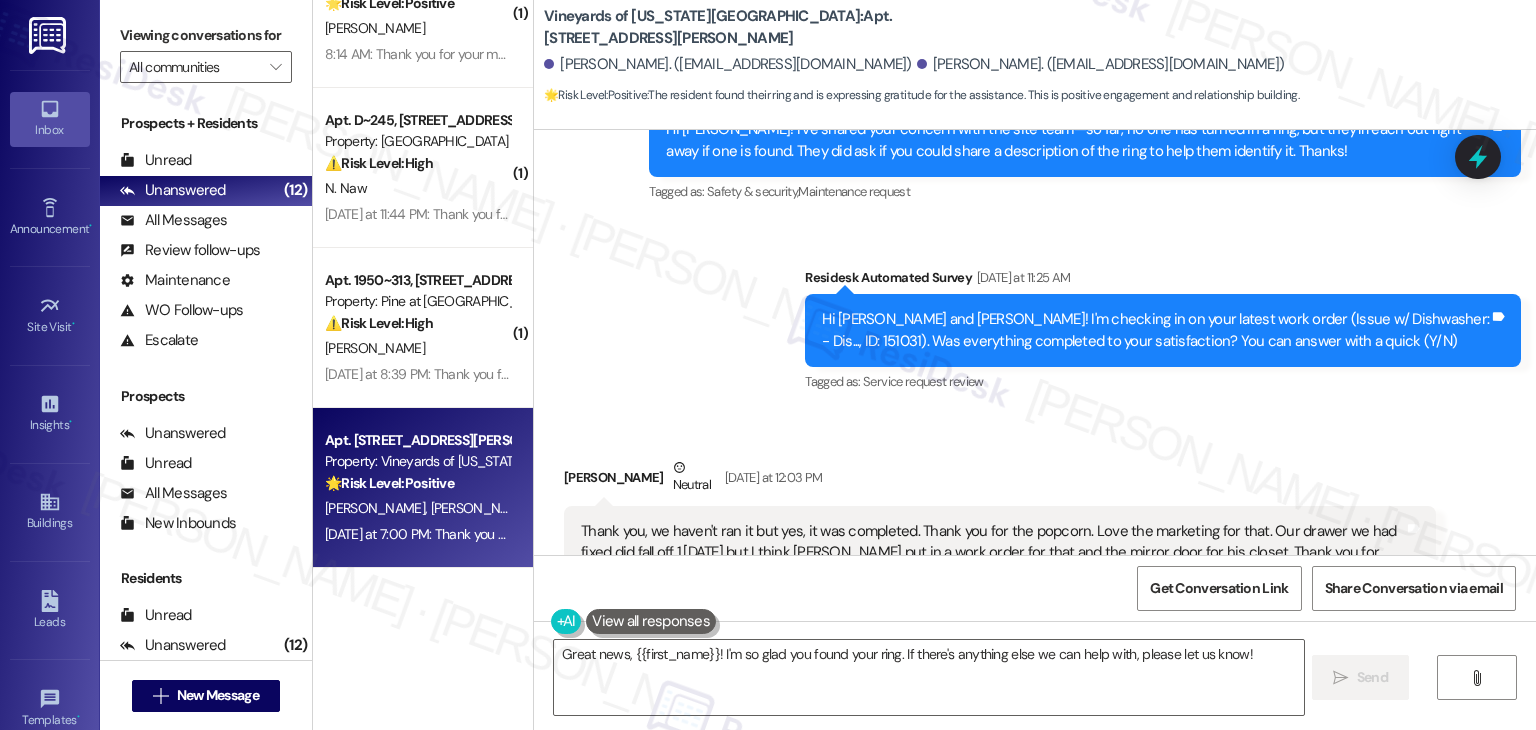 click on "Sent via SMS ResiDesk After Hours Assistant Jul 22, 2025 at 6:56 AM Thank you for your message. Our offices are currently closed, but we will contact you when we resume operations. For emergencies, please contact your emergency number 719-264-0464. Tags and notes Tagged as:   Call request Click to highlight conversations about Call request Sent via SMS Dottie  (ResiDesk) Jul 22, 2025 at 10:06 AM Hi Daniel! I’ve shared your concern with the site team—so far, no one has turned in a ring, but they’ll reach out right away if one is found. They did ask if you could share a description of the ring to help them identify it. Thanks! Tags and notes Tagged as:   Safety & security ,  Click to highlight conversations about Safety & security Maintenance request Click to highlight conversations about Maintenance request Survey, sent via SMS Residesk Automated Survey Yesterday at 11:25 AM Hi Daniel and Maria! I'm checking in on your latest work order (Issue w/ Dishwasher:
Tags and notes Tagged as:" at bounding box center (1035, 126) 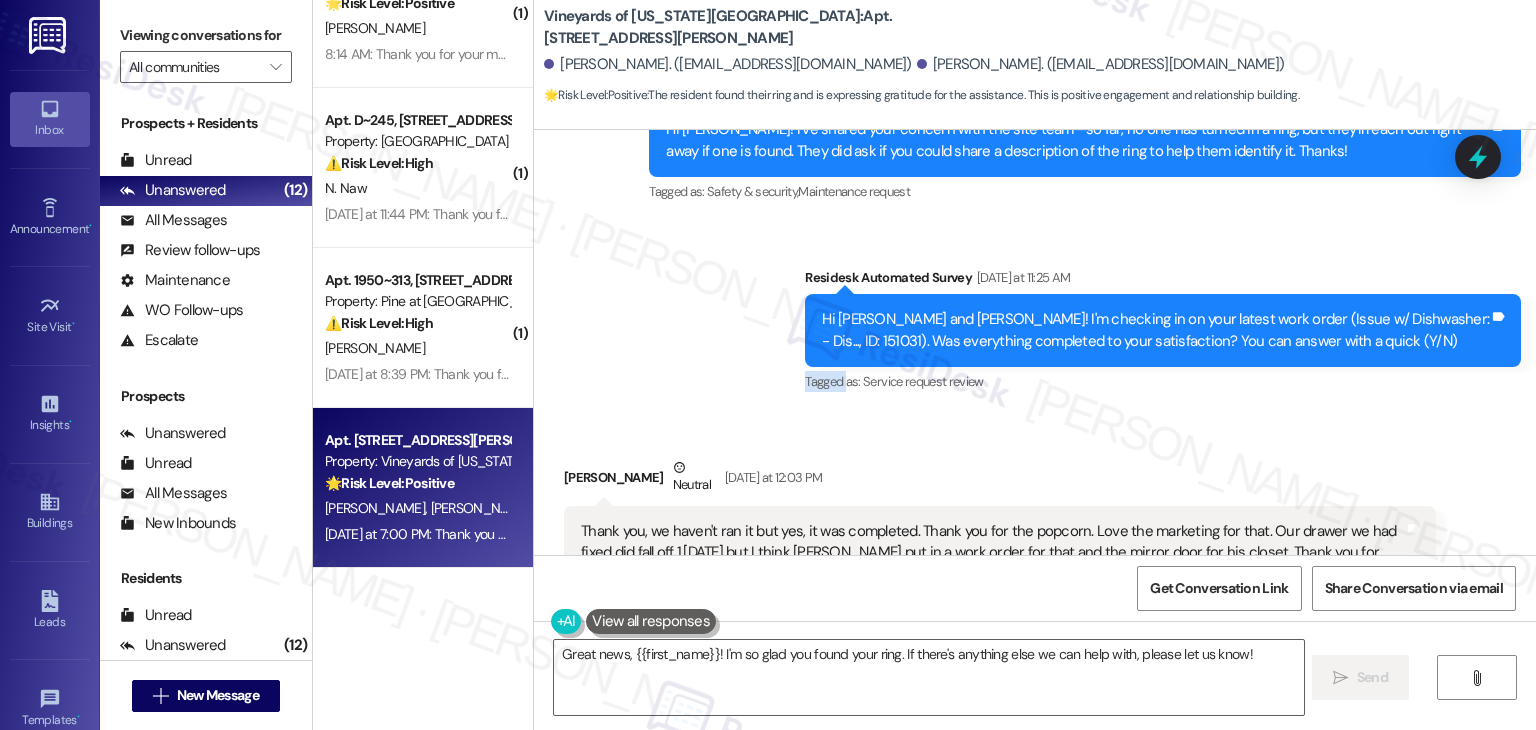 click on "Sent via SMS ResiDesk After Hours Assistant Jul 22, 2025 at 6:56 AM Thank you for your message. Our offices are currently closed, but we will contact you when we resume operations. For emergencies, please contact your emergency number 719-264-0464. Tags and notes Tagged as:   Call request Click to highlight conversations about Call request Sent via SMS Dottie  (ResiDesk) Jul 22, 2025 at 10:06 AM Hi Daniel! I’ve shared your concern with the site team—so far, no one has turned in a ring, but they’ll reach out right away if one is found. They did ask if you could share a description of the ring to help them identify it. Thanks! Tags and notes Tagged as:   Safety & security ,  Click to highlight conversations about Safety & security Maintenance request Click to highlight conversations about Maintenance request Survey, sent via SMS Residesk Automated Survey Yesterday at 11:25 AM Hi Daniel and Maria! I'm checking in on your latest work order (Issue w/ Dishwasher:
Tags and notes Tagged as:" at bounding box center (1035, 126) 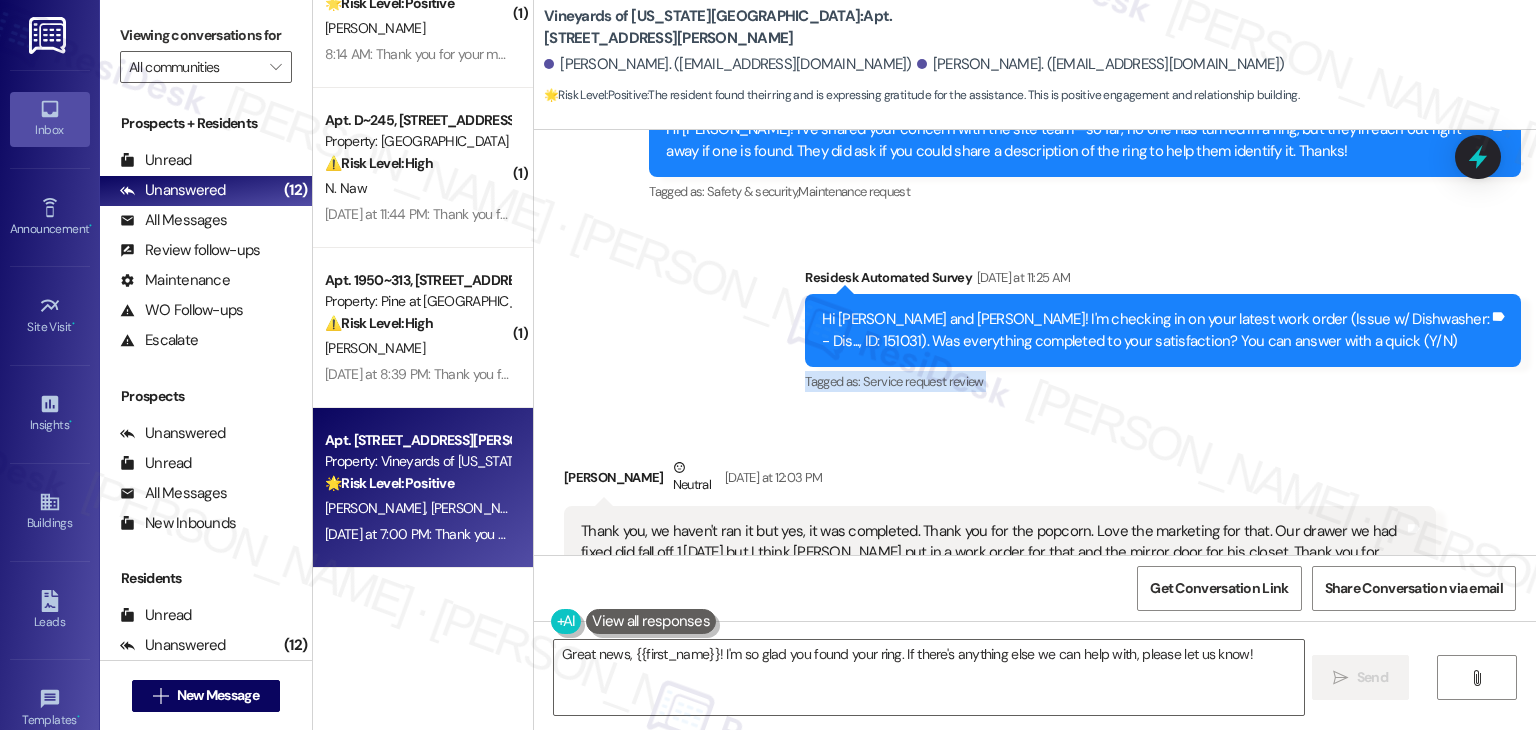 click on "Sent via SMS ResiDesk After Hours Assistant Jul 22, 2025 at 6:56 AM Thank you for your message. Our offices are currently closed, but we will contact you when we resume operations. For emergencies, please contact your emergency number 719-264-0464. Tags and notes Tagged as:   Call request Click to highlight conversations about Call request Sent via SMS Dottie  (ResiDesk) Jul 22, 2025 at 10:06 AM Hi Daniel! I’ve shared your concern with the site team—so far, no one has turned in a ring, but they’ll reach out right away if one is found. They did ask if you could share a description of the ring to help them identify it. Thanks! Tags and notes Tagged as:   Safety & security ,  Click to highlight conversations about Safety & security Maintenance request Click to highlight conversations about Maintenance request Survey, sent via SMS Residesk Automated Survey Yesterday at 11:25 AM Hi Daniel and Maria! I'm checking in on your latest work order (Issue w/ Dishwasher:
Tags and notes Tagged as:" at bounding box center [1035, 126] 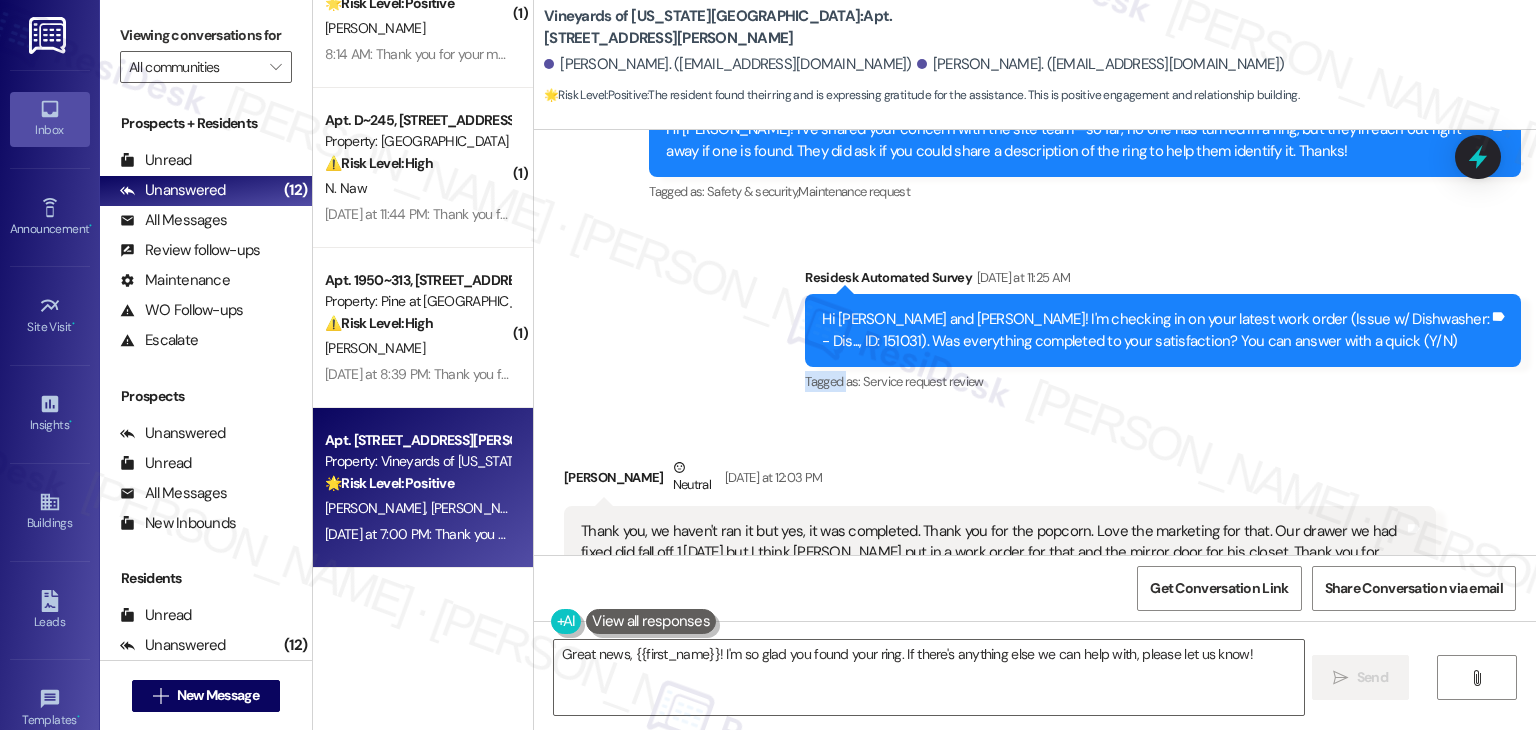 click on "Sent via SMS ResiDesk After Hours Assistant Jul 22, 2025 at 6:56 AM Thank you for your message. Our offices are currently closed, but we will contact you when we resume operations. For emergencies, please contact your emergency number 719-264-0464. Tags and notes Tagged as:   Call request Click to highlight conversations about Call request Sent via SMS Dottie  (ResiDesk) Jul 22, 2025 at 10:06 AM Hi Daniel! I’ve shared your concern with the site team—so far, no one has turned in a ring, but they’ll reach out right away if one is found. They did ask if you could share a description of the ring to help them identify it. Thanks! Tags and notes Tagged as:   Safety & security ,  Click to highlight conversations about Safety & security Maintenance request Click to highlight conversations about Maintenance request Survey, sent via SMS Residesk Automated Survey Yesterday at 11:25 AM Hi Daniel and Maria! I'm checking in on your latest work order (Issue w/ Dishwasher:
Tags and notes Tagged as:" at bounding box center (1035, 126) 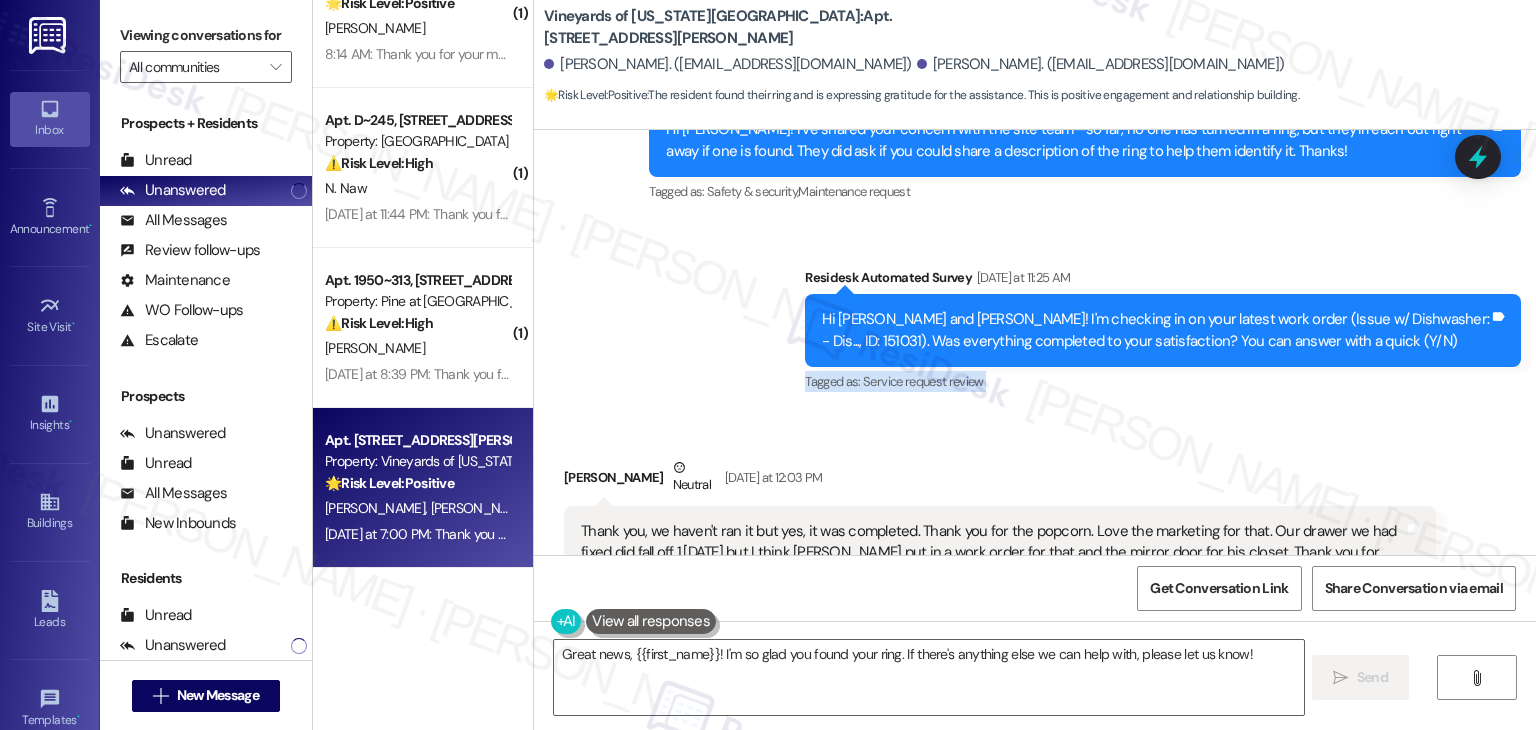 click on "Sent via SMS ResiDesk After Hours Assistant Jul 22, 2025 at 6:56 AM Thank you for your message. Our offices are currently closed, but we will contact you when we resume operations. For emergencies, please contact your emergency number 719-264-0464. Tags and notes Tagged as:   Call request Click to highlight conversations about Call request Sent via SMS Dottie  (ResiDesk) Jul 22, 2025 at 10:06 AM Hi Daniel! I’ve shared your concern with the site team—so far, no one has turned in a ring, but they’ll reach out right away if one is found. They did ask if you could share a description of the ring to help them identify it. Thanks! Tags and notes Tagged as:   Safety & security ,  Click to highlight conversations about Safety & security Maintenance request Click to highlight conversations about Maintenance request Survey, sent via SMS Residesk Automated Survey Yesterday at 11:25 AM Hi Daniel and Maria! I'm checking in on your latest work order (Issue w/ Dishwasher:
Tags and notes Tagged as:" at bounding box center [1035, 126] 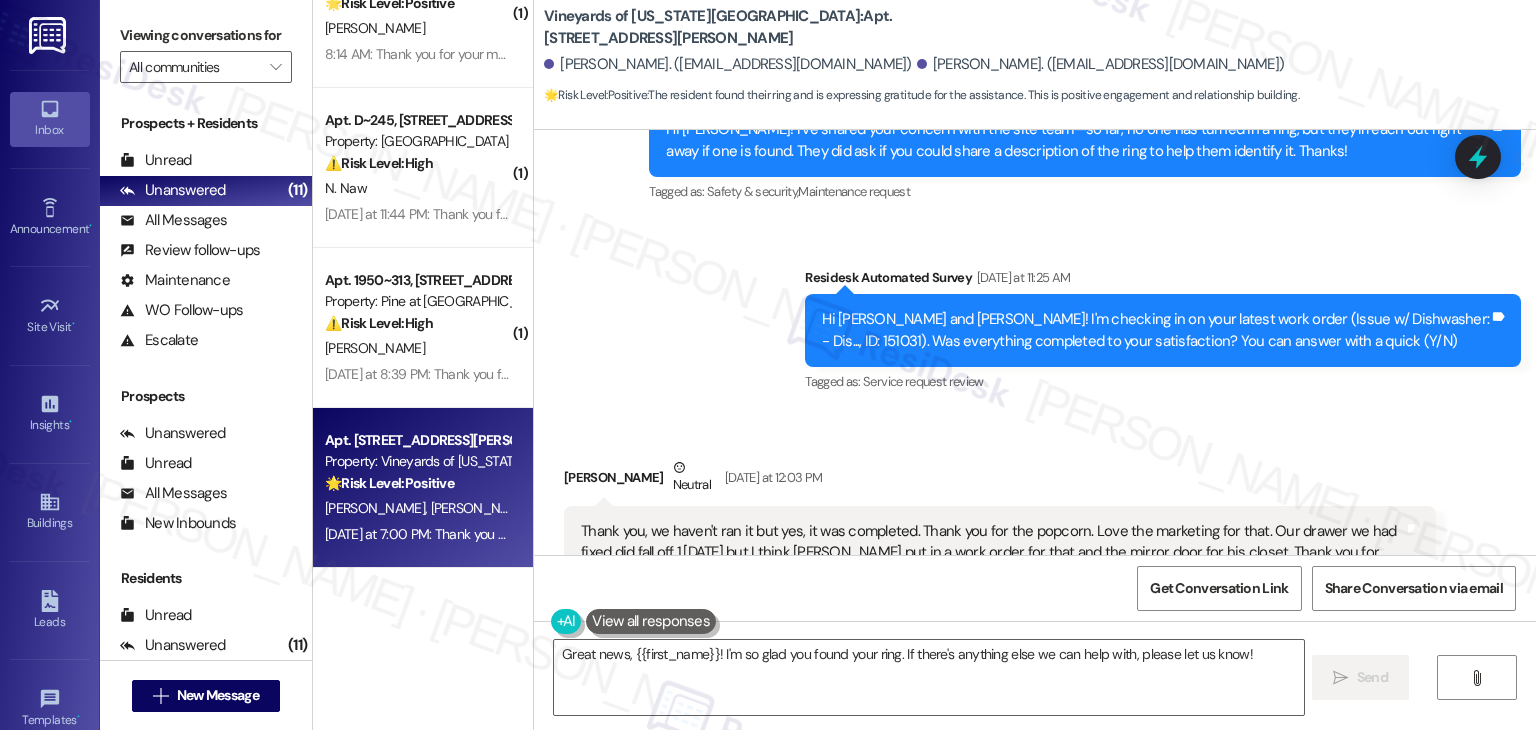 click on "Sent via SMS ResiDesk After Hours Assistant Jul 22, 2025 at 6:56 AM Thank you for your message. Our offices are currently closed, but we will contact you when we resume operations. For emergencies, please contact your emergency number 719-264-0464. Tags and notes Tagged as:   Call request Click to highlight conversations about Call request Sent via SMS Dottie  (ResiDesk) Jul 22, 2025 at 10:06 AM Hi Daniel! I’ve shared your concern with the site team—so far, no one has turned in a ring, but they’ll reach out right away if one is found. They did ask if you could share a description of the ring to help them identify it. Thanks! Tags and notes Tagged as:   Safety & security ,  Click to highlight conversations about Safety & security Maintenance request Click to highlight conversations about Maintenance request Survey, sent via SMS Residesk Automated Survey Yesterday at 11:25 AM Hi Daniel and Maria! I'm checking in on your latest work order (Issue w/ Dishwasher:
Tags and notes Tagged as:" at bounding box center [1035, 126] 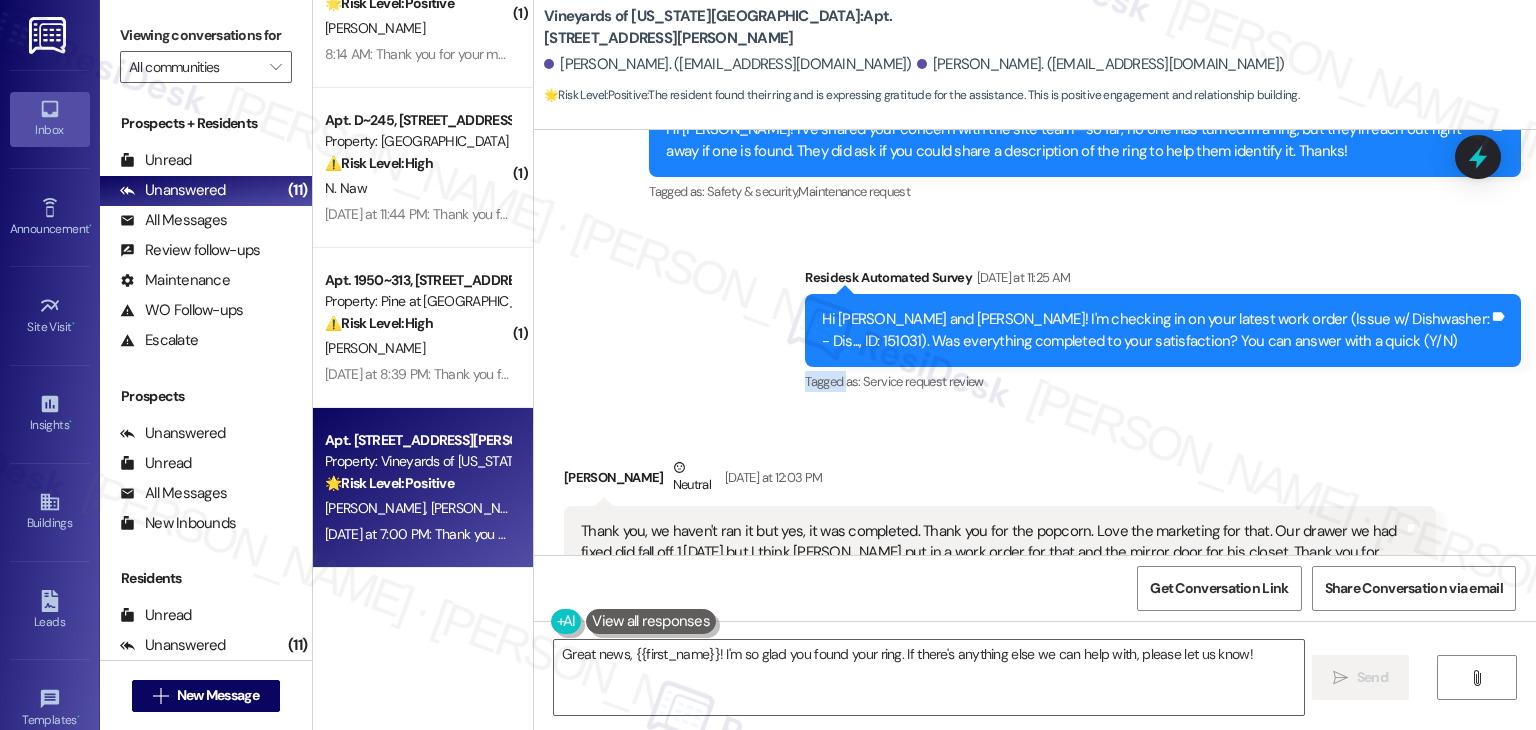 click on "Sent via SMS ResiDesk After Hours Assistant Jul 22, 2025 at 6:56 AM Thank you for your message. Our offices are currently closed, but we will contact you when we resume operations. For emergencies, please contact your emergency number 719-264-0464. Tags and notes Tagged as:   Call request Click to highlight conversations about Call request Sent via SMS Dottie  (ResiDesk) Jul 22, 2025 at 10:06 AM Hi Daniel! I’ve shared your concern with the site team—so far, no one has turned in a ring, but they’ll reach out right away if one is found. They did ask if you could share a description of the ring to help them identify it. Thanks! Tags and notes Tagged as:   Safety & security ,  Click to highlight conversations about Safety & security Maintenance request Click to highlight conversations about Maintenance request Survey, sent via SMS Residesk Automated Survey Yesterday at 11:25 AM Hi Daniel and Maria! I'm checking in on your latest work order (Issue w/ Dishwasher:
Tags and notes Tagged as:" at bounding box center (1035, 126) 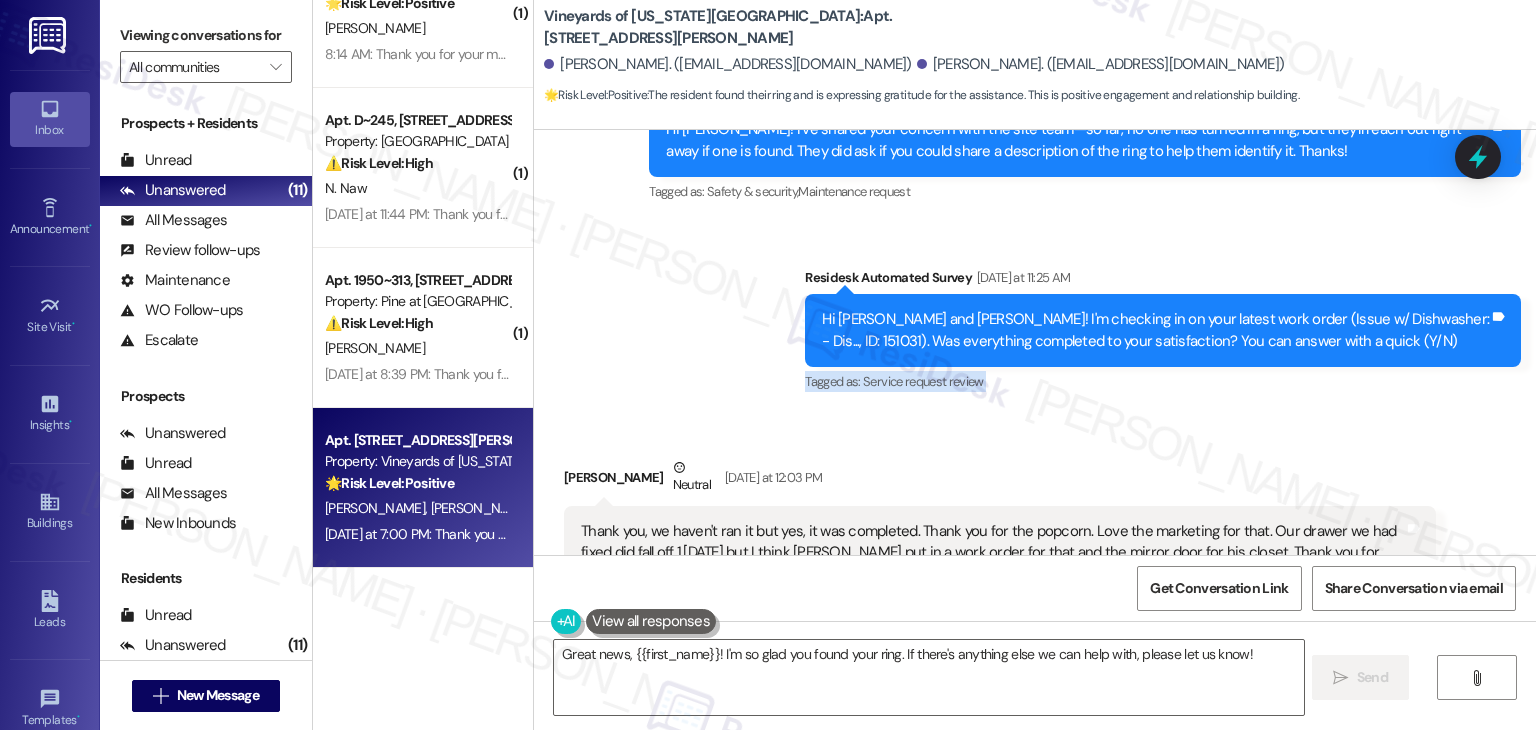 click on "Sent via SMS ResiDesk After Hours Assistant Jul 22, 2025 at 6:56 AM Thank you for your message. Our offices are currently closed, but we will contact you when we resume operations. For emergencies, please contact your emergency number 719-264-0464. Tags and notes Tagged as:   Call request Click to highlight conversations about Call request Sent via SMS Dottie  (ResiDesk) Jul 22, 2025 at 10:06 AM Hi Daniel! I’ve shared your concern with the site team—so far, no one has turned in a ring, but they’ll reach out right away if one is found. They did ask if you could share a description of the ring to help them identify it. Thanks! Tags and notes Tagged as:   Safety & security ,  Click to highlight conversations about Safety & security Maintenance request Click to highlight conversations about Maintenance request Survey, sent via SMS Residesk Automated Survey Yesterday at 11:25 AM Hi Daniel and Maria! I'm checking in on your latest work order (Issue w/ Dishwasher:
Tags and notes Tagged as:" at bounding box center (1035, 126) 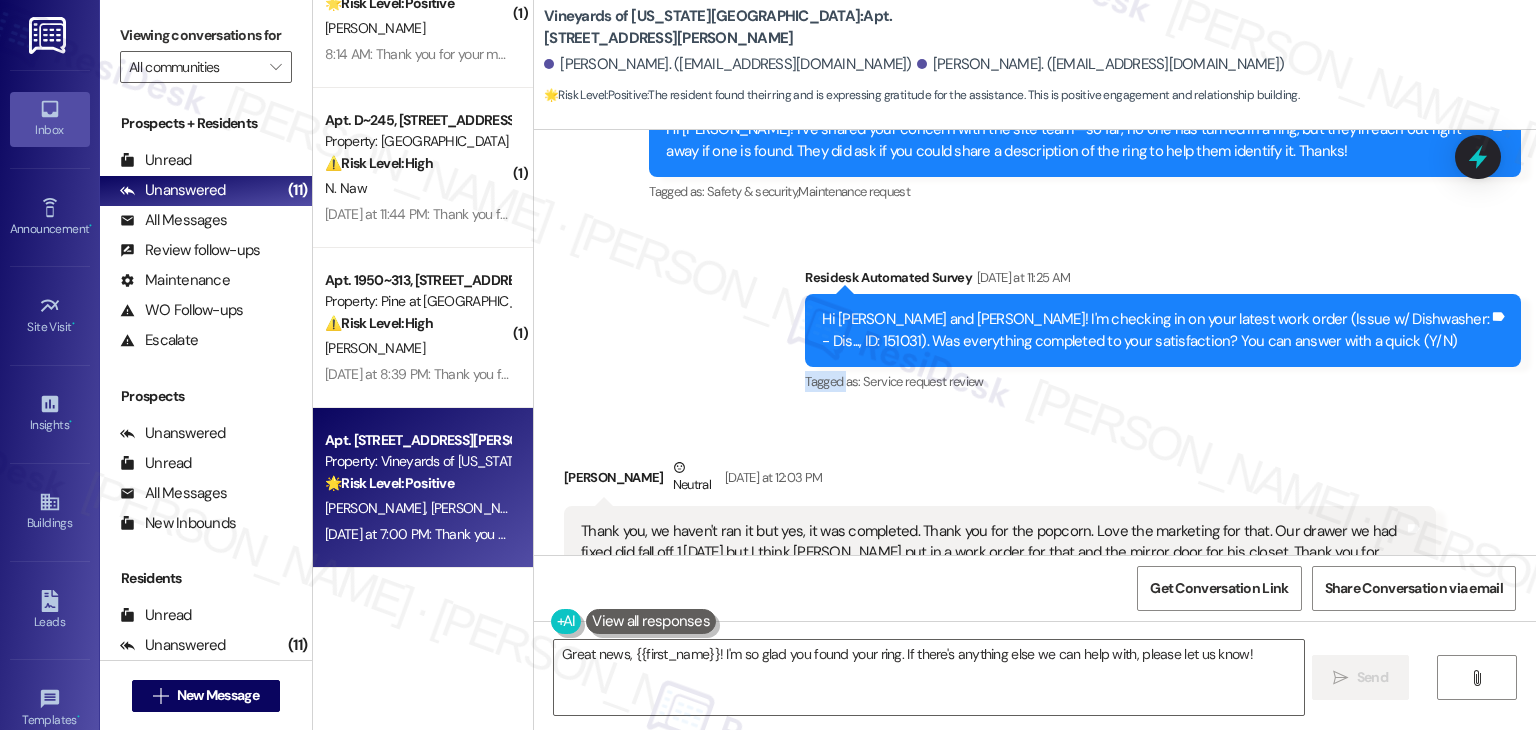 click on "Sent via SMS ResiDesk After Hours Assistant Jul 22, 2025 at 6:56 AM Thank you for your message. Our offices are currently closed, but we will contact you when we resume operations. For emergencies, please contact your emergency number 719-264-0464. Tags and notes Tagged as:   Call request Click to highlight conversations about Call request Sent via SMS Dottie  (ResiDesk) Jul 22, 2025 at 10:06 AM Hi Daniel! I’ve shared your concern with the site team—so far, no one has turned in a ring, but they’ll reach out right away if one is found. They did ask if you could share a description of the ring to help them identify it. Thanks! Tags and notes Tagged as:   Safety & security ,  Click to highlight conversations about Safety & security Maintenance request Click to highlight conversations about Maintenance request Survey, sent via SMS Residesk Automated Survey Yesterday at 11:25 AM Hi Daniel and Maria! I'm checking in on your latest work order (Issue w/ Dishwasher:
Tags and notes Tagged as:" at bounding box center [1035, 126] 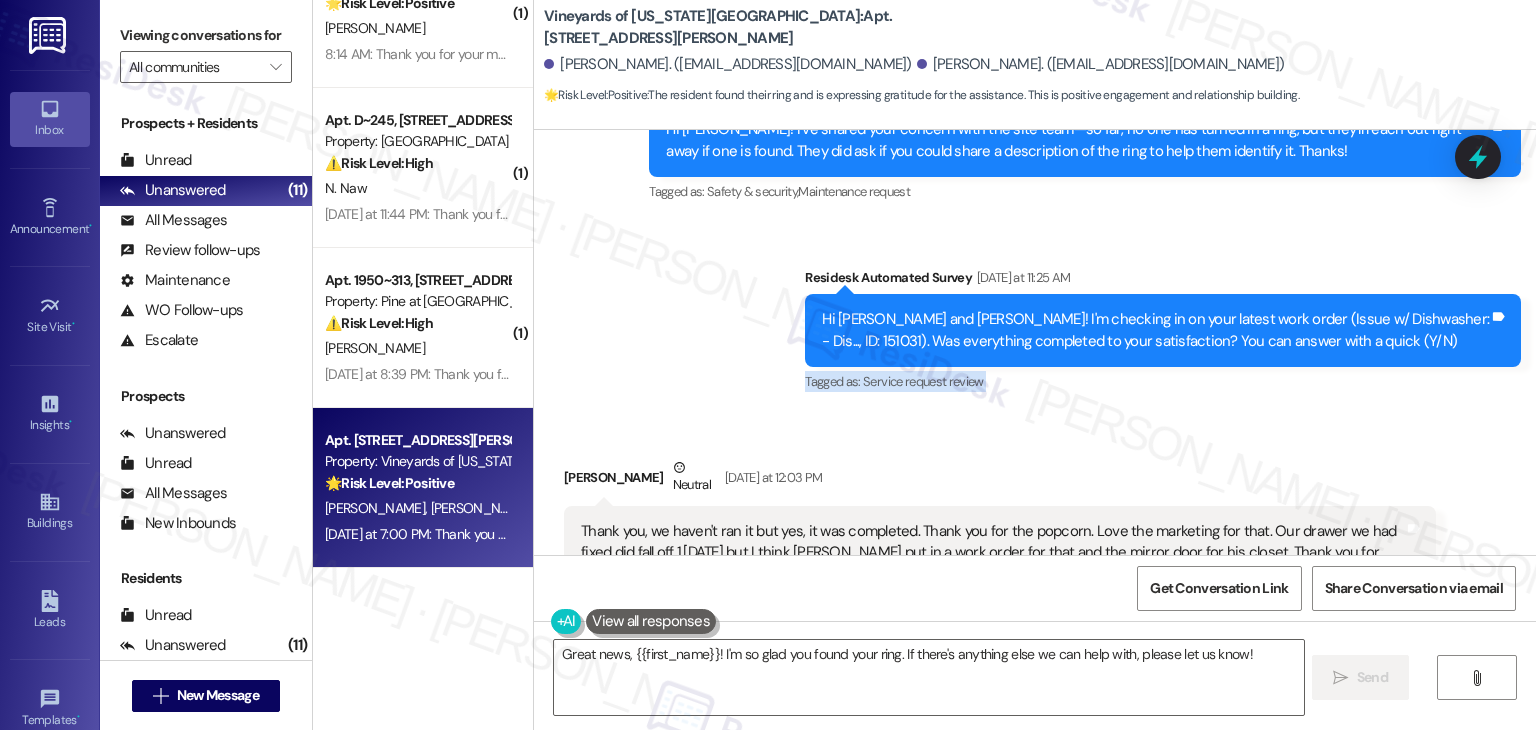 click on "Sent via SMS ResiDesk After Hours Assistant Jul 22, 2025 at 6:56 AM Thank you for your message. Our offices are currently closed, but we will contact you when we resume operations. For emergencies, please contact your emergency number 719-264-0464. Tags and notes Tagged as:   Call request Click to highlight conversations about Call request Sent via SMS Dottie  (ResiDesk) Jul 22, 2025 at 10:06 AM Hi Daniel! I’ve shared your concern with the site team—so far, no one has turned in a ring, but they’ll reach out right away if one is found. They did ask if you could share a description of the ring to help them identify it. Thanks! Tags and notes Tagged as:   Safety & security ,  Click to highlight conversations about Safety & security Maintenance request Click to highlight conversations about Maintenance request Survey, sent via SMS Residesk Automated Survey Yesterday at 11:25 AM Hi Daniel and Maria! I'm checking in on your latest work order (Issue w/ Dishwasher:
Tags and notes Tagged as:" at bounding box center [1035, 126] 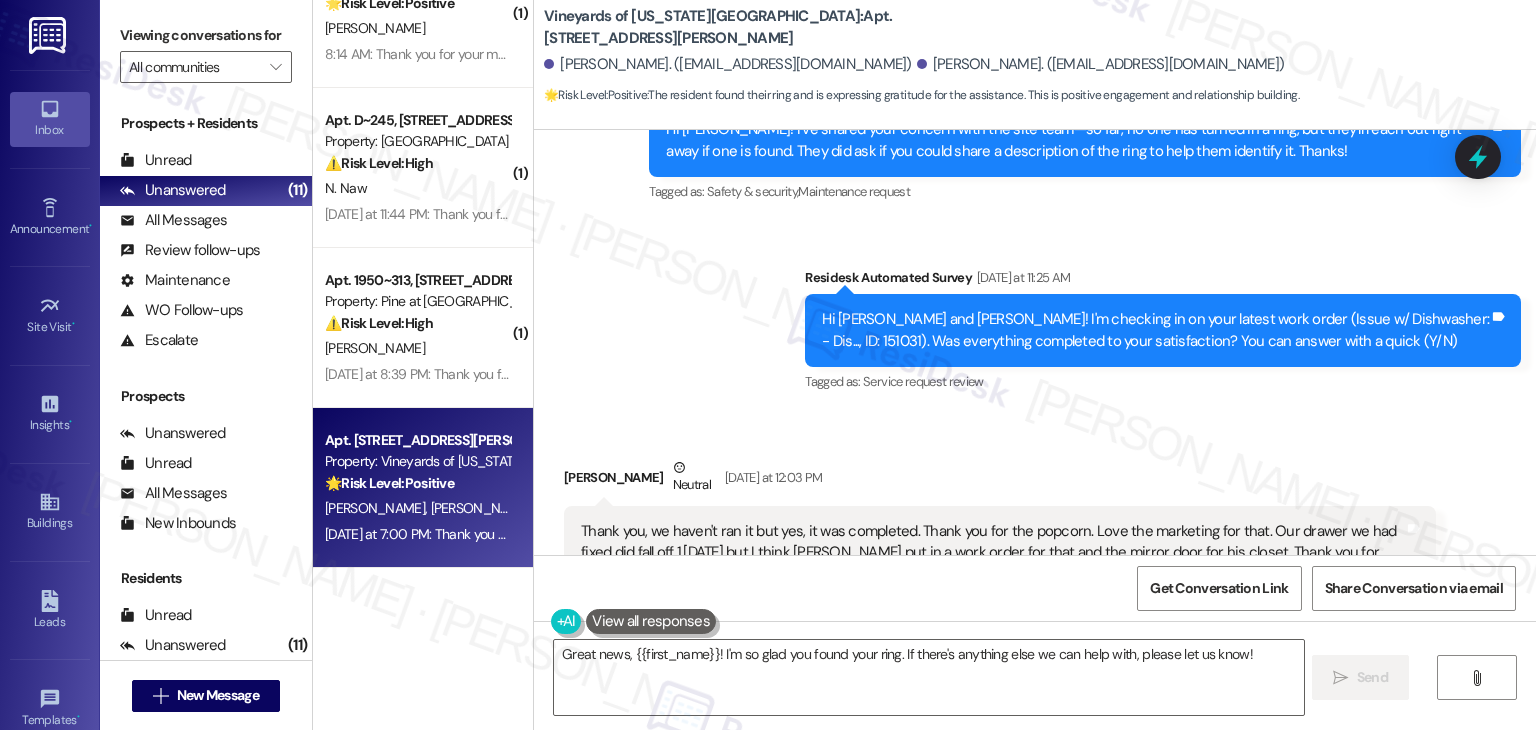 click on "Thank you, we haven't ran it but yes, it was completed. Thank you for the popcorn. Love the marketing for that. Our drawer we had fixed did fall off 1.5 days later but I think Daniel put in a work order for that and the mirror door for his closet. Thank you for checking in!" at bounding box center (992, 553) 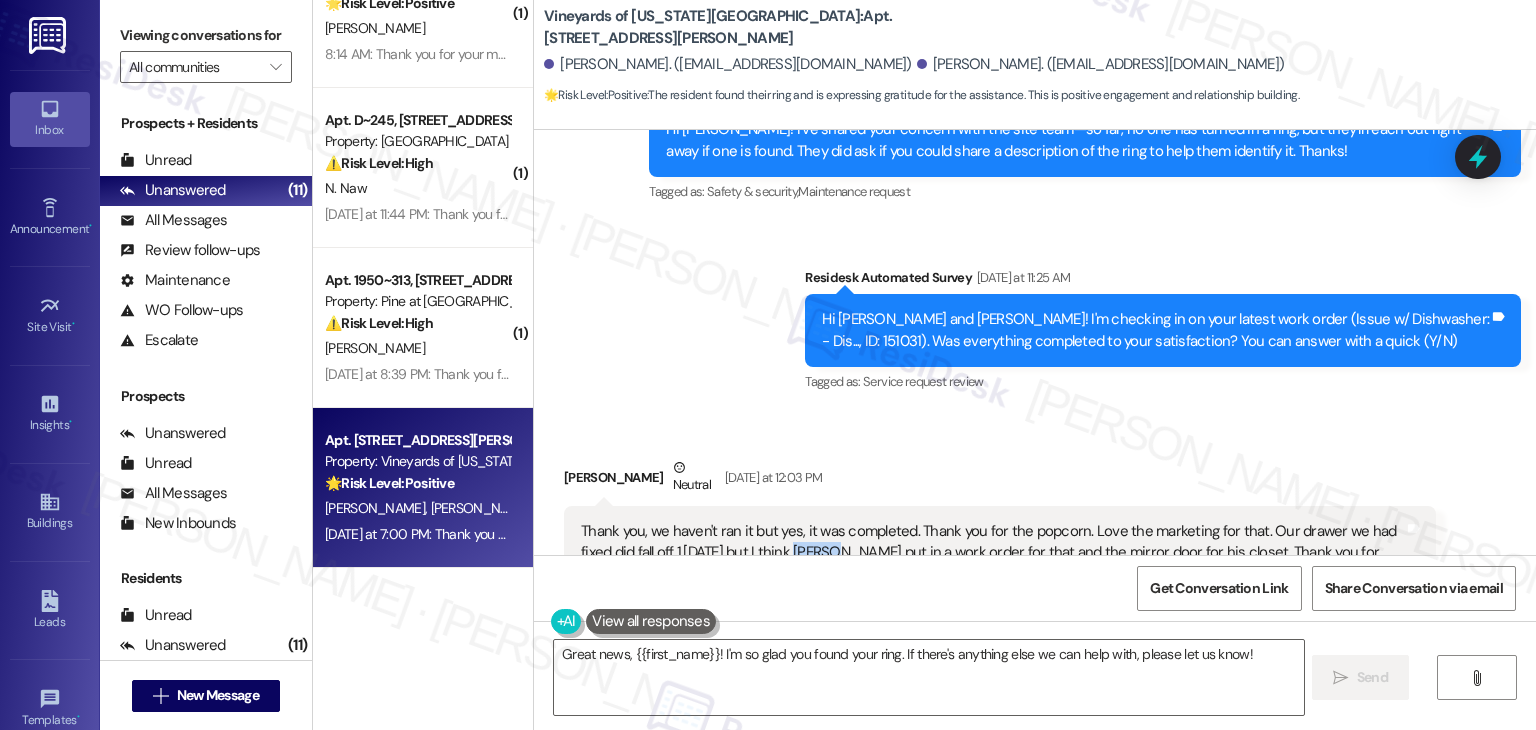 click on "Thank you, we haven't ran it but yes, it was completed. Thank you for the popcorn. Love the marketing for that. Our drawer we had fixed did fall off 1.5 days later but I think Daniel put in a work order for that and the mirror door for his closet. Thank you for checking in!" at bounding box center [992, 553] 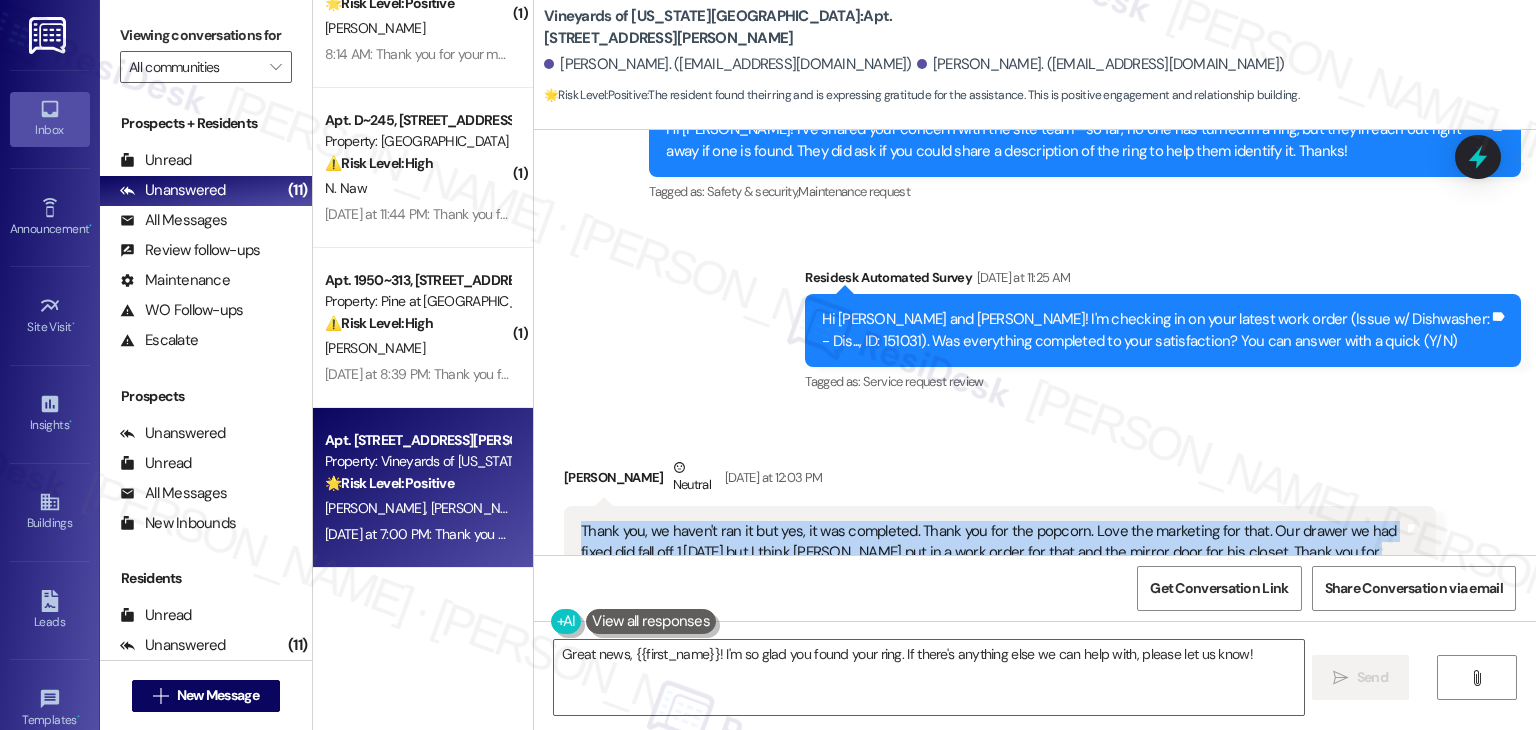 click on "Thank you, we haven't ran it but yes, it was completed. Thank you for the popcorn. Love the marketing for that. Our drawer we had fixed did fall off 1.5 days later but I think Daniel put in a work order for that and the mirror door for his closet. Thank you for checking in!" at bounding box center (992, 553) 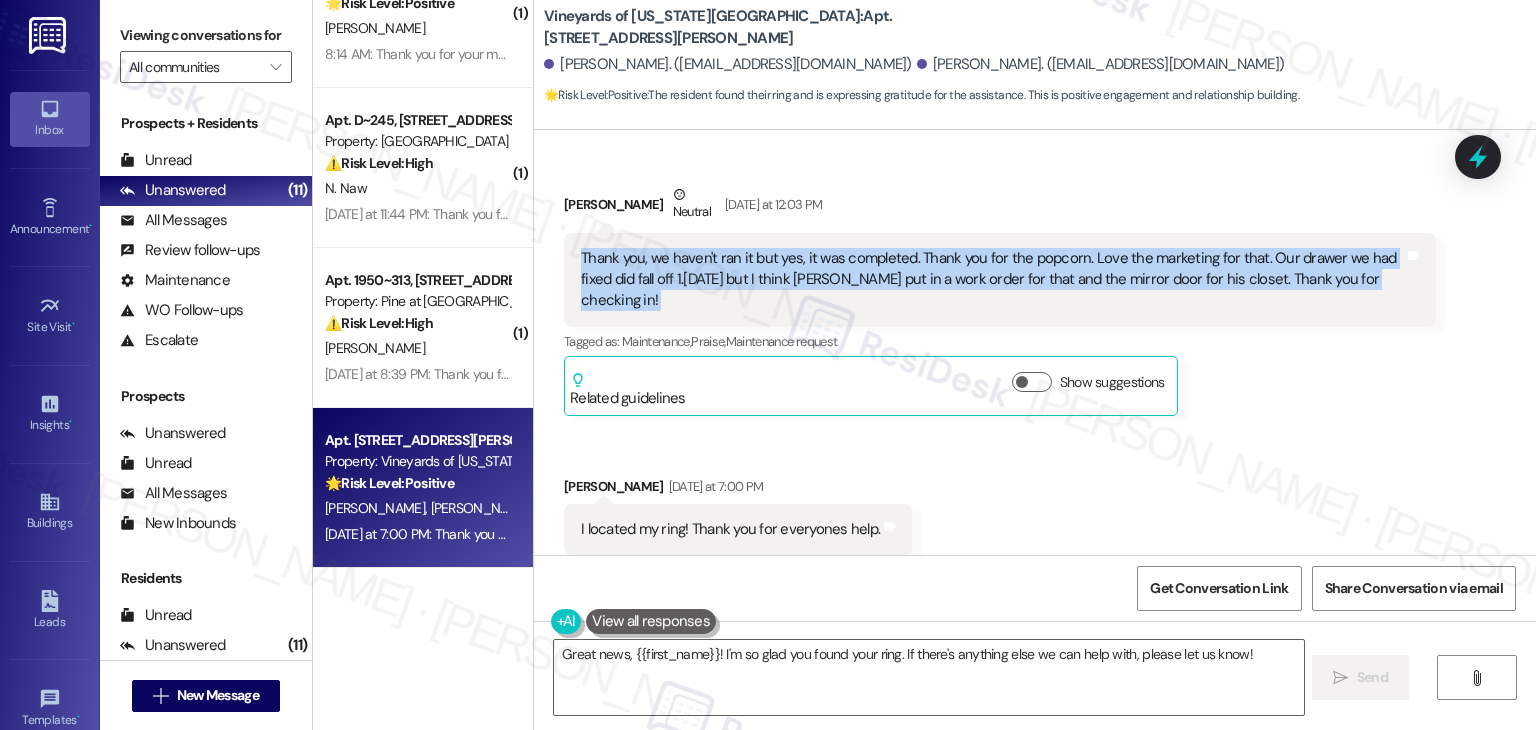 scroll, scrollTop: 8011, scrollLeft: 0, axis: vertical 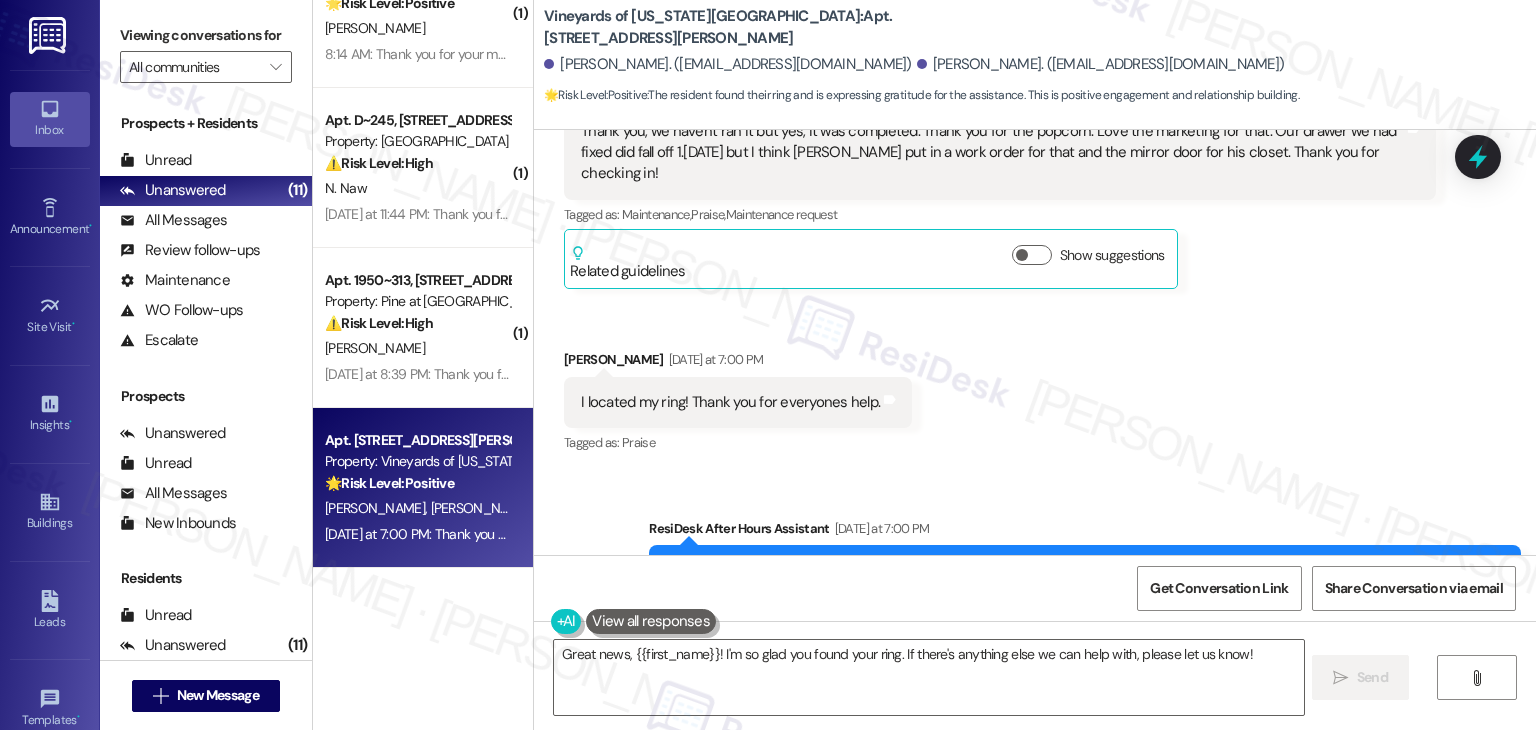 click on "I located my ring! Thank you for everyones help." at bounding box center [730, 402] 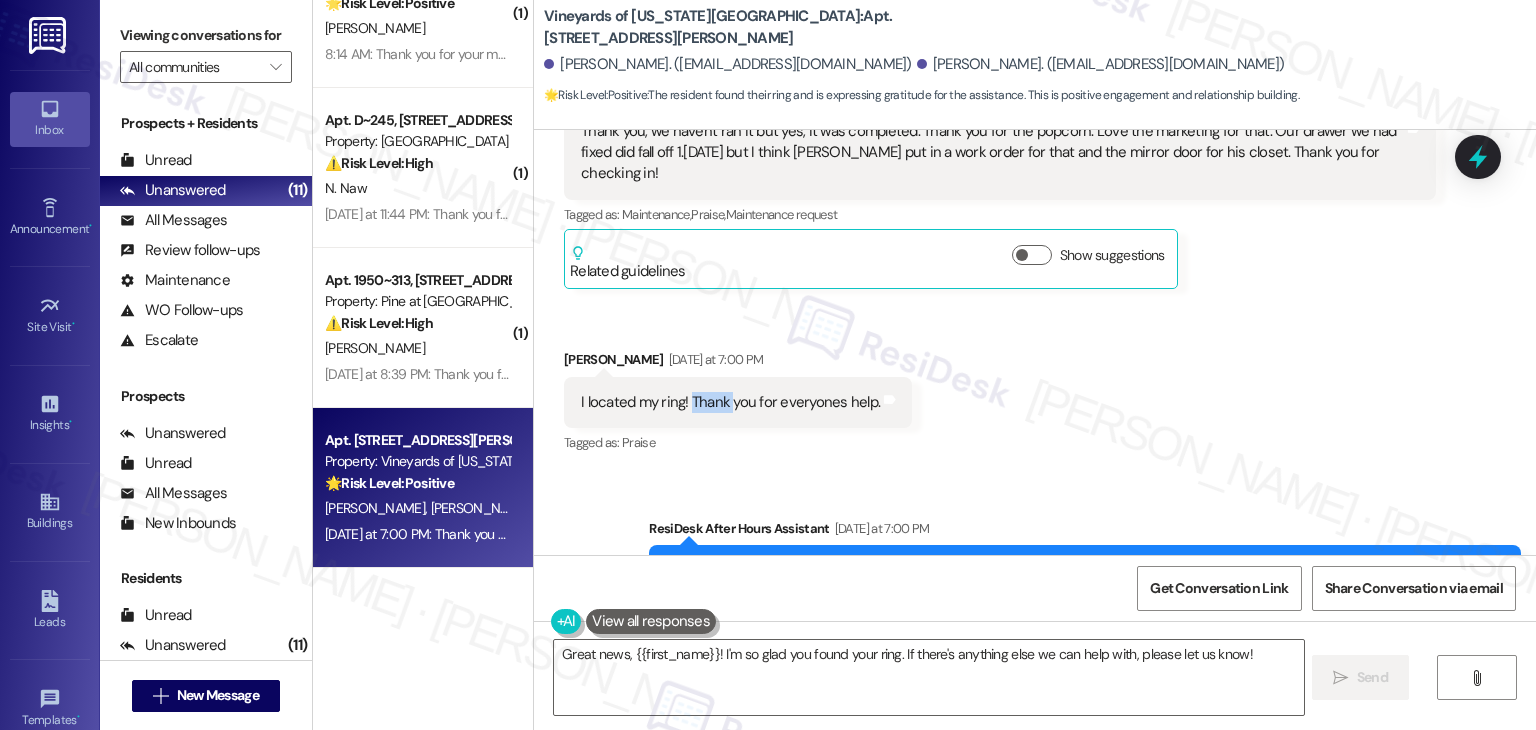 click on "I located my ring! Thank you for everyones help." at bounding box center (730, 402) 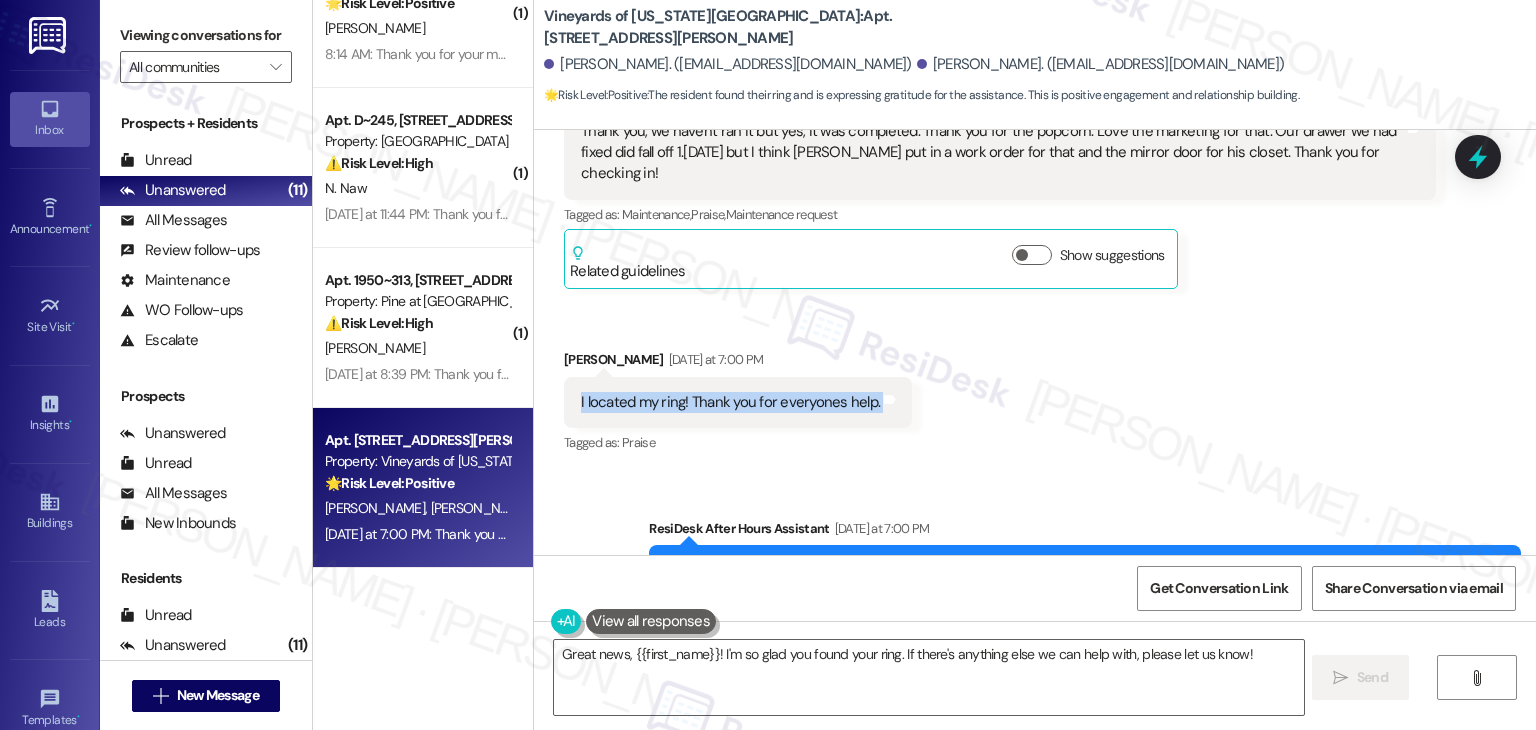 click on "I located my ring! Thank you for everyones help." at bounding box center (730, 402) 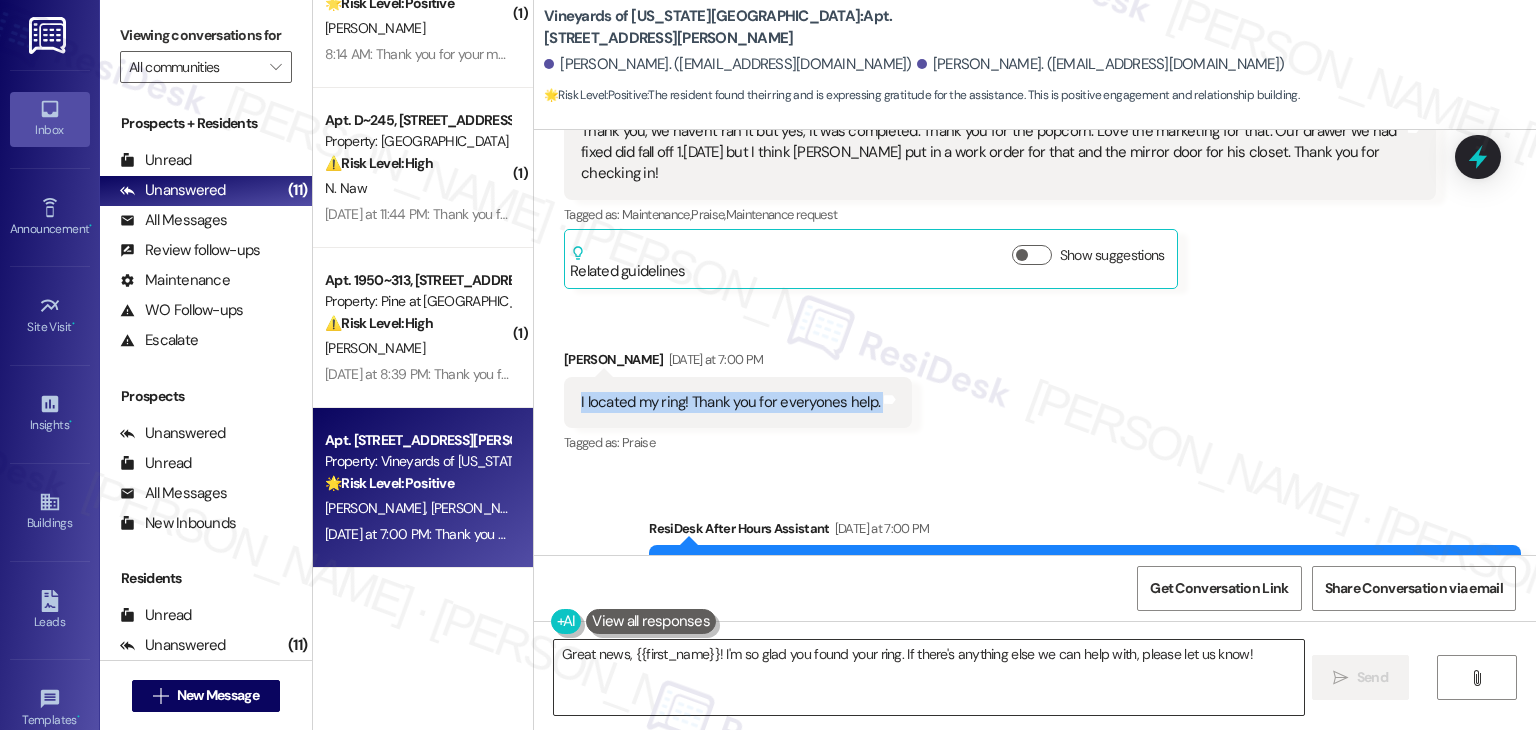 click on "Great news, {{first_name}}! I'm so glad you found your ring. If there's anything else we can help with, please let us know!" at bounding box center (928, 677) 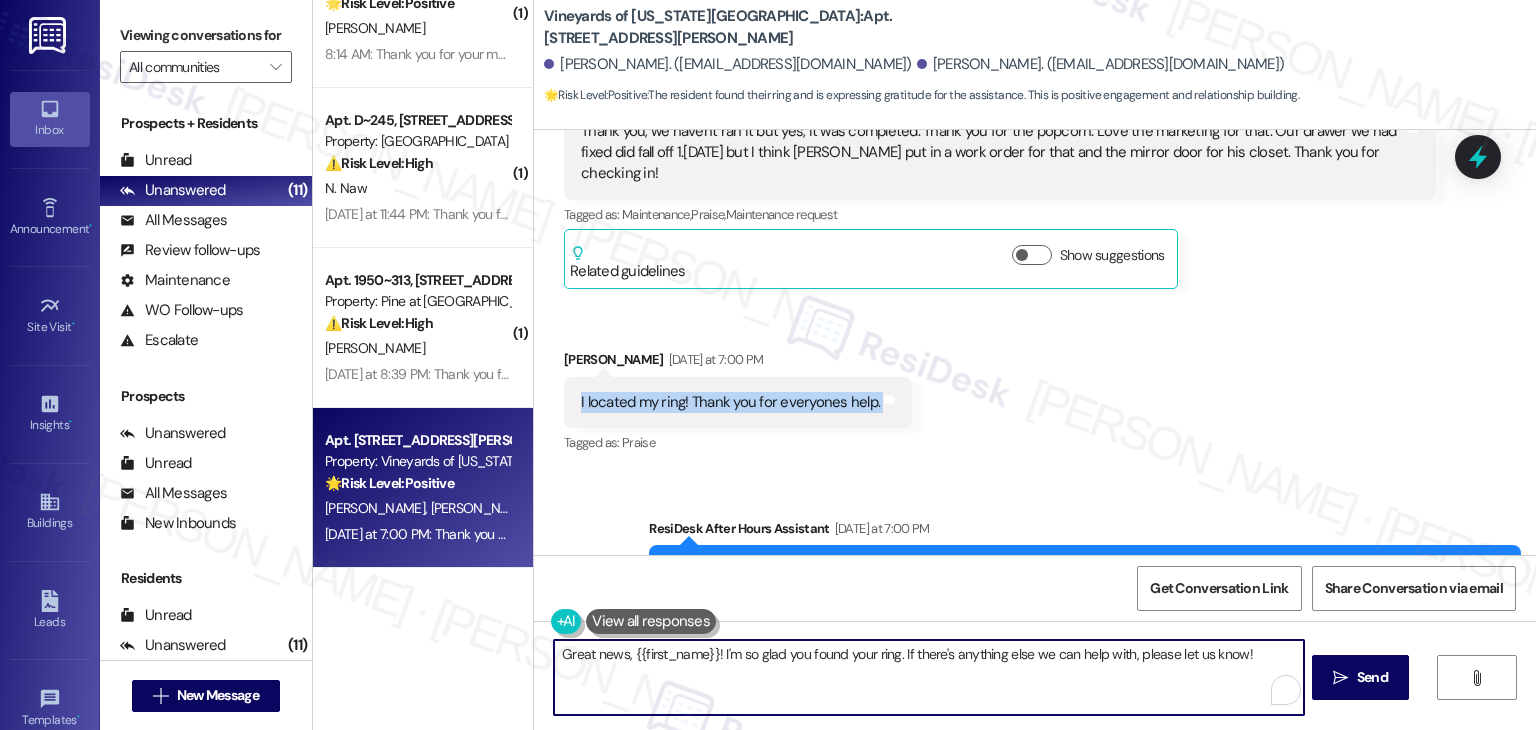 click on "Great news, {{first_name}}! I'm so glad you found your ring. If there's anything else we can help with, please let us know!" at bounding box center [928, 677] 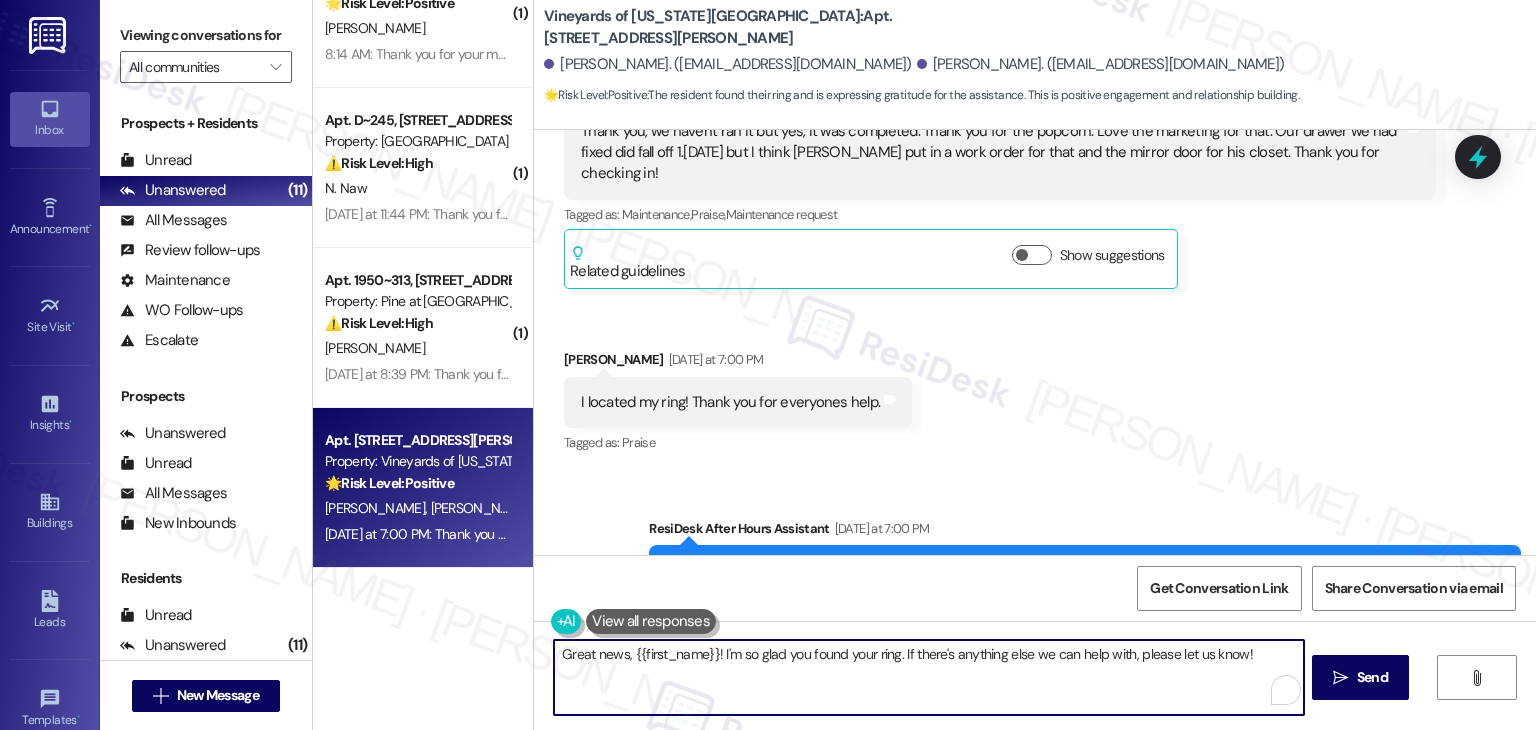 paste on "Hi Maria and Daniel! So glad to hear the popcorn was a hit—thanks for the kind words! 😊 I’m sorry to hear the drawer issue came back, but I’m glad Daniel already put in a work order for that and the closet mirror door. Also, Daniel, happy to hear you found your ring! Let us know if you need anything else—we’re always here to help" 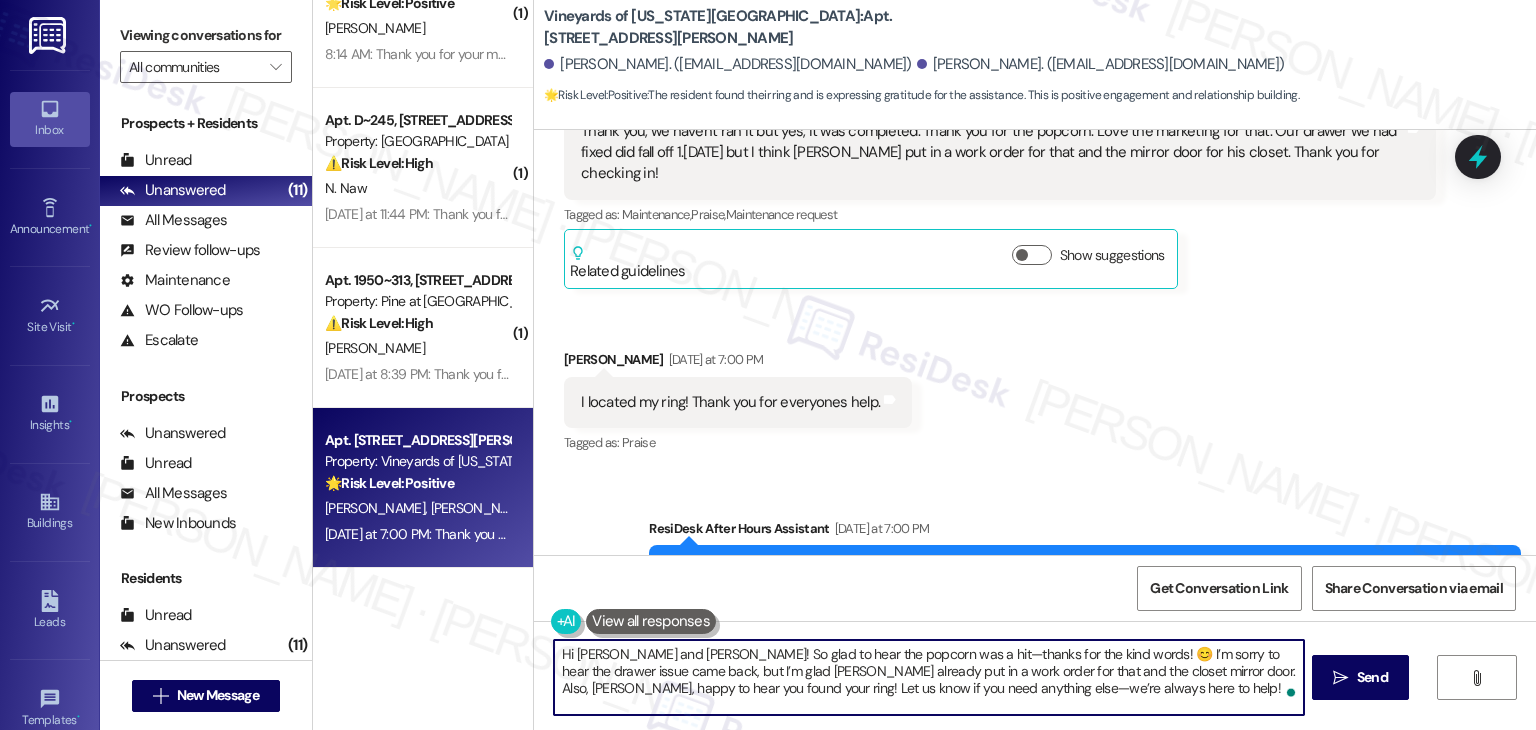 click on "Hi Maria and Daniel! So glad to hear the popcorn was a hit—thanks for the kind words! 😊 I’m sorry to hear the drawer issue came back, but I’m glad Daniel already put in a work order for that and the closet mirror door. Also, Daniel, happy to hear you found your ring! Let us know if you need anything else—we’re always here to help!" at bounding box center (928, 677) 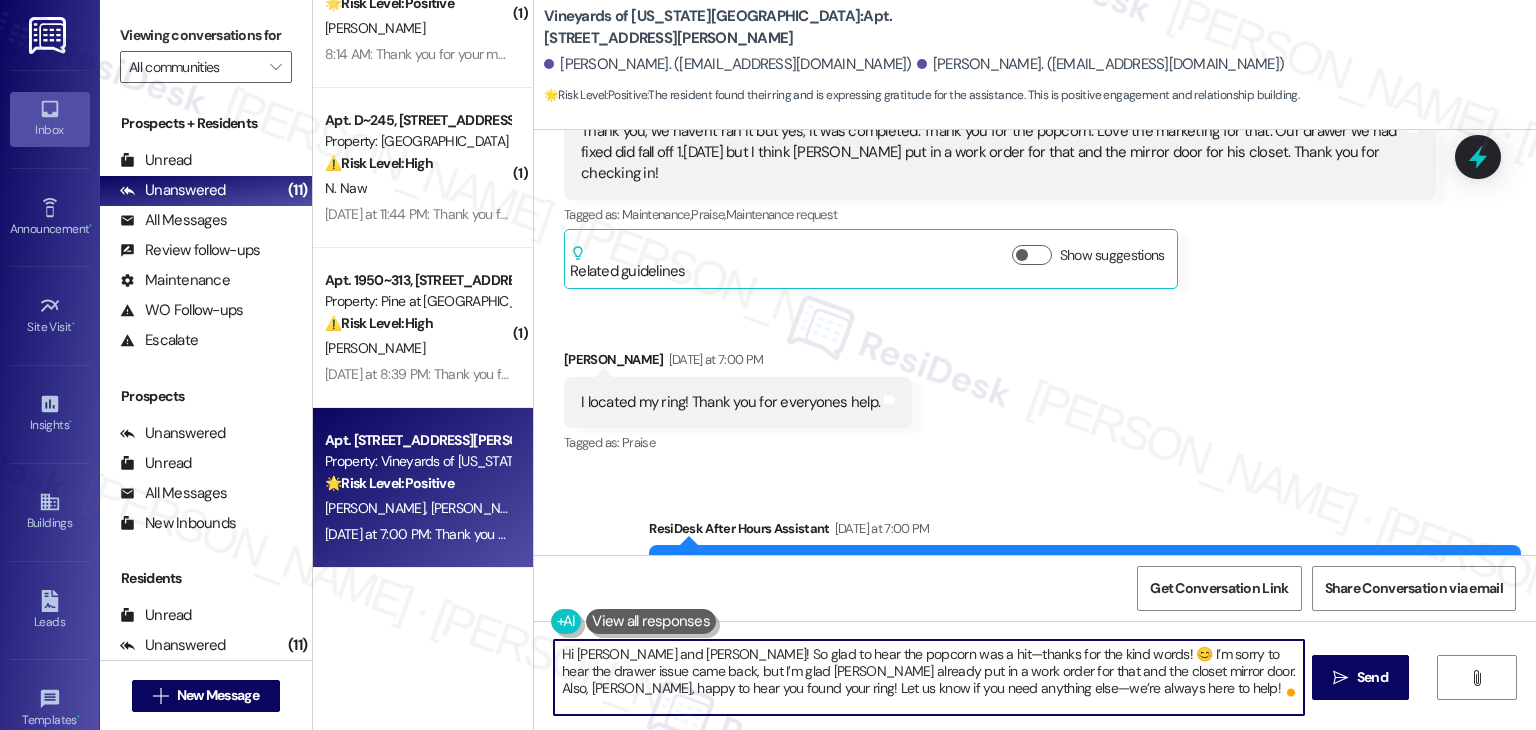 click on "Hi Maria and Daniel! So glad to hear the popcorn was a hit—thanks for the kind words! 😊 I’m sorry to hear the drawer issue came back, but I’m glad Daniel already put in a work order for that and the closet mirror door. Also, Daniel, happy to hear you found your ring! Let us know if you need anything else—we’re always here to help!" at bounding box center (928, 677) 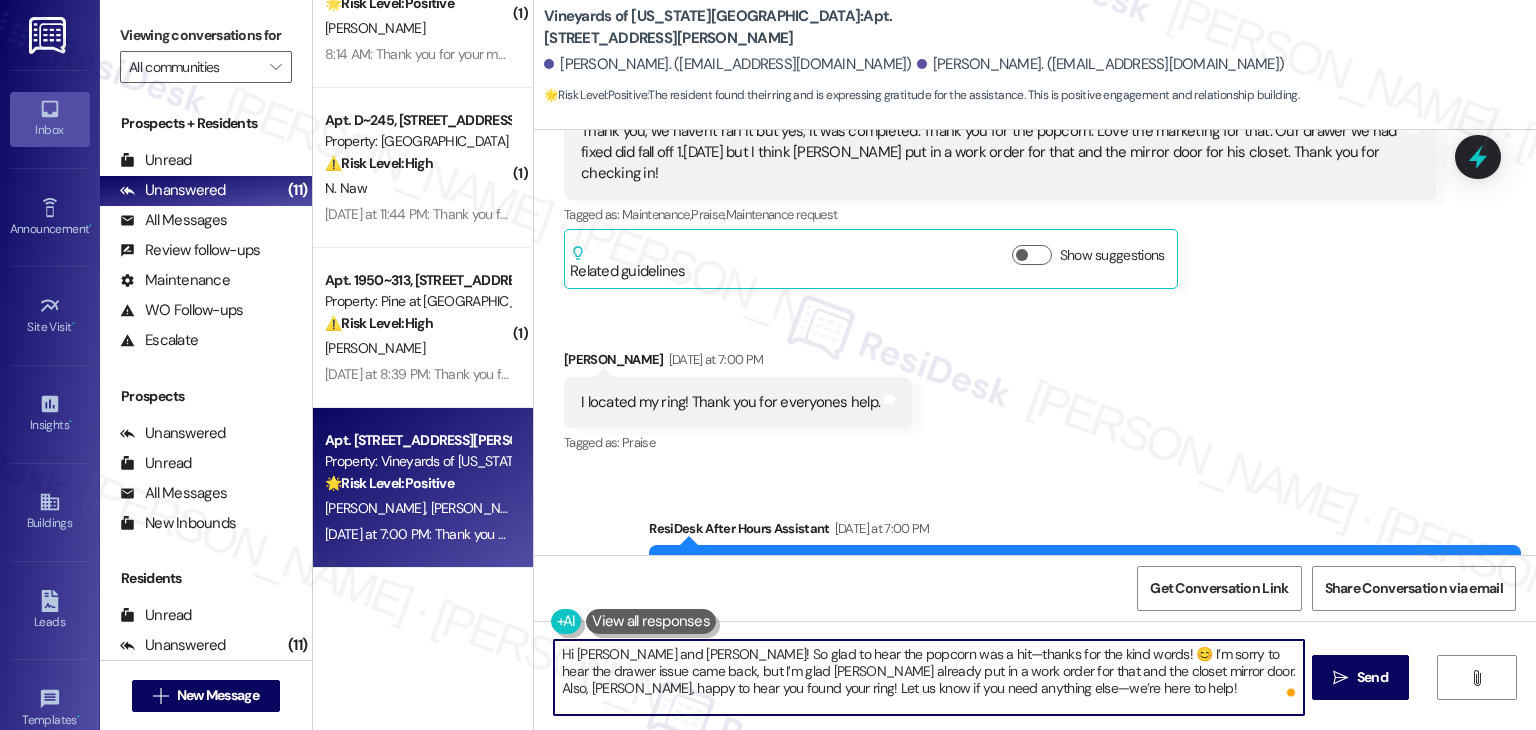 click on "Hi Maria and Daniel! So glad to hear the popcorn was a hit—thanks for the kind words! 😊 I’m sorry to hear the drawer issue came back, but I’m glad Daniel already put in a work order for that and the closet mirror door. Also, Daniel, happy to hear you found your ring! Let us know if you need anything else—we’re here to help!" at bounding box center [928, 677] 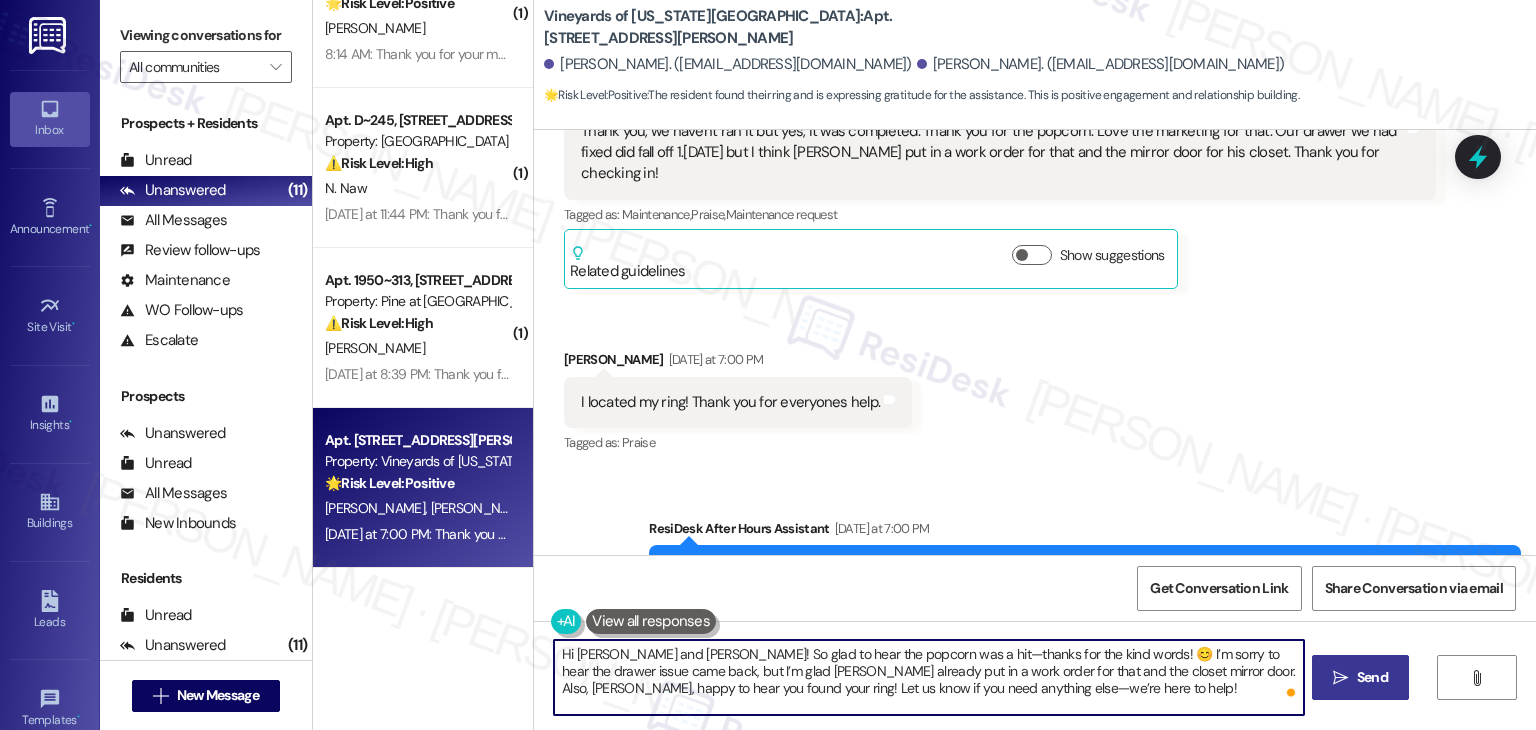 type on "Hi Maria and Daniel! So glad to hear the popcorn was a hit—thanks for the kind words! 😊 I’m sorry to hear the drawer issue came back, but I’m glad Daniel already put in a work order for that and the closet mirror door. Also, Daniel, happy to hear you found your ring! Let us know if you need anything else—we’re here to help!" 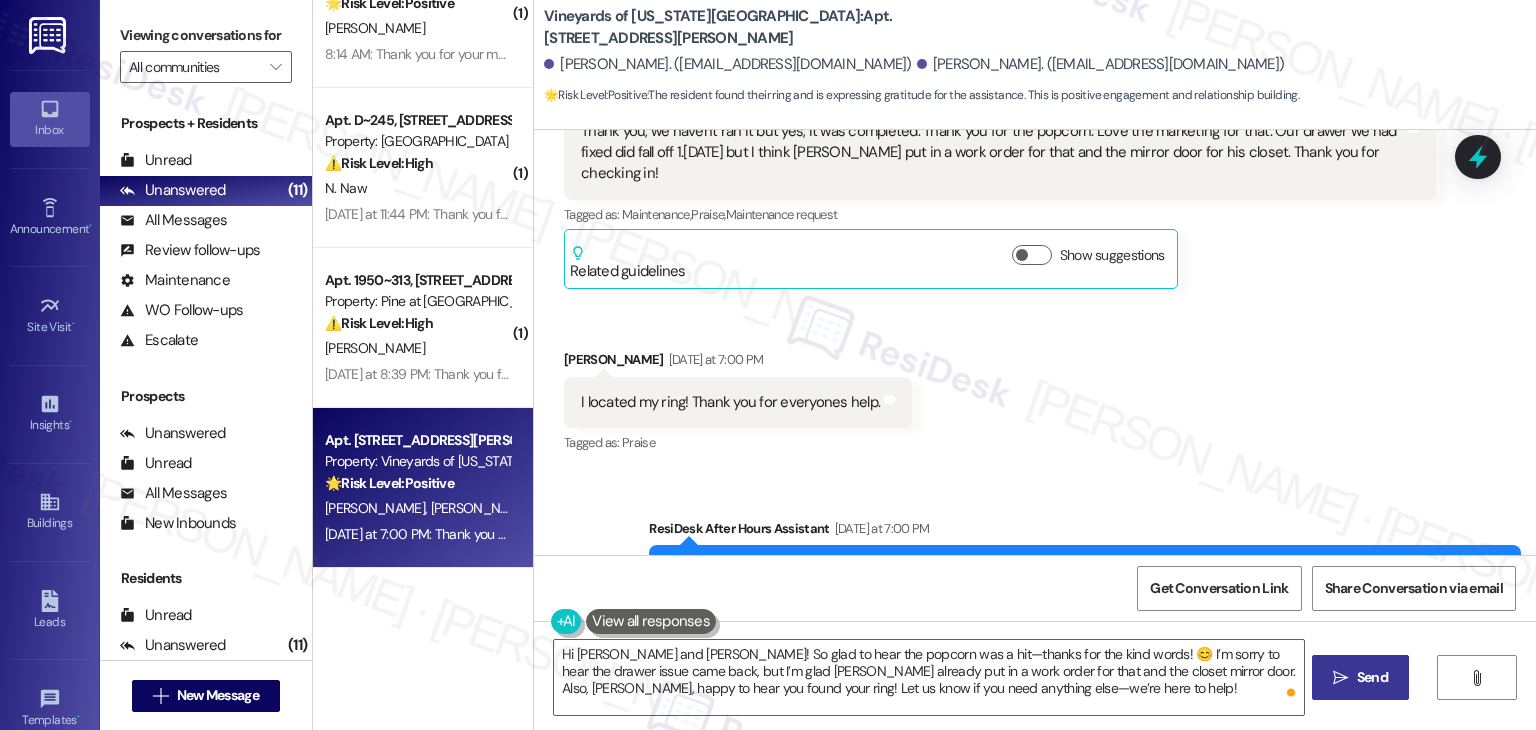 click on "Send" at bounding box center [1372, 677] 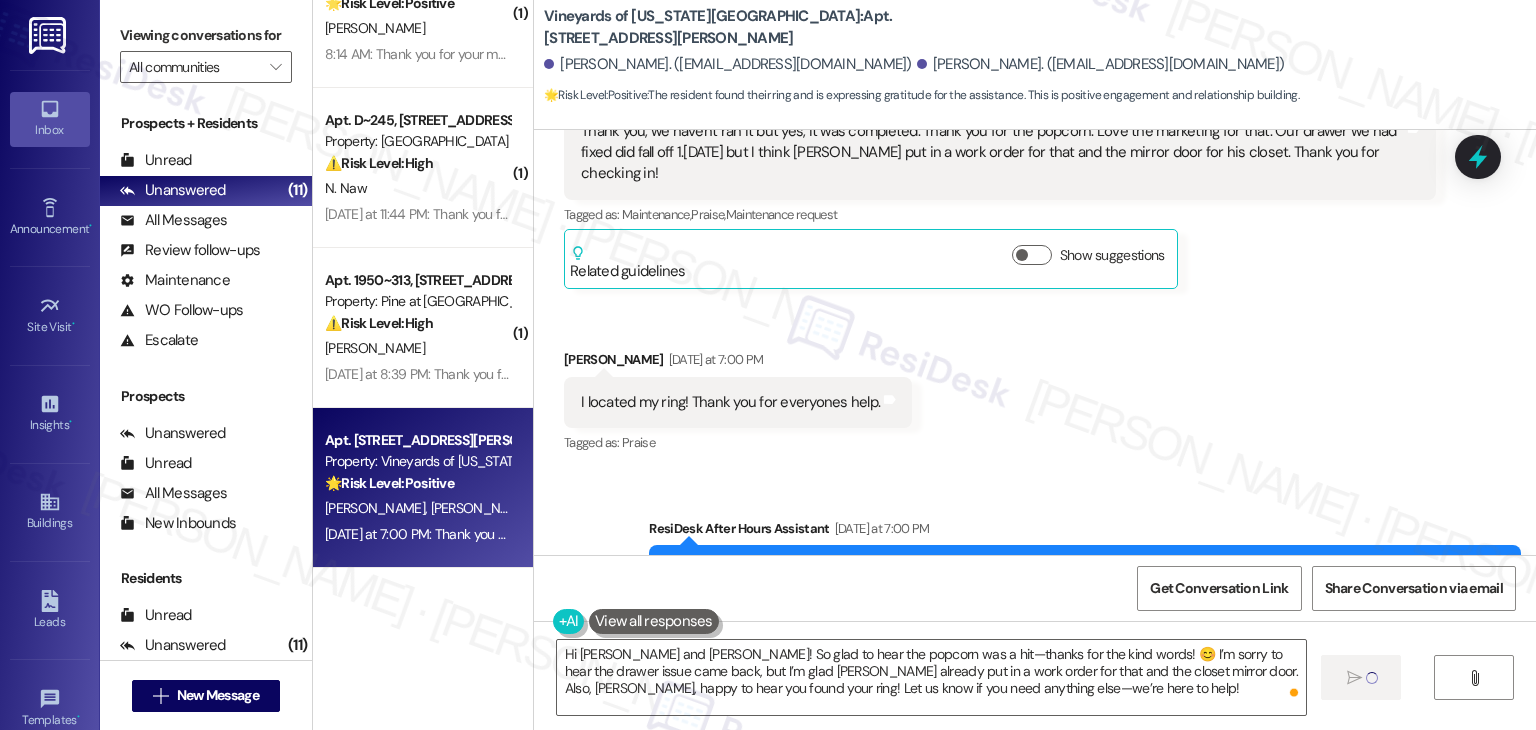 type 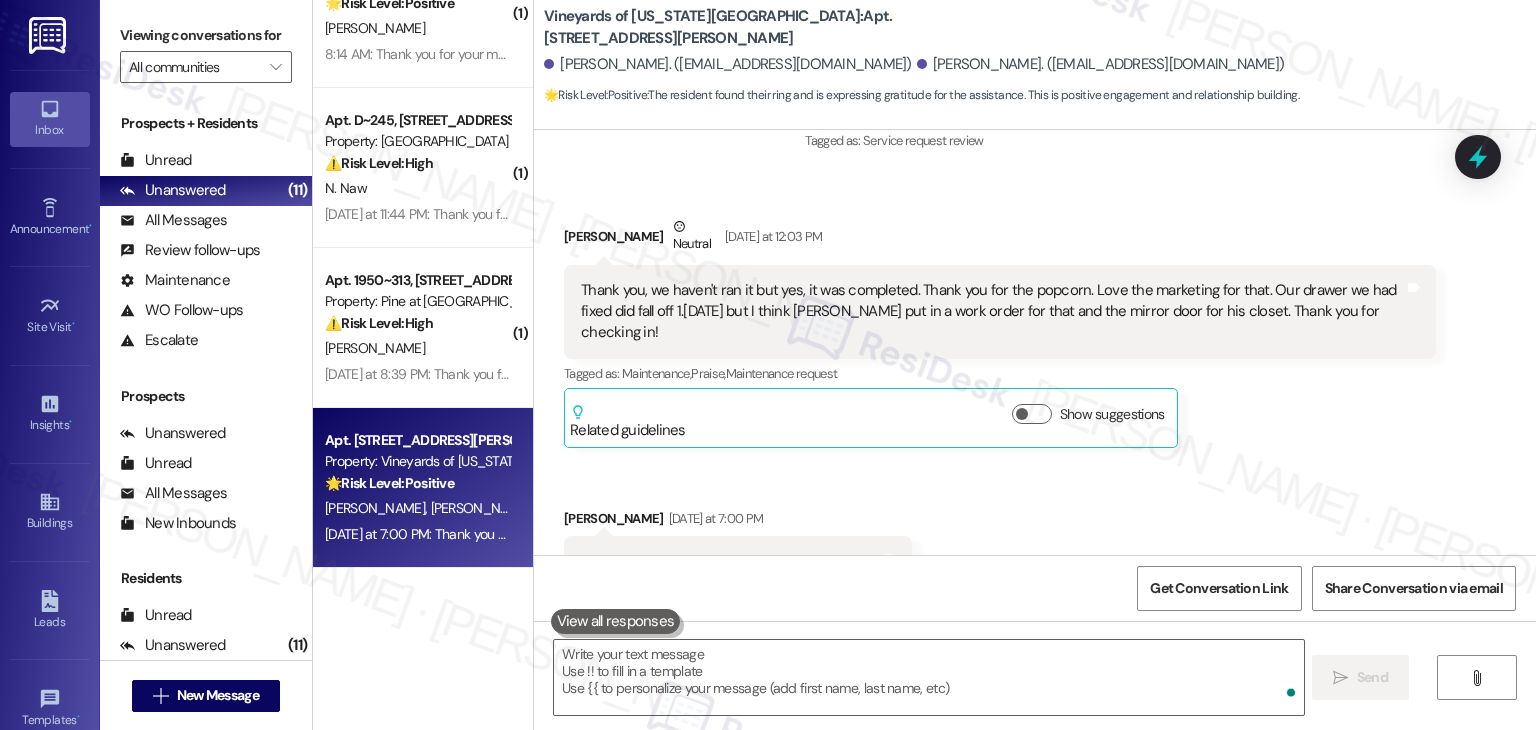 scroll, scrollTop: 7820, scrollLeft: 0, axis: vertical 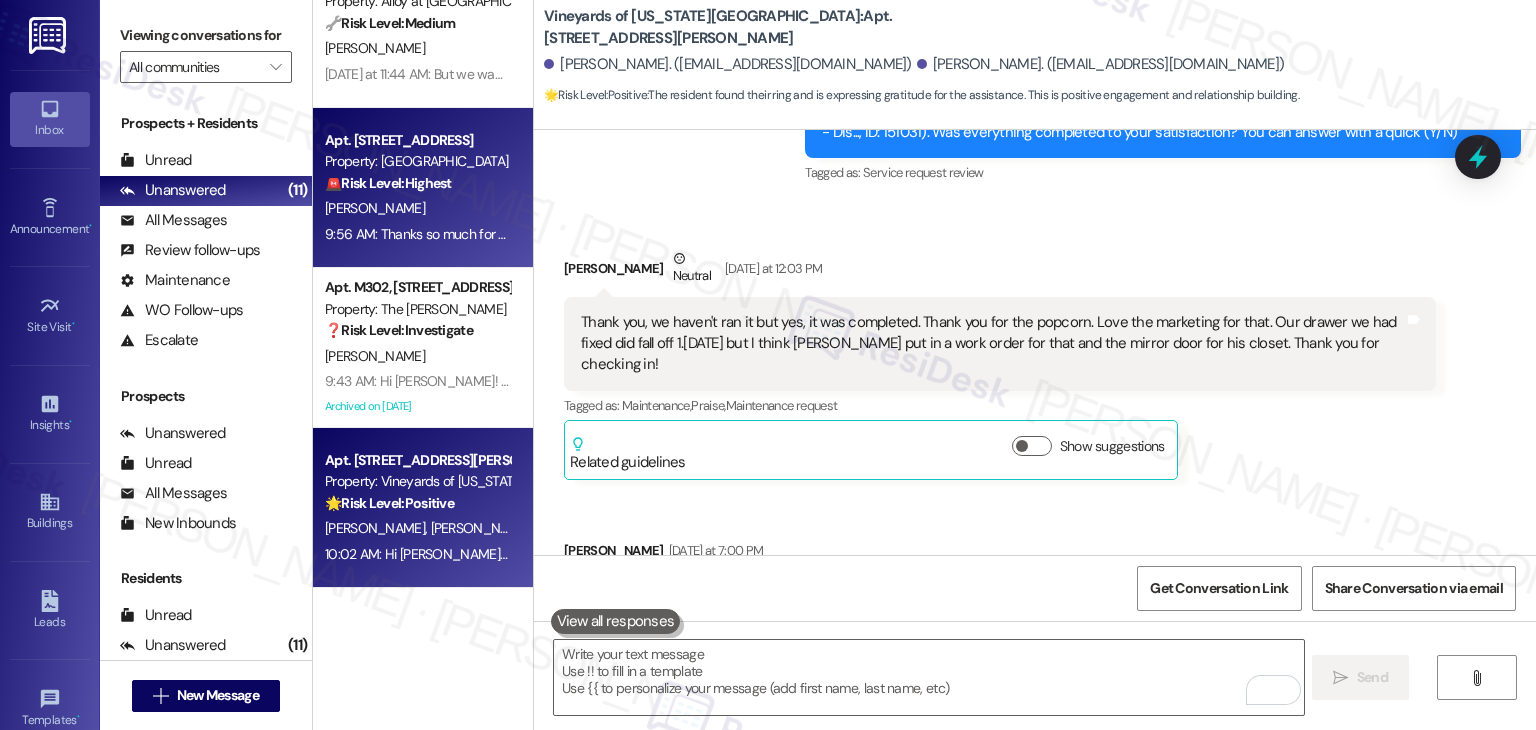 click on "9:56 AM: Thanks so much for reaching out, Amanda. I'm sorry you're going through this. I've noted the case number and the information you've provided. For everyone’s safety, I’ll make sure your message is shared with the site team so they’re aware.
If you see this individual on or near the property again, please call local authorities immediately and let the office know as well. If there's anything else you’d like us to pass along or assist with, just let us know. 9:56 AM: Thanks so much for reaching out, Amanda. I'm sorry you're going through this. I've noted the case number and the information you've provided. For everyone’s safety, I’ll make sure your message is shared with the site team so they’re aware.
If you see this individual on or near the property again, please call local authorities immediately and let the office know as well. If there's anything else you’d like us to pass along or assist with, just let us know." at bounding box center [1659, 234] 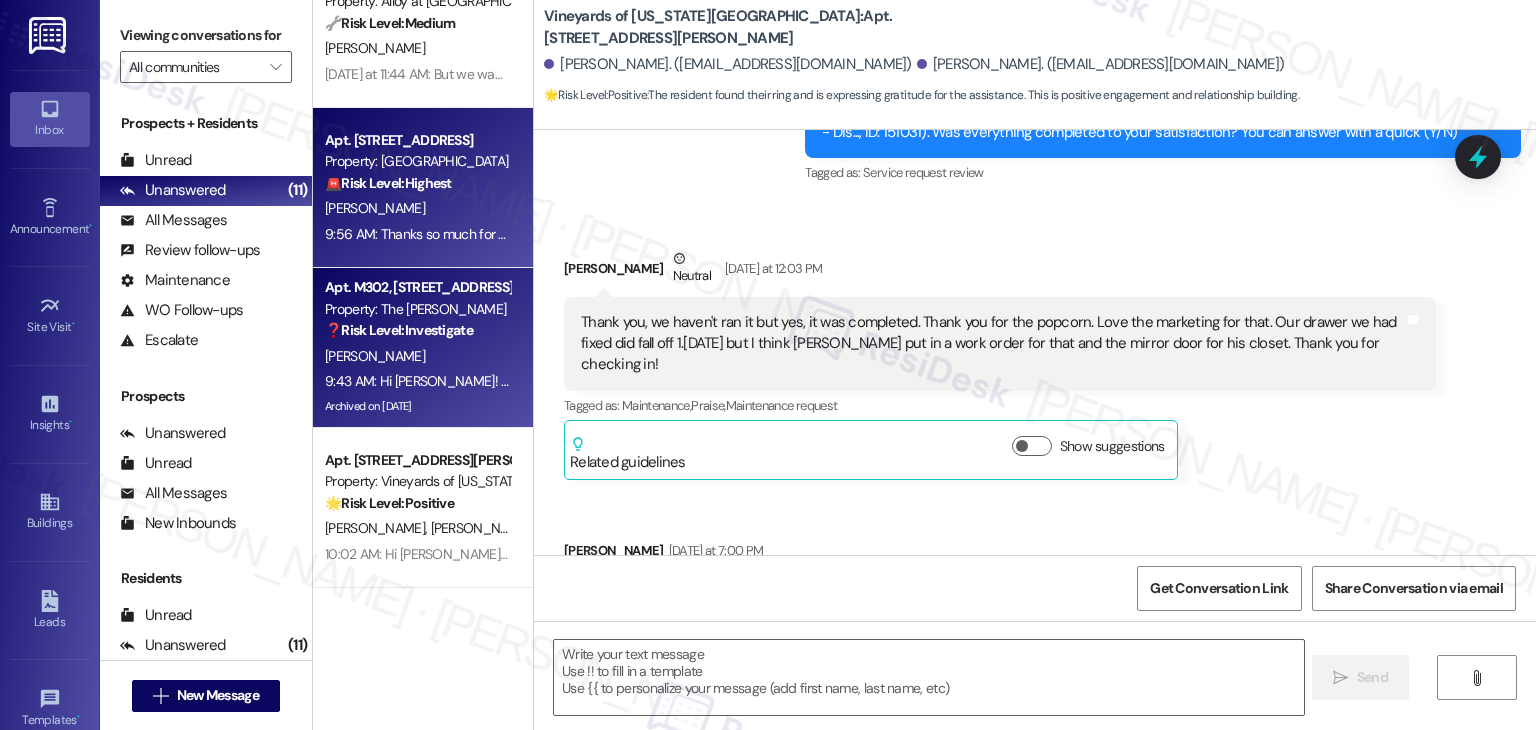 type on "Fetching suggested responses. Please feel free to read through the conversation in the meantime." 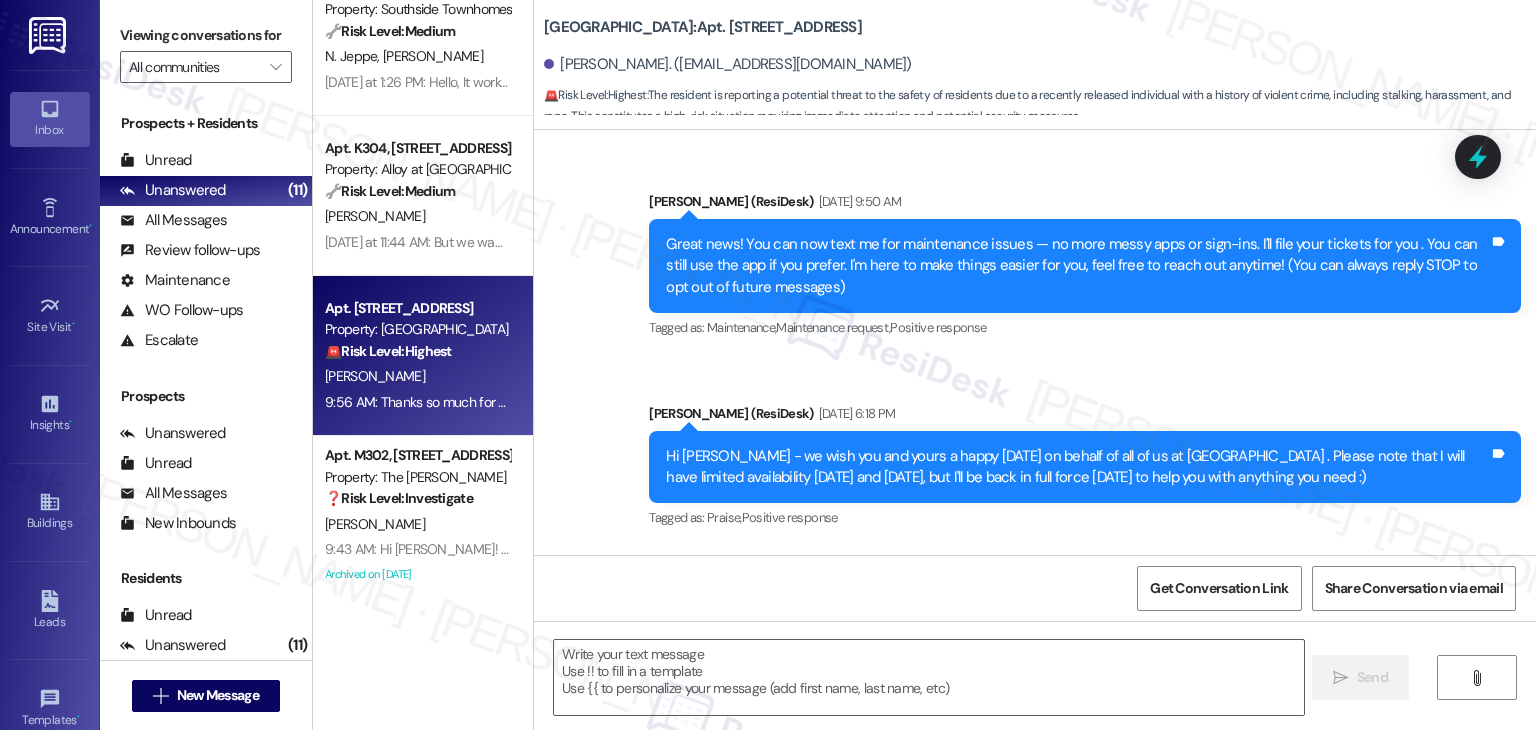 scroll, scrollTop: 330, scrollLeft: 0, axis: vertical 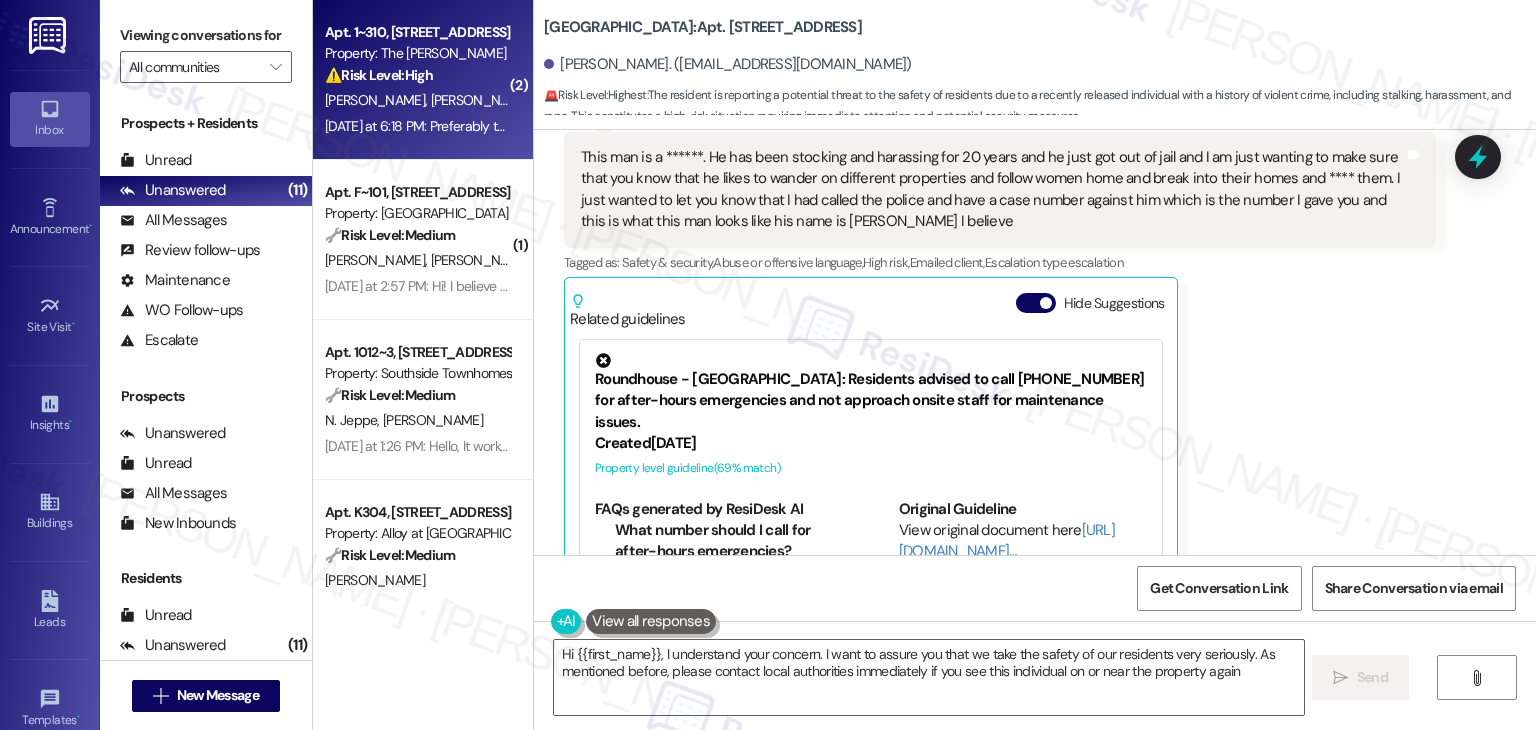 type on "Hi {{first_name}}, I understand your concern. I want to assure you that we take the safety of our residents very seriously. As mentioned before, please contact local authorities immediately if you see this individual on or near the property again." 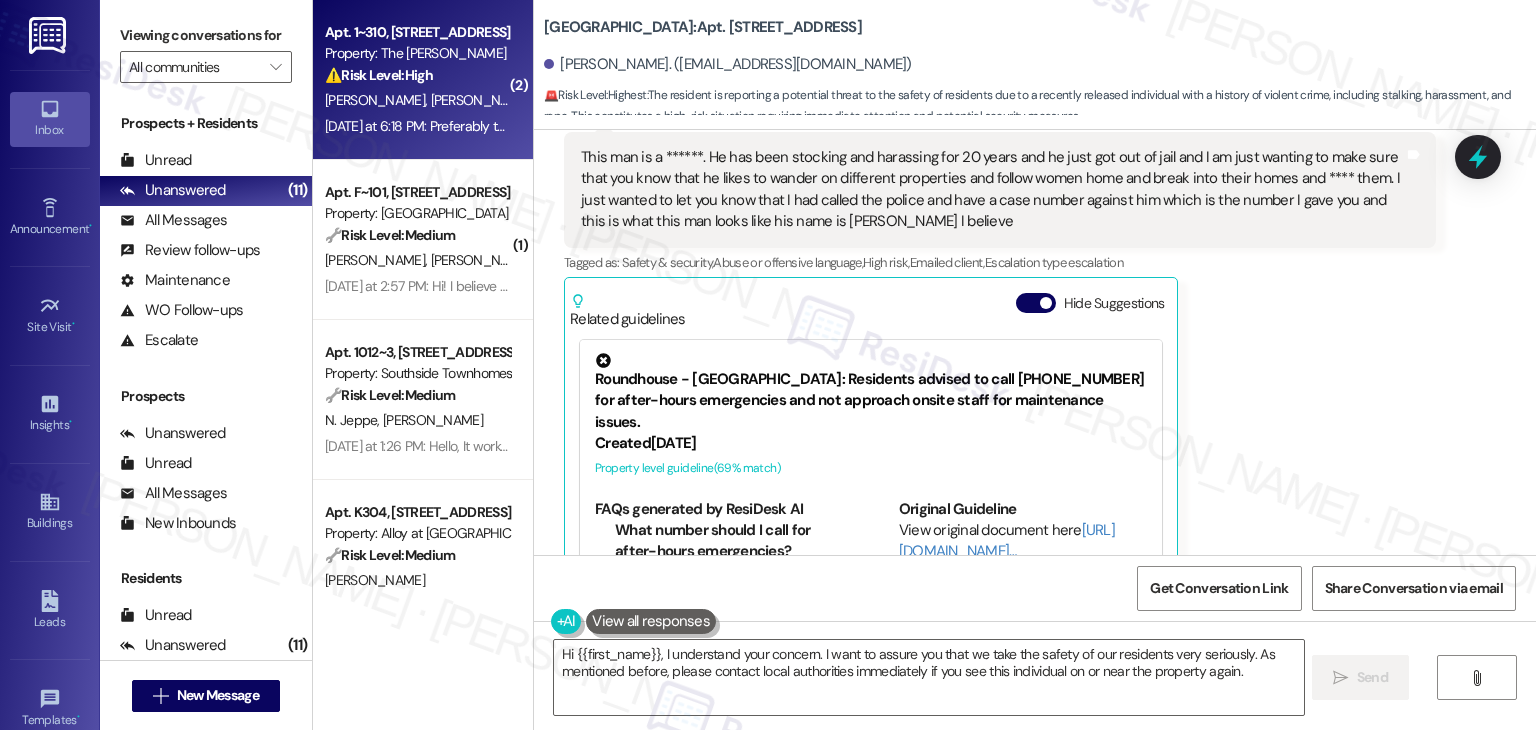 click on "K. Cunningham A. Eaton" at bounding box center [417, 100] 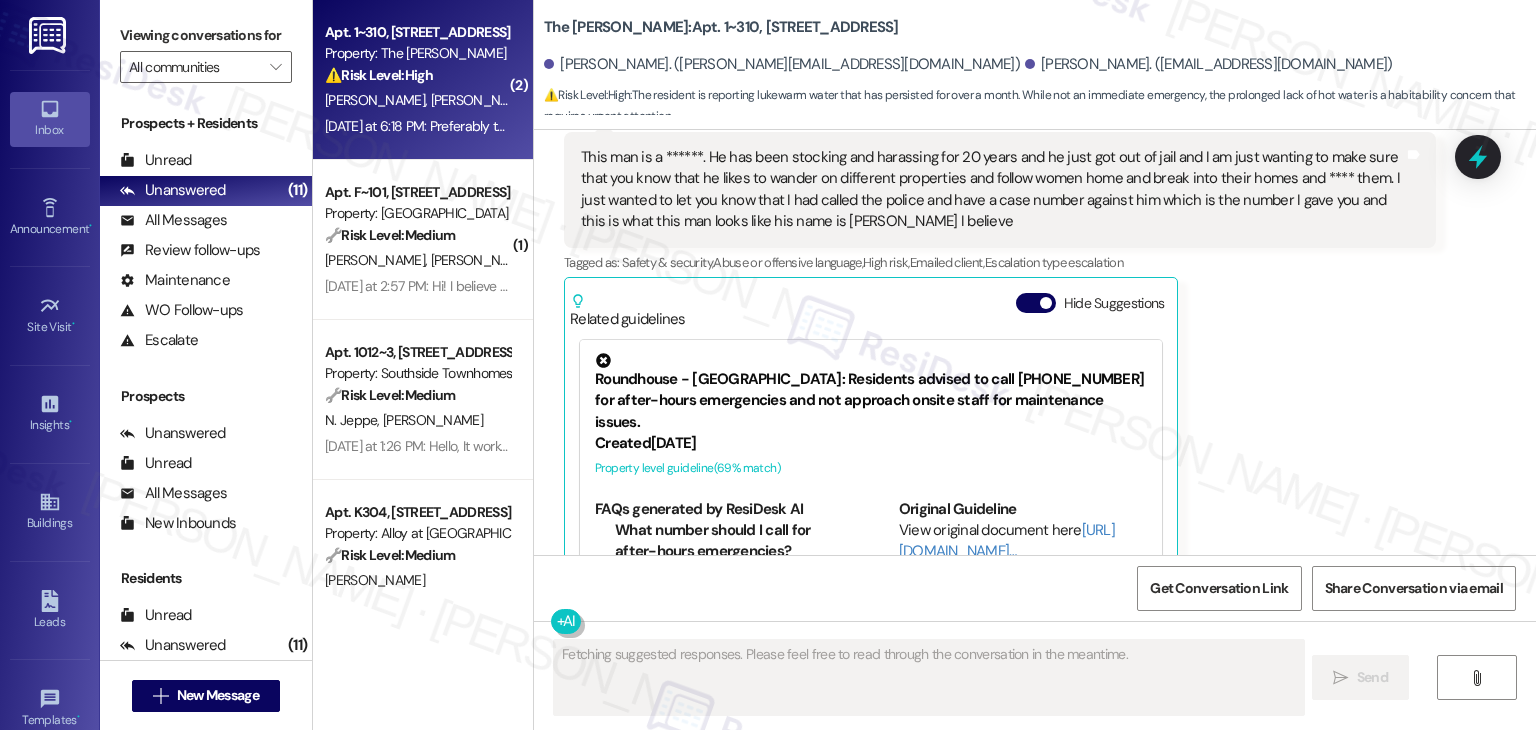 scroll, scrollTop: 2182, scrollLeft: 0, axis: vertical 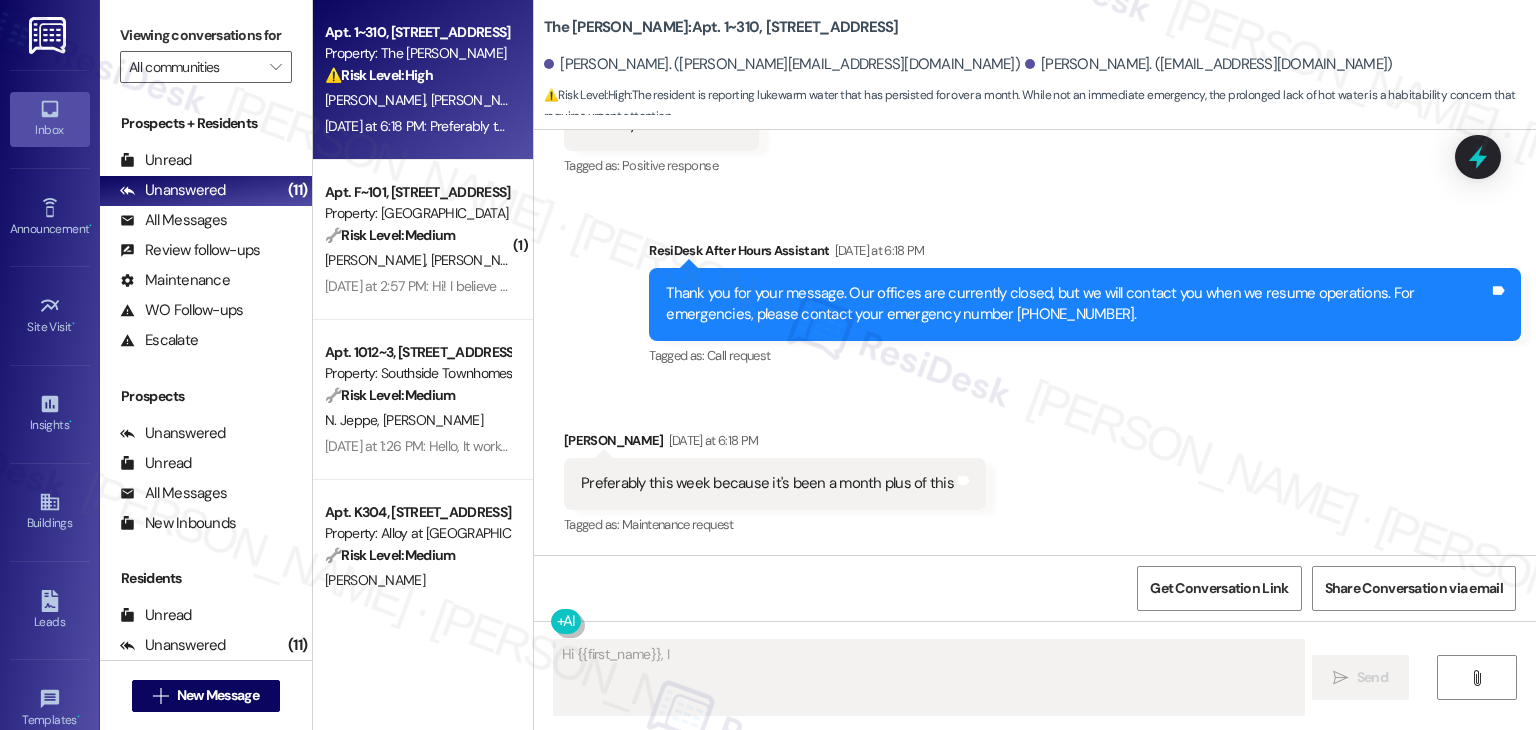 click on "Received via SMS Khadijah Cunningham Yesterday at 6:18 PM Preferably this week because it's been a month plus of this  Tags and notes Tagged as:   Maintenance request Click to highlight conversations about Maintenance request" at bounding box center [1035, 469] 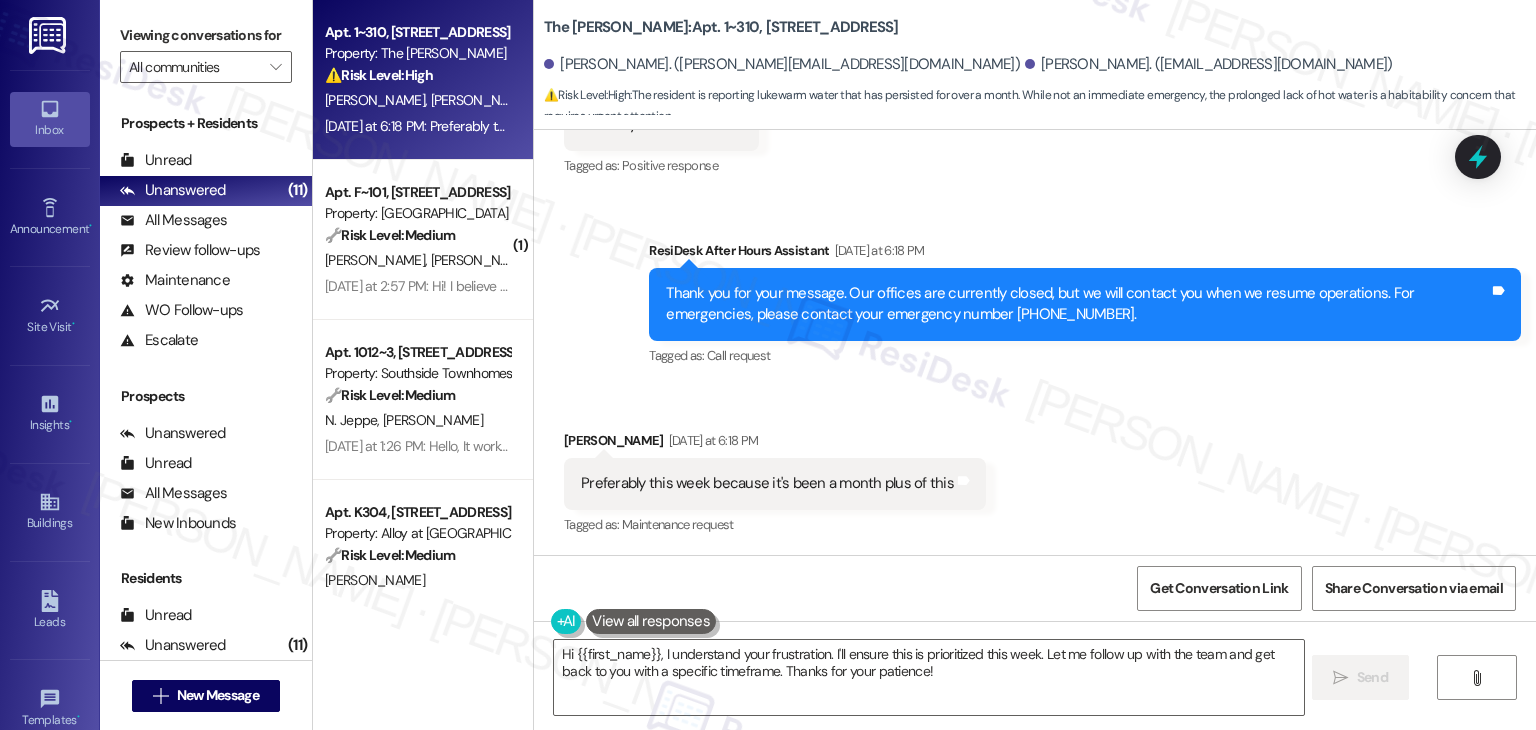 click on "Received via SMS Khadijah Cunningham Yesterday at 6:18 PM Preferably this week because it's been a month plus of this  Tags and notes Tagged as:   Maintenance request Click to highlight conversations about Maintenance request" at bounding box center [1035, 469] 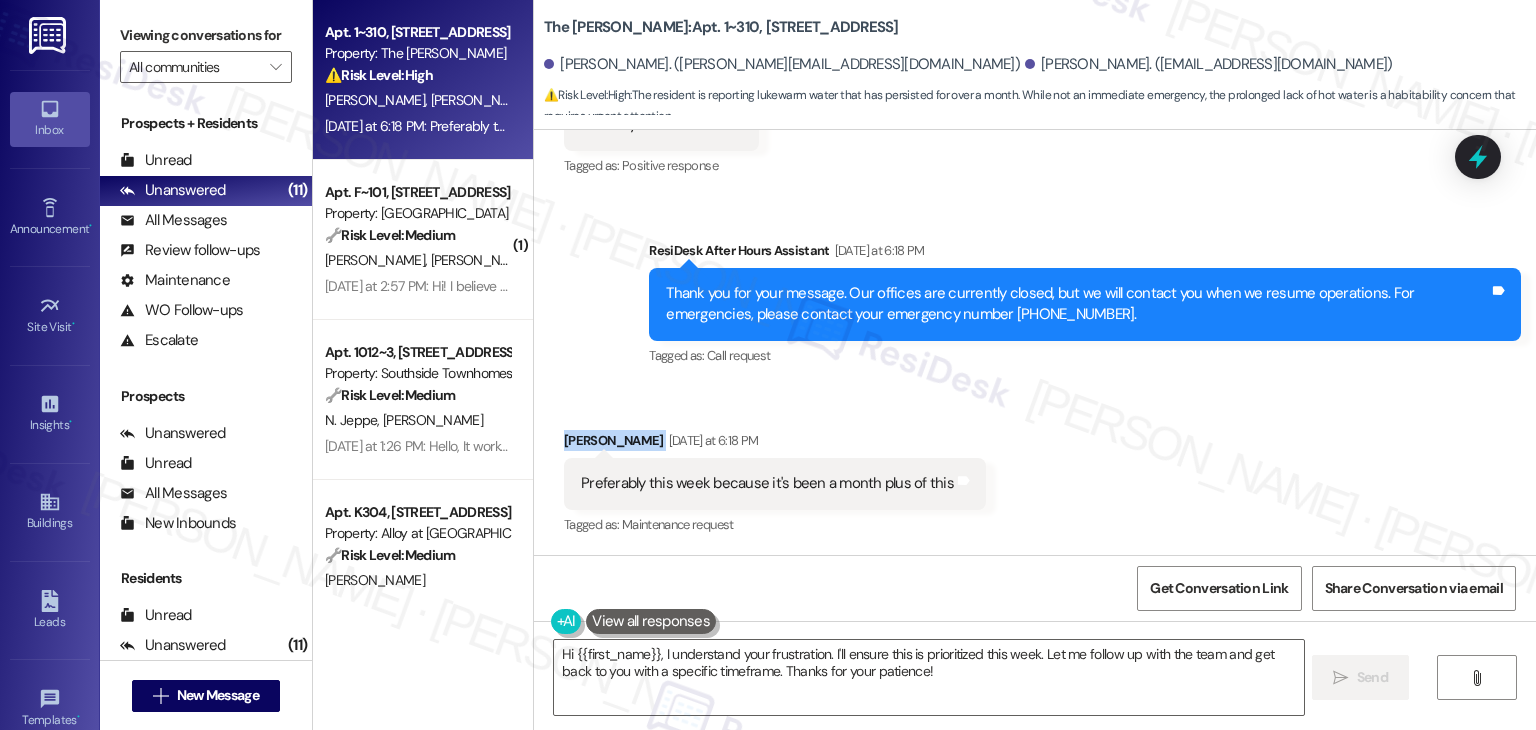 click on "Received via SMS Khadijah Cunningham Yesterday at 6:18 PM Preferably this week because it's been a month plus of this  Tags and notes Tagged as:   Maintenance request Click to highlight conversations about Maintenance request" at bounding box center (1035, 469) 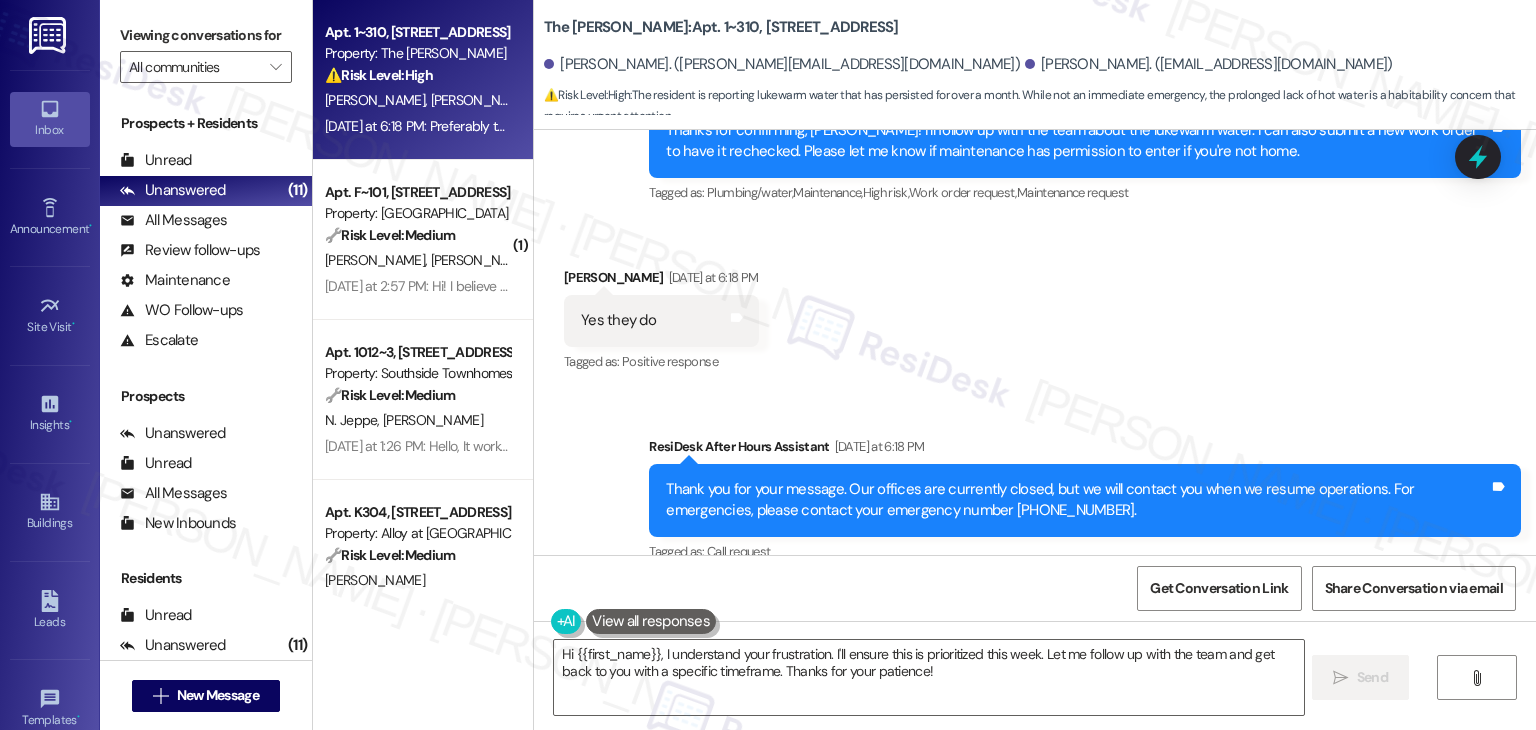 scroll, scrollTop: 1982, scrollLeft: 0, axis: vertical 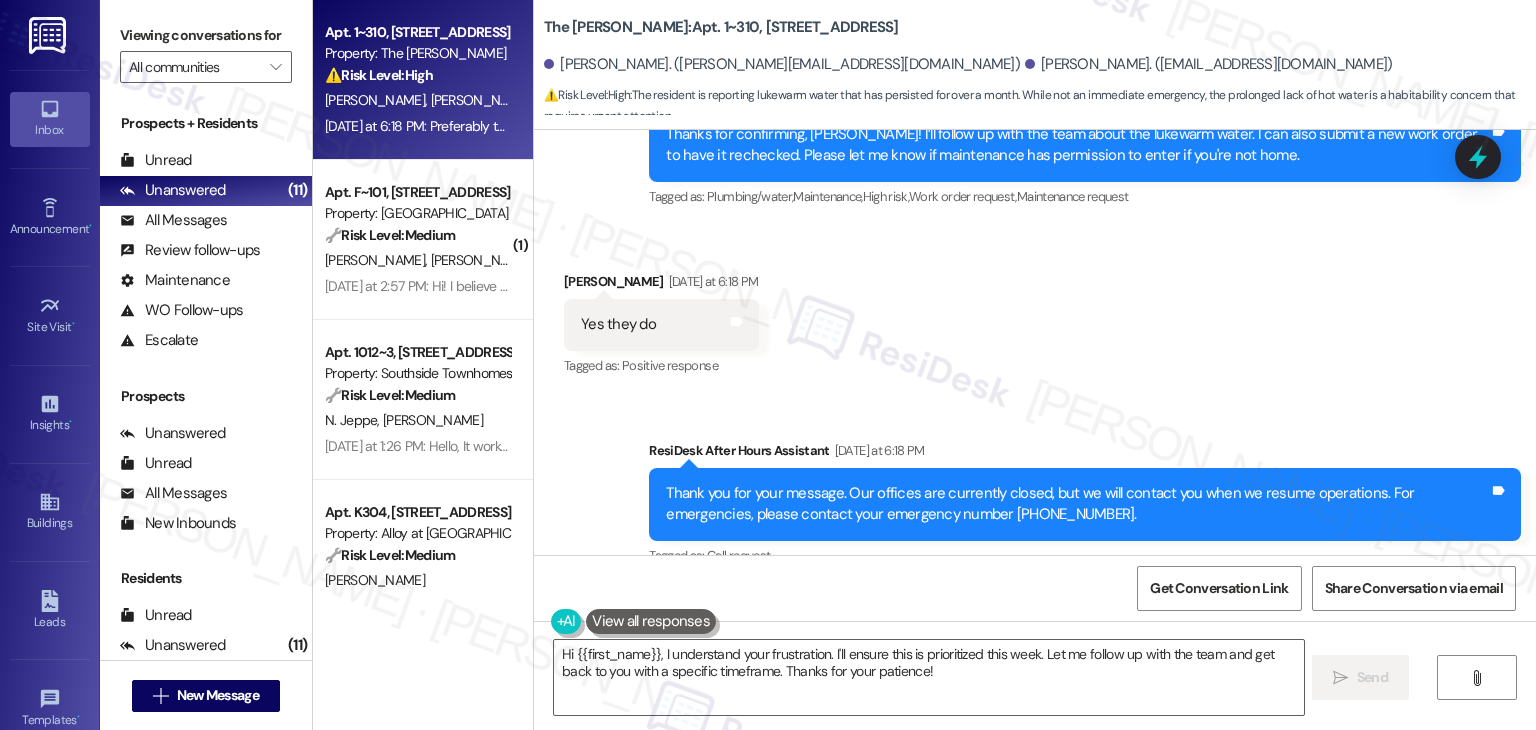click on "Sent via SMS ResiDesk After Hours Assistant Yesterday at 6:18 PM Thank you for your message. Our offices are currently closed, but we will contact you when we resume operations. For emergencies, please contact your emergency number (720) 324-7100. Tags and notes Tagged as:   Call request Click to highlight conversations about Call request" at bounding box center (1035, 490) 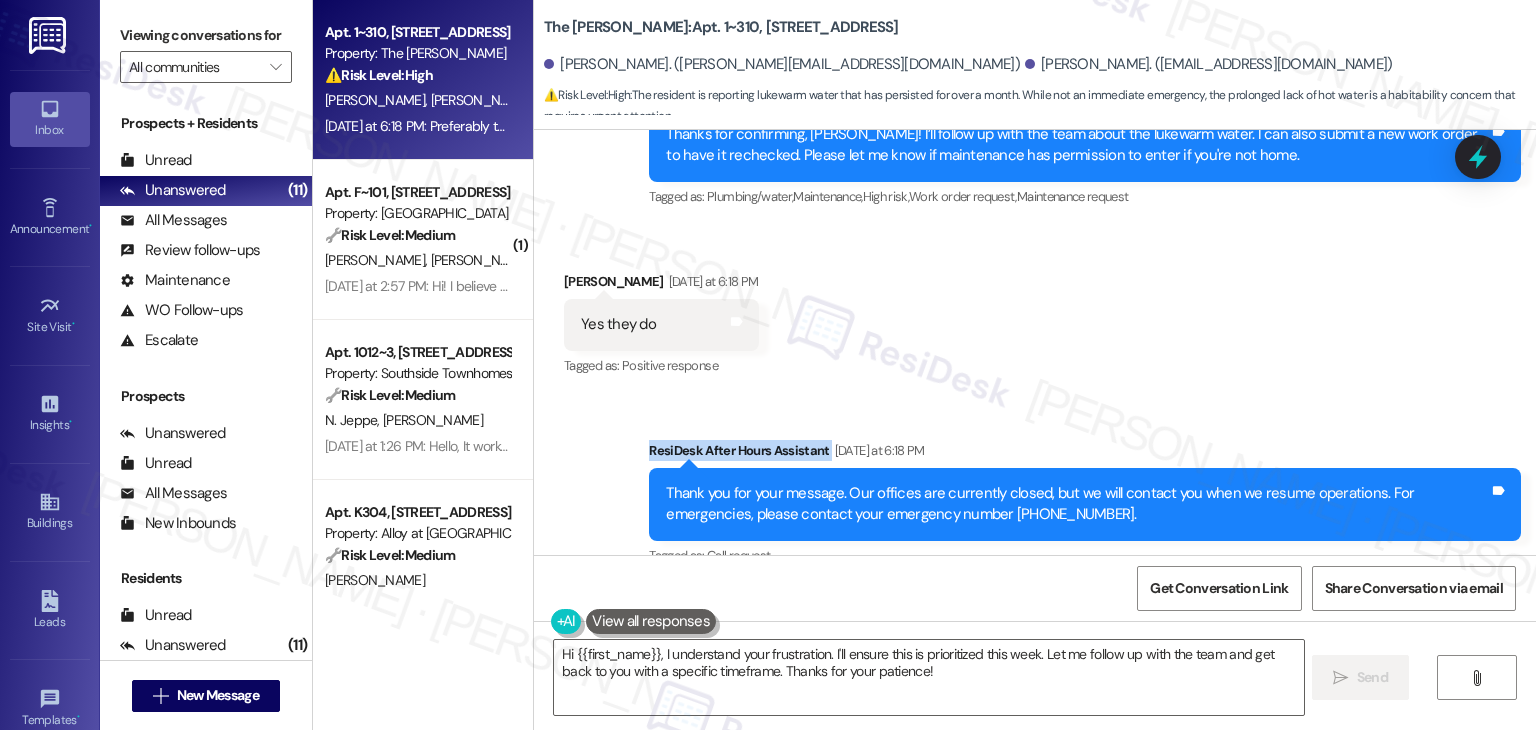 click on "Sent via SMS ResiDesk After Hours Assistant Yesterday at 6:18 PM Thank you for your message. Our offices are currently closed, but we will contact you when we resume operations. For emergencies, please contact your emergency number (720) 324-7100. Tags and notes Tagged as:   Call request Click to highlight conversations about Call request" at bounding box center (1035, 490) 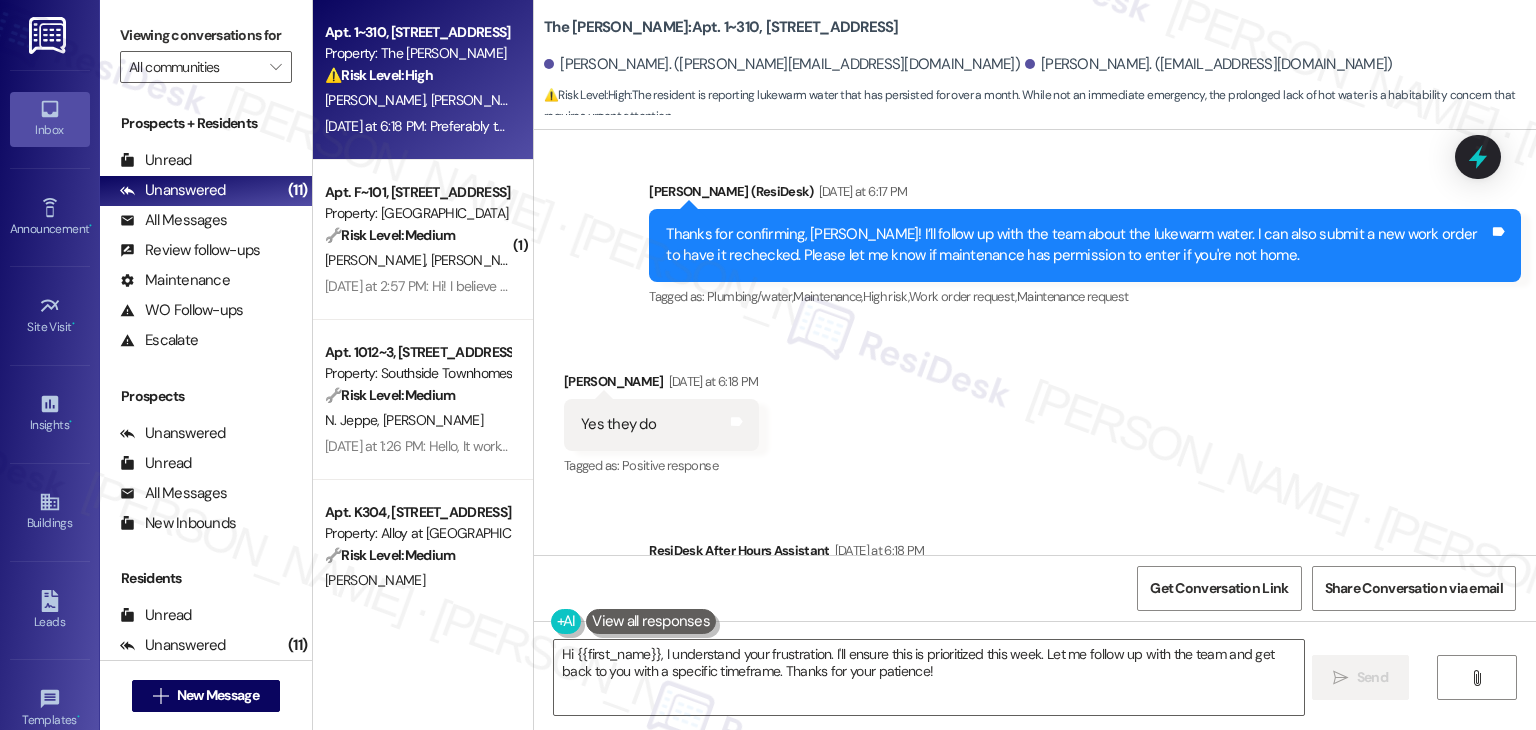 click on "Thanks for confirming, [PERSON_NAME]! I’ll follow up with the team about the lukewarm water. I can also submit a new work order to have it rechecked. Please let me know if maintenance has permission to enter if you're not home." at bounding box center (1077, 245) 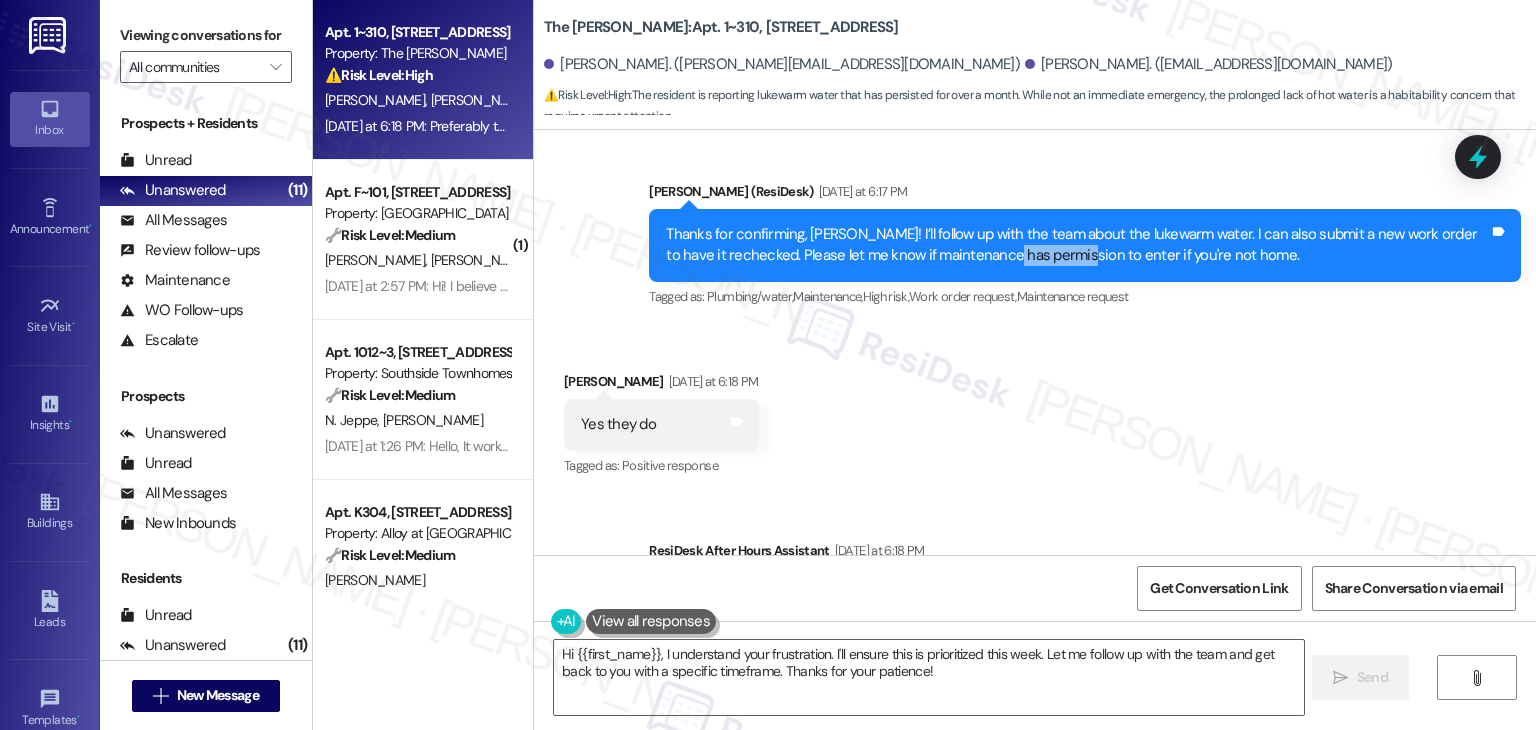click on "Thanks for confirming, [PERSON_NAME]! I’ll follow up with the team about the lukewarm water. I can also submit a new work order to have it rechecked. Please let me know if maintenance has permission to enter if you're not home." at bounding box center (1077, 245) 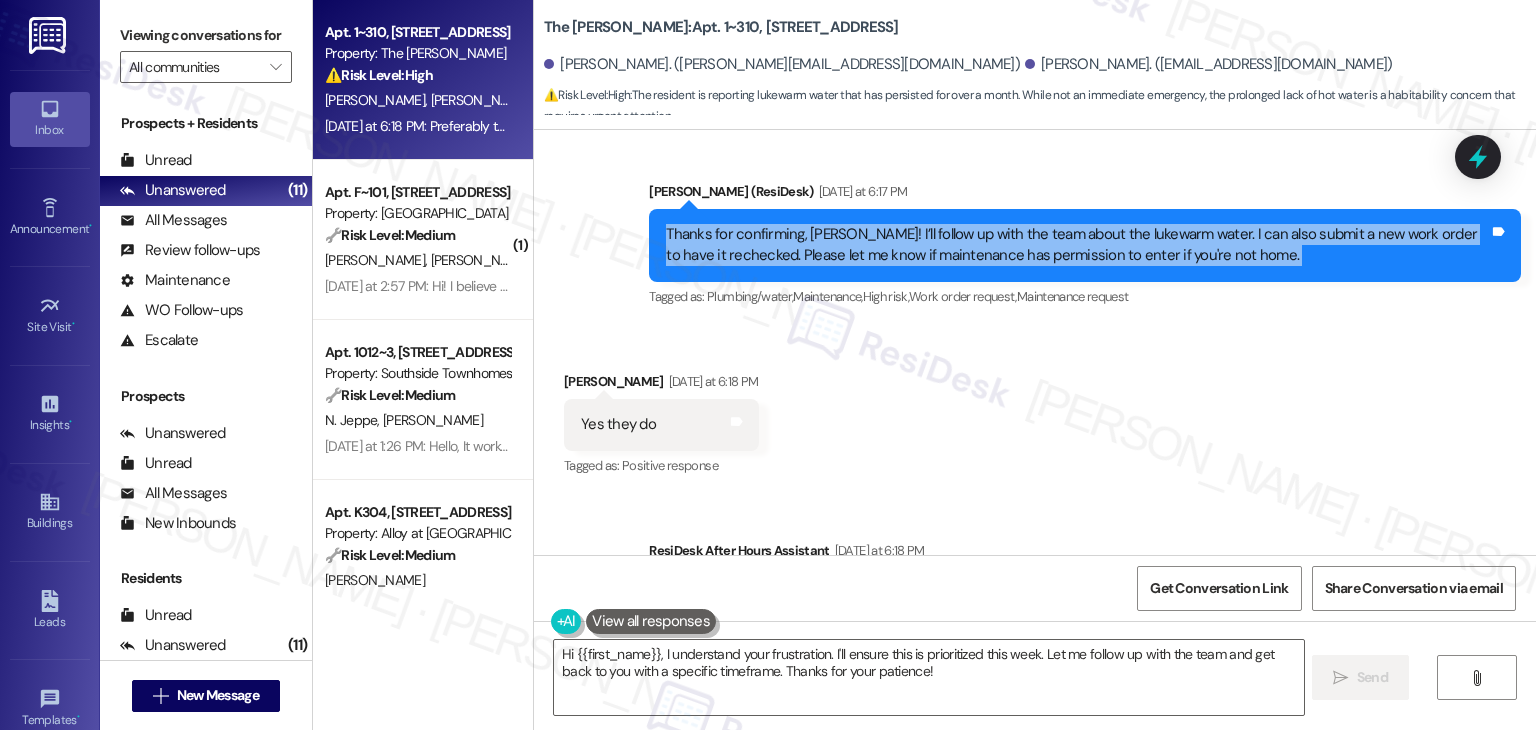 click on "Thanks for confirming, [PERSON_NAME]! I’ll follow up with the team about the lukewarm water. I can also submit a new work order to have it rechecked. Please let me know if maintenance has permission to enter if you're not home." at bounding box center [1077, 245] 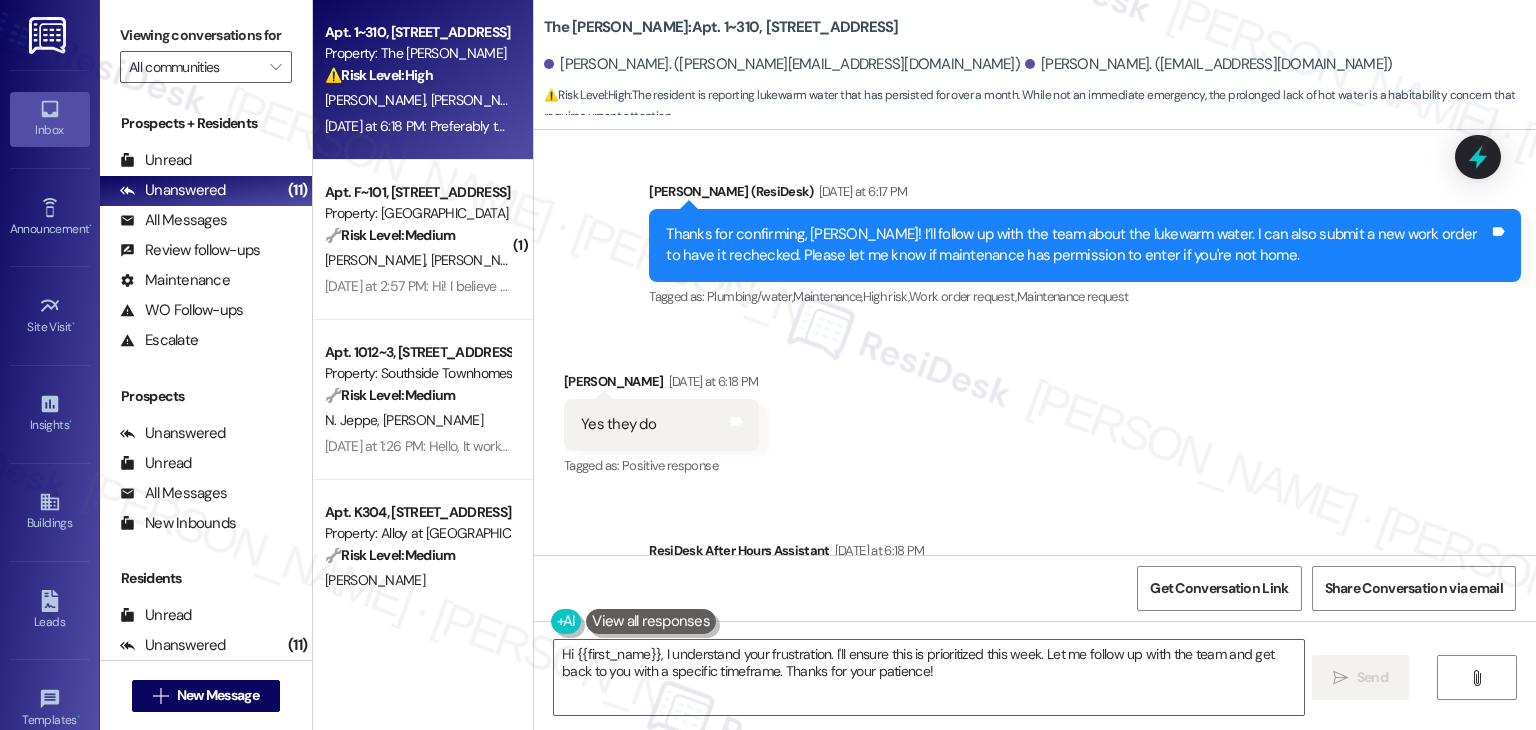 click on "Yes they do" at bounding box center (618, 424) 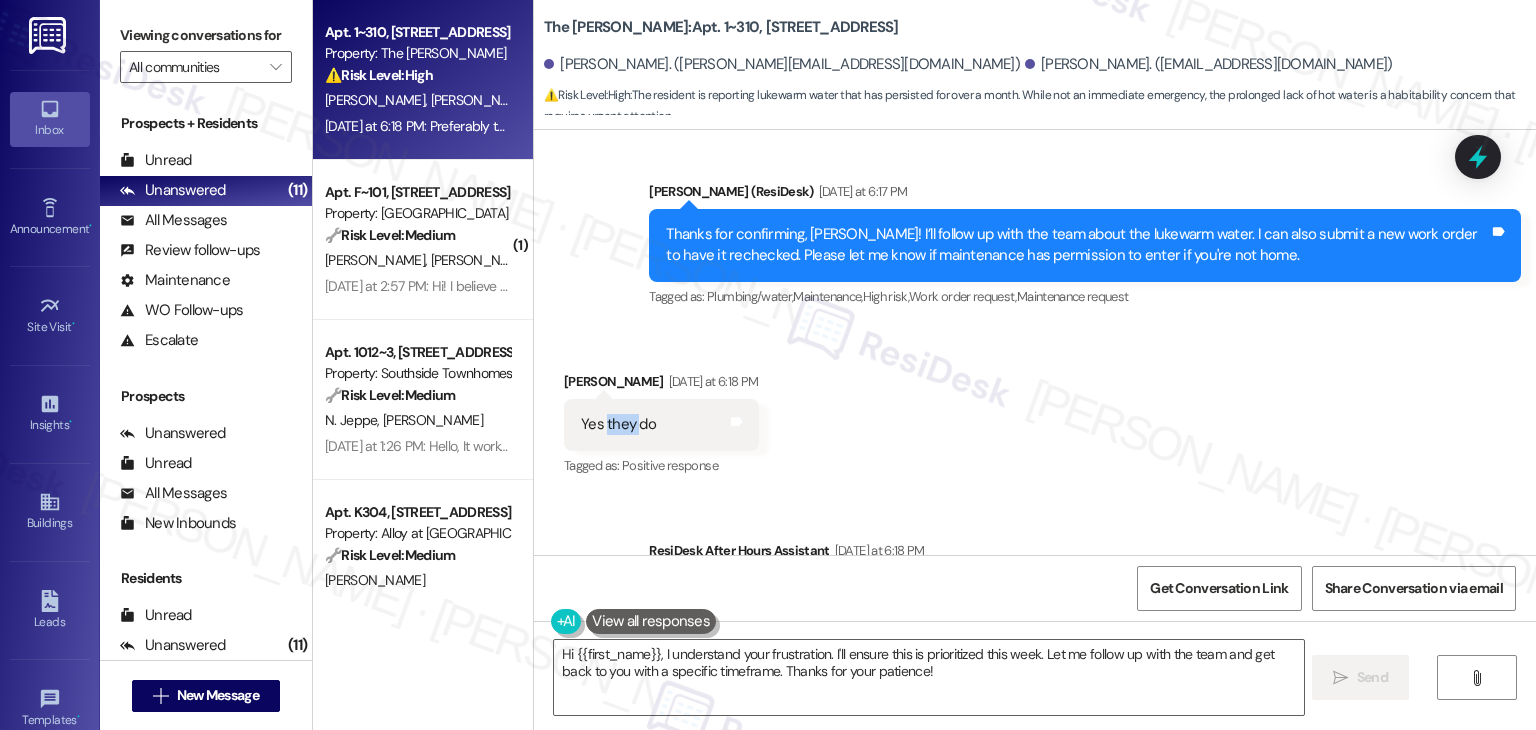 click on "Yes they do" at bounding box center (618, 424) 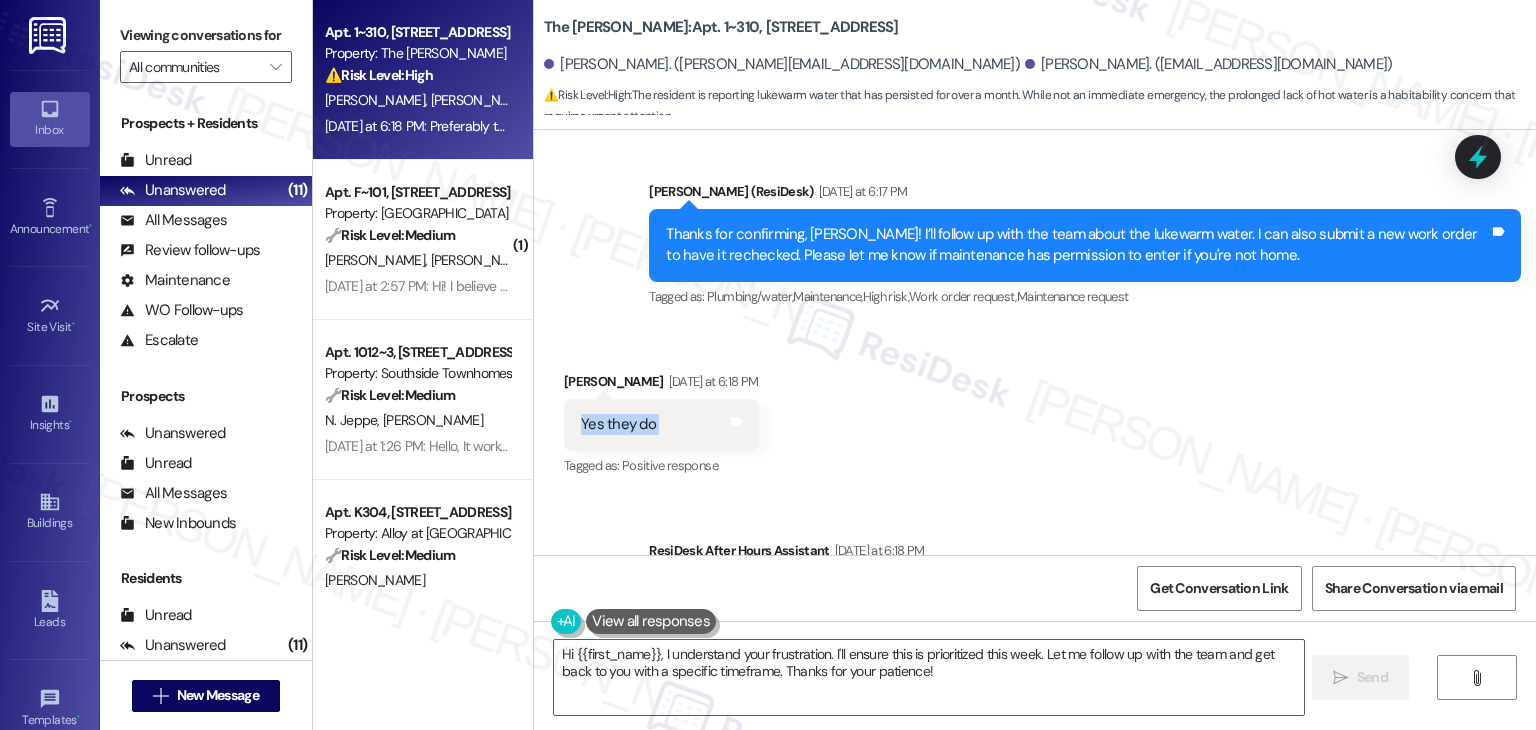 click on "Yes they do" at bounding box center (618, 424) 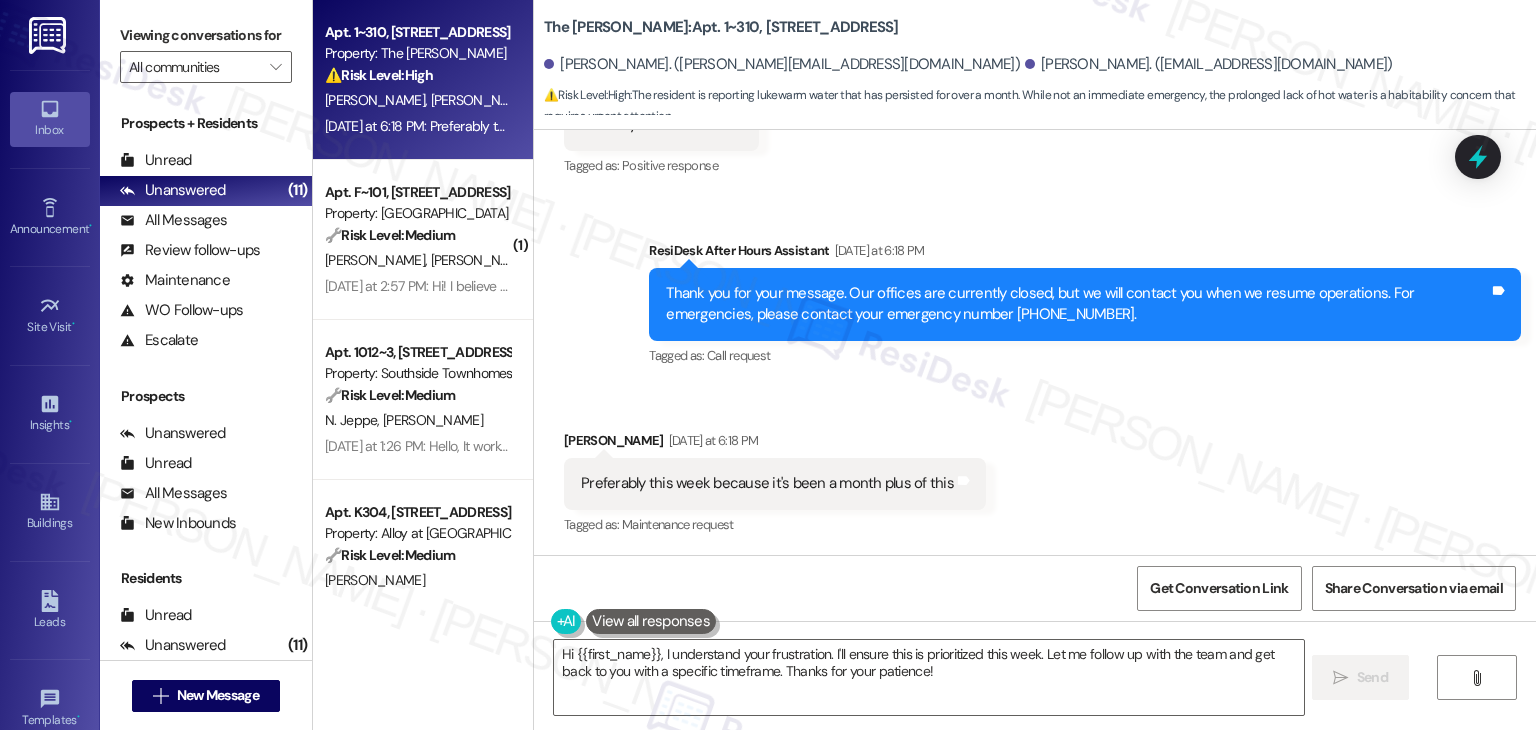 click on "Preferably this week because it's been a month plus of this" at bounding box center (767, 483) 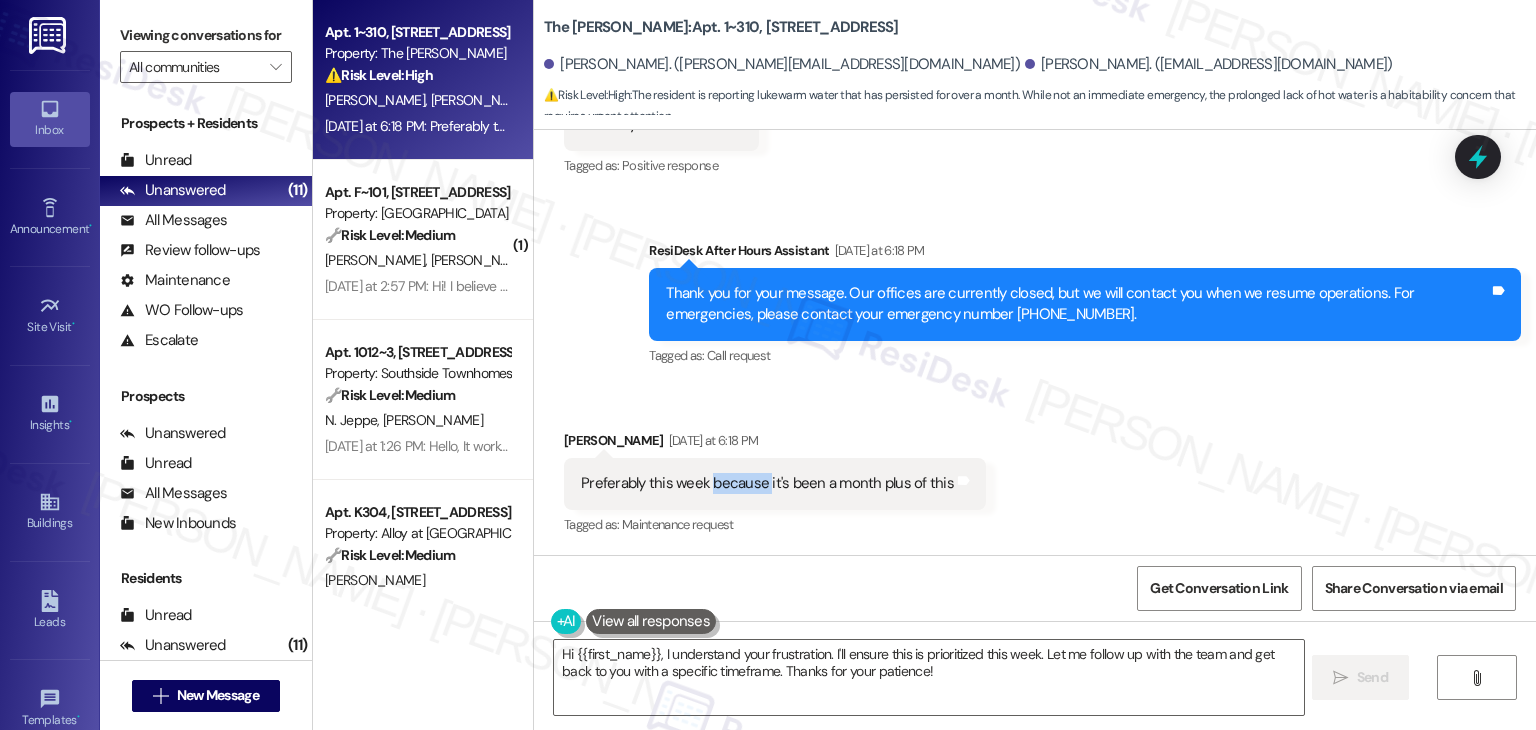 click on "Preferably this week because it's been a month plus of this" at bounding box center (767, 483) 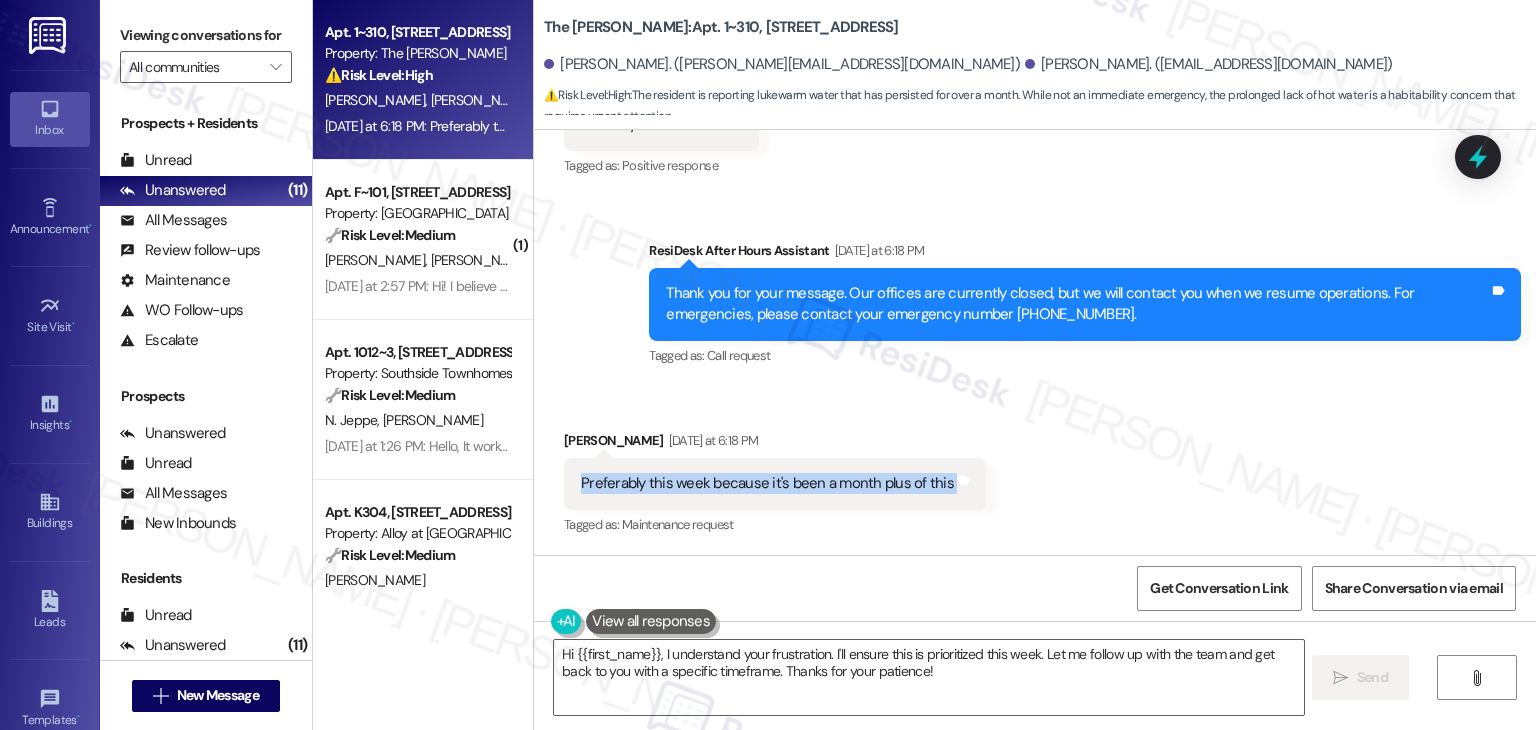 click on "Preferably this week because it's been a month plus of this" at bounding box center [767, 483] 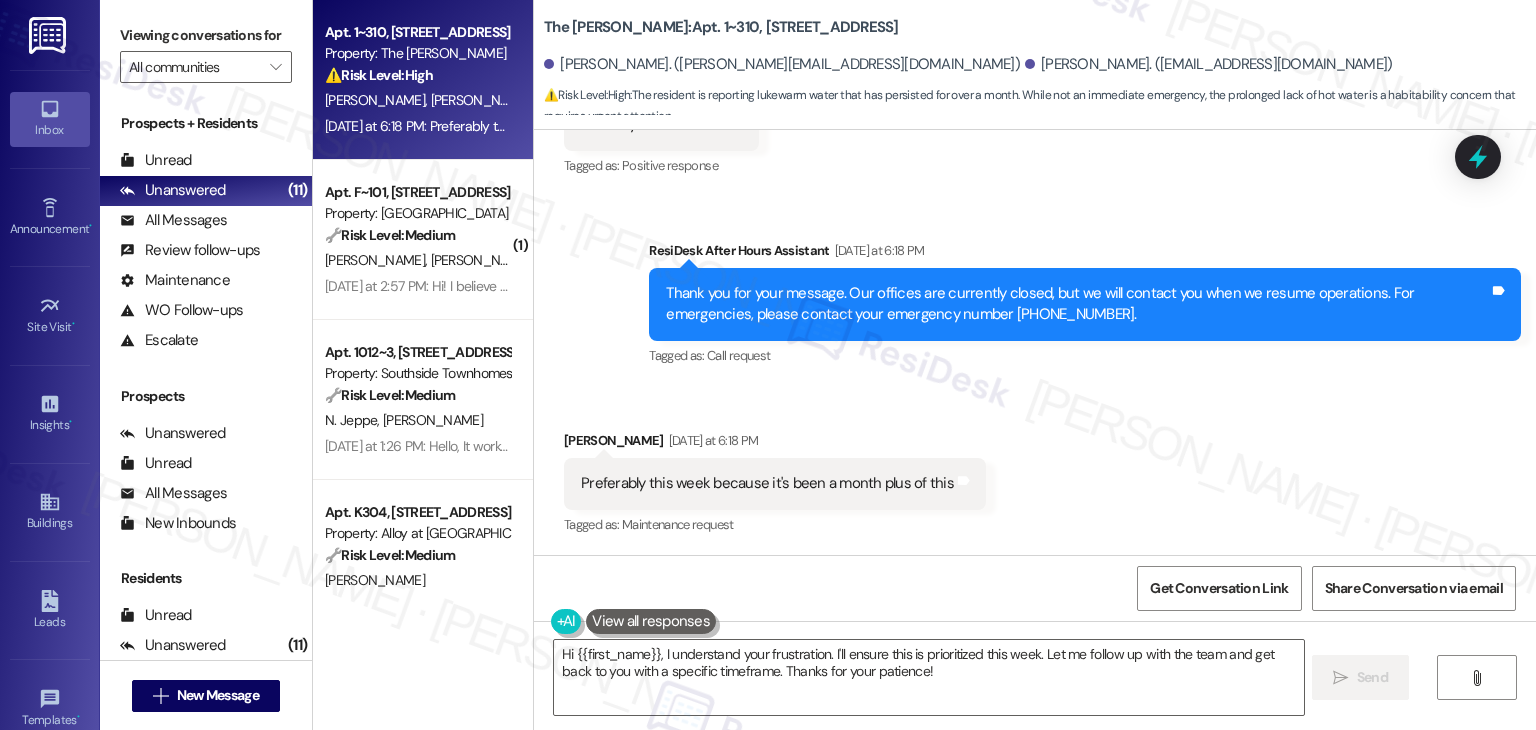 click on "Received via SMS Khadijah Cunningham Yesterday at 6:18 PM Yes they do  Tags and notes Tagged as:   Positive response Click to highlight conversations about Positive response" at bounding box center (1035, 110) 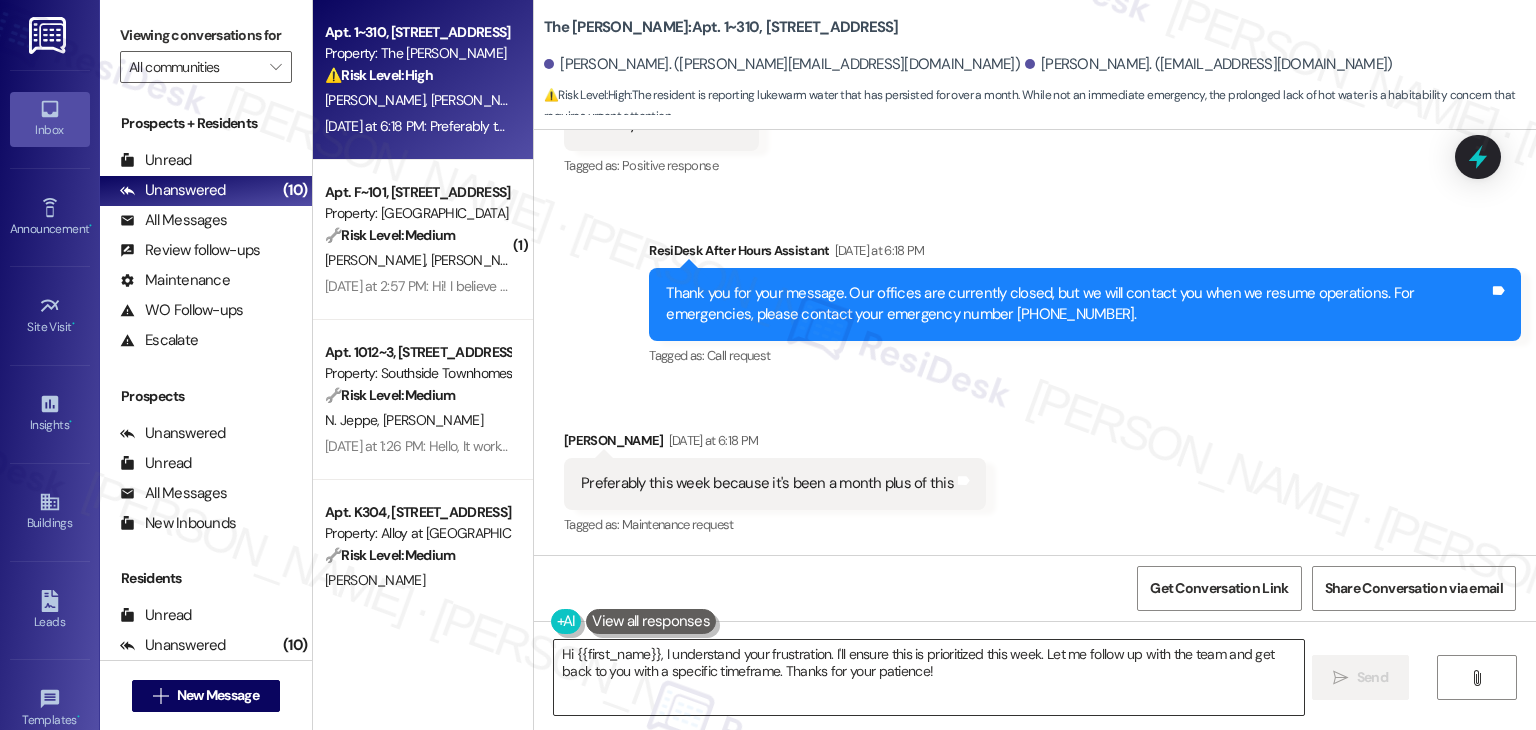 click on "Hi {{first_name}}, I understand your frustration. I'll ensure this is prioritized this week. Let me follow up with the team and get back to you with a specific timeframe. Thanks for your patience!" at bounding box center [928, 677] 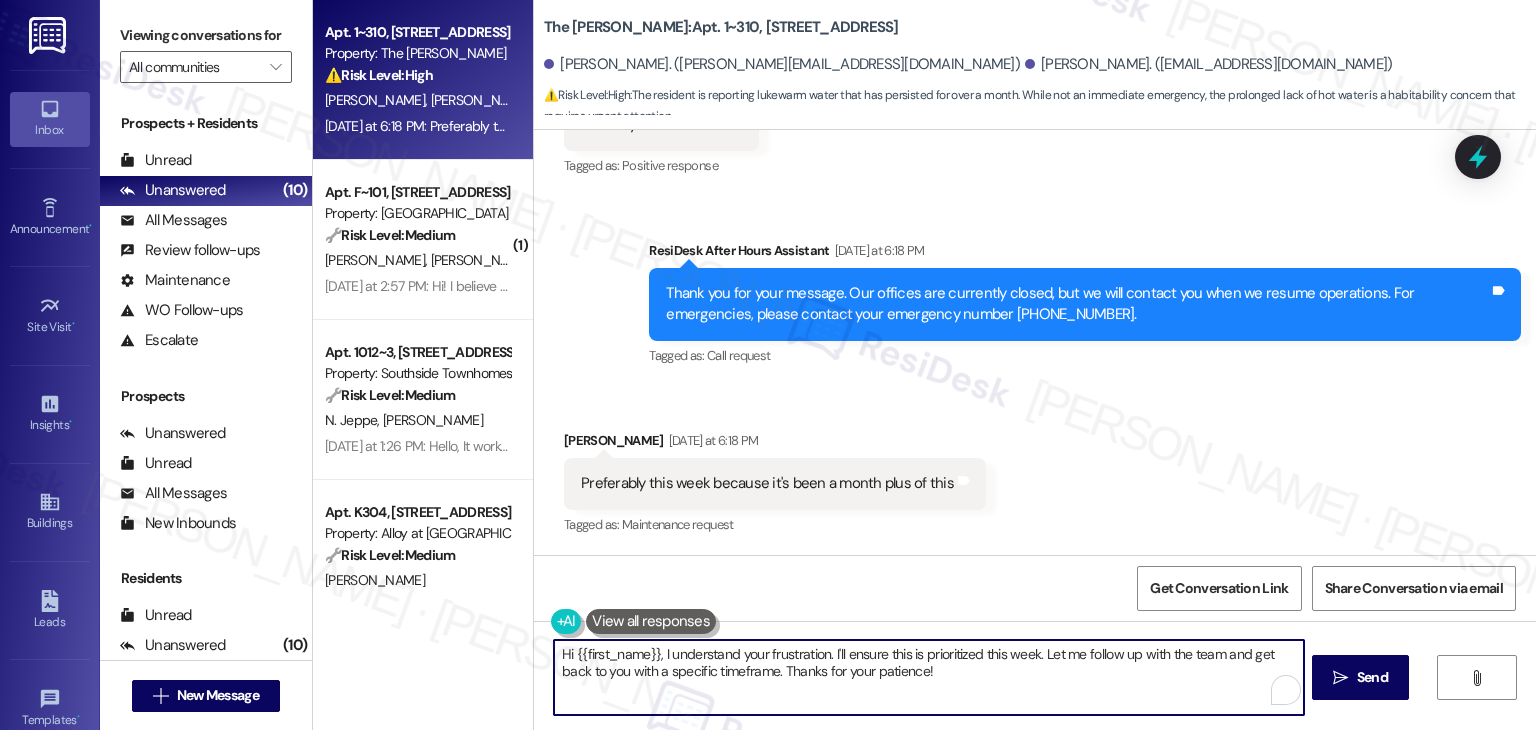 click on "Hi {{first_name}}, I understand your frustration. I'll ensure this is prioritized this week. Let me follow up with the team and get back to you with a specific timeframe. Thanks for your patience!" at bounding box center [928, 677] 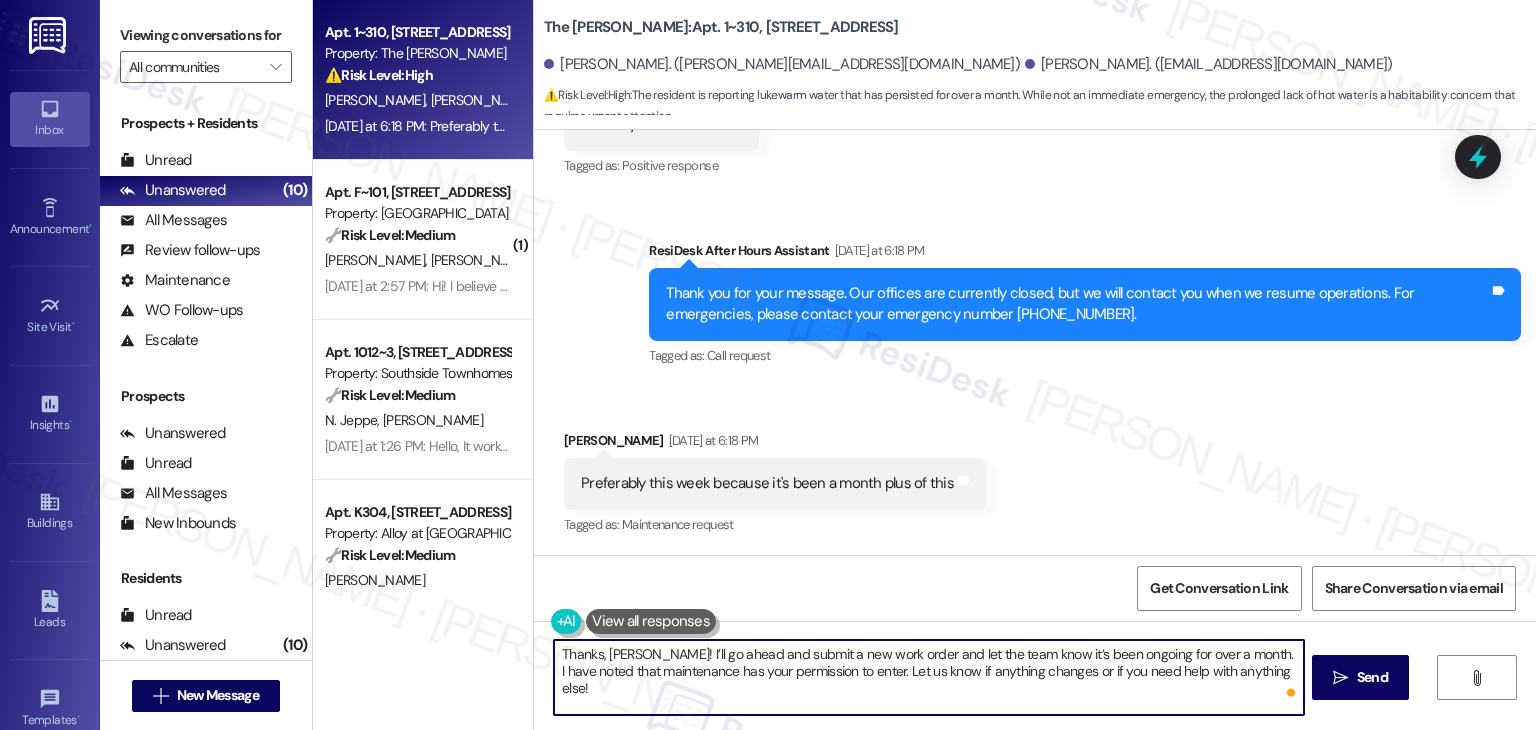 type on "Thanks, [PERSON_NAME]! I’ll go ahead and submit a new work order and let the team know it’s been ongoing for over a month. I have noted that maintenance has your permission to enter. Let us know if anything changes or if you need help with anything else!" 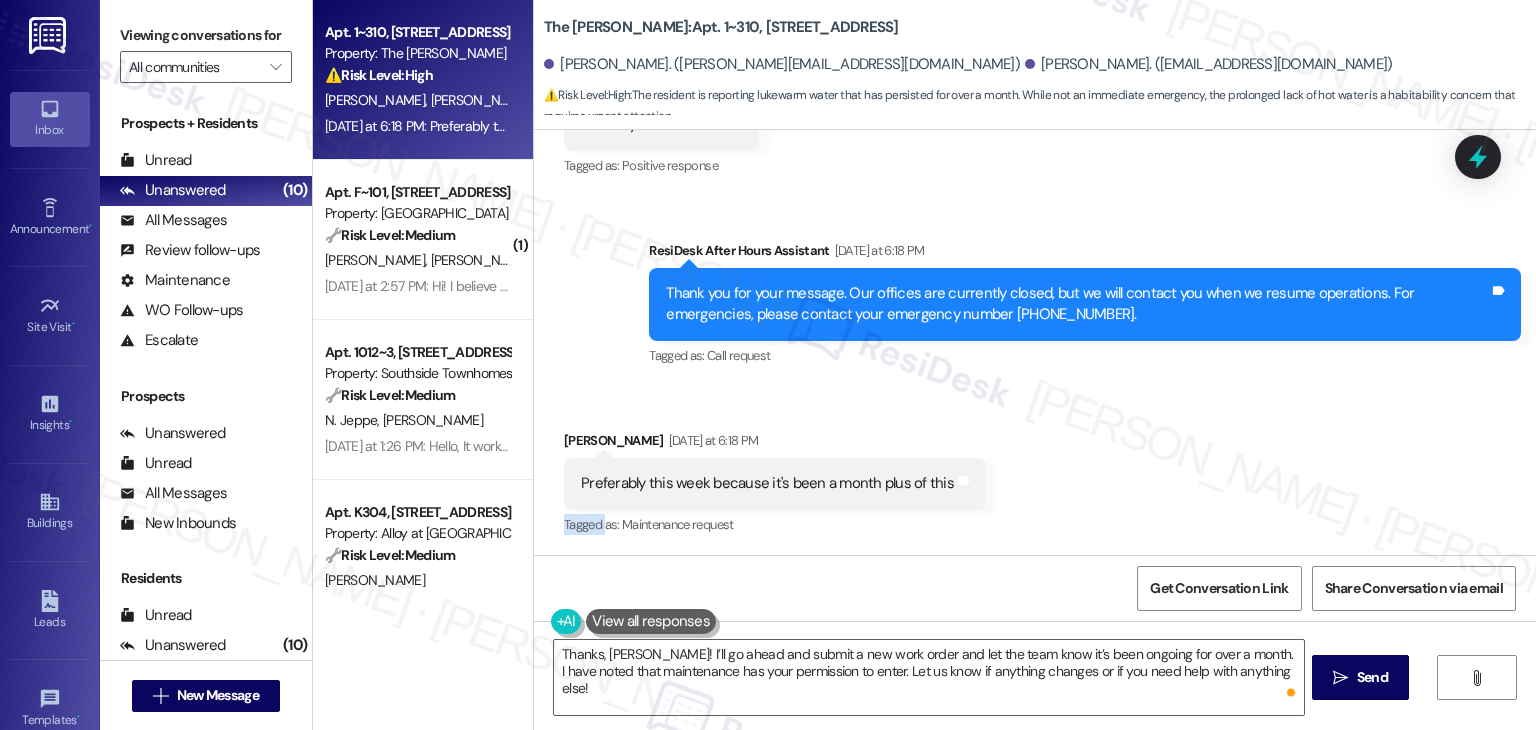 click on "Received via SMS Khadijah Cunningham Yesterday at 6:18 PM Preferably this week because it's been a month plus of this  Tags and notes Tagged as:   Maintenance request Click to highlight conversations about Maintenance request" at bounding box center [1035, 469] 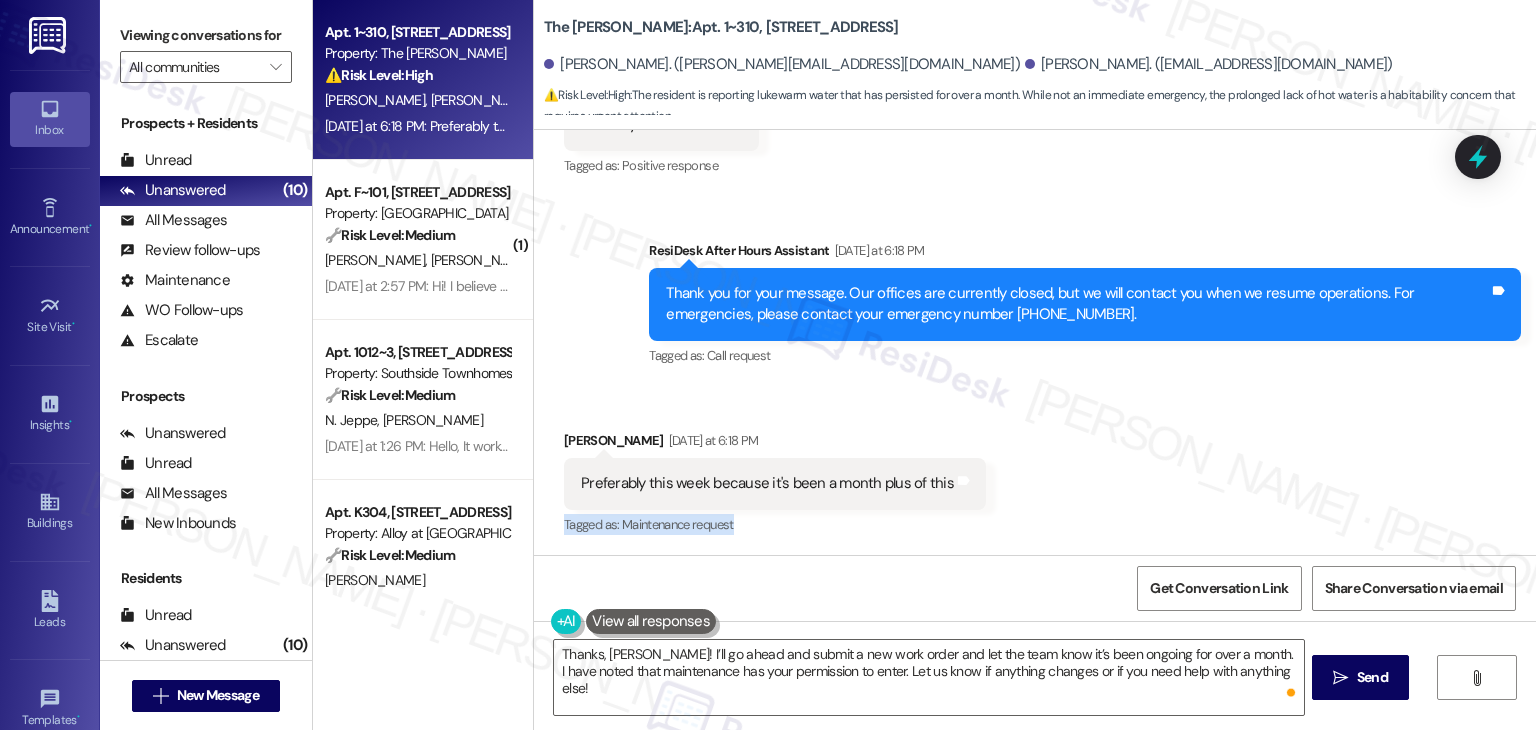 click on "Received via SMS Khadijah Cunningham Yesterday at 6:18 PM Preferably this week because it's been a month plus of this  Tags and notes Tagged as:   Maintenance request Click to highlight conversations about Maintenance request" at bounding box center [1035, 469] 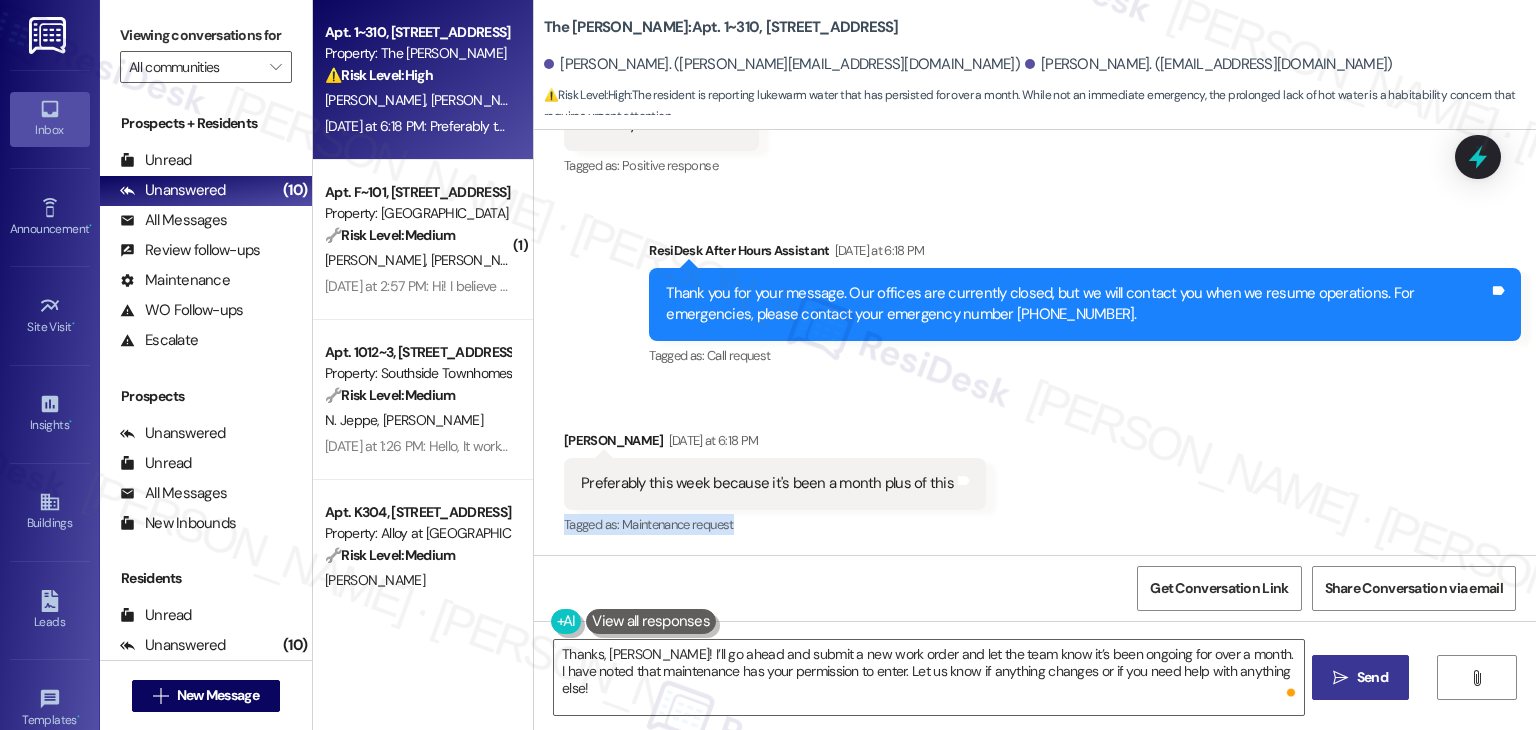 click on "Send" at bounding box center (1372, 677) 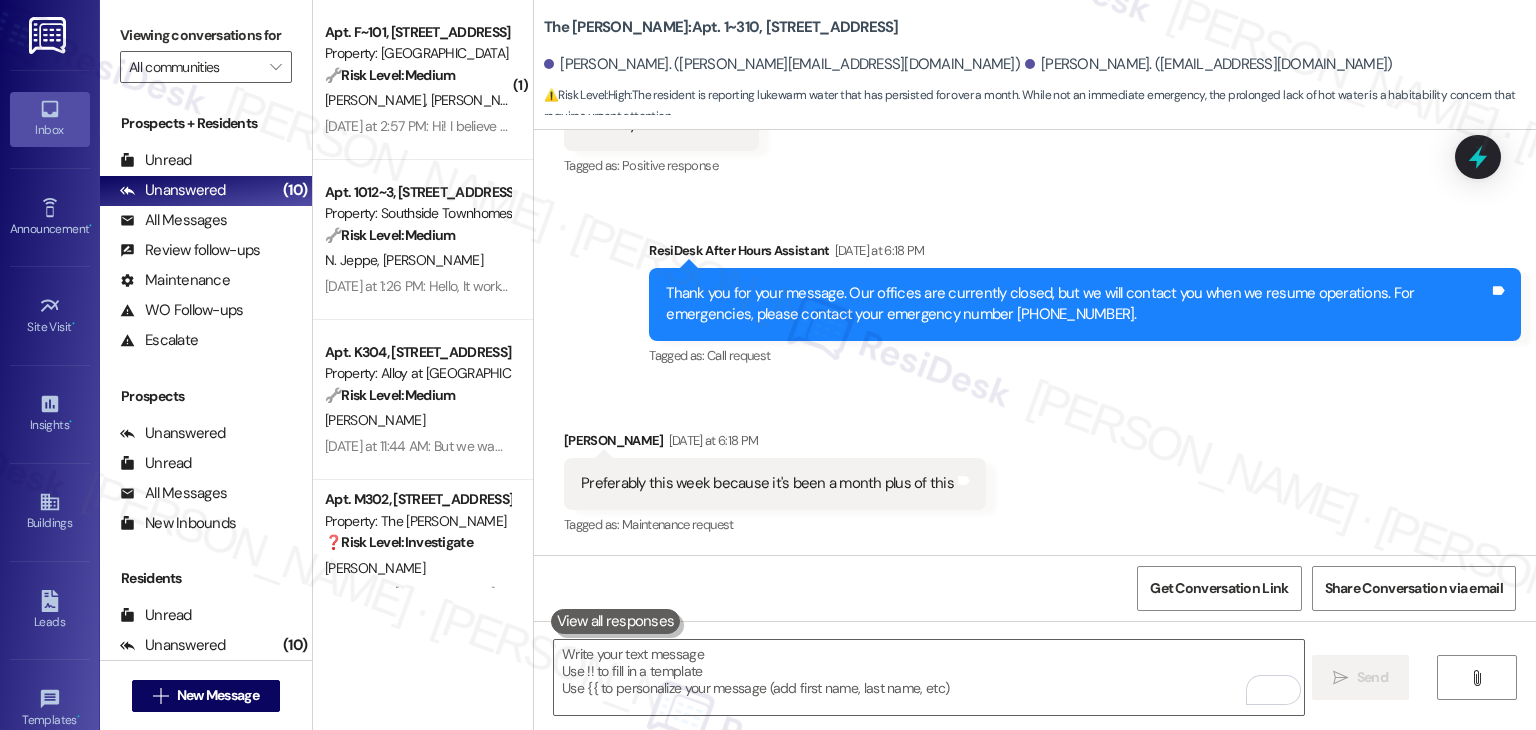 click on "Received via SMS Khadijah Cunningham Yesterday at 6:18 PM Yes they do  Tags and notes Tagged as:   Positive response Click to highlight conversations about Positive response" at bounding box center (1035, 110) 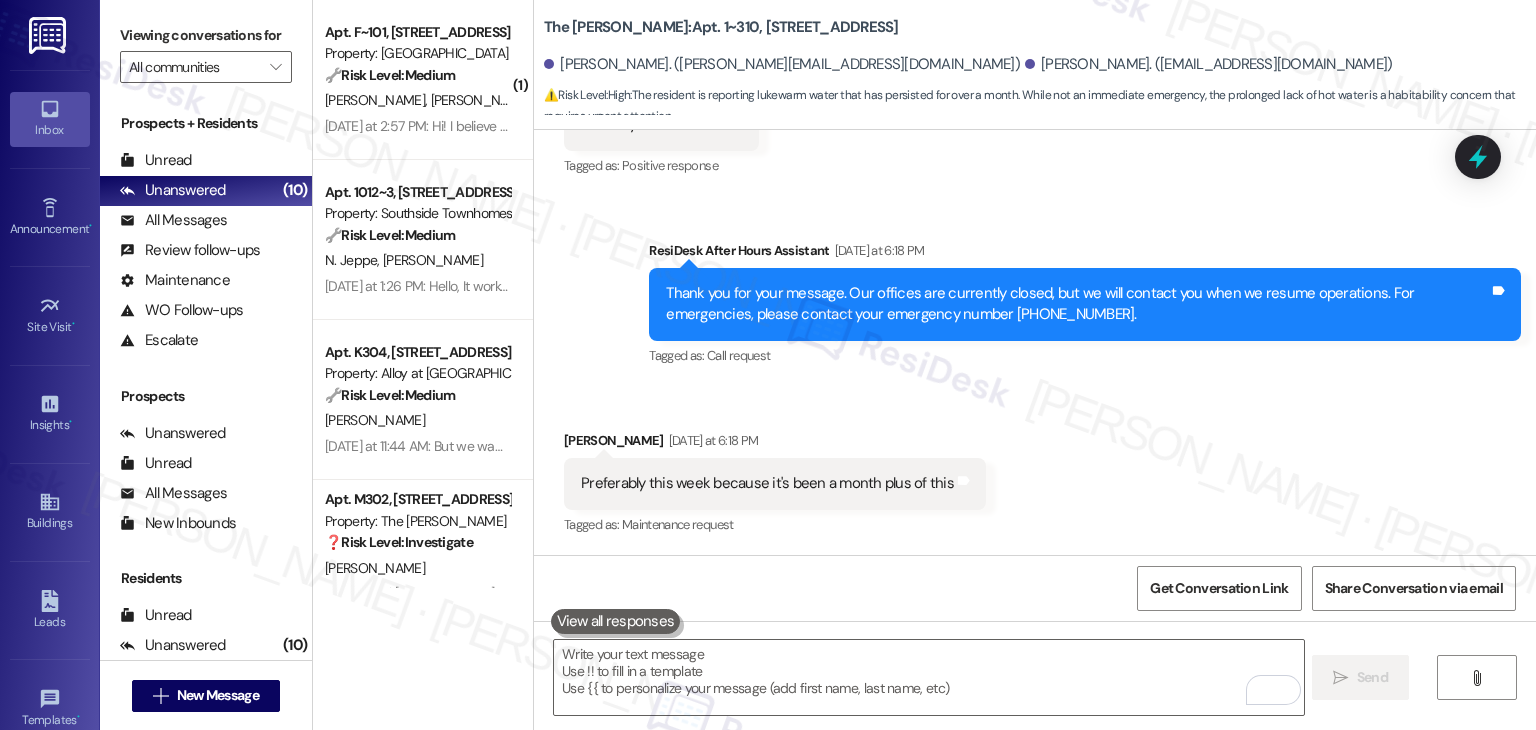 click on "Sent via SMS ResiDesk After Hours Assistant Yesterday at 6:18 PM Thank you for your message. Our offices are currently closed, but we will contact you when we resume operations. For emergencies, please contact your emergency number (720) 324-7100. Tags and notes Tagged as:   Call request Click to highlight conversations about Call request" at bounding box center [1035, 290] 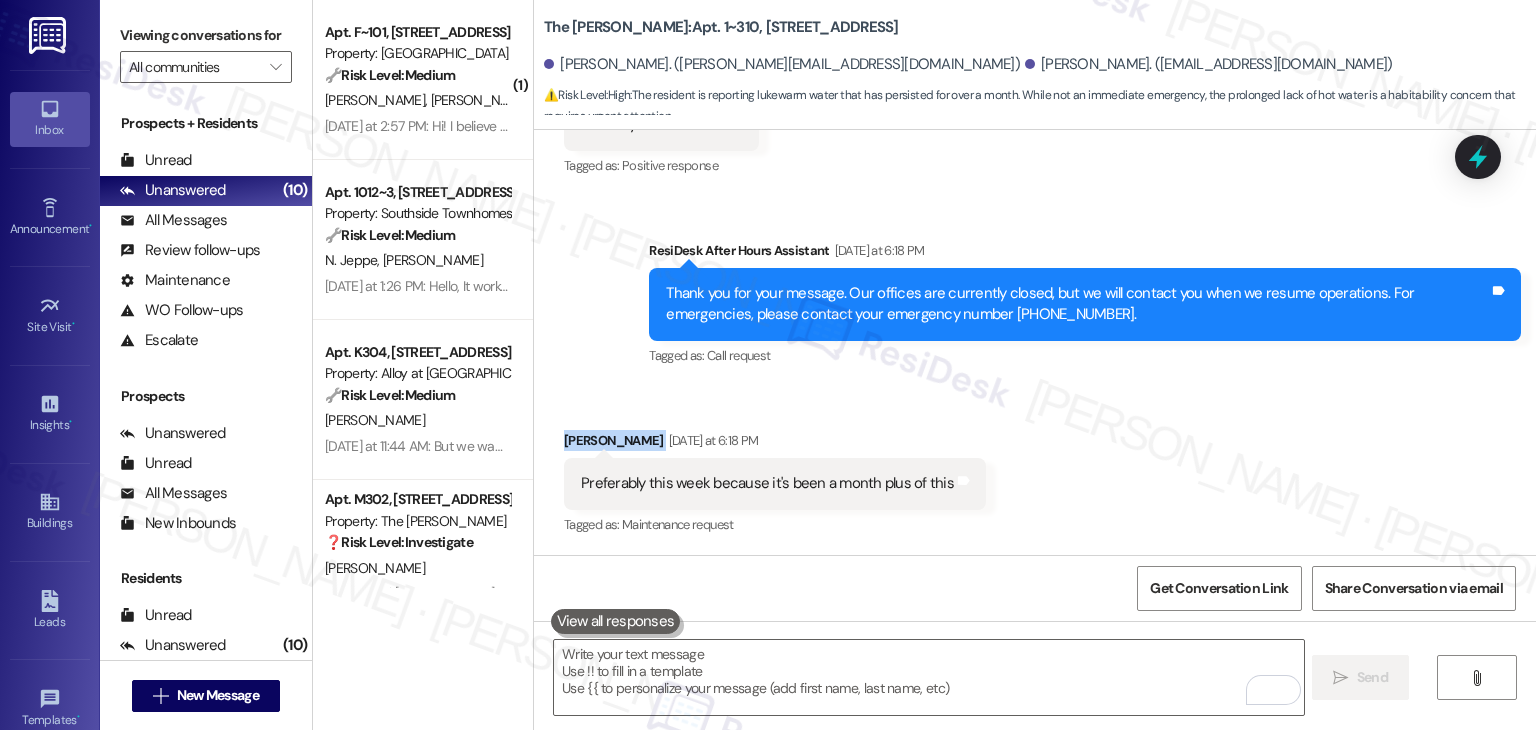 click on "Received via SMS Khadijah Cunningham Yesterday at 6:18 PM Preferably this week because it's been a month plus of this  Tags and notes Tagged as:   Maintenance request Click to highlight conversations about Maintenance request" at bounding box center [1035, 469] 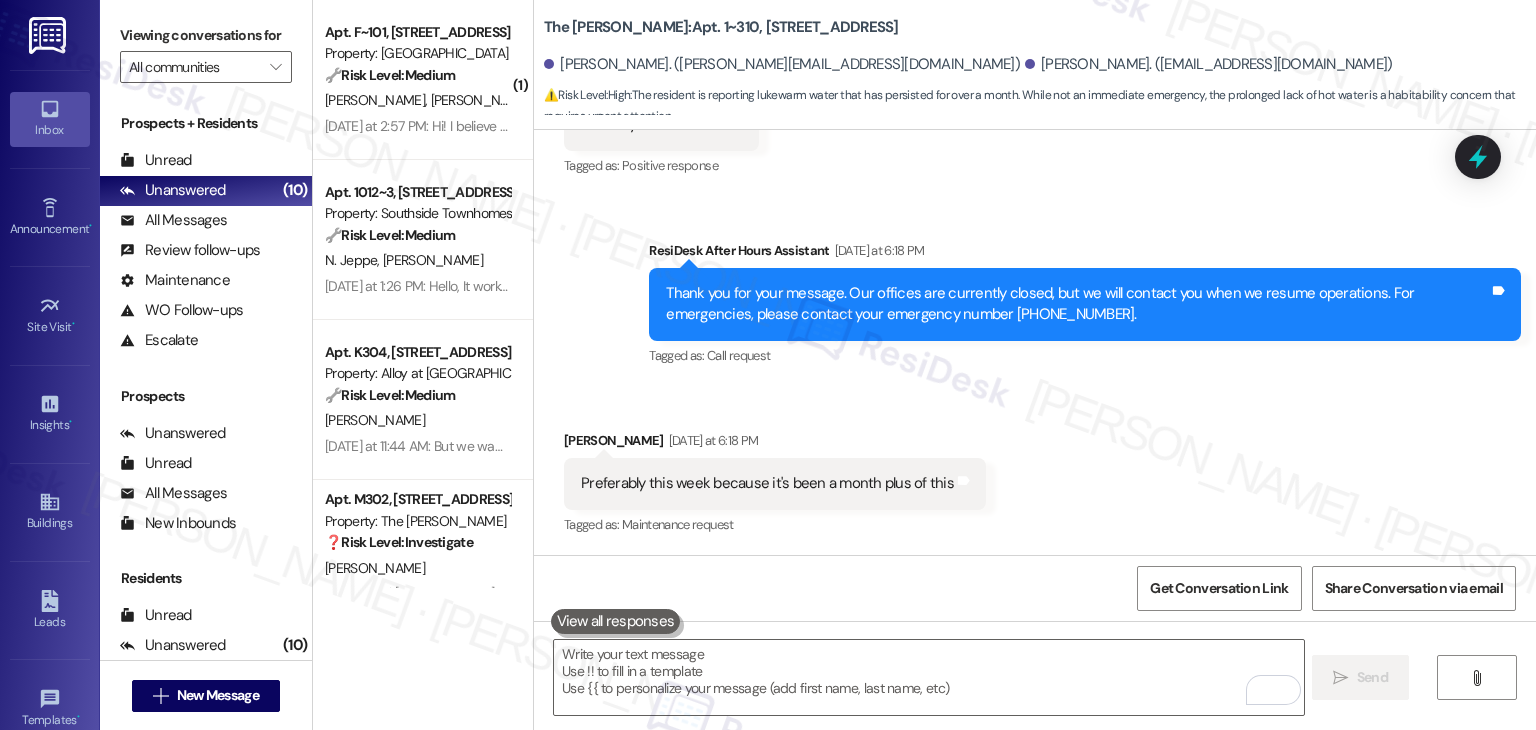 click on "Received via SMS Khadijah Cunningham Yesterday at 6:18 PM Preferably this week because it's been a month plus of this  Tags and notes Tagged as:   Maintenance request Click to highlight conversations about Maintenance request" at bounding box center (1035, 469) 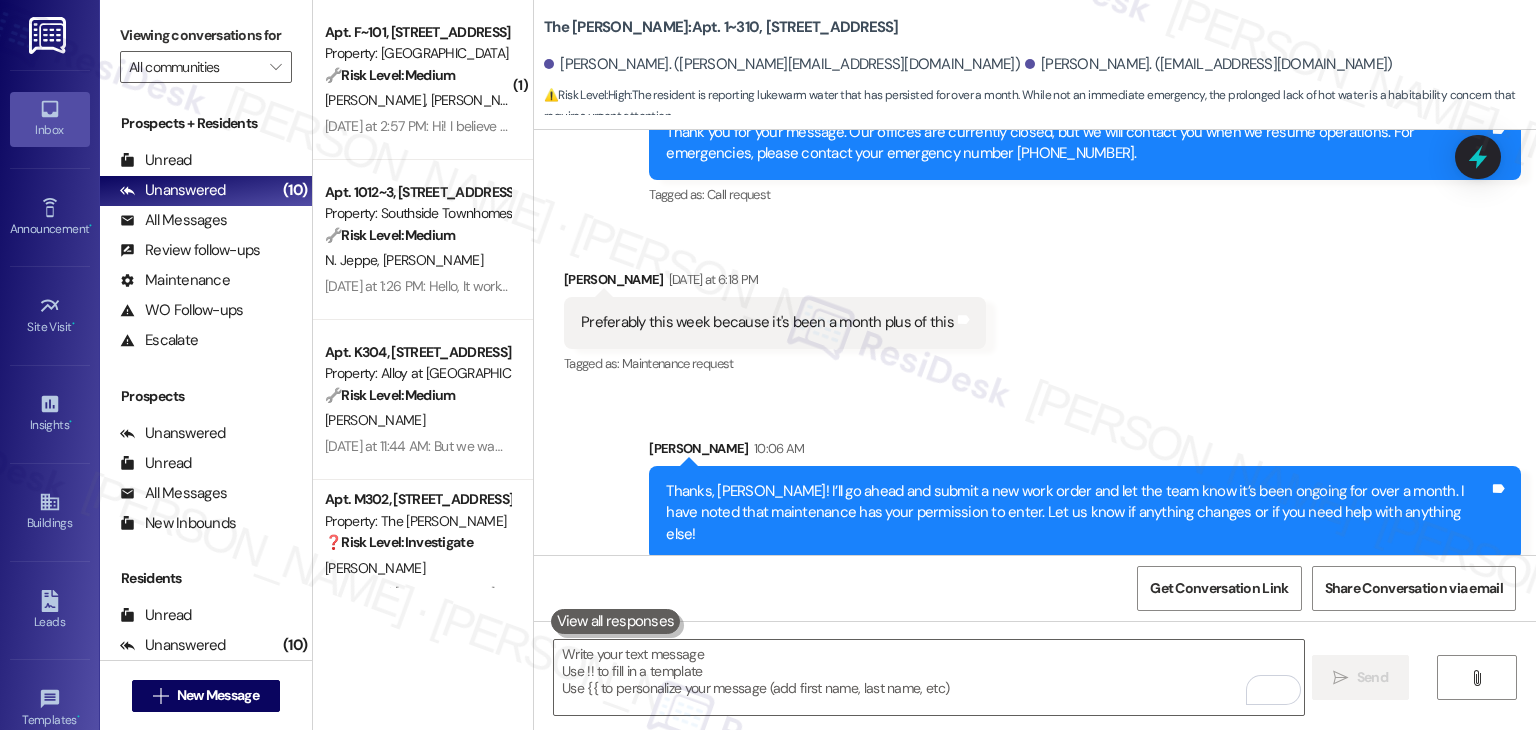 click on "Received via SMS Khadijah Cunningham Yesterday at 6:18 PM Preferably this week because it's been a month plus of this  Tags and notes Tagged as:   Maintenance request Click to highlight conversations about Maintenance request" at bounding box center [1035, 308] 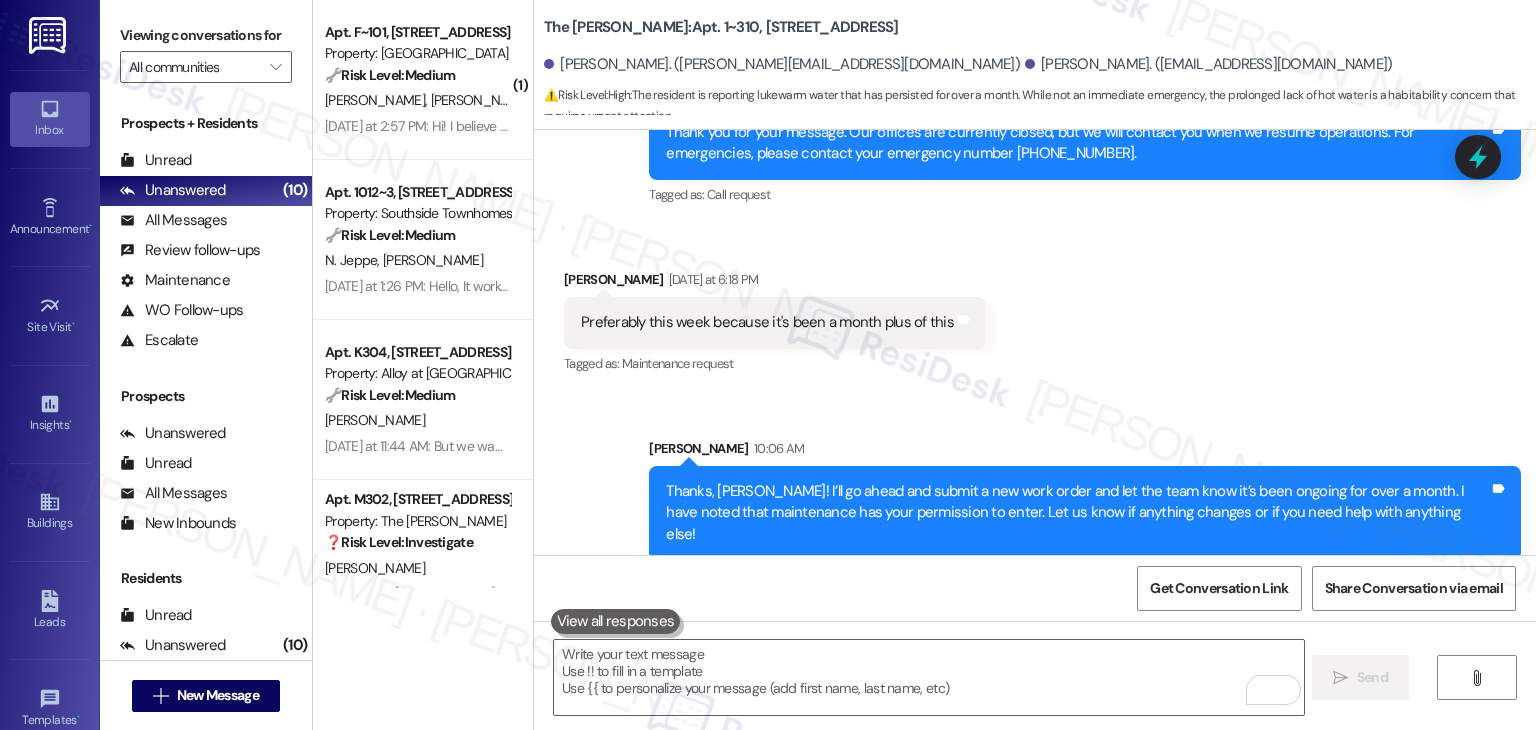 click on "Received via SMS Khadijah Cunningham Yesterday at 6:18 PM Preferably this week because it's been a month plus of this  Tags and notes Tagged as:   Maintenance request Click to highlight conversations about Maintenance request" at bounding box center (1035, 308) 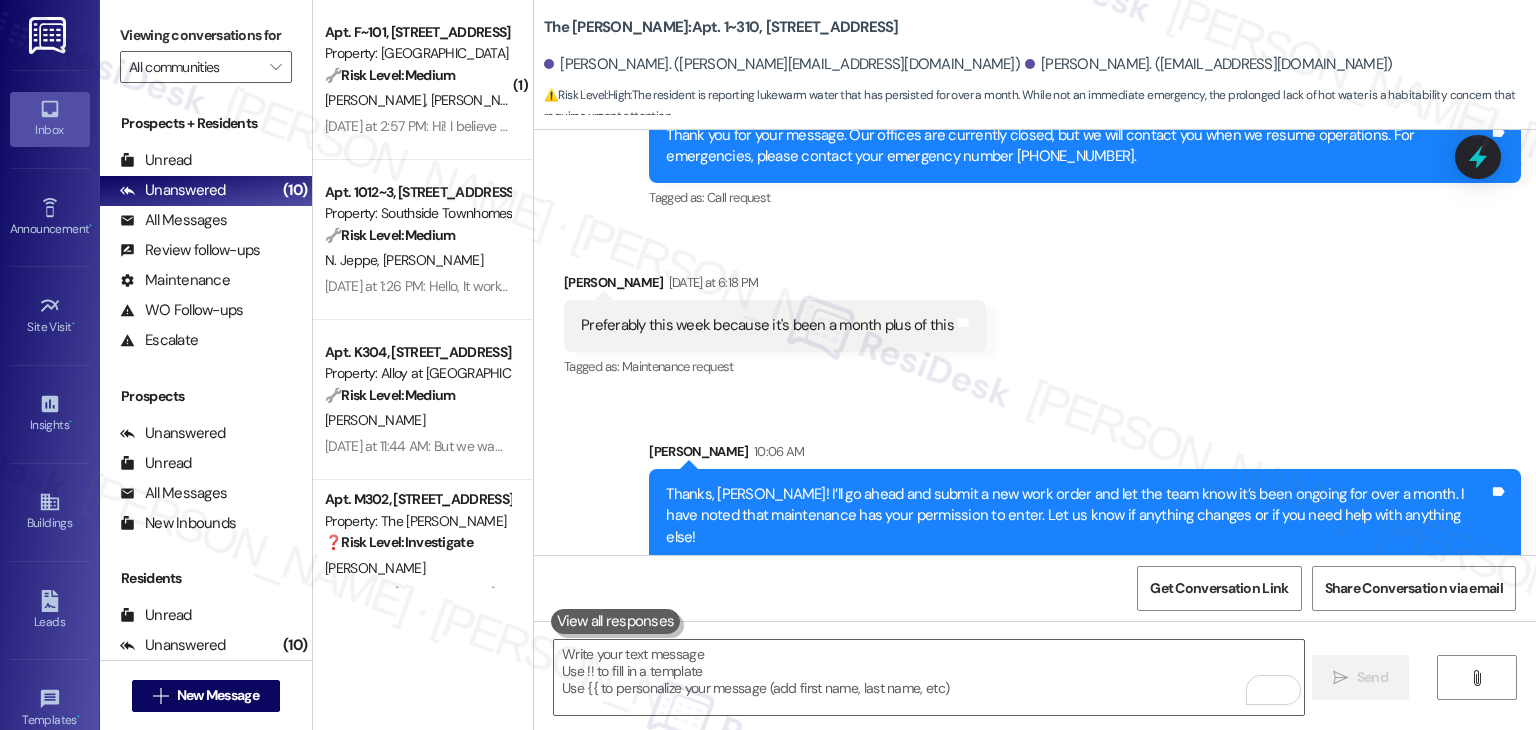 scroll, scrollTop: 2343, scrollLeft: 0, axis: vertical 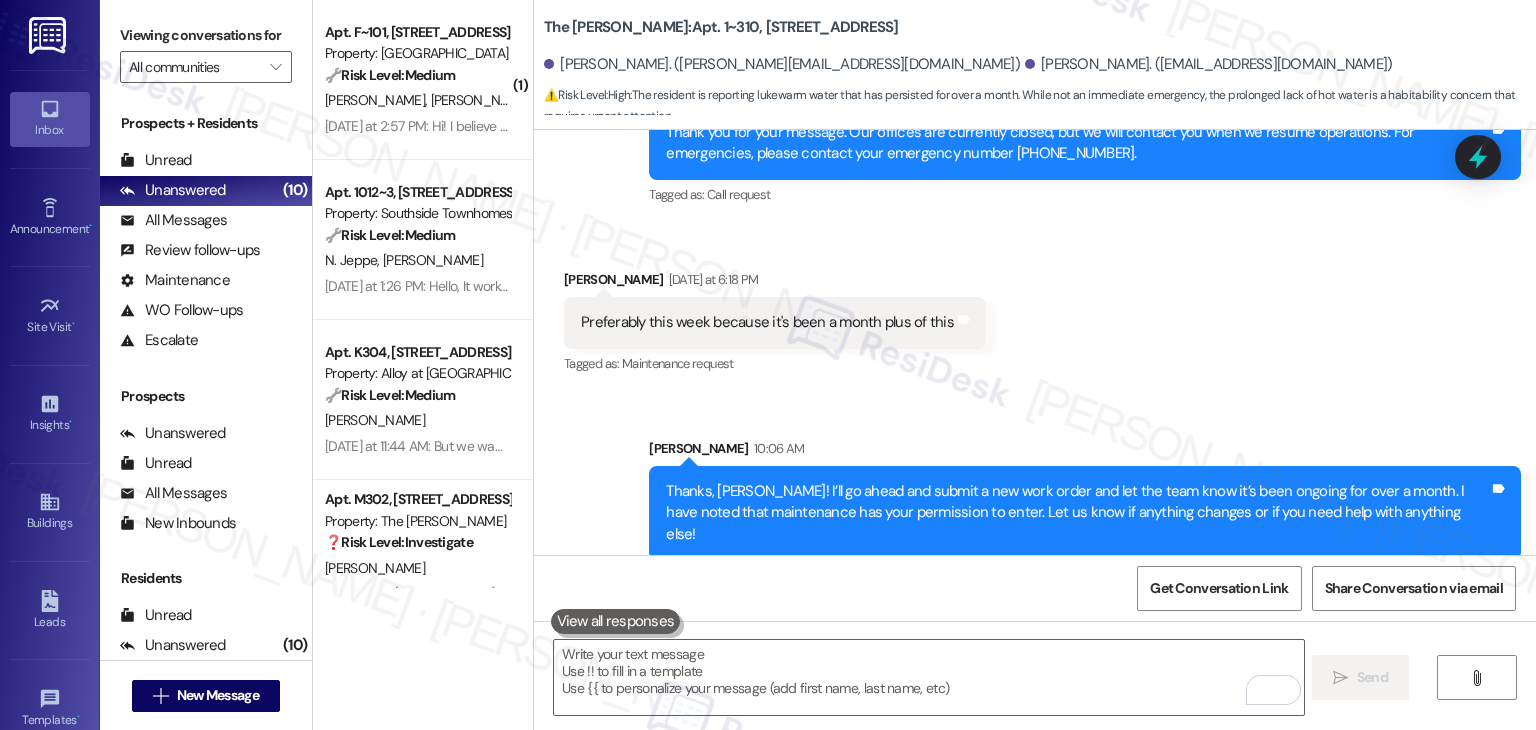 click on "Received via SMS Khadijah Cunningham Yesterday at 6:18 PM Preferably this week because it's been a month plus of this  Tags and notes Tagged as:   Maintenance request Click to highlight conversations about Maintenance request" at bounding box center [1035, 308] 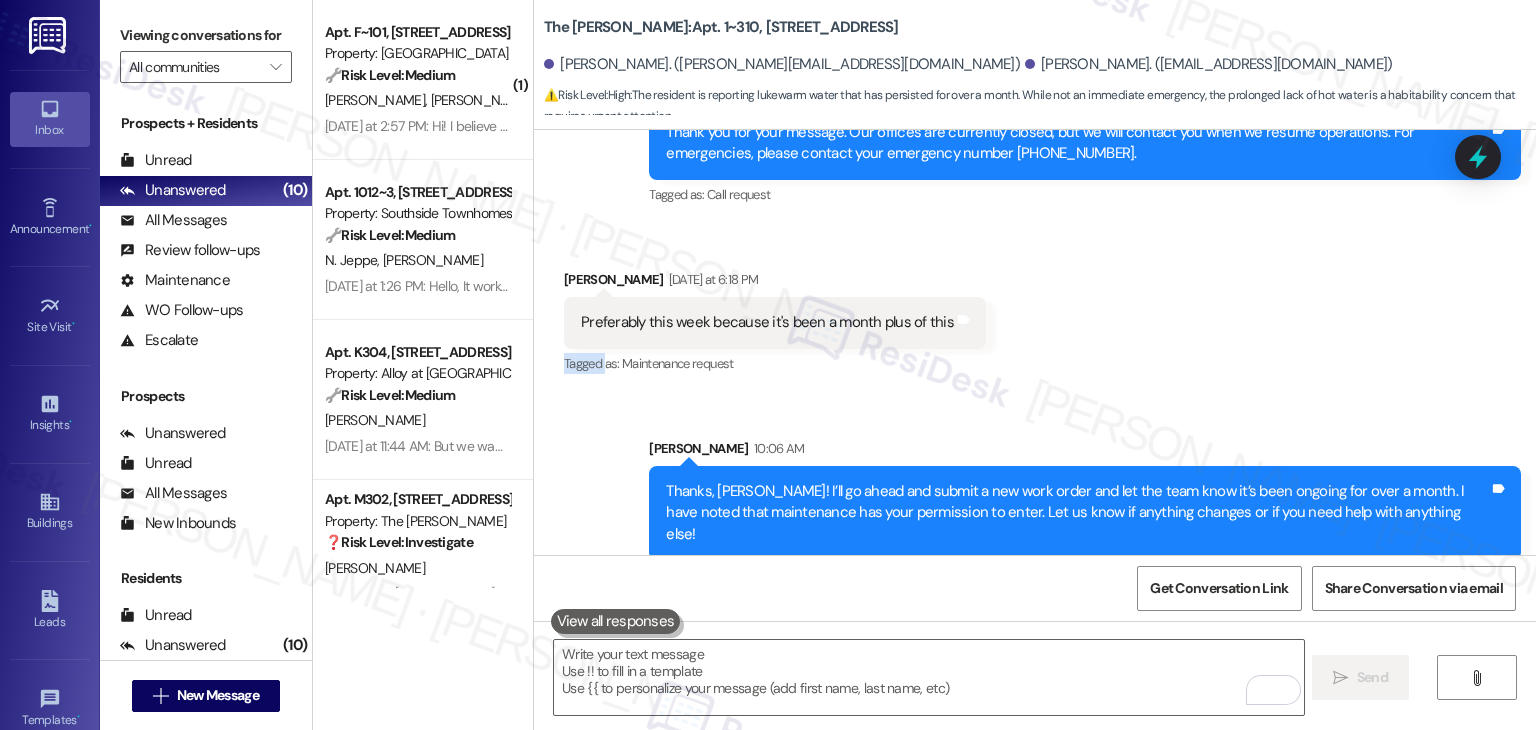 click on "Received via SMS Khadijah Cunningham Yesterday at 6:18 PM Preferably this week because it's been a month plus of this  Tags and notes Tagged as:   Maintenance request Click to highlight conversations about Maintenance request" at bounding box center (1035, 308) 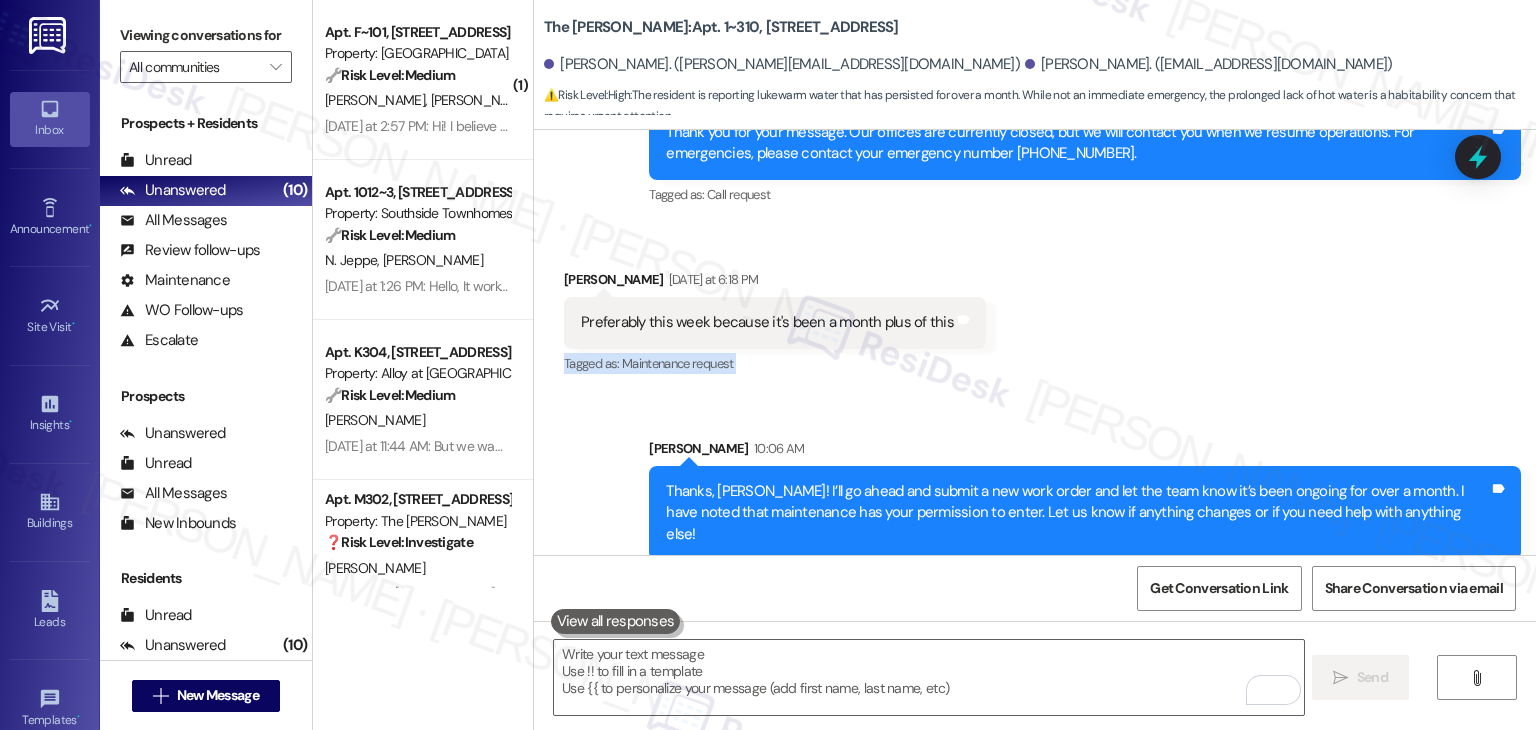 click on "Received via SMS Khadijah Cunningham Yesterday at 6:18 PM Preferably this week because it's been a month plus of this  Tags and notes Tagged as:   Maintenance request Click to highlight conversations about Maintenance request" at bounding box center (1035, 308) 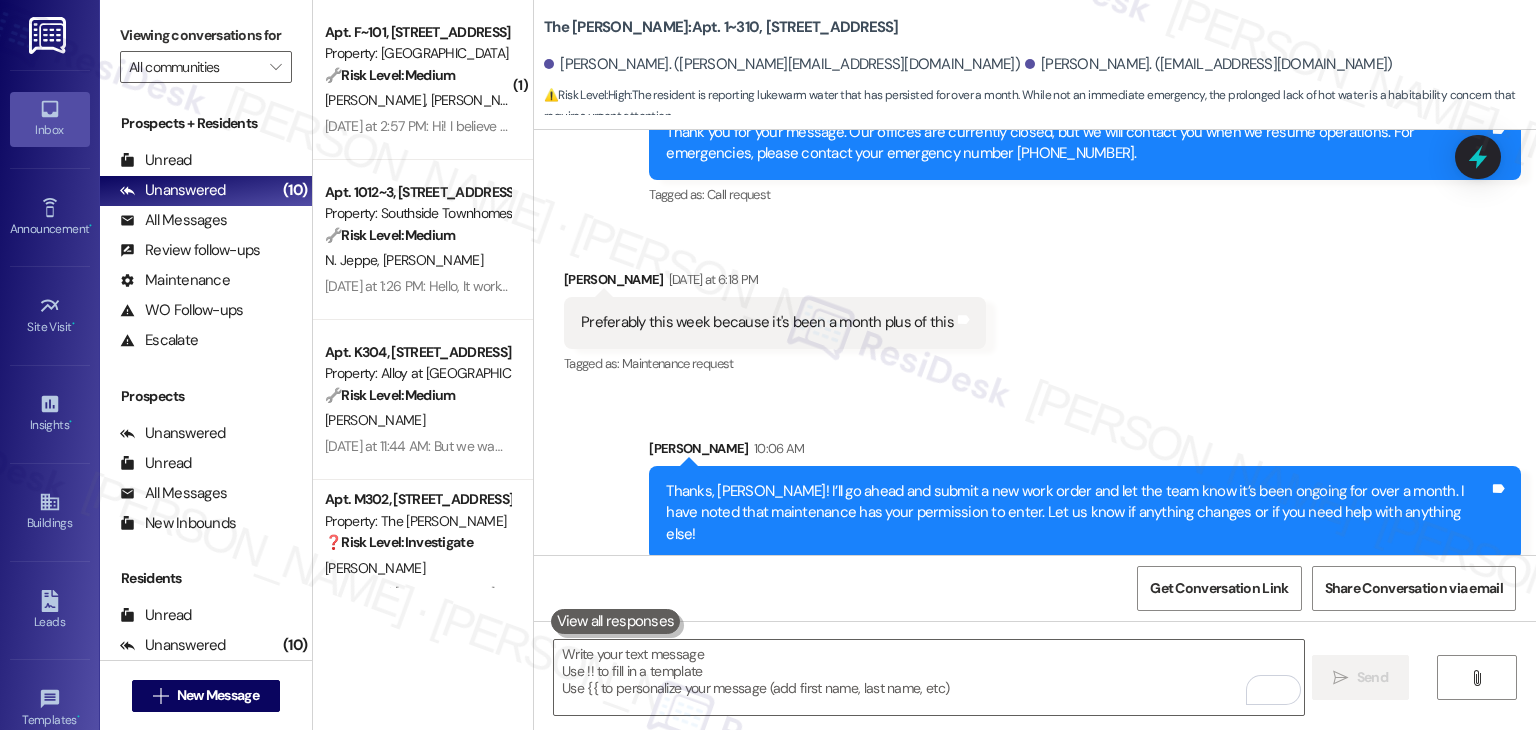 click on "Received via SMS Khadijah Cunningham Yesterday at 6:18 PM Preferably this week because it's been a month plus of this  Tags and notes Tagged as:   Maintenance request Click to highlight conversations about Maintenance request" at bounding box center (1035, 308) 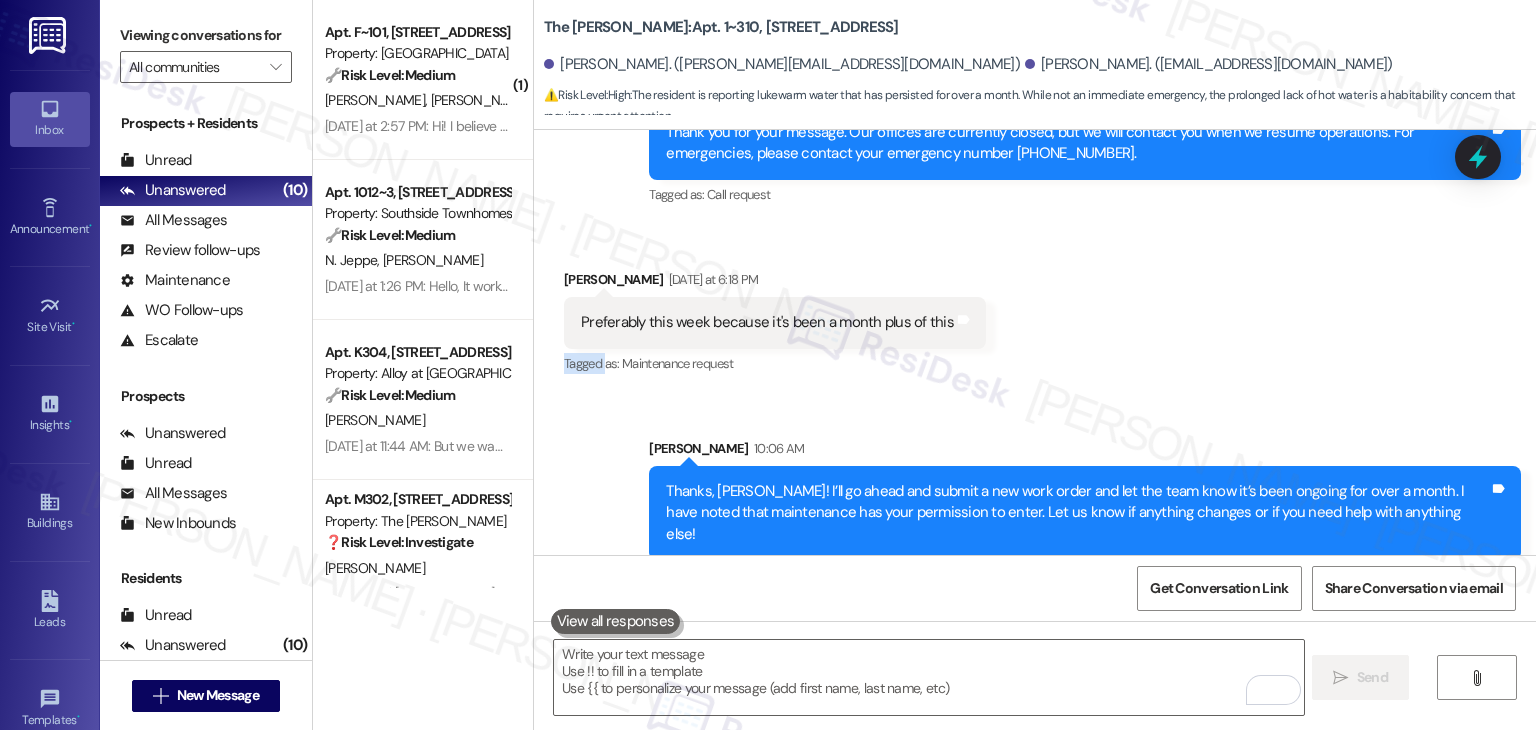 click on "Received via SMS Khadijah Cunningham Yesterday at 6:18 PM Preferably this week because it's been a month plus of this  Tags and notes Tagged as:   Maintenance request Click to highlight conversations about Maintenance request" at bounding box center (1035, 308) 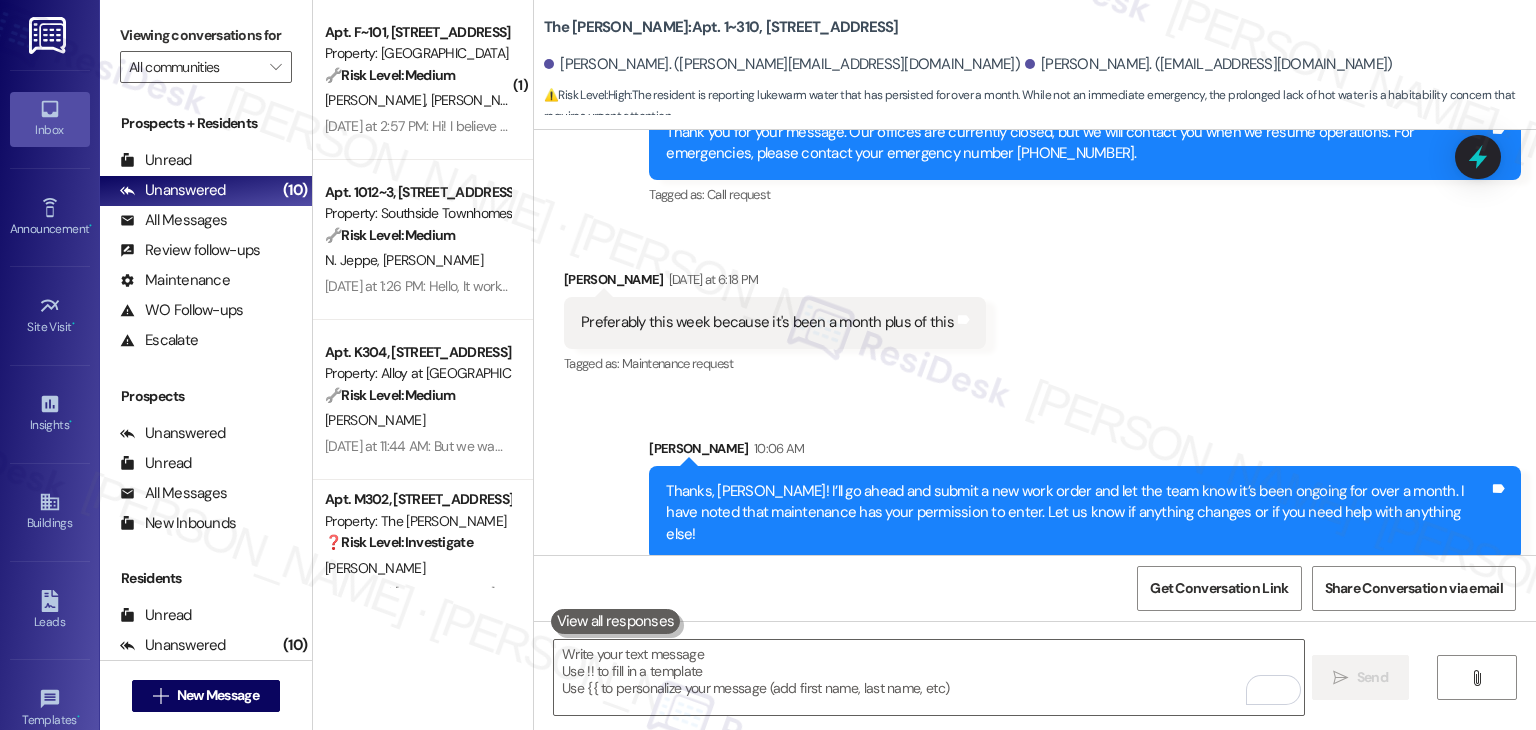 click on "Received via SMS Khadijah Cunningham Yesterday at 6:18 PM Preferably this week because it's been a month plus of this  Tags and notes Tagged as:   Maintenance request Click to highlight conversations about Maintenance request" at bounding box center (1035, 308) 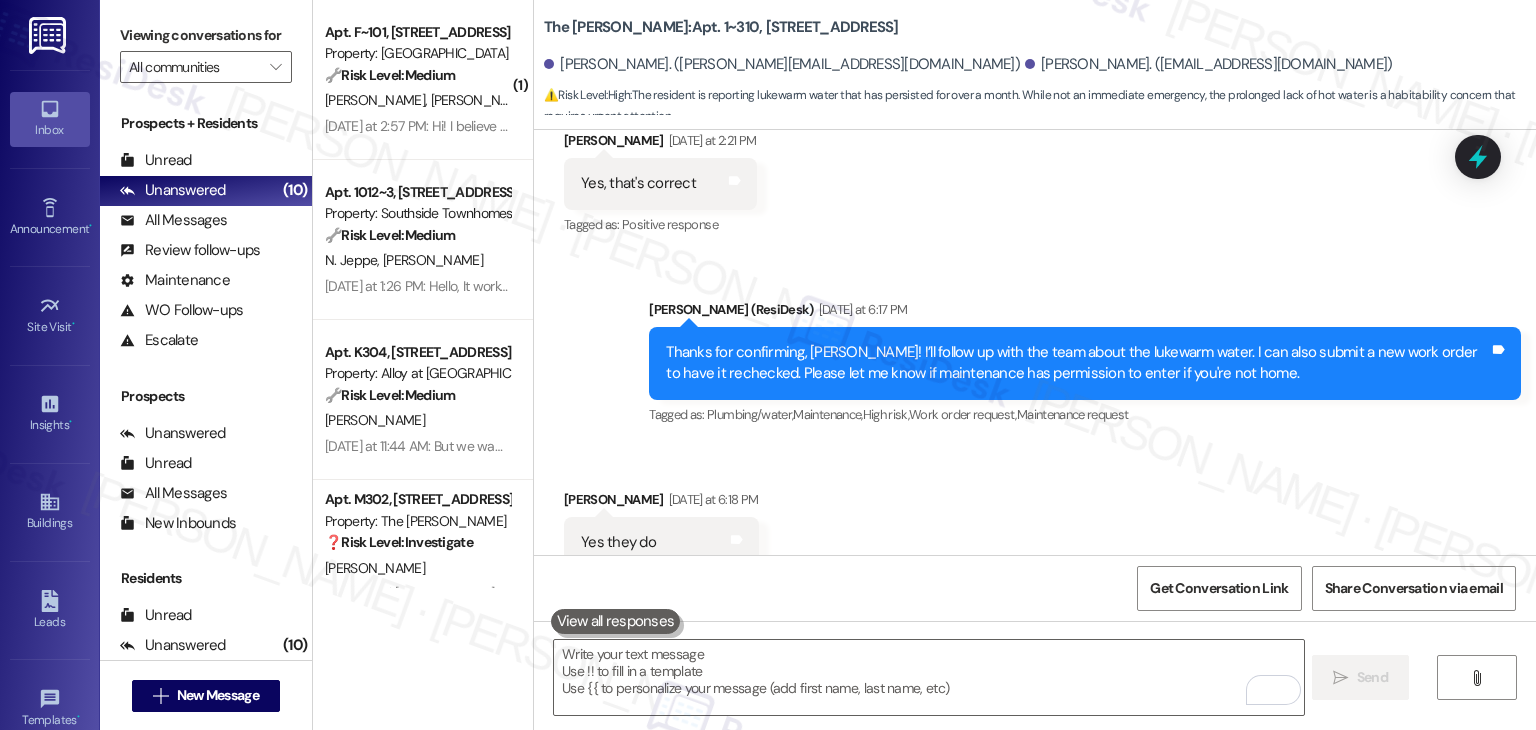 scroll, scrollTop: 1543, scrollLeft: 0, axis: vertical 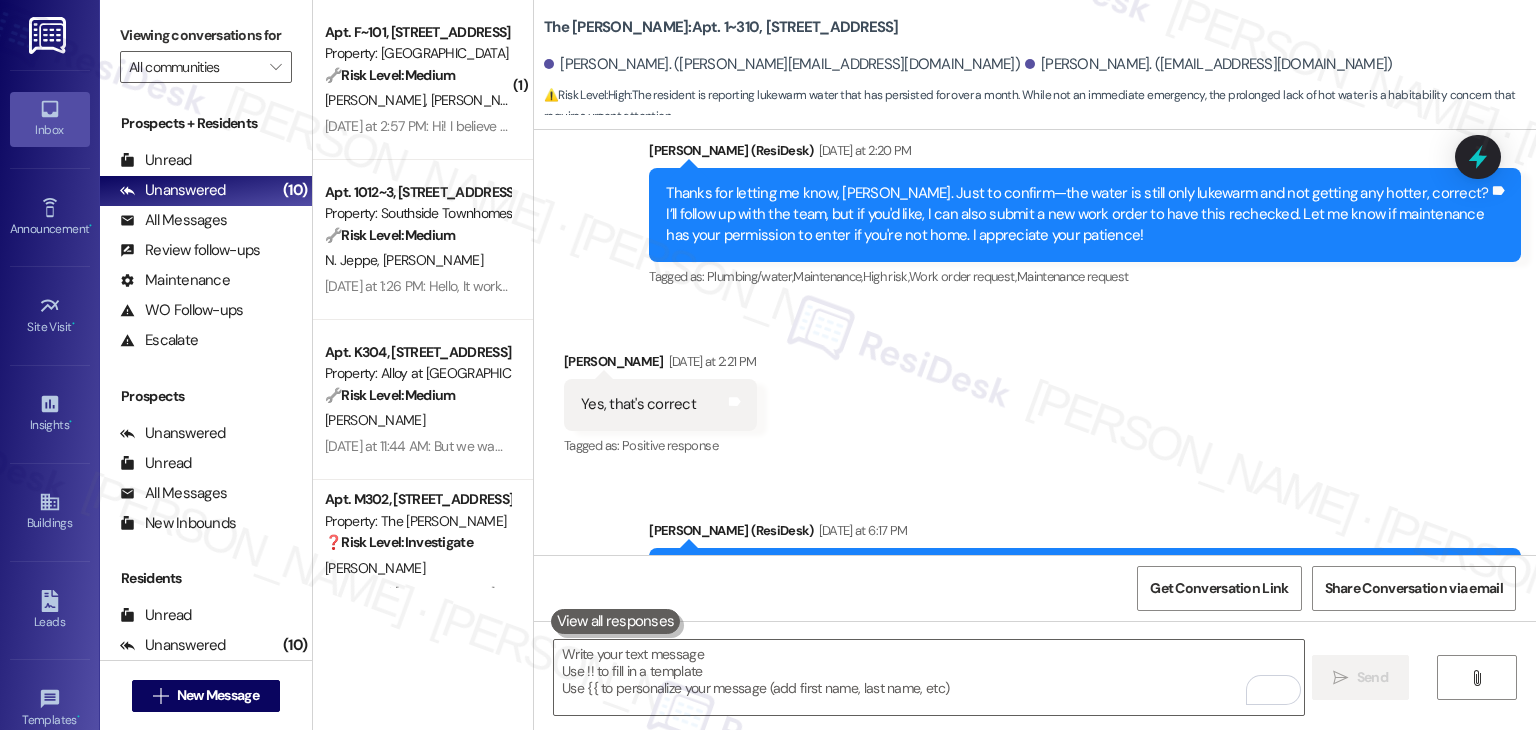 click on "Received via SMS Khadijah Cunningham Yesterday at 2:21 PM Yes, that's correct Tags and notes Tagged as:   Positive response Click to highlight conversations about Positive response" at bounding box center (1035, 390) 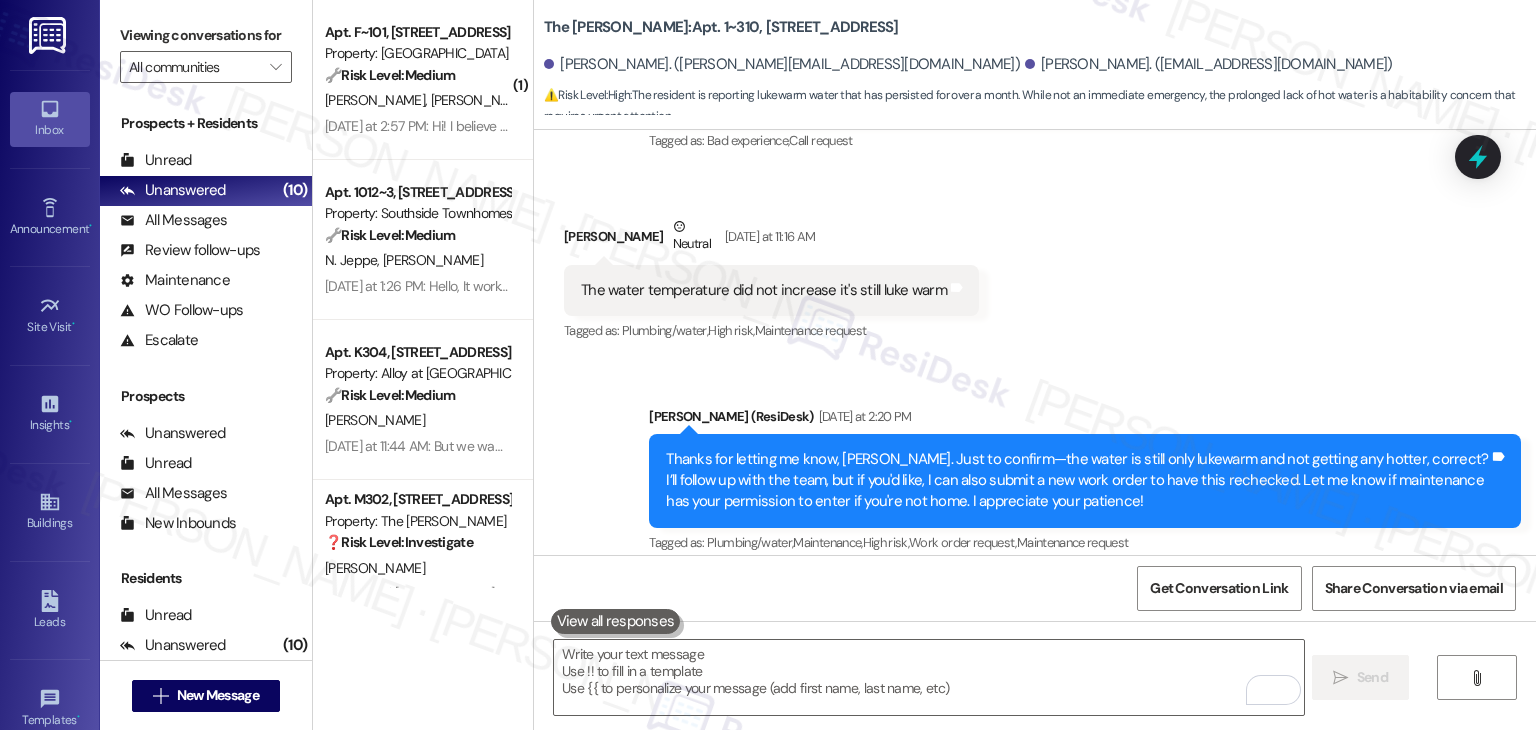 scroll, scrollTop: 1243, scrollLeft: 0, axis: vertical 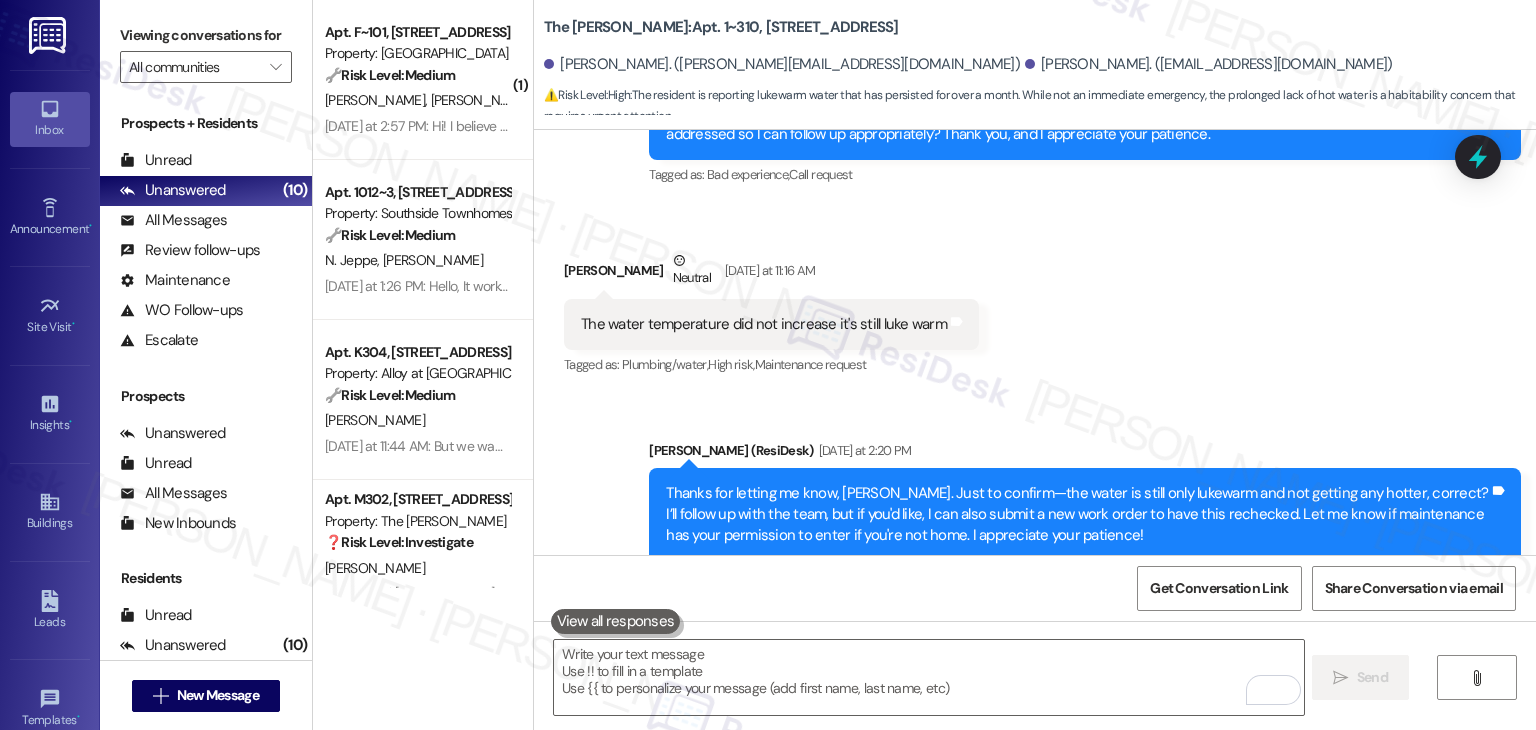 click on "The water temperature did not increase it's still luke warm" at bounding box center (764, 324) 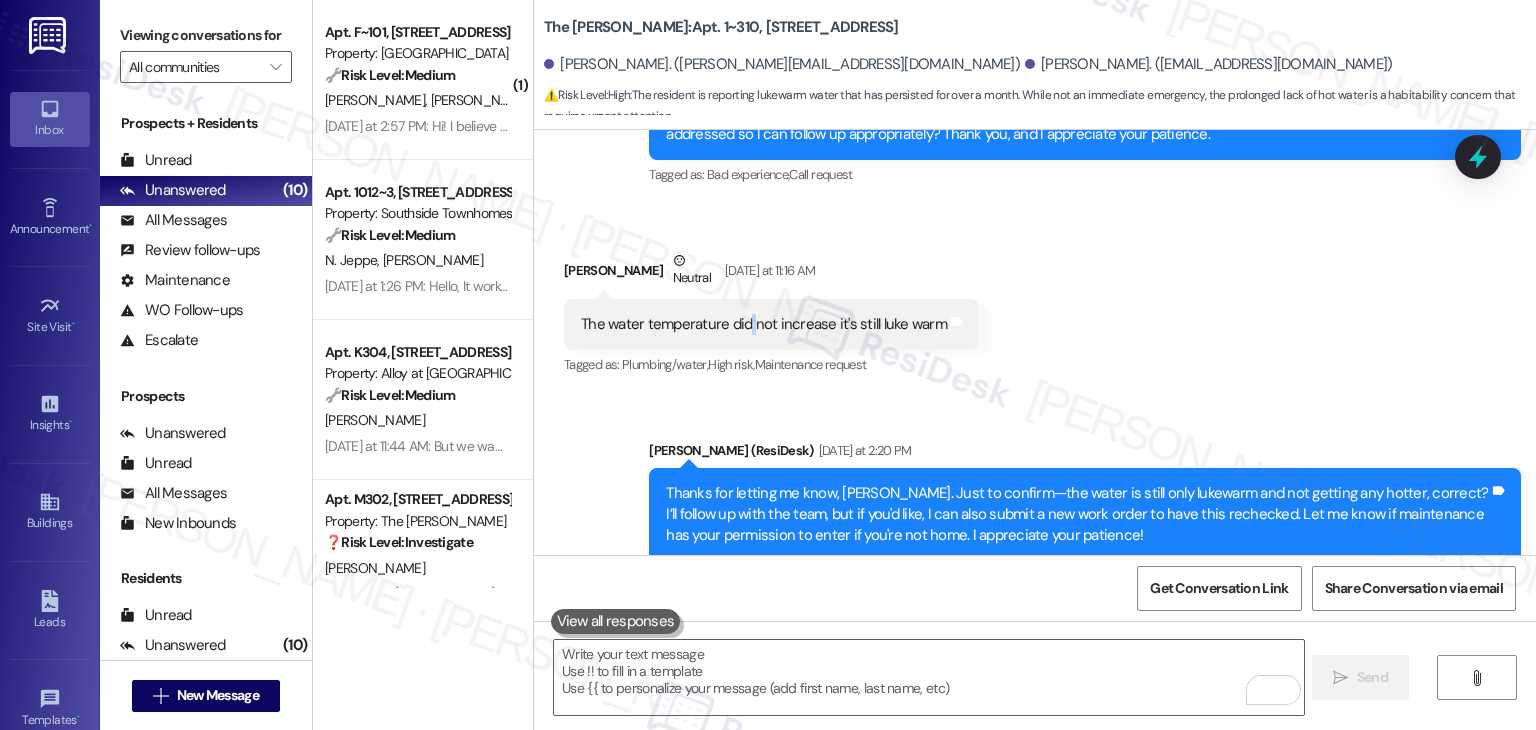 click on "The water temperature did not increase it's still luke warm" at bounding box center (764, 324) 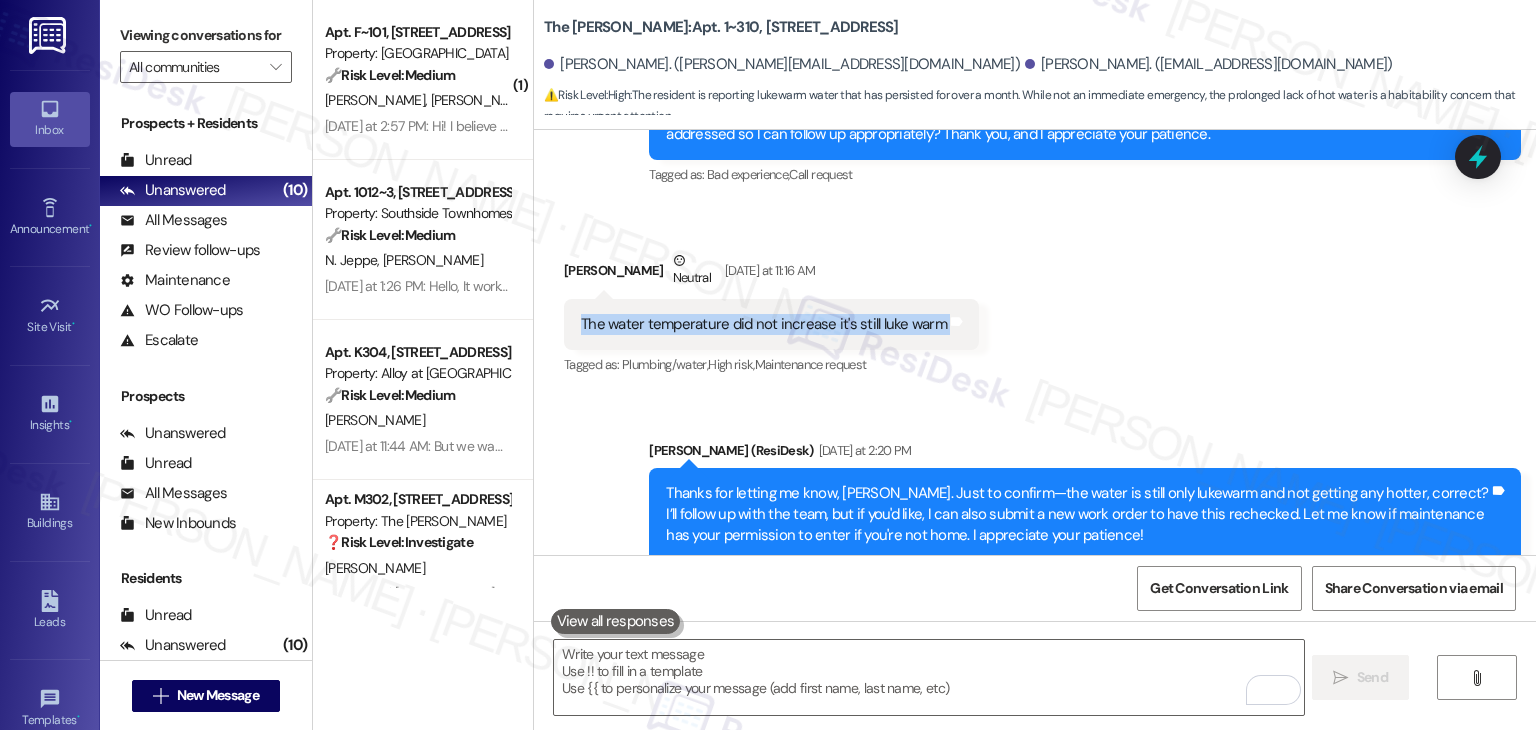 click on "The water temperature did not increase it's still luke warm" at bounding box center [764, 324] 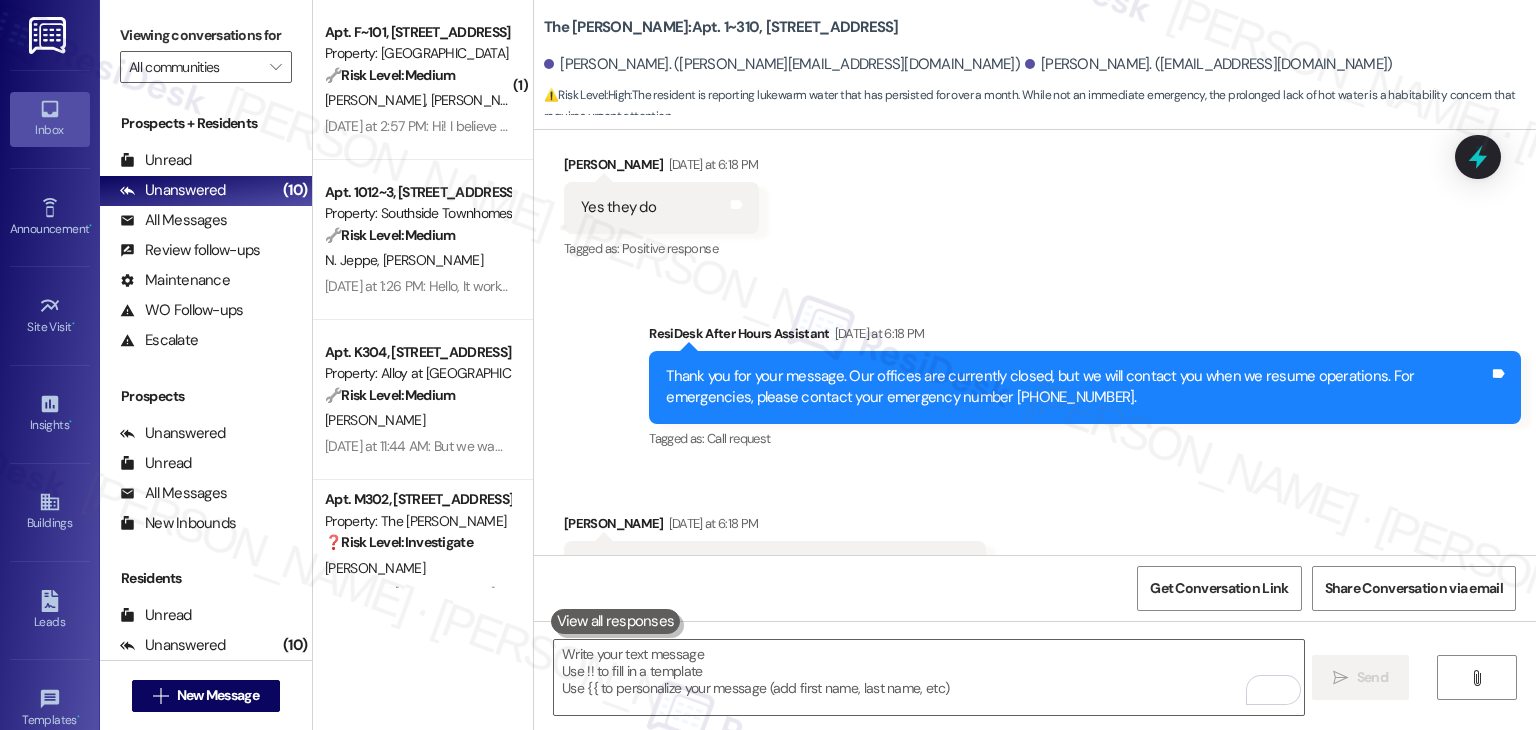 scroll, scrollTop: 2143, scrollLeft: 0, axis: vertical 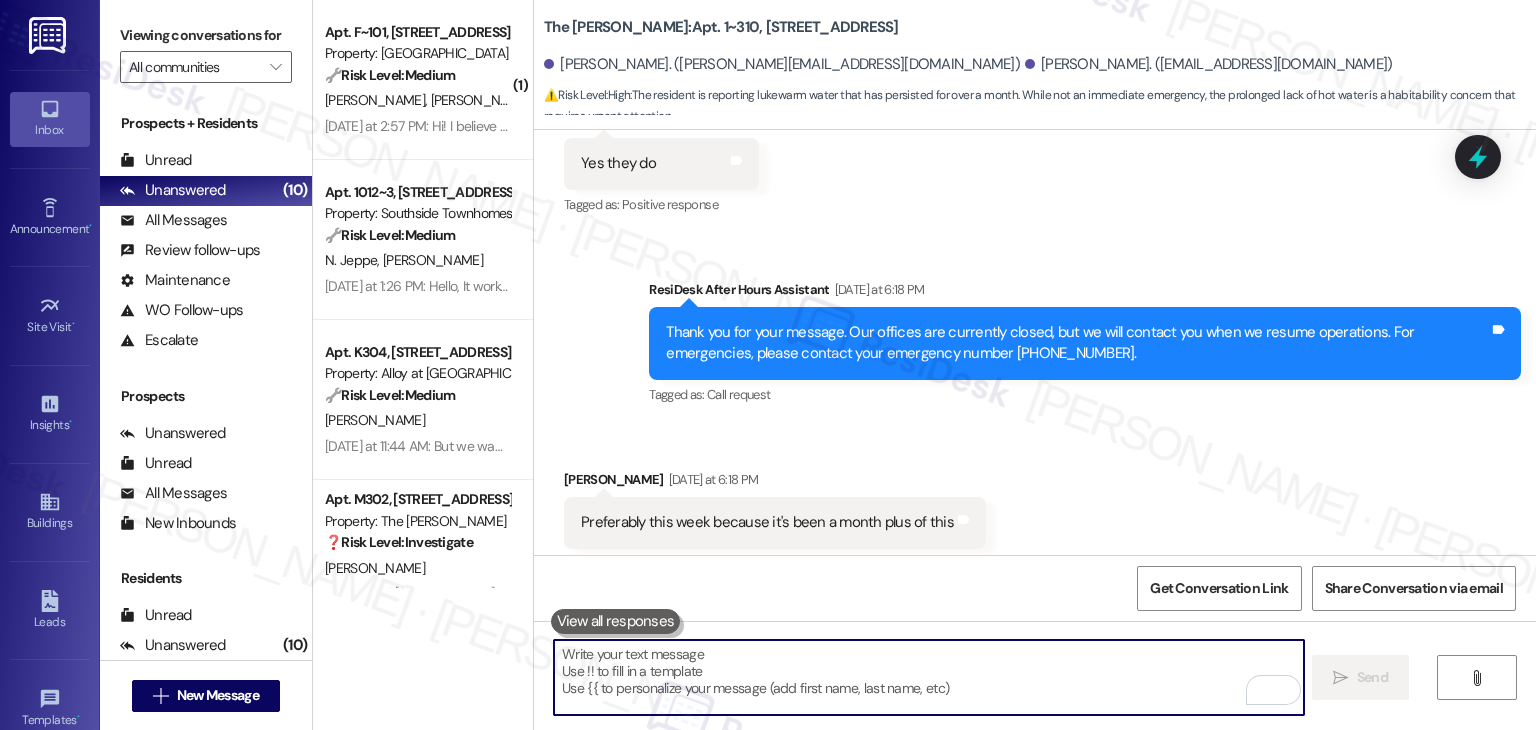 click at bounding box center [928, 677] 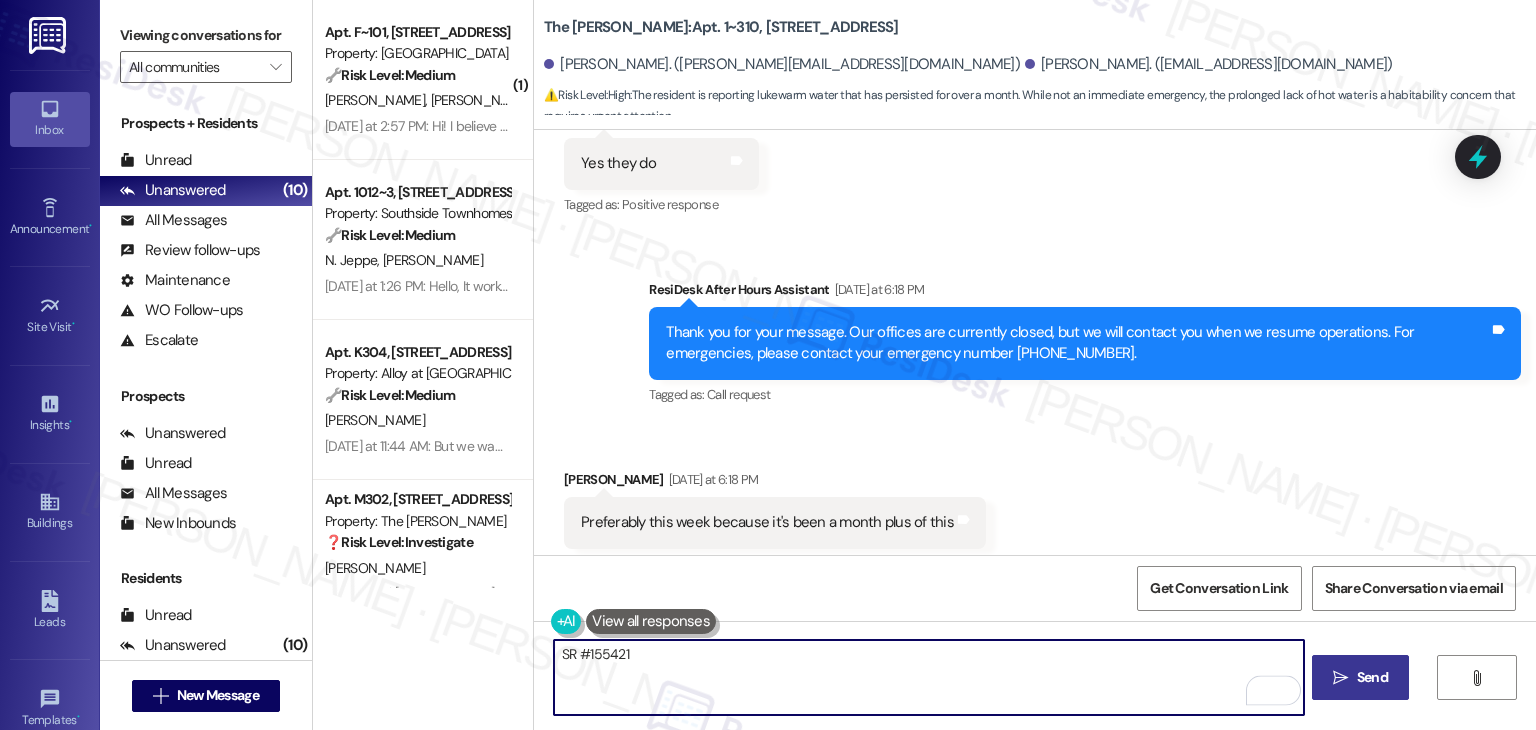 type on "SR #155421" 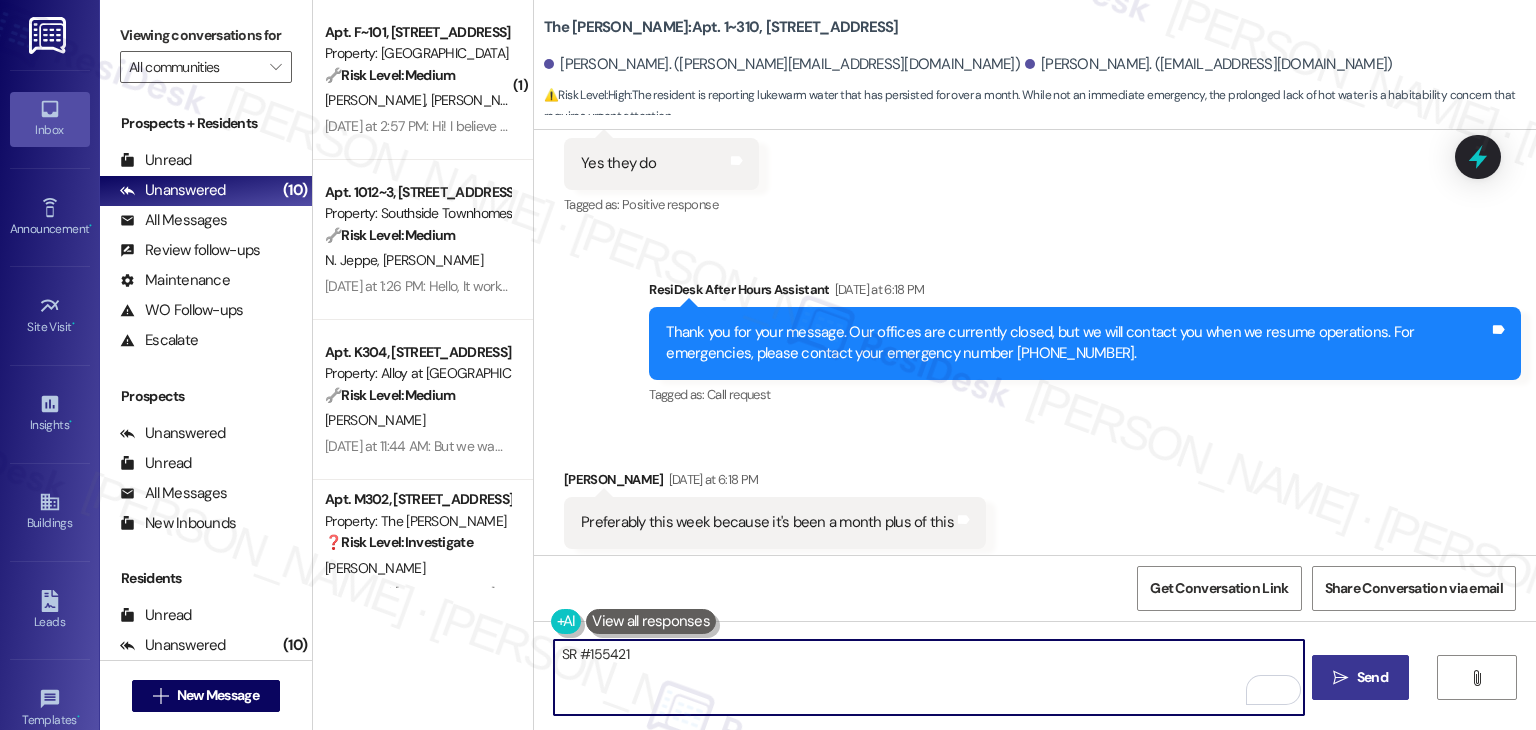 click on "SR #155421" at bounding box center [928, 677] 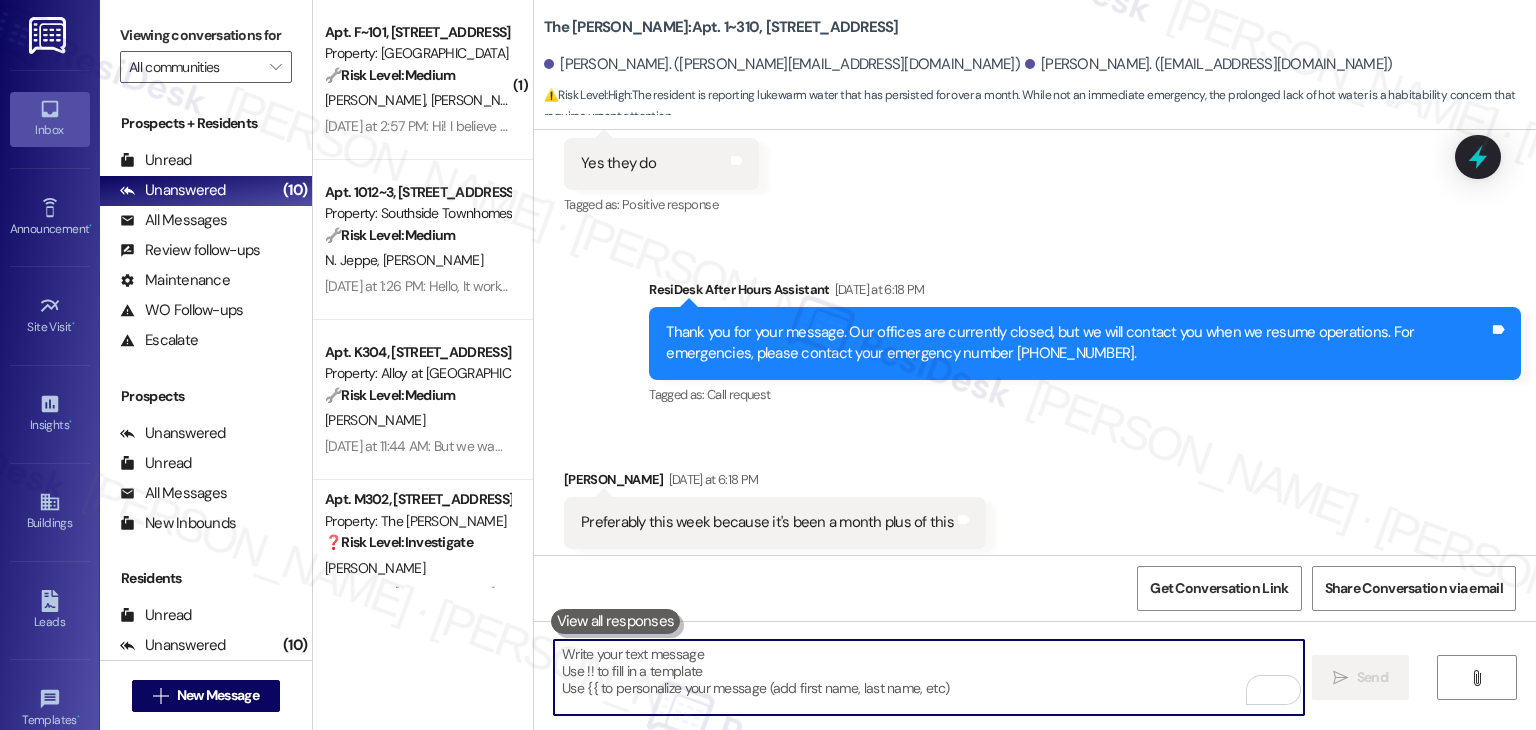 type 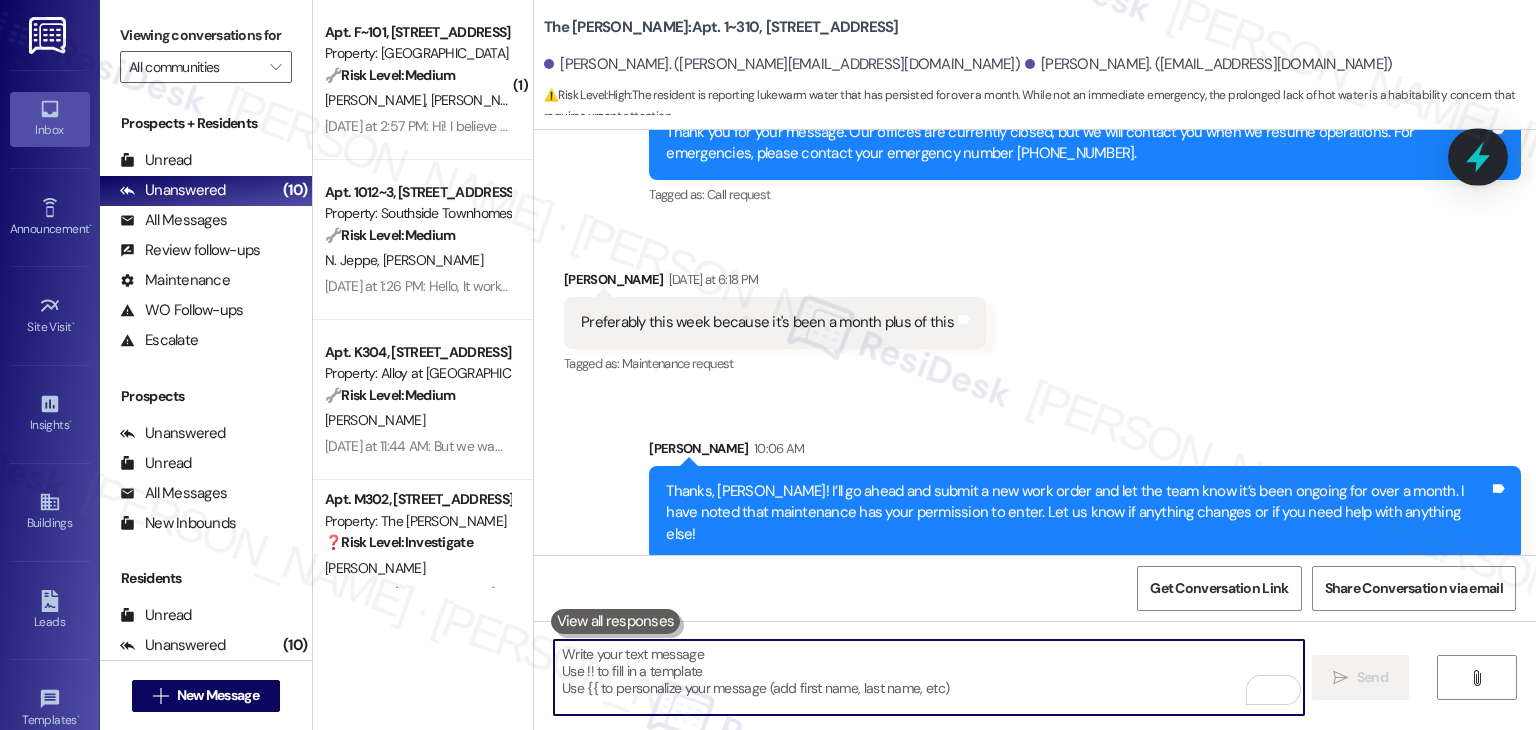 click 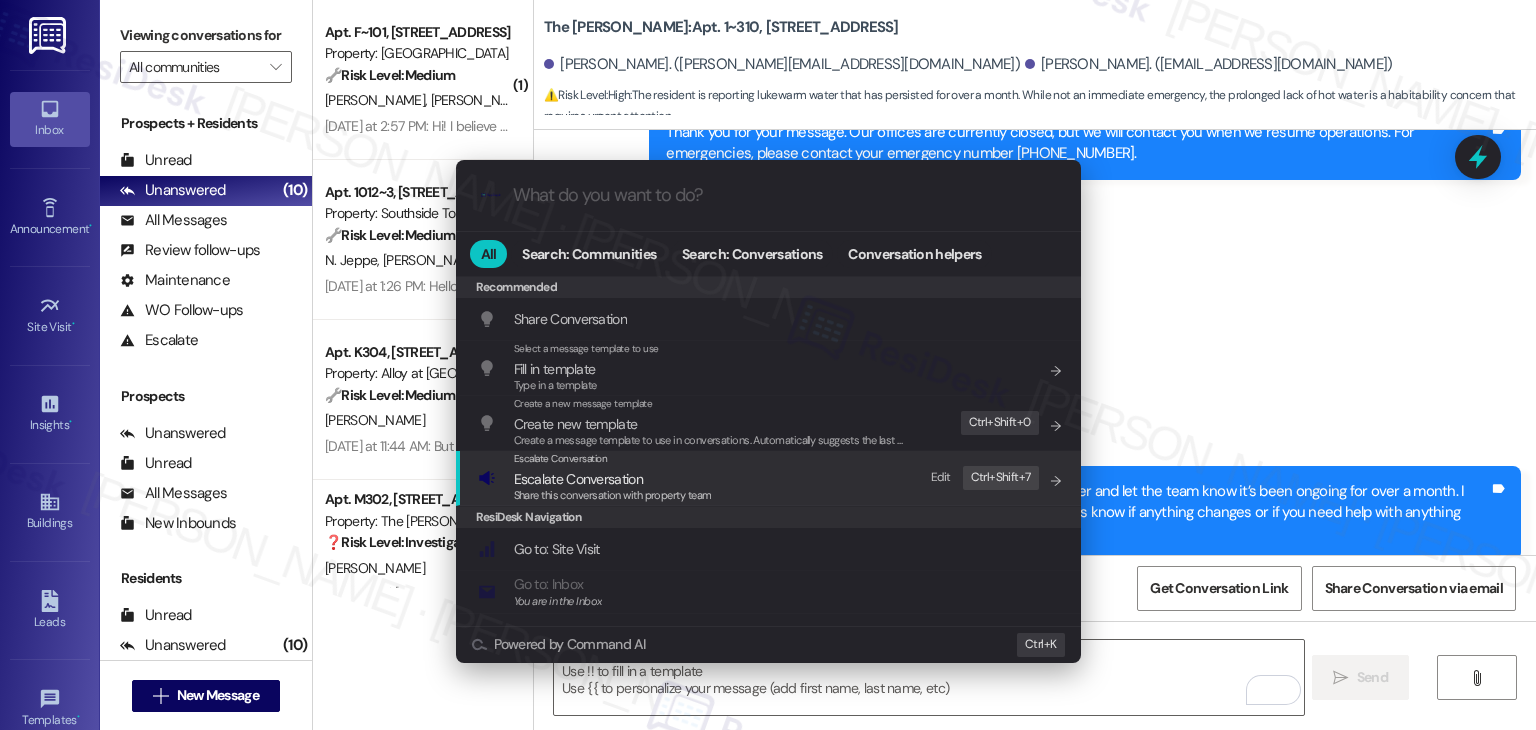 click on "Share this conversation with property team" at bounding box center [613, 495] 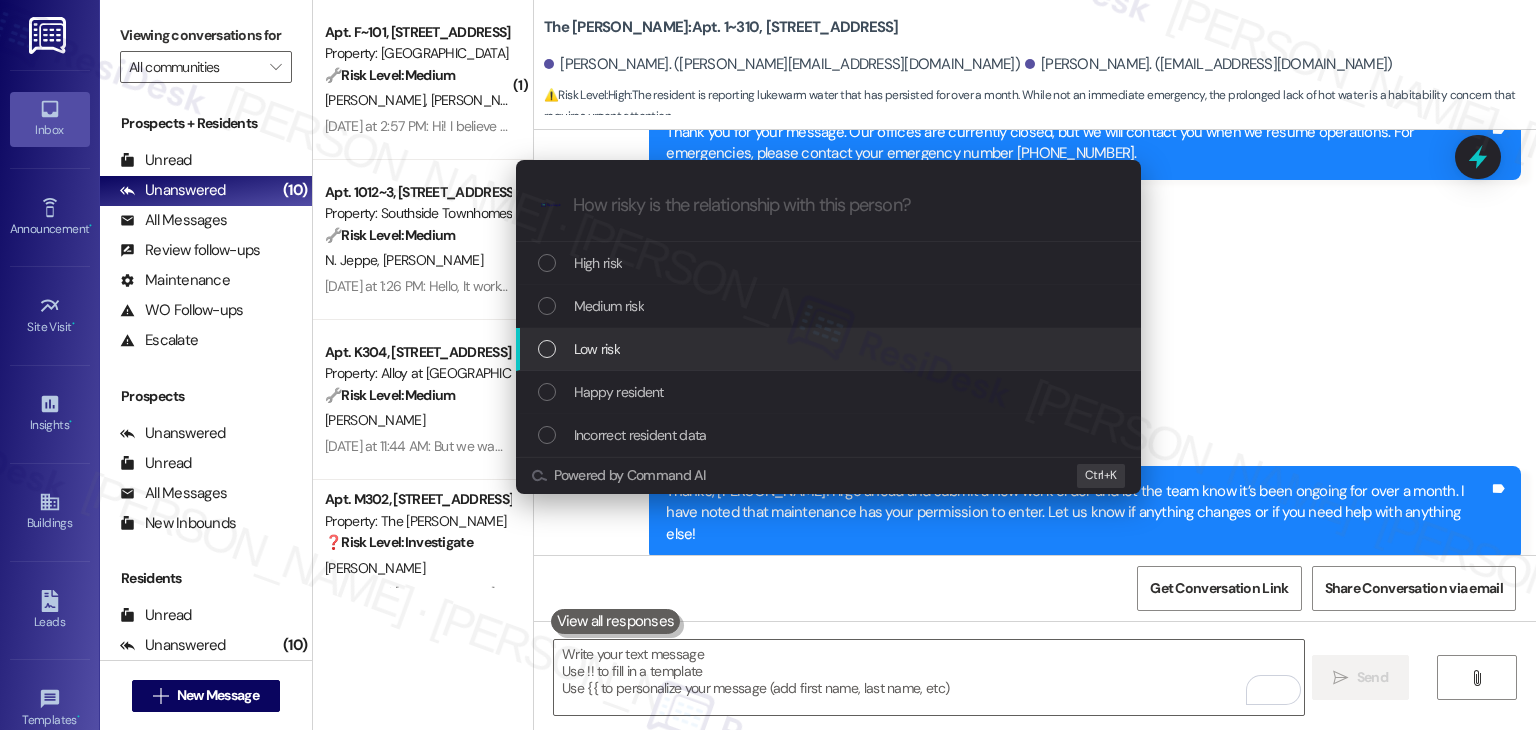 click at bounding box center [547, 349] 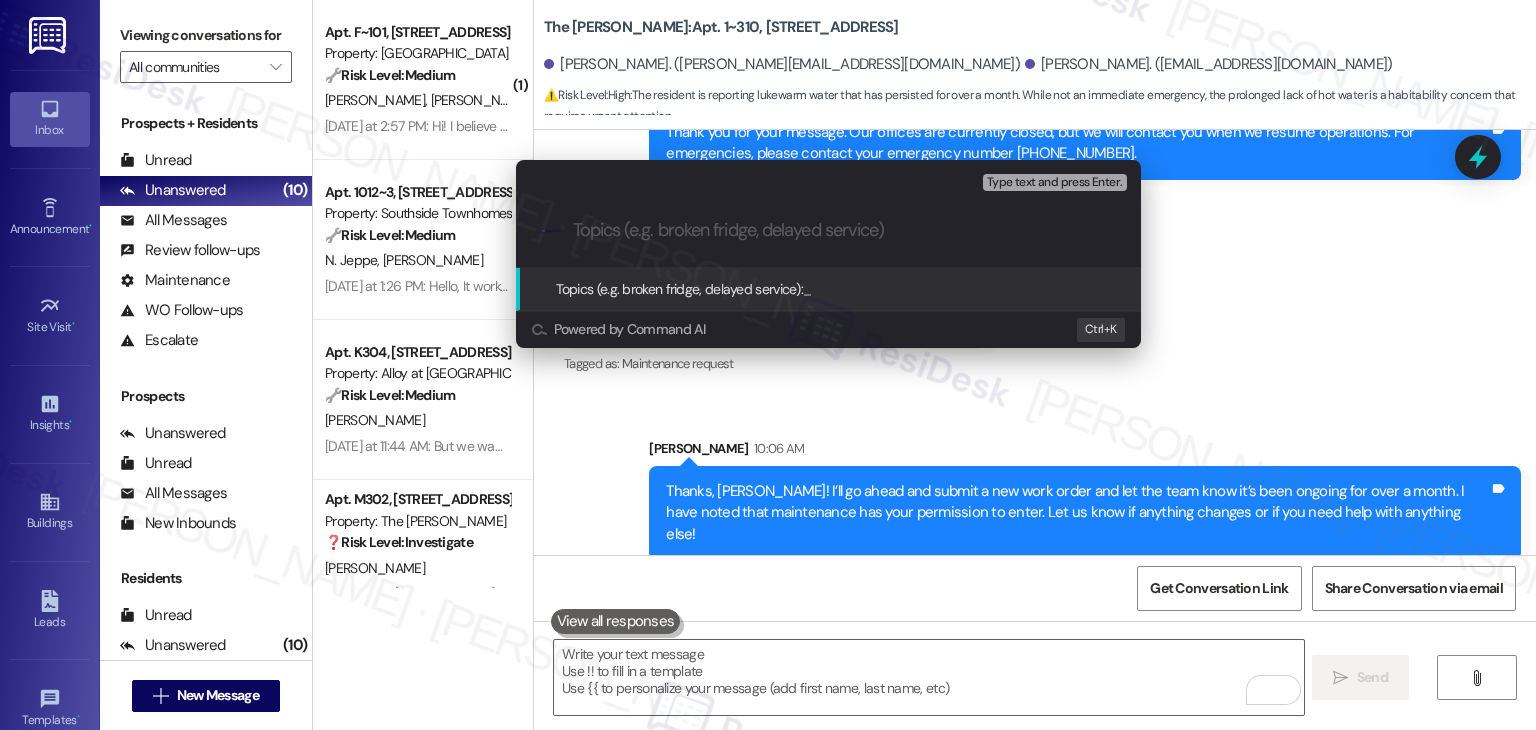 paste on "SR #155421 - No Hot Water Issue" 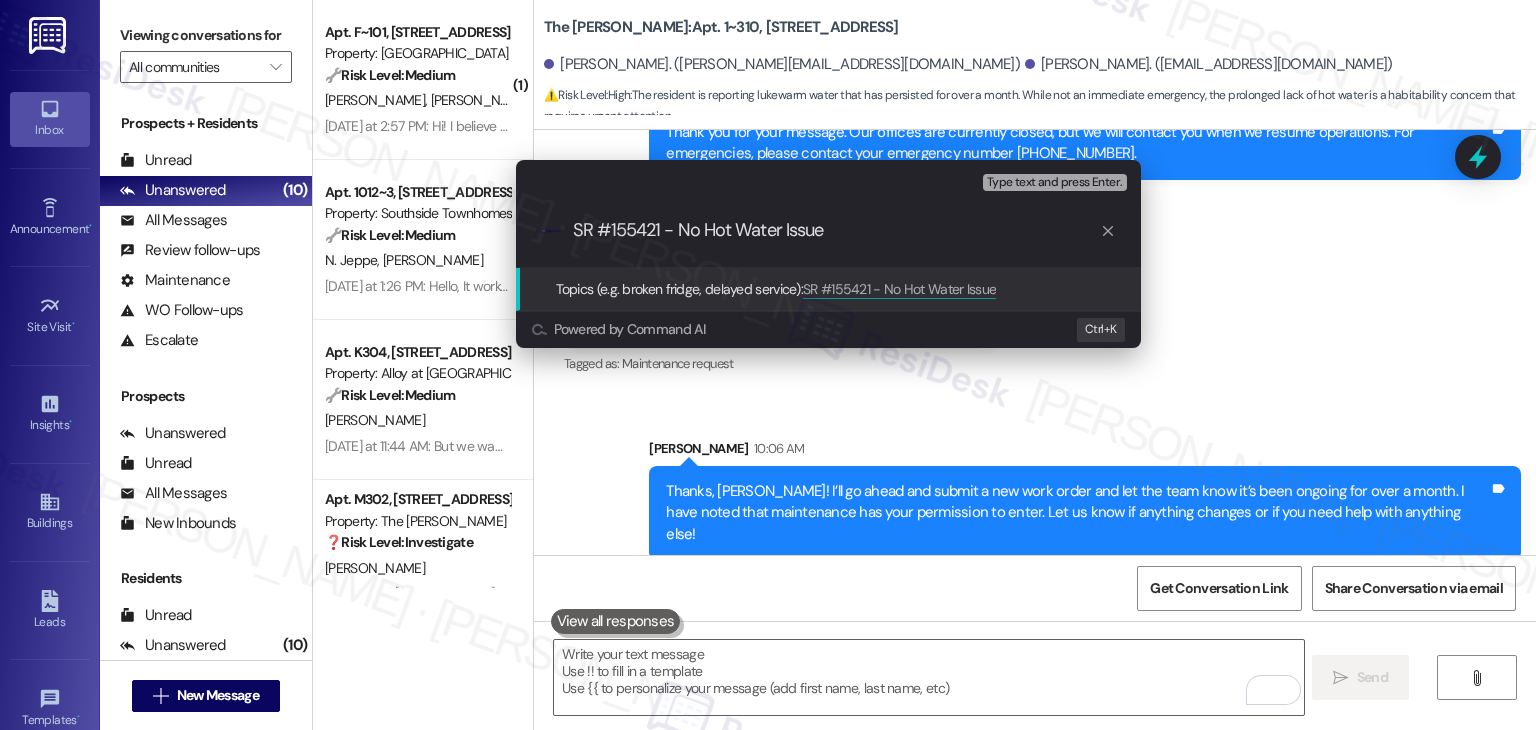 type 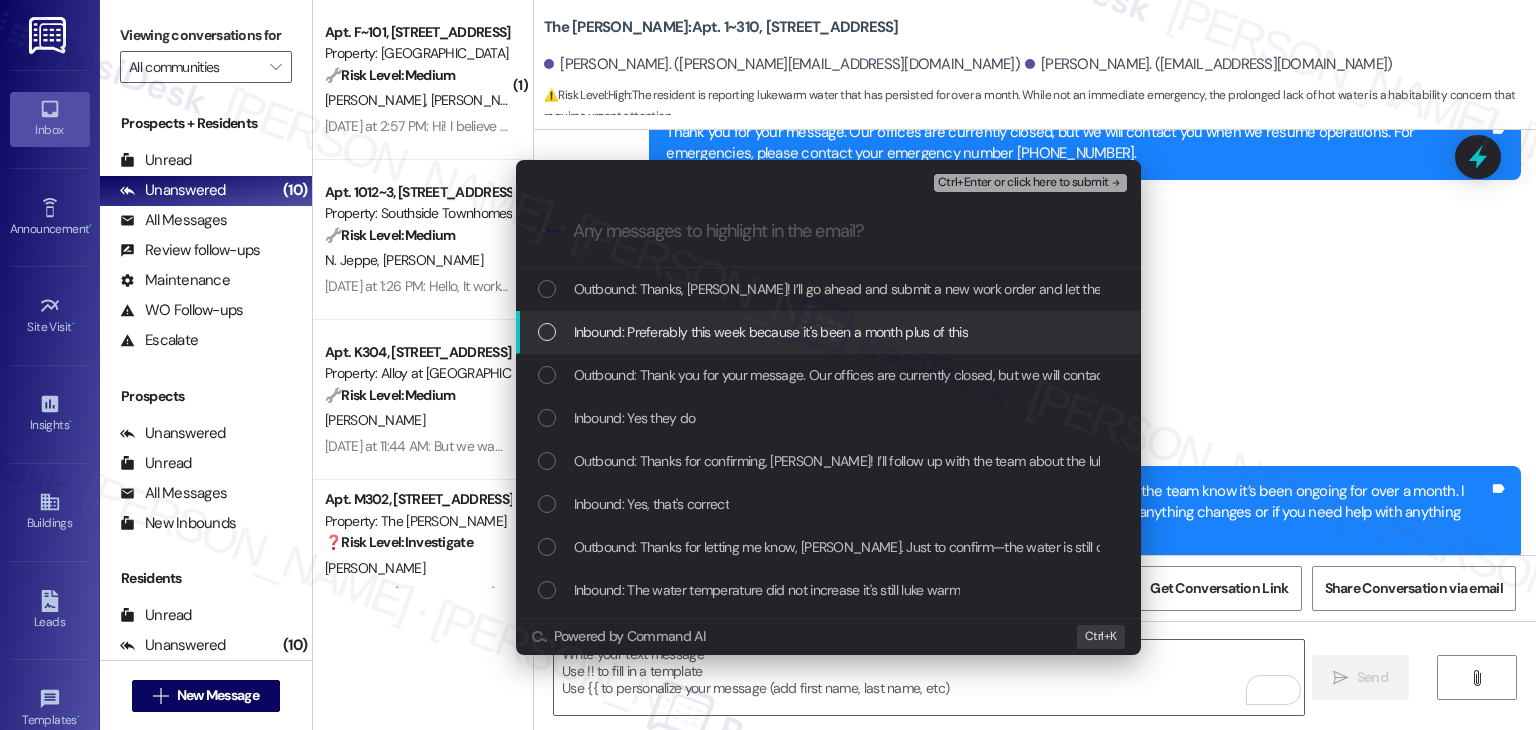 drag, startPoint x: 536, startPoint y: 333, endPoint x: 539, endPoint y: 365, distance: 32.140316 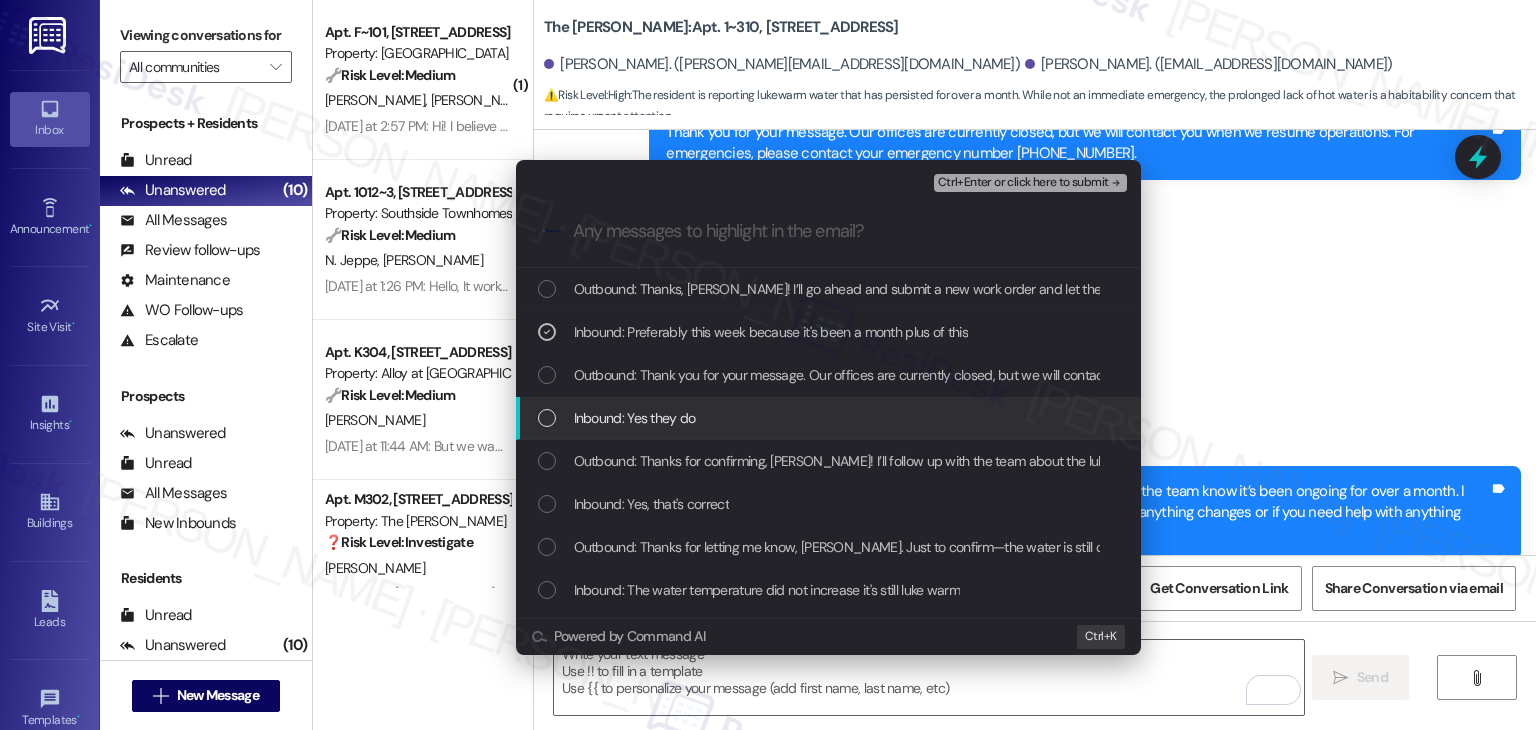 click at bounding box center (547, 418) 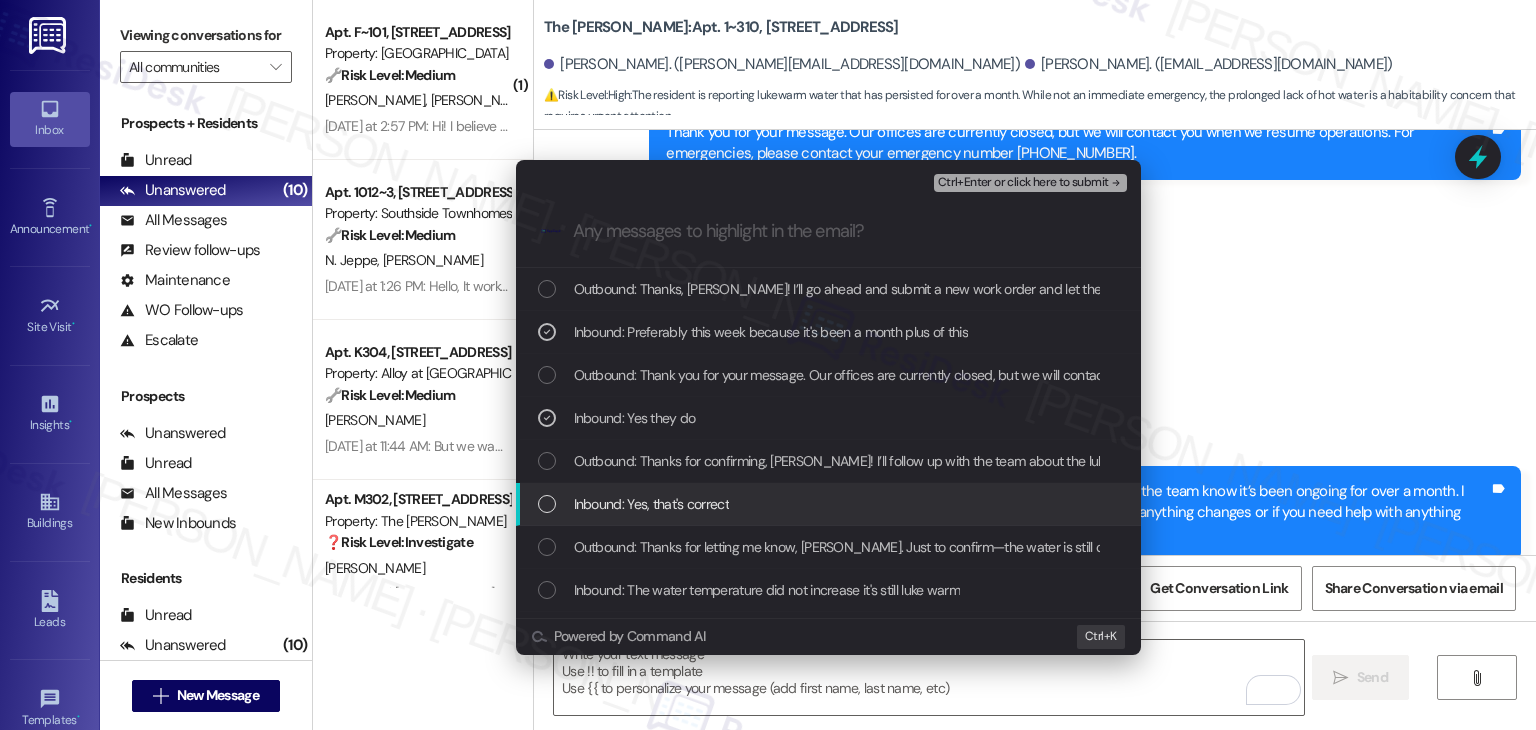 click at bounding box center [547, 504] 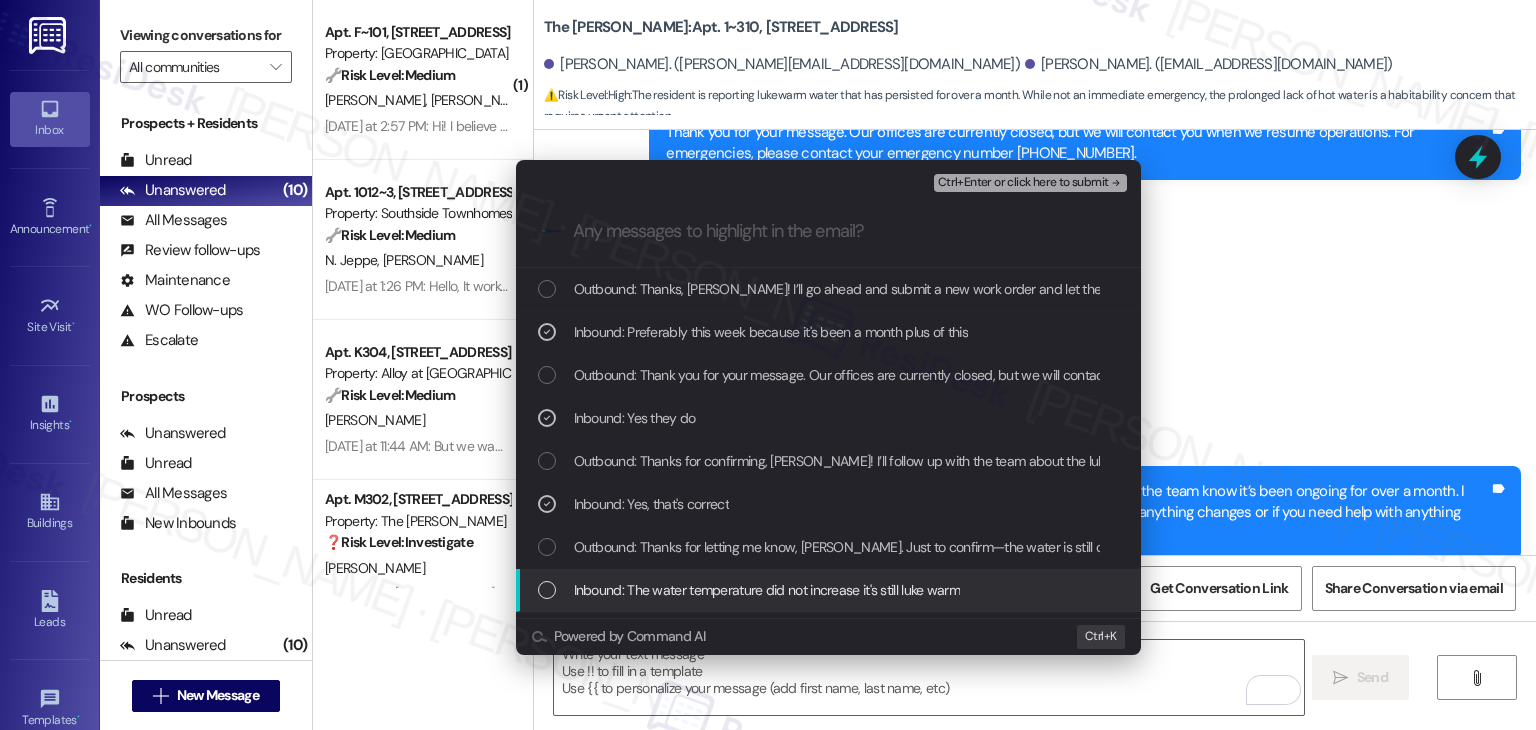 click at bounding box center (547, 590) 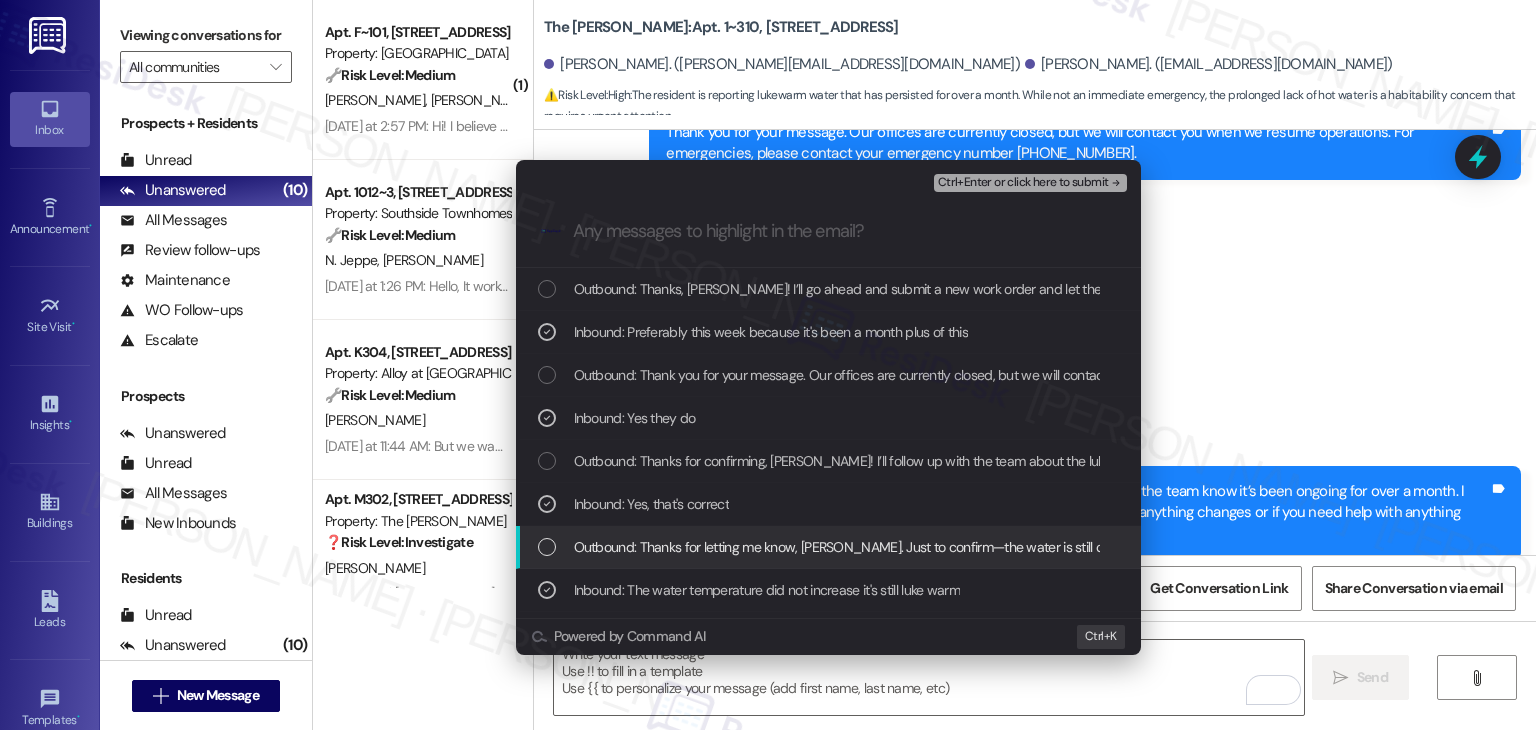 scroll, scrollTop: 100, scrollLeft: 0, axis: vertical 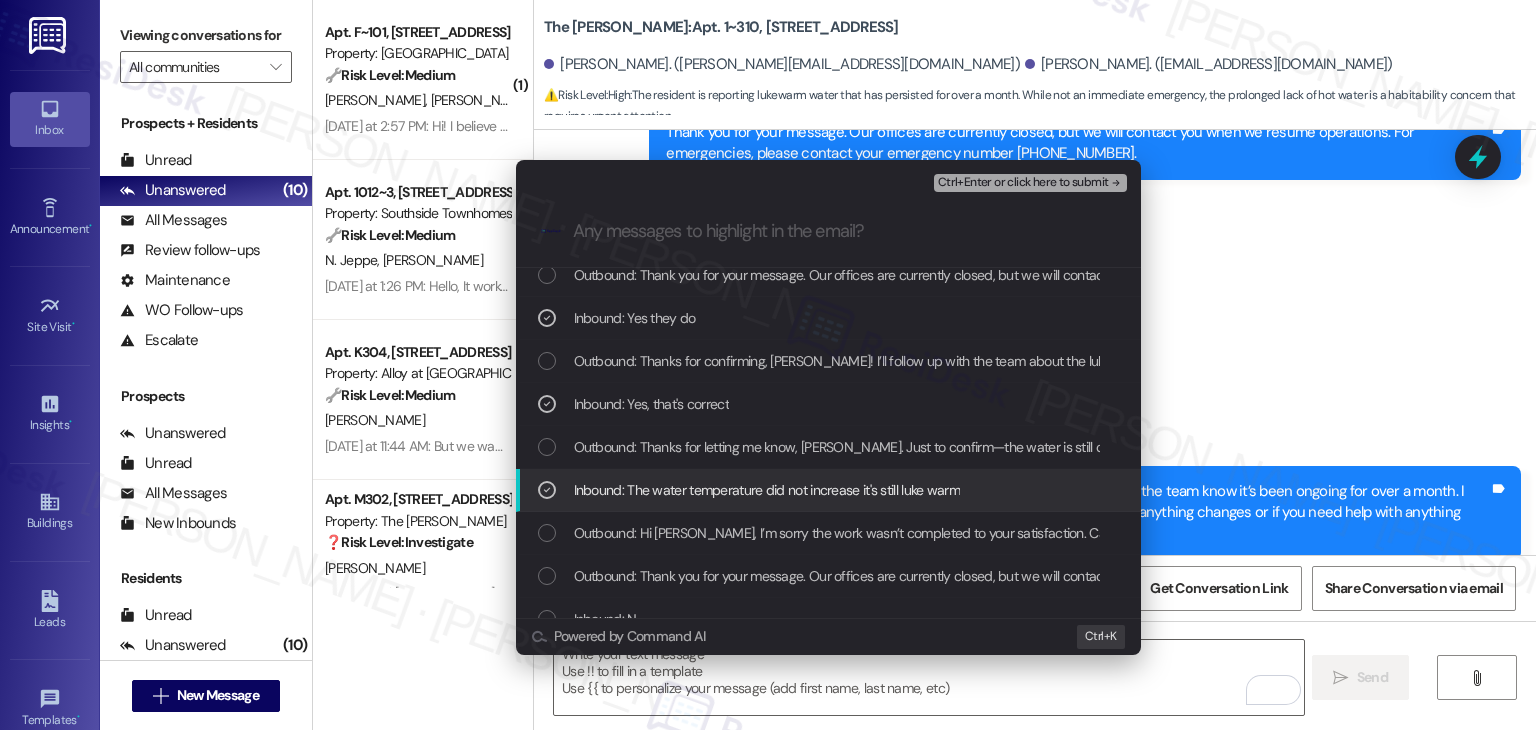 drag, startPoint x: 552, startPoint y: 528, endPoint x: 579, endPoint y: 489, distance: 47.434166 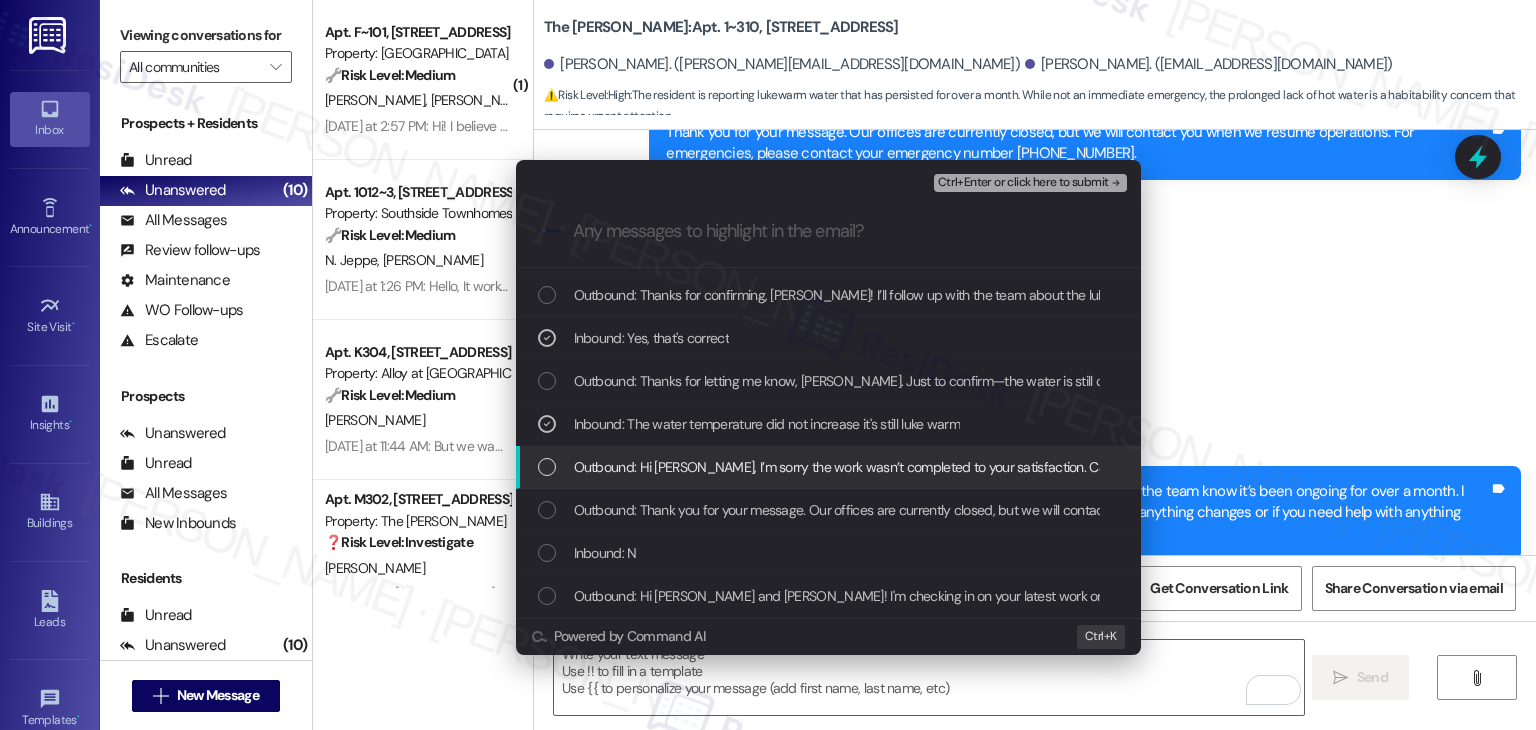 scroll, scrollTop: 200, scrollLeft: 0, axis: vertical 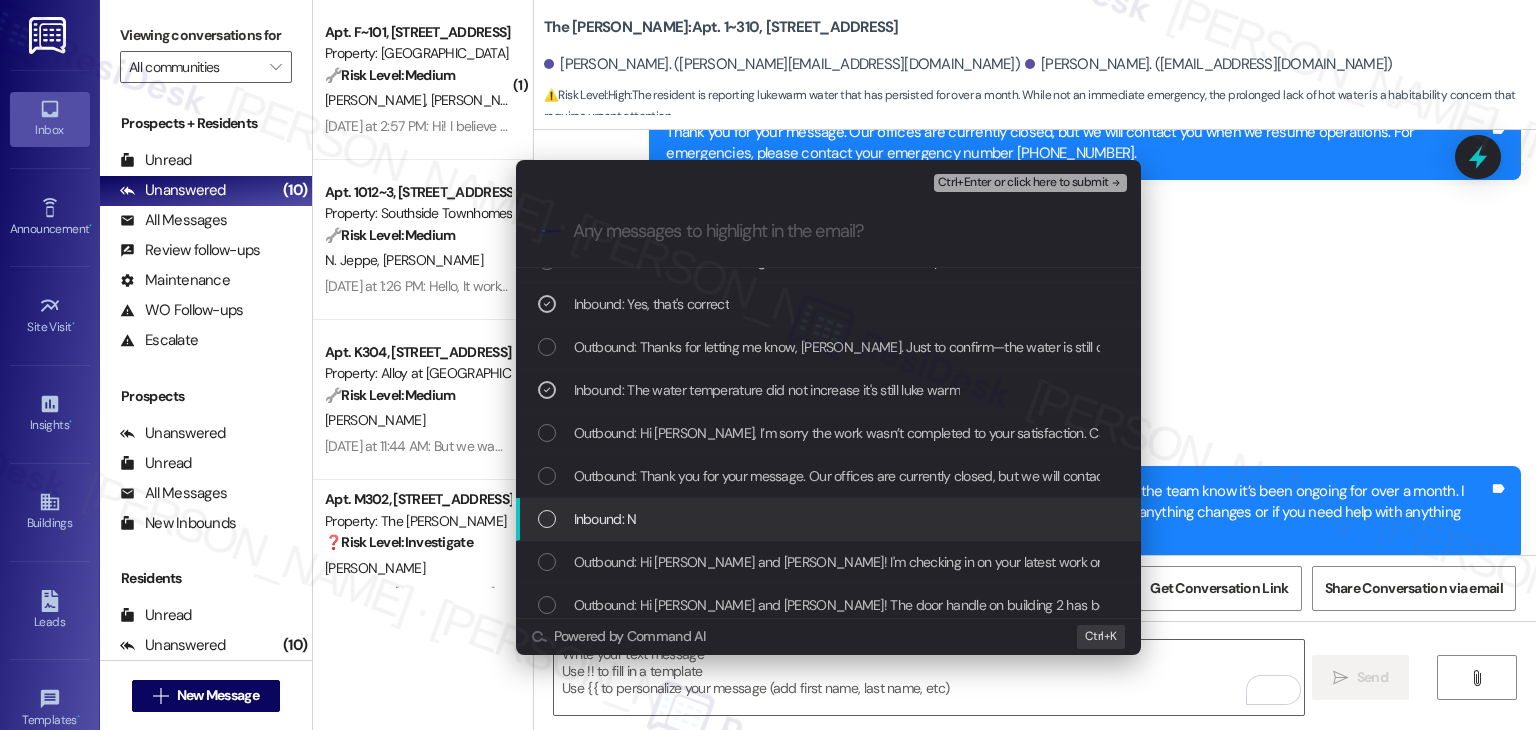 click at bounding box center (547, 519) 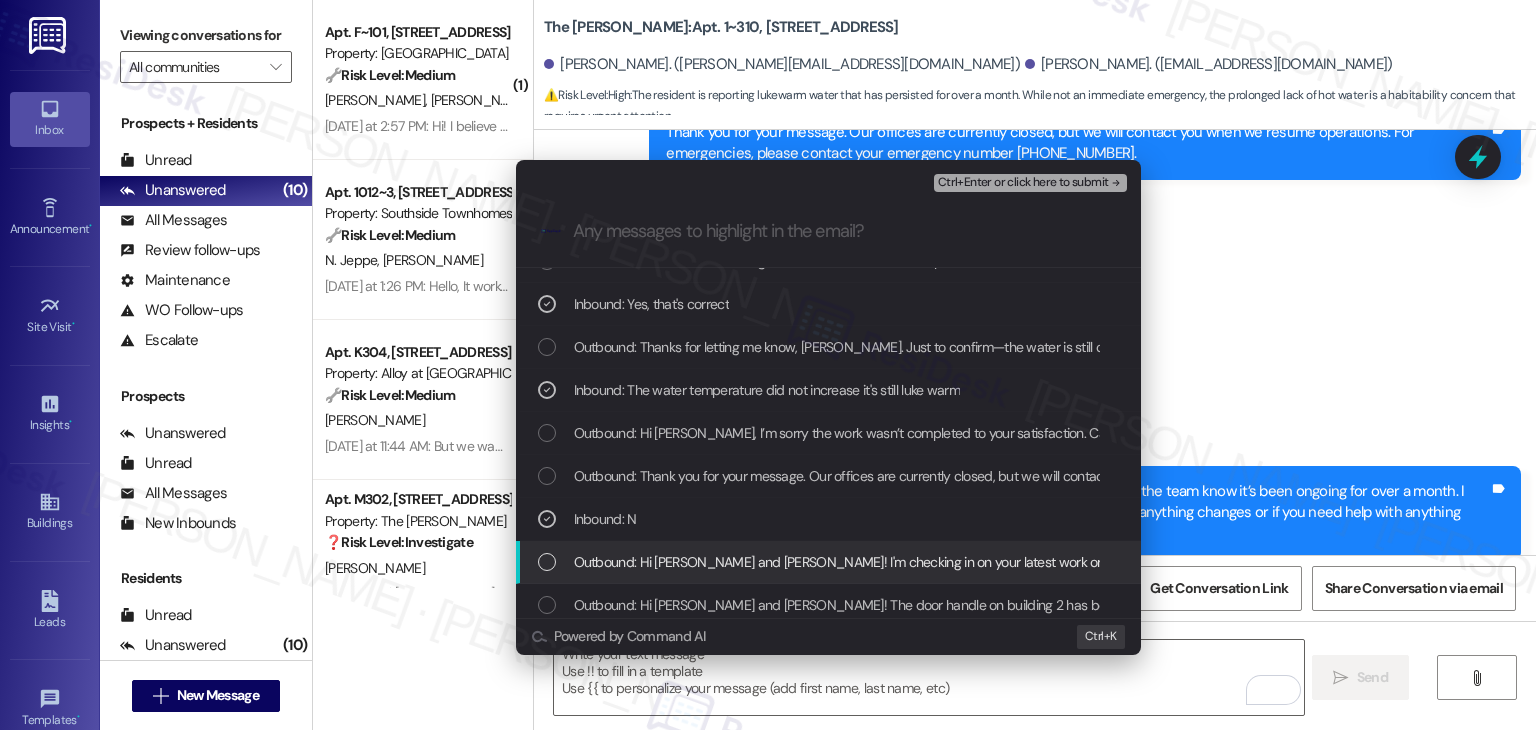 click at bounding box center [547, 562] 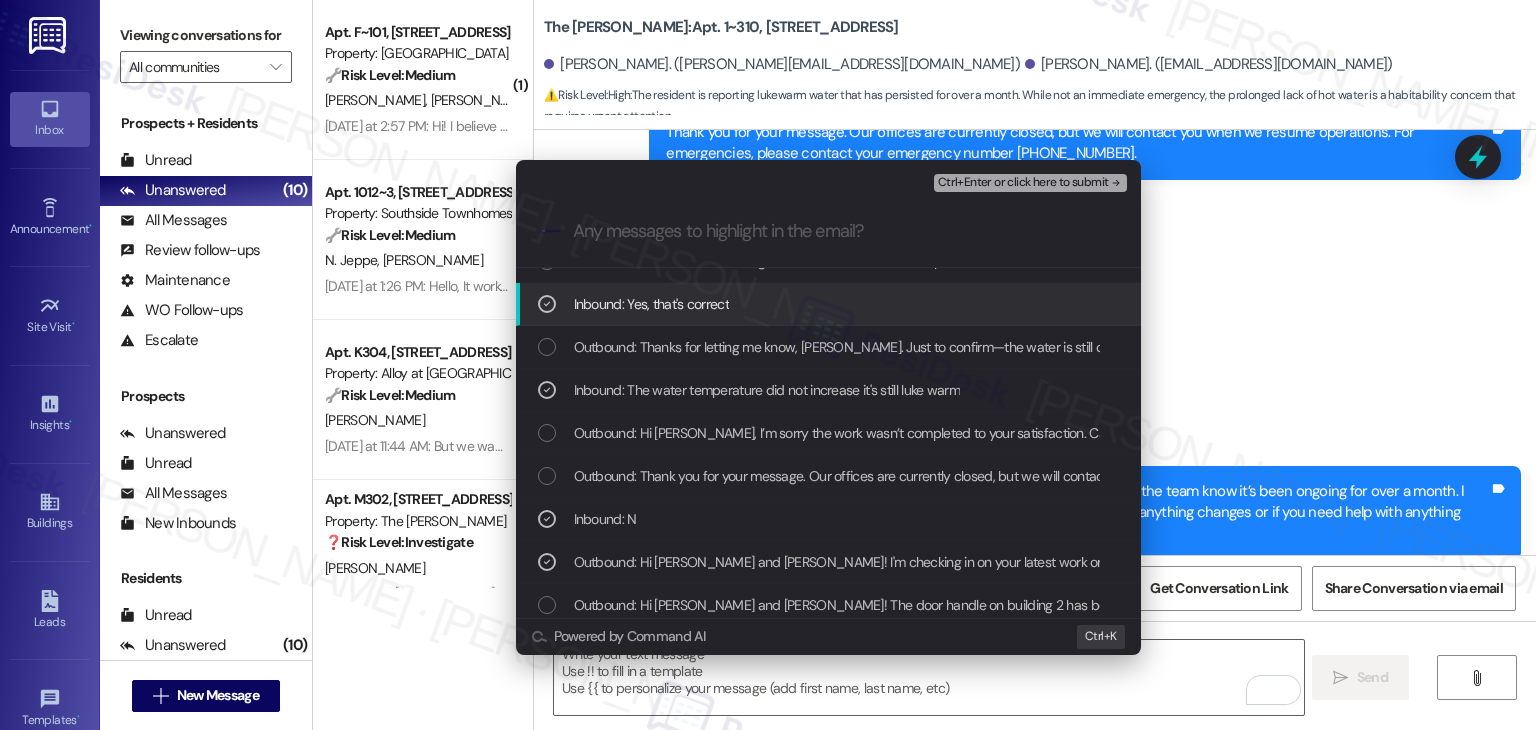 click on "Ctrl+Enter or click here to submit" at bounding box center (1023, 183) 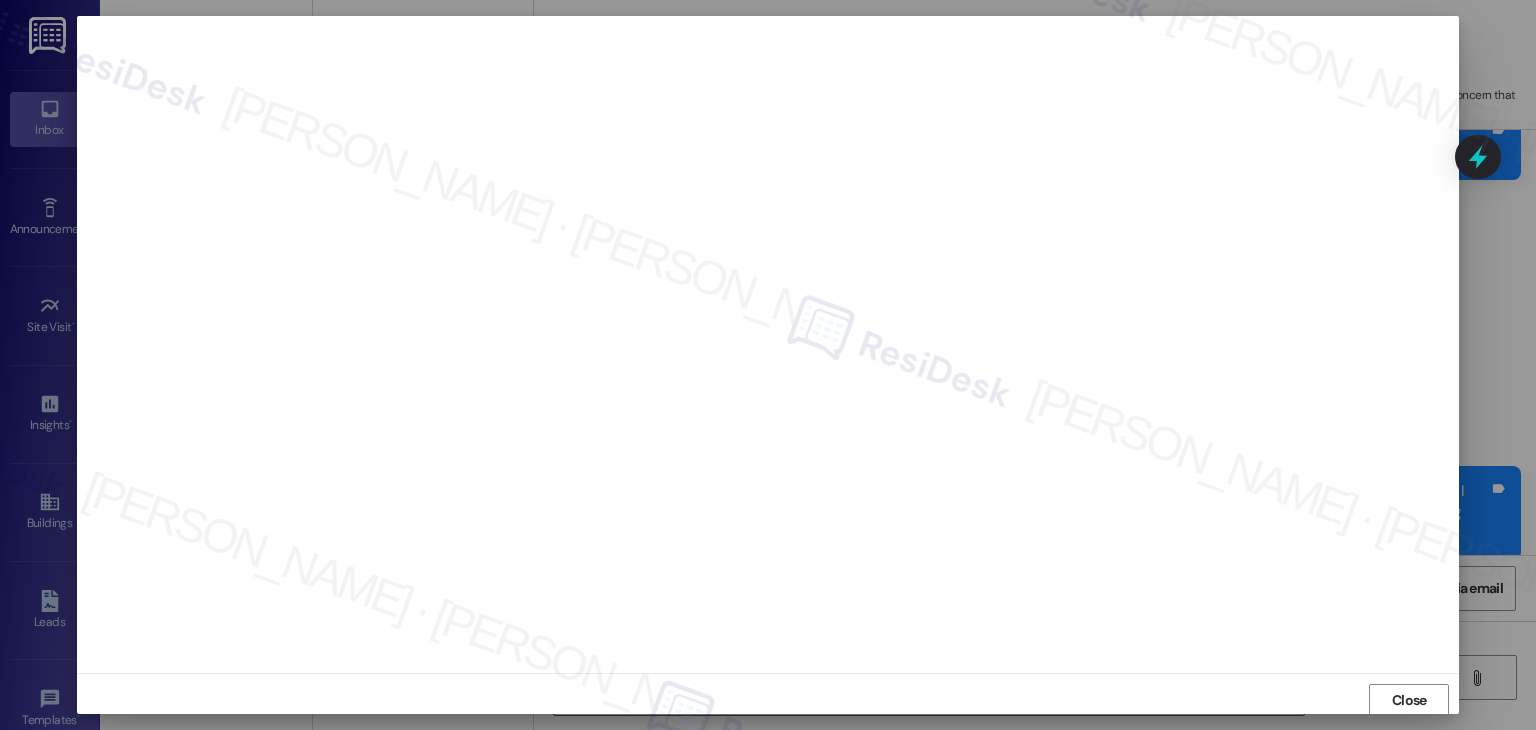 scroll, scrollTop: 1, scrollLeft: 0, axis: vertical 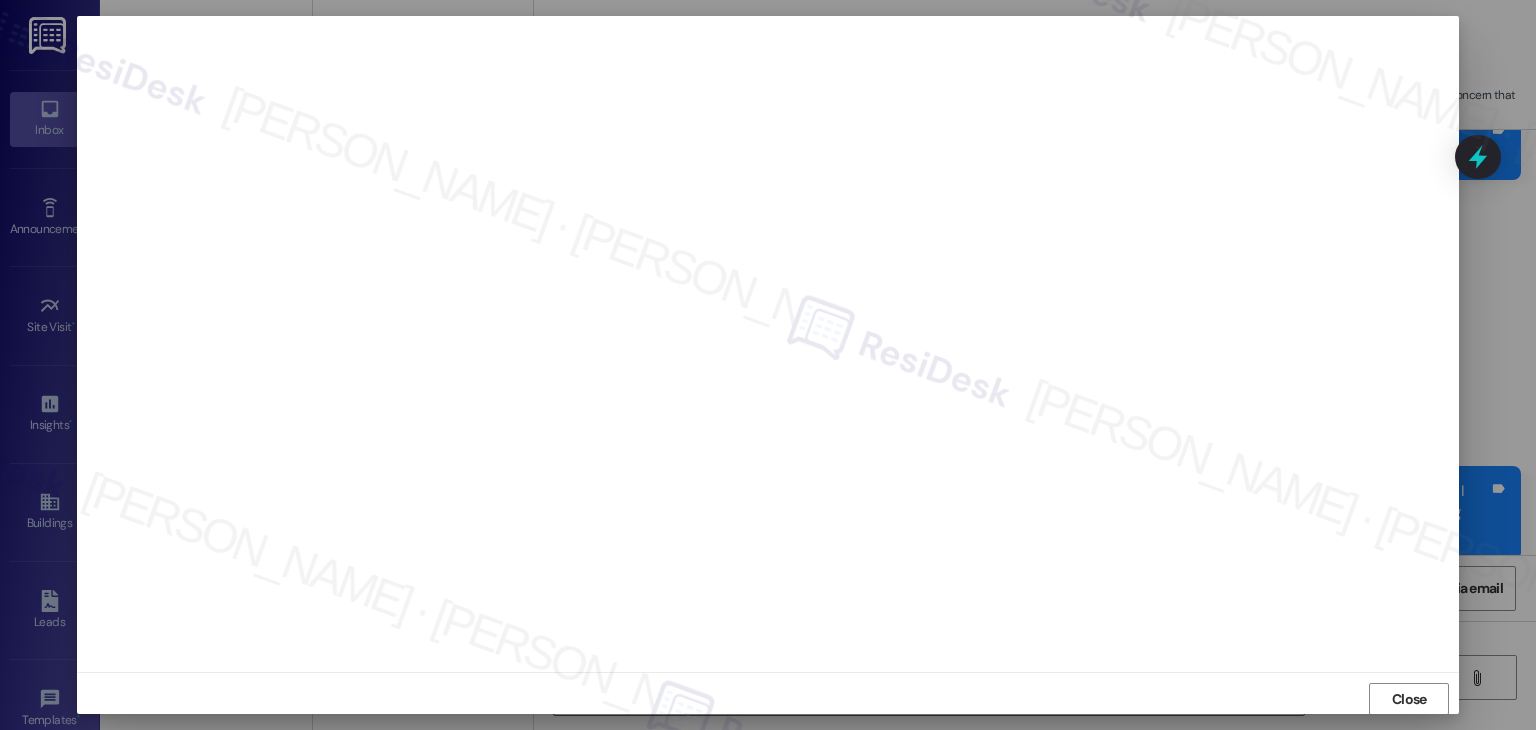 click on "Close" at bounding box center [768, 698] 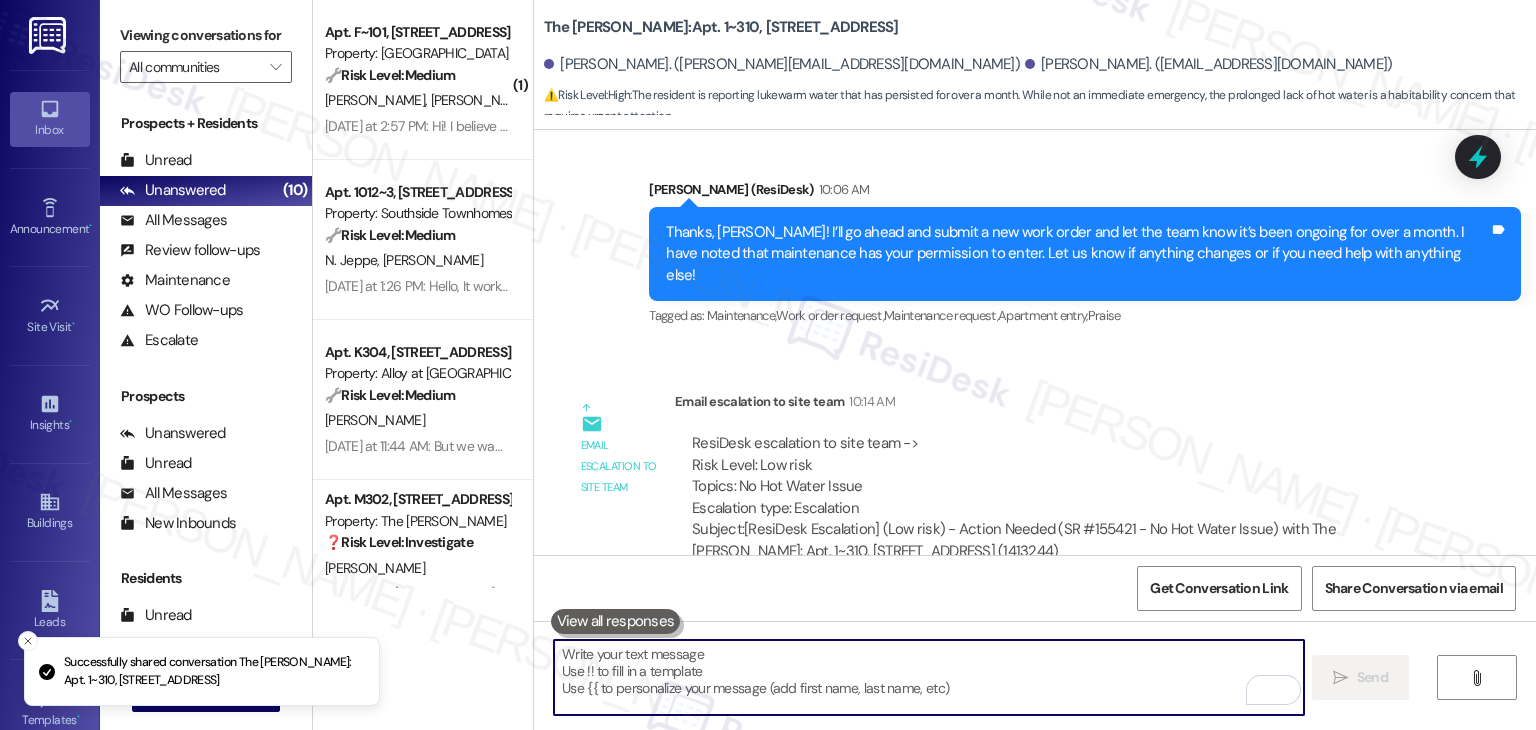 scroll, scrollTop: 2619, scrollLeft: 0, axis: vertical 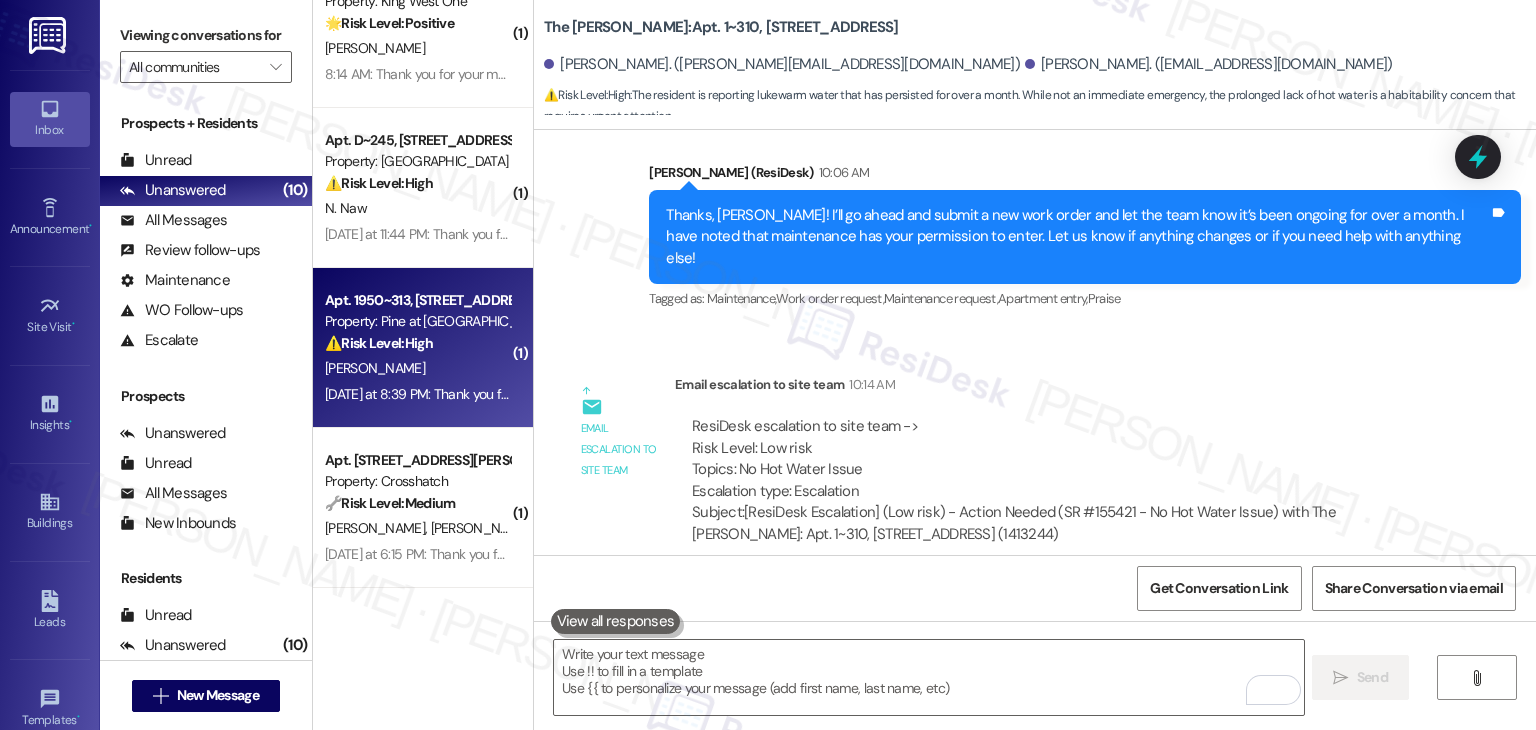 click on "[DATE] at 8:39 PM: Thank you for your message. Our offices are currently closed, but we will contact you when we resume operations. For emergencies, please contact your emergency number [PHONE_NUMBER]. [DATE] at 8:39 PM: Thank you for your message. Our offices are currently closed, but we will contact you when we resume operations. For emergencies, please contact your emergency number [PHONE_NUMBER]." at bounding box center [938, 394] 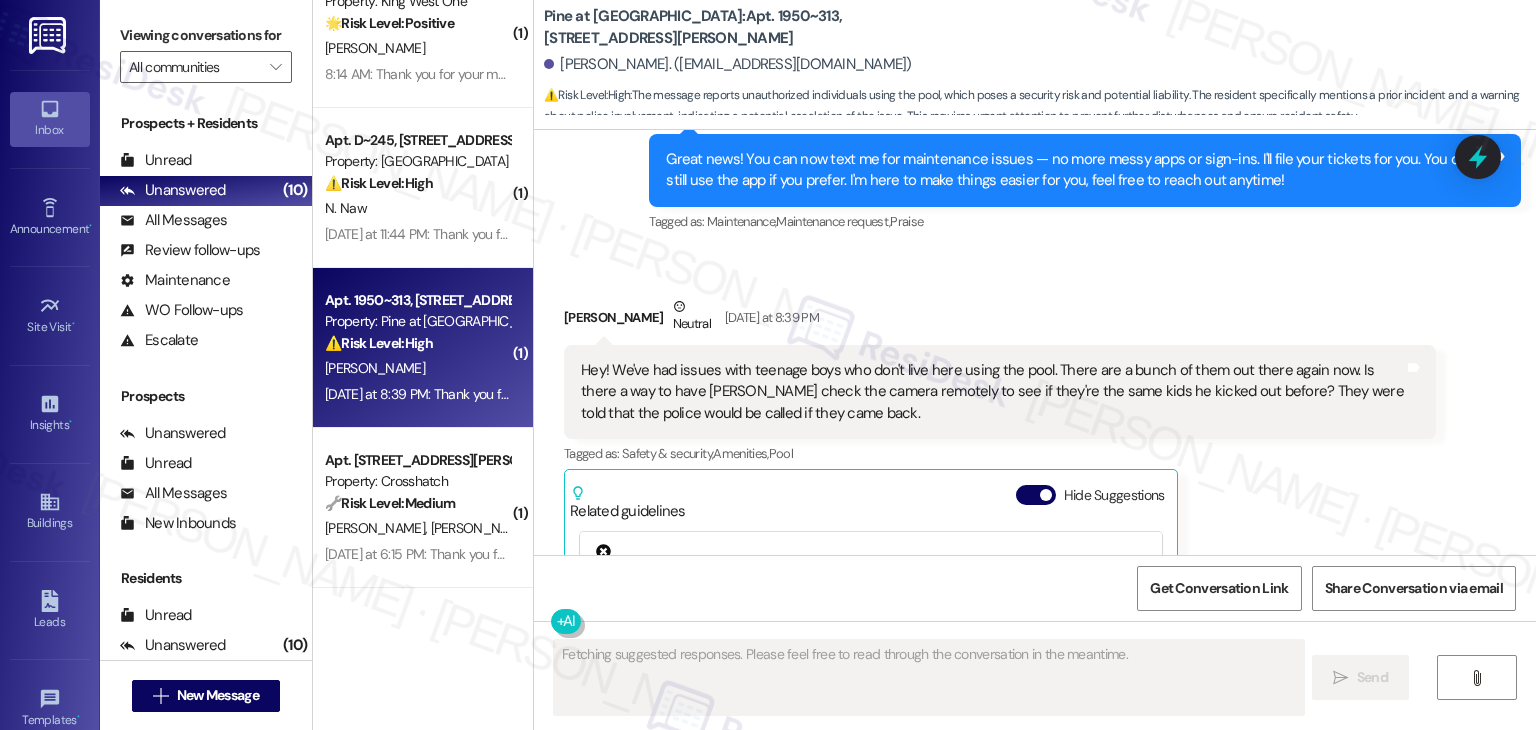 scroll, scrollTop: 1661, scrollLeft: 0, axis: vertical 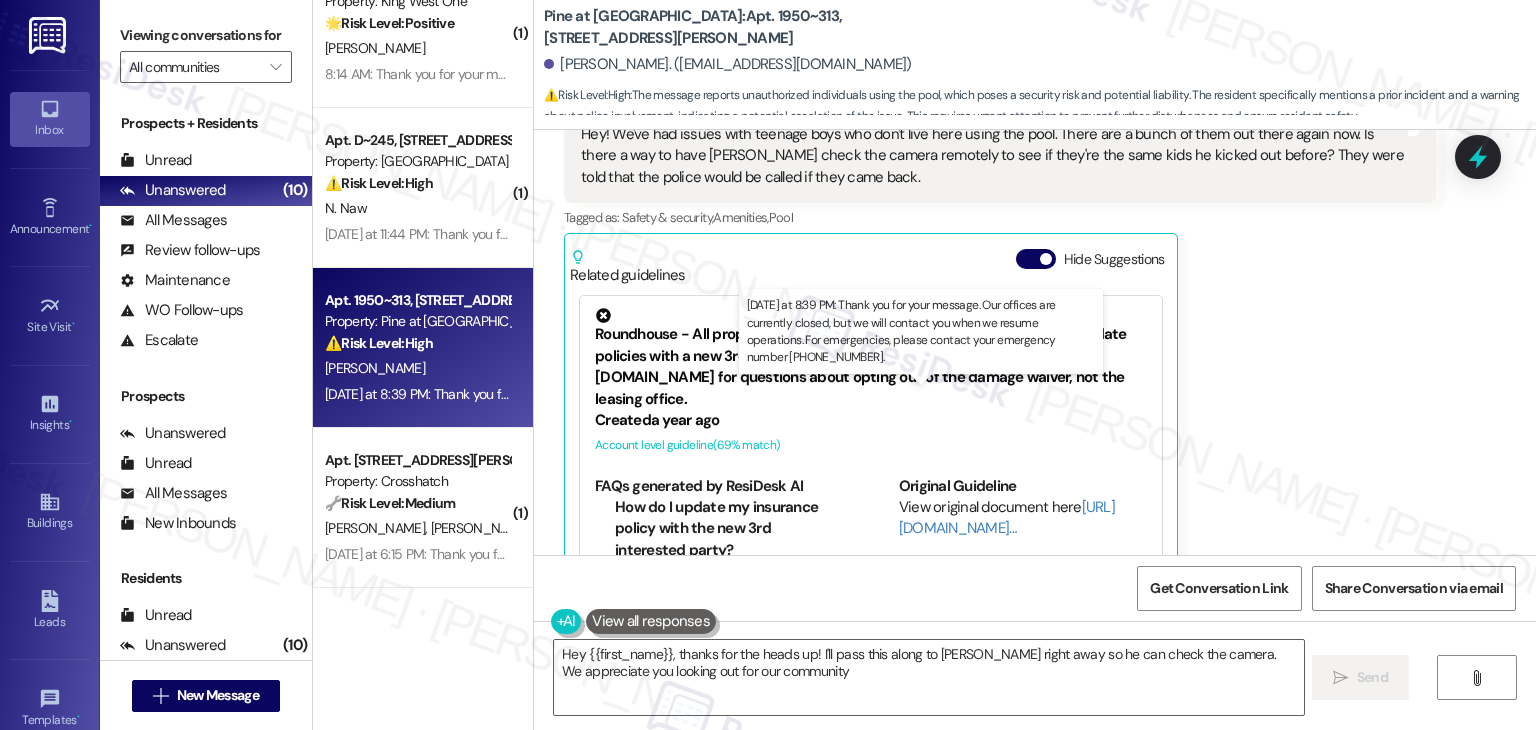 type on "Hey {{first_name}}, thanks for the heads up! I'll pass this along to [PERSON_NAME] right away so he can check the camera. We appreciate you looking out for our community!" 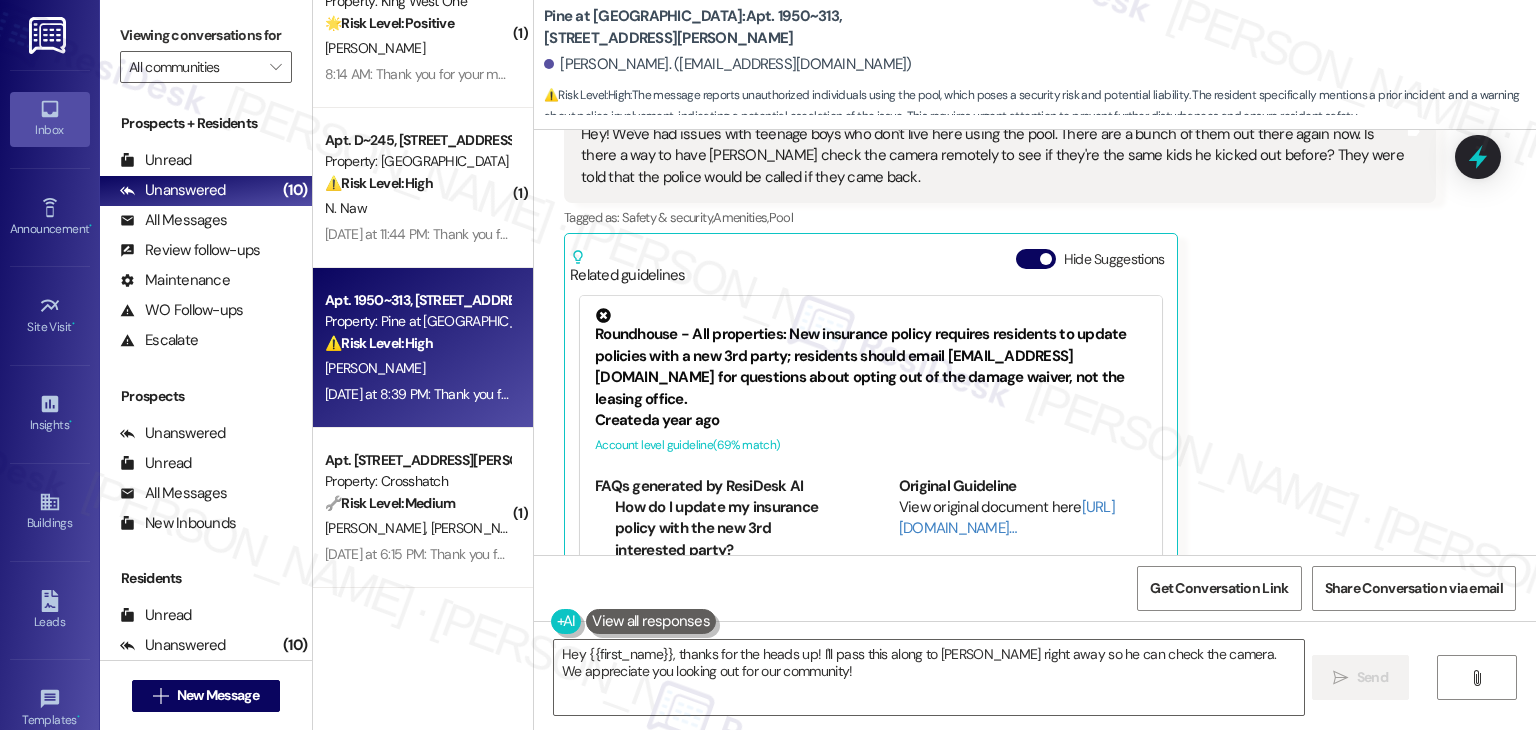 click on "[PERSON_NAME]   Neutral [DATE] at 8:39 PM Hey! We've had issues with teenage boys who don't live here using the pool. There are a bunch of them out there again now. Is there a way to have [PERSON_NAME] check the camera remotely to see if they're the same kids he kicked out before? They were told that the police would be called if they came back. Tags and notes Tagged as:   Safety & security ,  Click to highlight conversations about Safety & security Amenities ,  Click to highlight conversations about Amenities Pool Click to highlight conversations about Pool  Related guidelines Hide Suggestions Roundhouse - All properties: New insurance policy requires residents to update policies with a new 3rd party; residents should email [EMAIL_ADDRESS][DOMAIN_NAME] for questions about opting out of the damage waiver, not the leasing office. Created  a year ago Account level guideline  ( 69 % match) FAQs generated by ResiDesk AI How do I update my insurance policy with the new 3rd interested party? Original Guideline" at bounding box center (1000, 322) 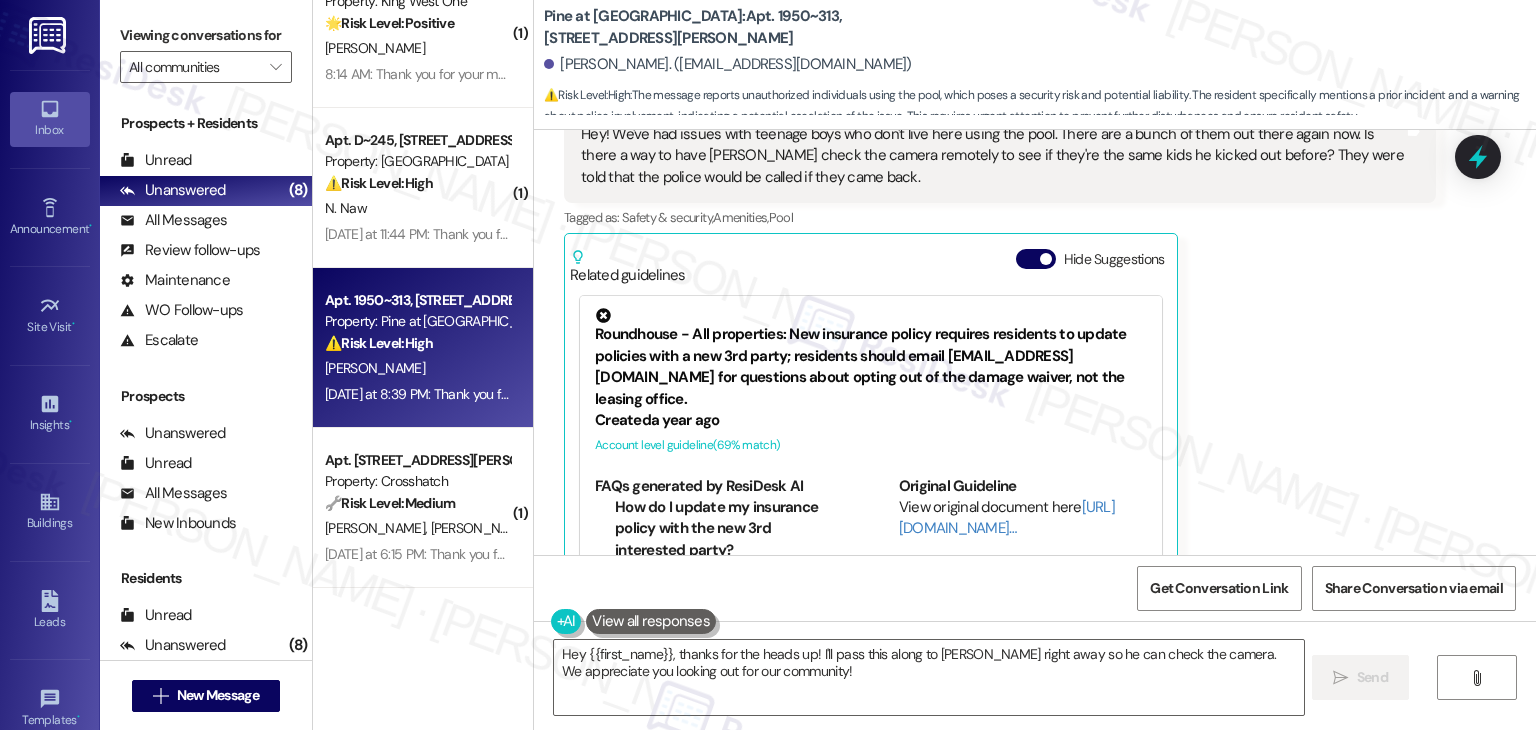 click on "[PERSON_NAME]   Neutral [DATE] at 8:39 PM Hey! We've had issues with teenage boys who don't live here using the pool. There are a bunch of them out there again now. Is there a way to have [PERSON_NAME] check the camera remotely to see if they're the same kids he kicked out before? They were told that the police would be called if they came back. Tags and notes Tagged as:   Safety & security ,  Click to highlight conversations about Safety & security Amenities ,  Click to highlight conversations about Amenities Pool Click to highlight conversations about Pool  Related guidelines Hide Suggestions Roundhouse - All properties: New insurance policy requires residents to update policies with a new 3rd party; residents should email [EMAIL_ADDRESS][DOMAIN_NAME] for questions about opting out of the damage waiver, not the leasing office. Created  a year ago Account level guideline  ( 69 % match) FAQs generated by ResiDesk AI How do I update my insurance policy with the new 3rd interested party? Original Guideline" at bounding box center [1000, 322] 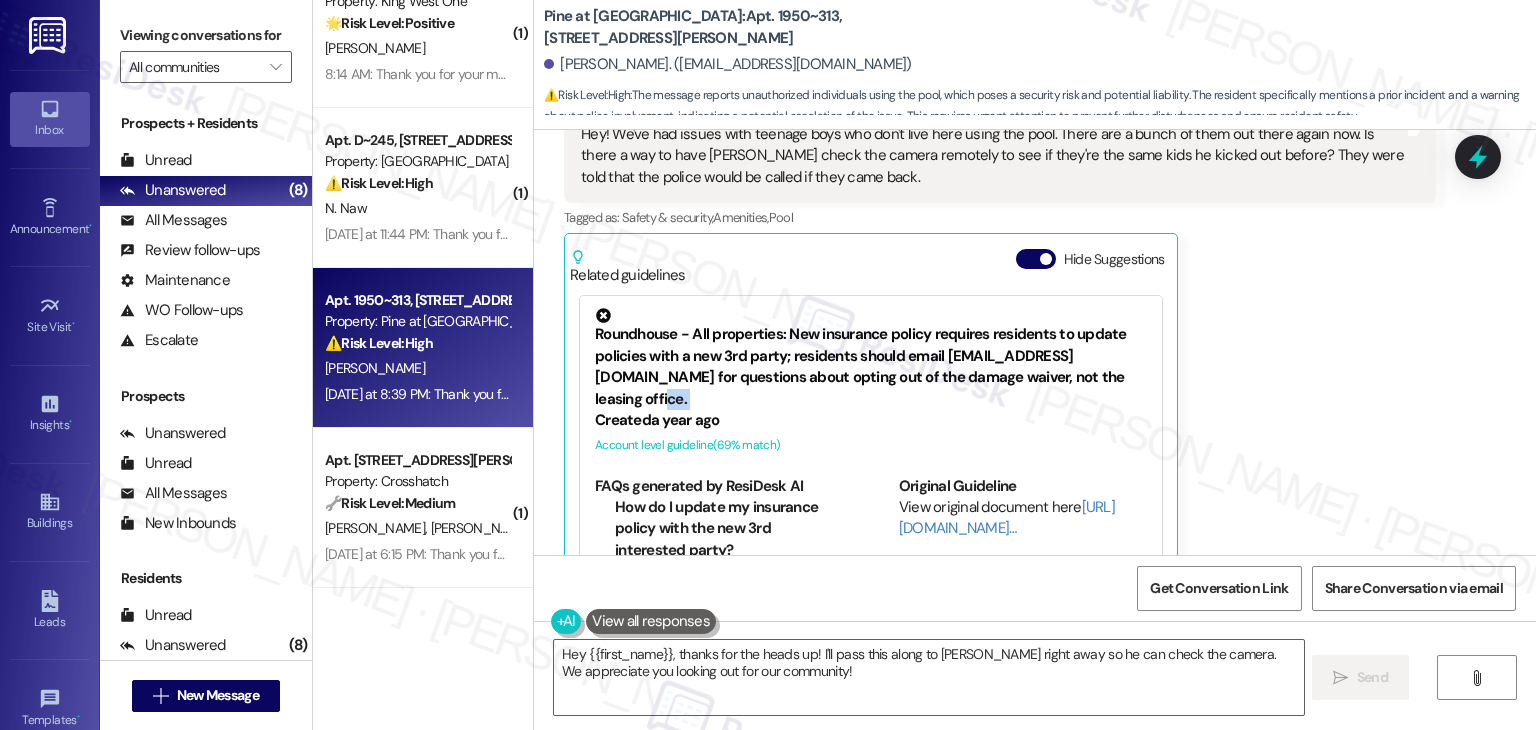 click on "[PERSON_NAME]   Neutral [DATE] at 8:39 PM Hey! We've had issues with teenage boys who don't live here using the pool. There are a bunch of them out there again now. Is there a way to have [PERSON_NAME] check the camera remotely to see if they're the same kids he kicked out before? They were told that the police would be called if they came back. Tags and notes Tagged as:   Safety & security ,  Click to highlight conversations about Safety & security Amenities ,  Click to highlight conversations about Amenities Pool Click to highlight conversations about Pool  Related guidelines Hide Suggestions Roundhouse - All properties: New insurance policy requires residents to update policies with a new 3rd party; residents should email [EMAIL_ADDRESS][DOMAIN_NAME] for questions about opting out of the damage waiver, not the leasing office. Created  a year ago Account level guideline  ( 69 % match) FAQs generated by ResiDesk AI How do I update my insurance policy with the new 3rd interested party? Original Guideline" at bounding box center [1000, 322] 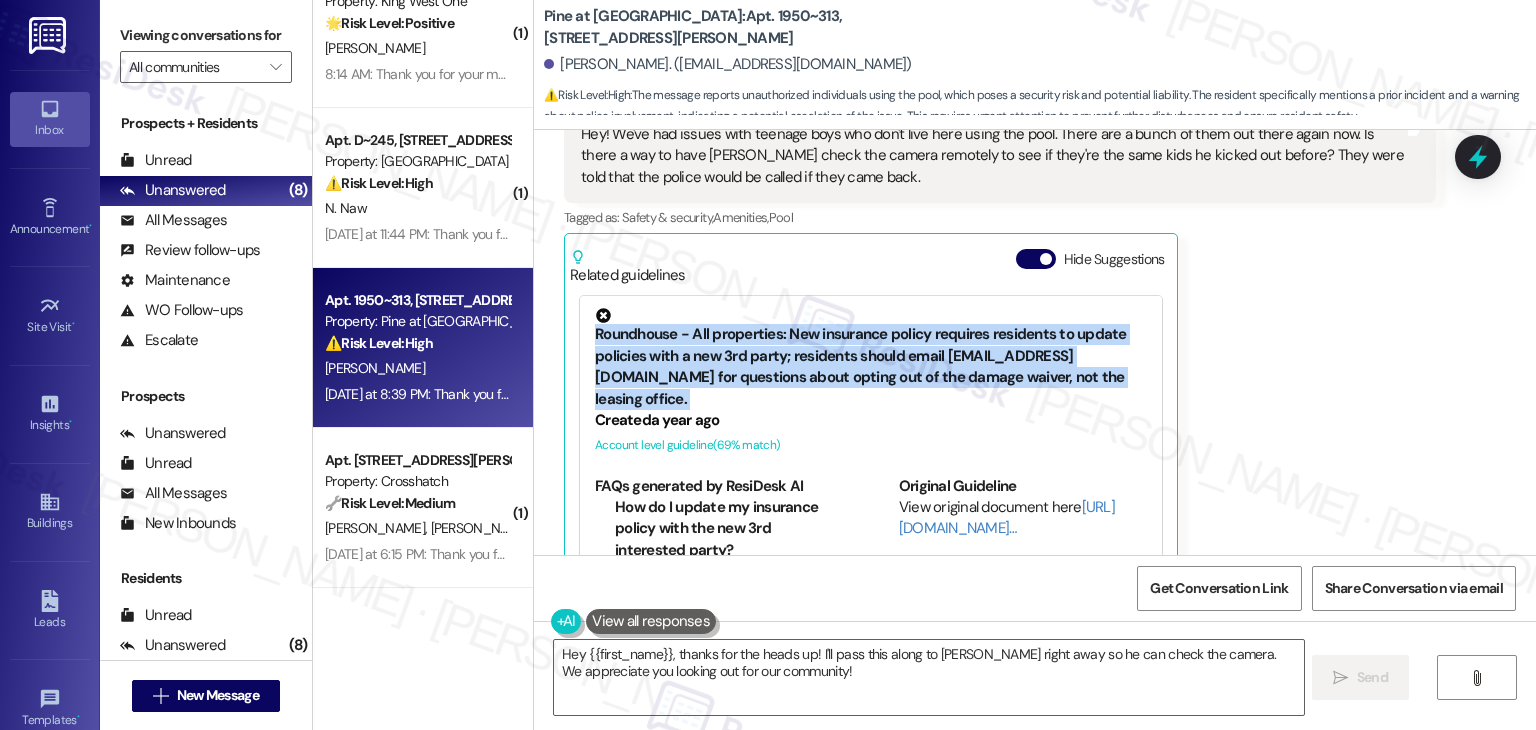 click on "[PERSON_NAME]   Neutral [DATE] at 8:39 PM Hey! We've had issues with teenage boys who don't live here using the pool. There are a bunch of them out there again now. Is there a way to have [PERSON_NAME] check the camera remotely to see if they're the same kids he kicked out before? They were told that the police would be called if they came back. Tags and notes Tagged as:   Safety & security ,  Click to highlight conversations about Safety & security Amenities ,  Click to highlight conversations about Amenities Pool Click to highlight conversations about Pool  Related guidelines Hide Suggestions Roundhouse - All properties: New insurance policy requires residents to update policies with a new 3rd party; residents should email [EMAIL_ADDRESS][DOMAIN_NAME] for questions about opting out of the damage waiver, not the leasing office. Created  a year ago Account level guideline  ( 69 % match) FAQs generated by ResiDesk AI How do I update my insurance policy with the new 3rd interested party? Original Guideline" at bounding box center (1000, 322) 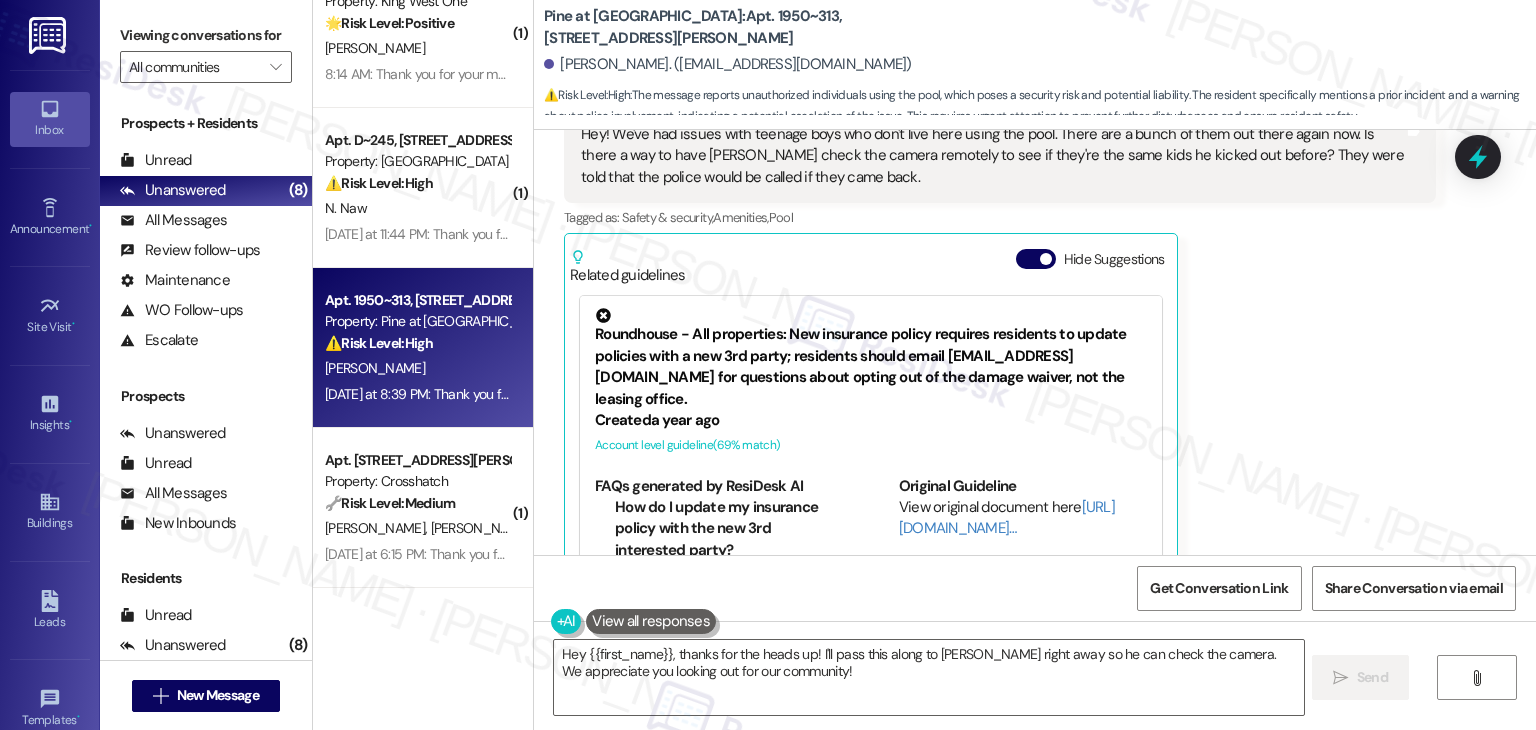 click on "[PERSON_NAME]   Neutral [DATE] at 8:39 PM Hey! We've had issues with teenage boys who don't live here using the pool. There are a bunch of them out there again now. Is there a way to have [PERSON_NAME] check the camera remotely to see if they're the same kids he kicked out before? They were told that the police would be called if they came back. Tags and notes Tagged as:   Safety & security ,  Click to highlight conversations about Safety & security Amenities ,  Click to highlight conversations about Amenities Pool Click to highlight conversations about Pool  Related guidelines Hide Suggestions Roundhouse - All properties: New insurance policy requires residents to update policies with a new 3rd party; residents should email [EMAIL_ADDRESS][DOMAIN_NAME] for questions about opting out of the damage waiver, not the leasing office. Created  a year ago Account level guideline  ( 69 % match) FAQs generated by ResiDesk AI How do I update my insurance policy with the new 3rd interested party? Original Guideline" at bounding box center [1000, 322] 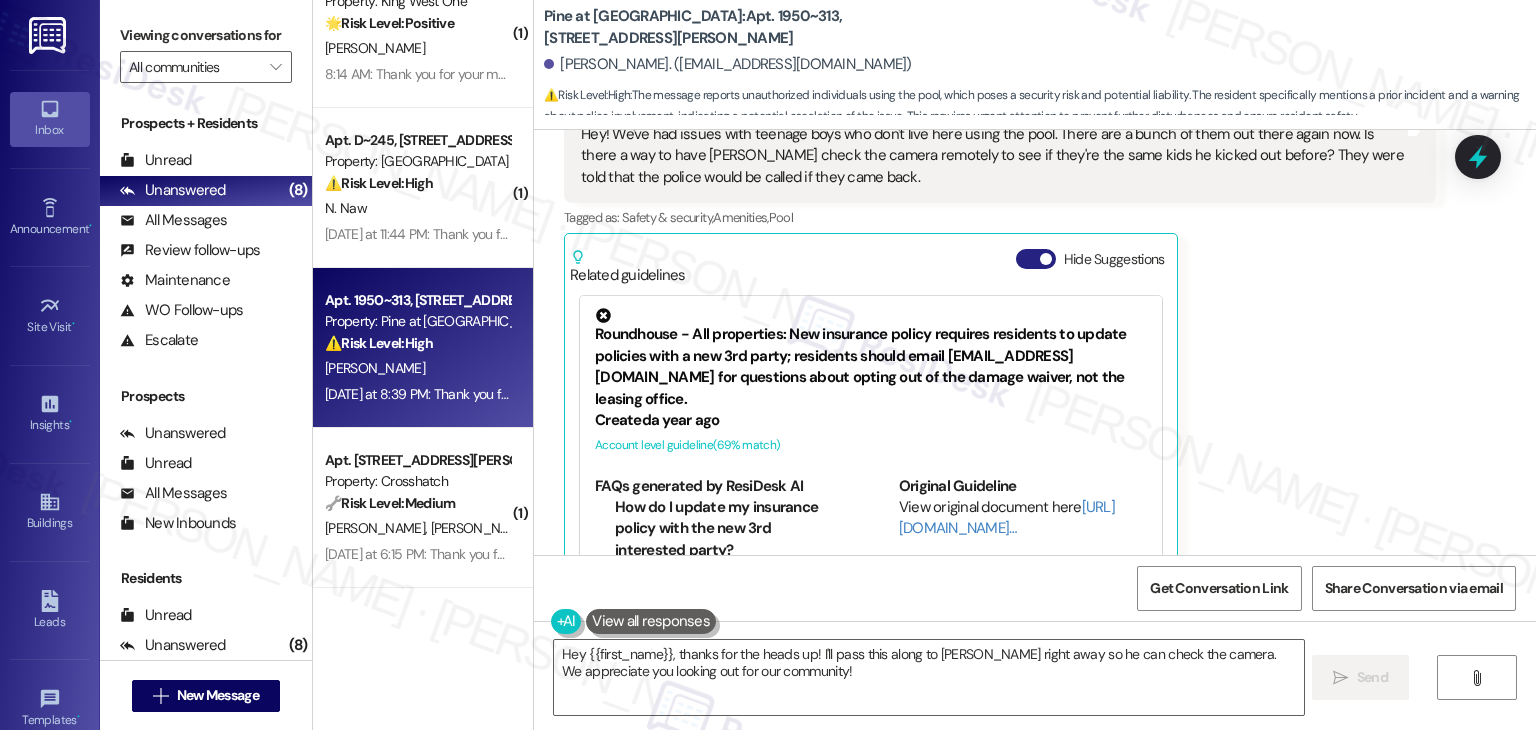 click on "Hide Suggestions" at bounding box center (1036, 259) 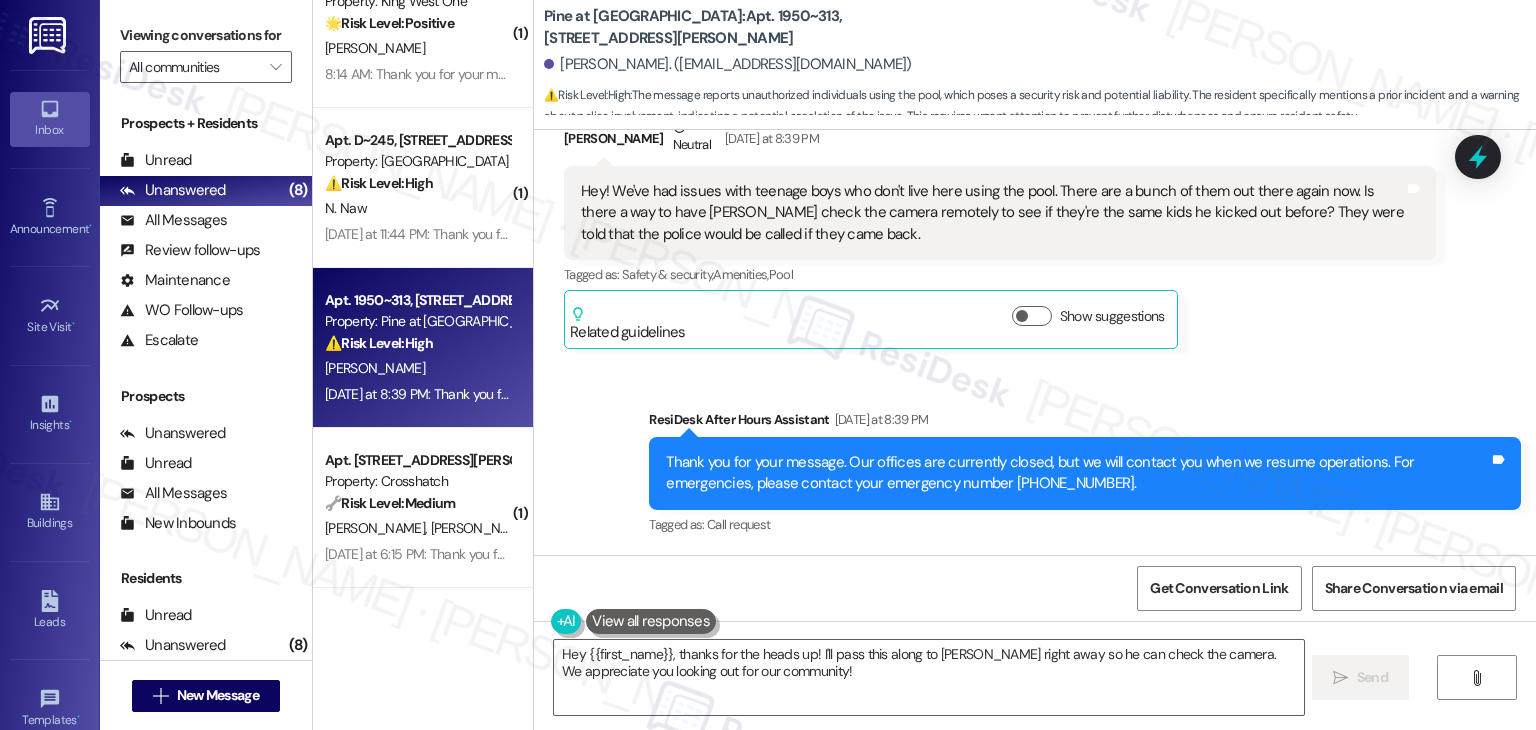 scroll, scrollTop: 1560, scrollLeft: 0, axis: vertical 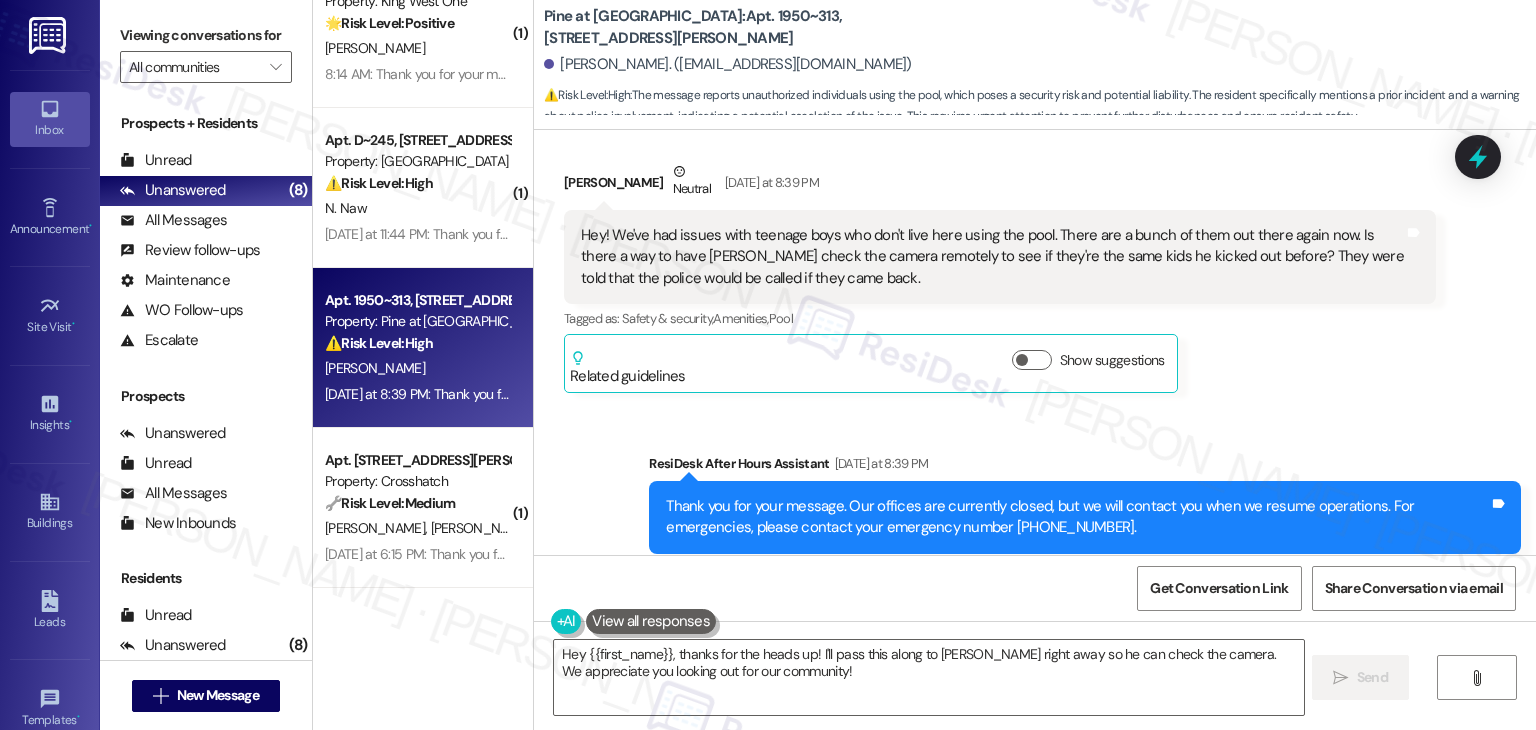click on "Received via SMS [PERSON_NAME]   Neutral [DATE] at 8:39 PM Hey! We've had issues with teenage boys who don't live here using the pool. There are a bunch of them out there again now. Is there a way to have [PERSON_NAME] check the camera remotely to see if they're the same kids he kicked out before? They were told that the police would be called if they came back. Tags and notes Tagged as:   Safety & security ,  Click to highlight conversations about Safety & security Amenities ,  Click to highlight conversations about Amenities Pool Click to highlight conversations about Pool  Related guidelines Show suggestions" at bounding box center [1000, 277] 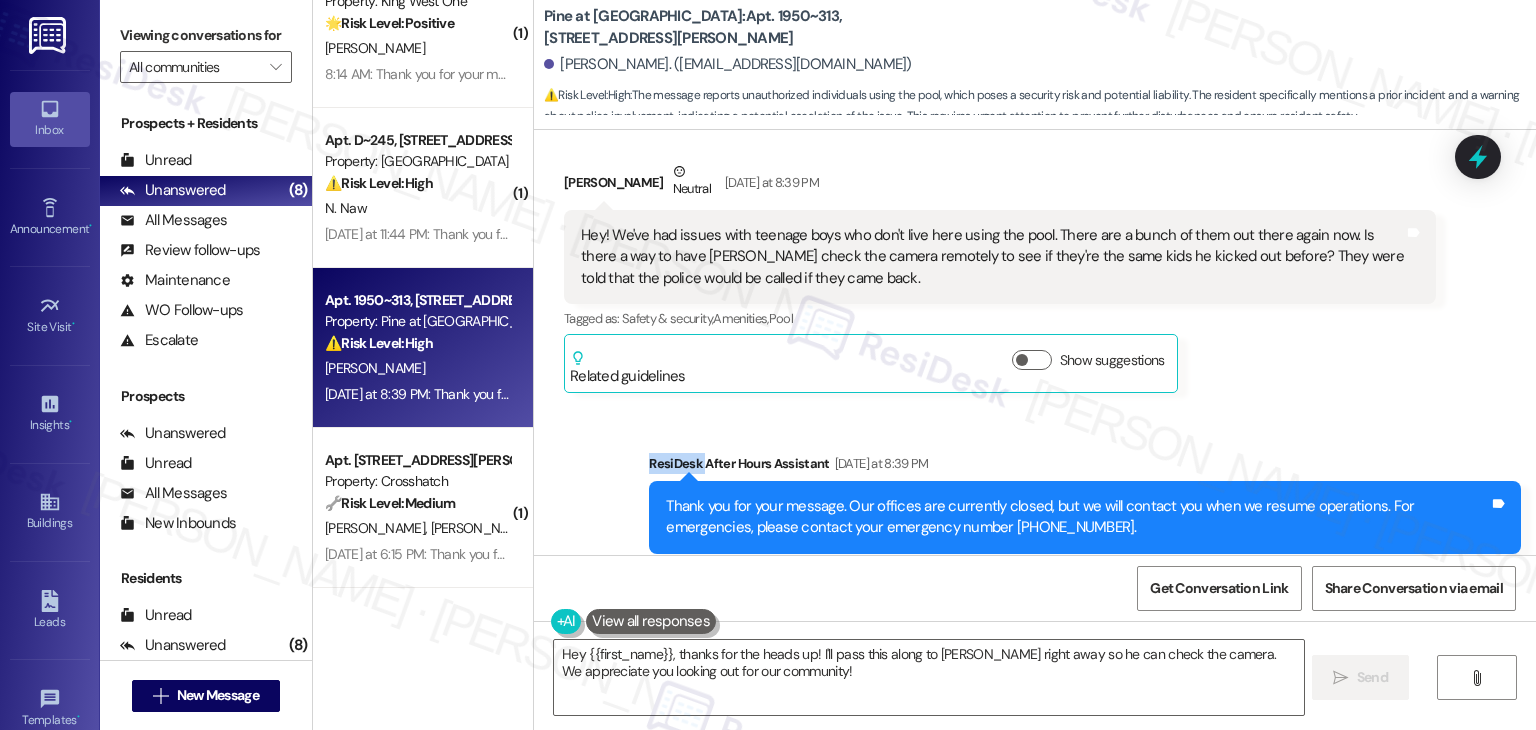 click on "Received via SMS [PERSON_NAME]   Neutral [DATE] at 8:39 PM Hey! We've had issues with teenage boys who don't live here using the pool. There are a bunch of them out there again now. Is there a way to have [PERSON_NAME] check the camera remotely to see if they're the same kids he kicked out before? They were told that the police would be called if they came back. Tags and notes Tagged as:   Safety & security ,  Click to highlight conversations about Safety & security Amenities ,  Click to highlight conversations about Amenities Pool Click to highlight conversations about Pool  Related guidelines Show suggestions" at bounding box center (1000, 277) 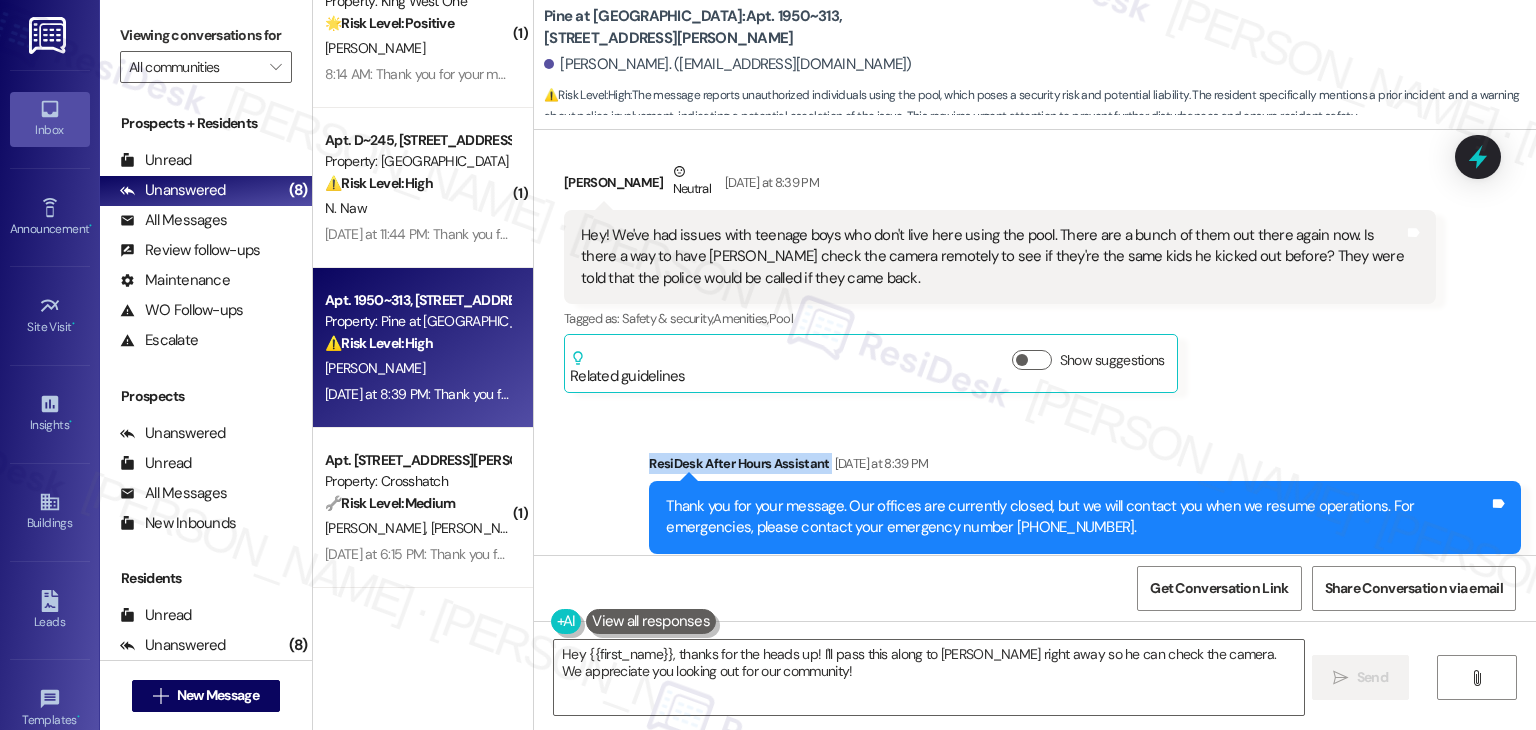 click on "Received via SMS [PERSON_NAME]   Neutral [DATE] at 8:39 PM Hey! We've had issues with teenage boys who don't live here using the pool. There are a bunch of them out there again now. Is there a way to have [PERSON_NAME] check the camera remotely to see if they're the same kids he kicked out before? They were told that the police would be called if they came back. Tags and notes Tagged as:   Safety & security ,  Click to highlight conversations about Safety & security Amenities ,  Click to highlight conversations about Amenities Pool Click to highlight conversations about Pool  Related guidelines Show suggestions" at bounding box center (1000, 277) 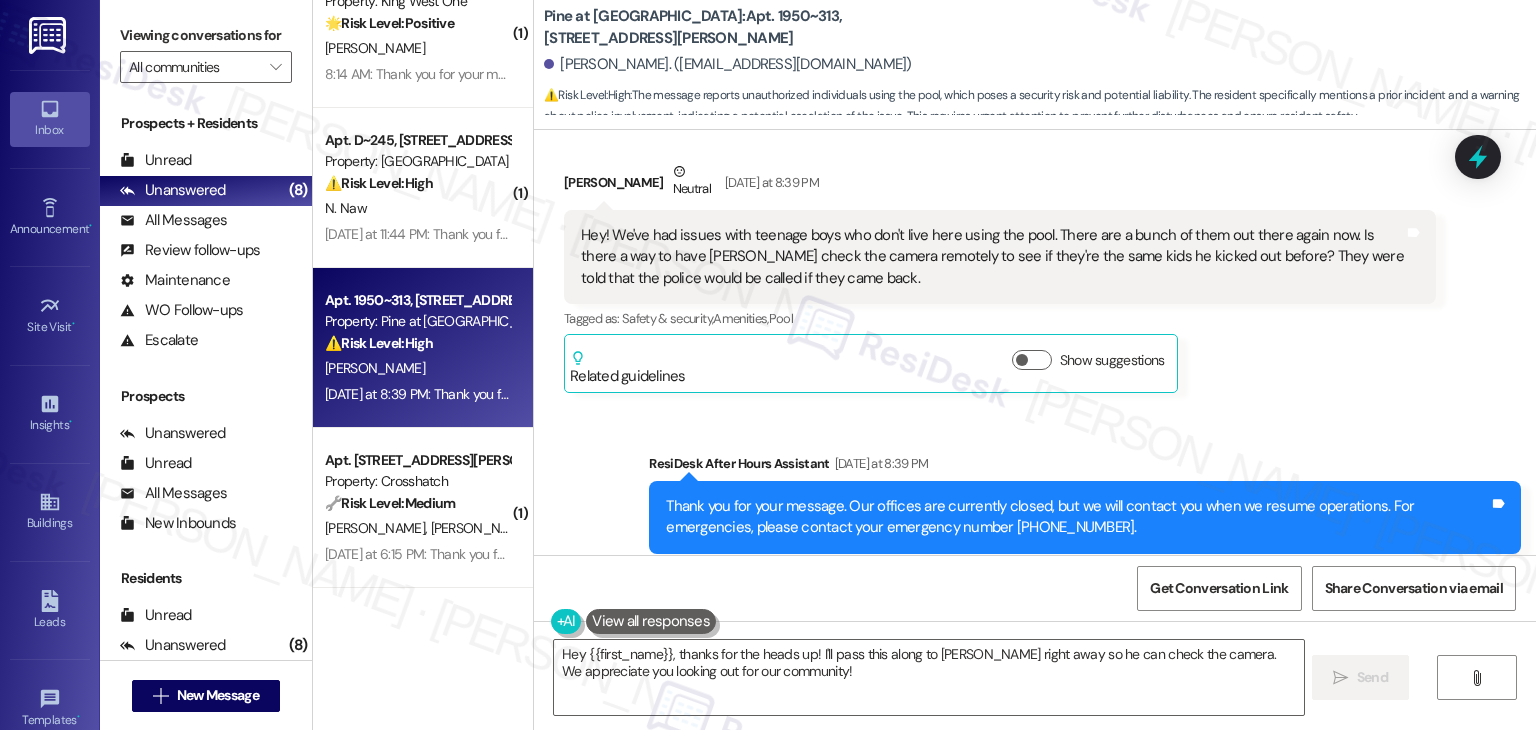 click on "Received via SMS [PERSON_NAME]   Neutral [DATE] at 8:39 PM Hey! We've had issues with teenage boys who don't live here using the pool. There are a bunch of them out there again now. Is there a way to have [PERSON_NAME] check the camera remotely to see if they're the same kids he kicked out before? They were told that the police would be called if they came back. Tags and notes Tagged as:   Safety & security ,  Click to highlight conversations about Safety & security Amenities ,  Click to highlight conversations about Amenities Pool Click to highlight conversations about Pool  Related guidelines Show suggestions" at bounding box center [1000, 277] 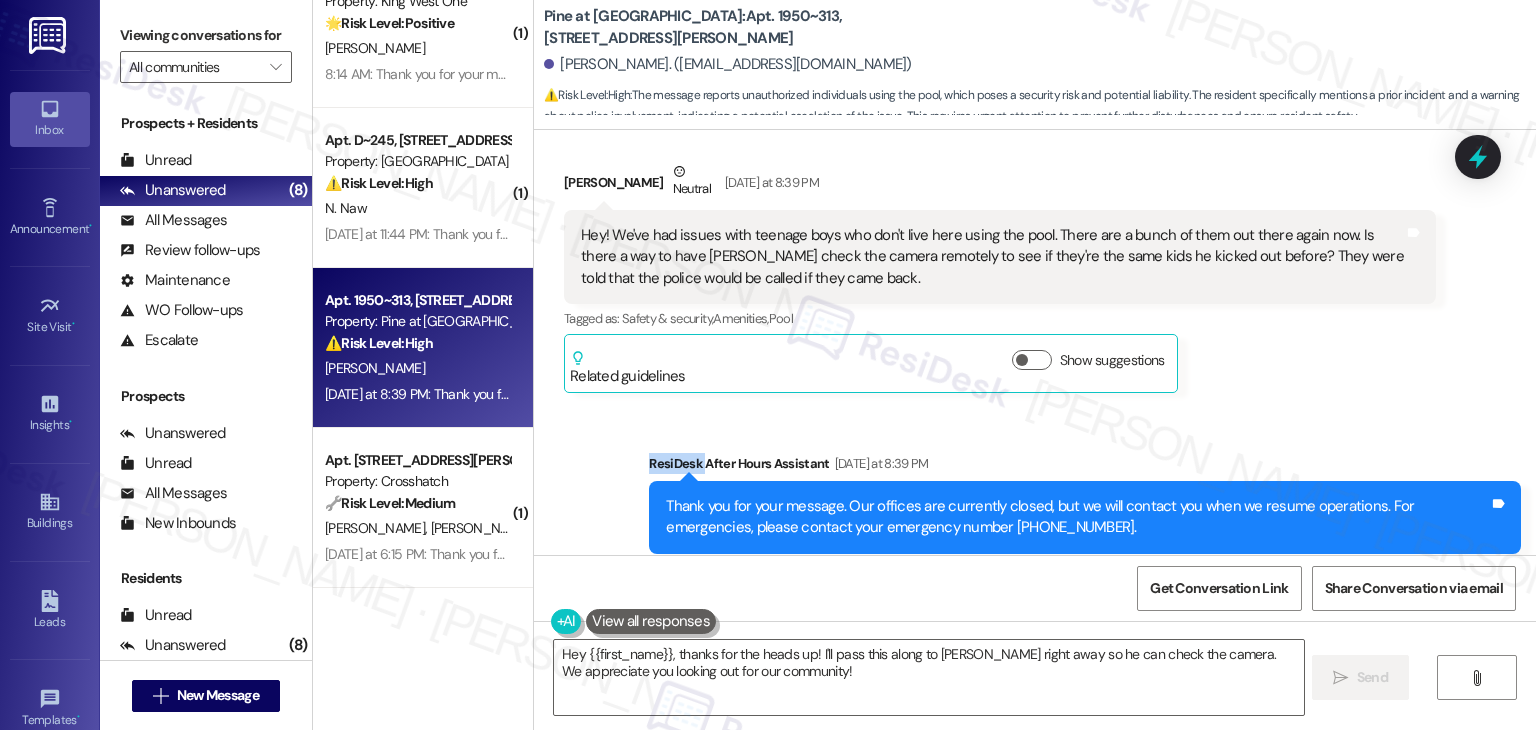 click on "Received via SMS [PERSON_NAME]   Neutral [DATE] at 8:39 PM Hey! We've had issues with teenage boys who don't live here using the pool. There are a bunch of them out there again now. Is there a way to have [PERSON_NAME] check the camera remotely to see if they're the same kids he kicked out before? They were told that the police would be called if they came back. Tags and notes Tagged as:   Safety & security ,  Click to highlight conversations about Safety & security Amenities ,  Click to highlight conversations about Amenities Pool Click to highlight conversations about Pool  Related guidelines Show suggestions" at bounding box center [1000, 277] 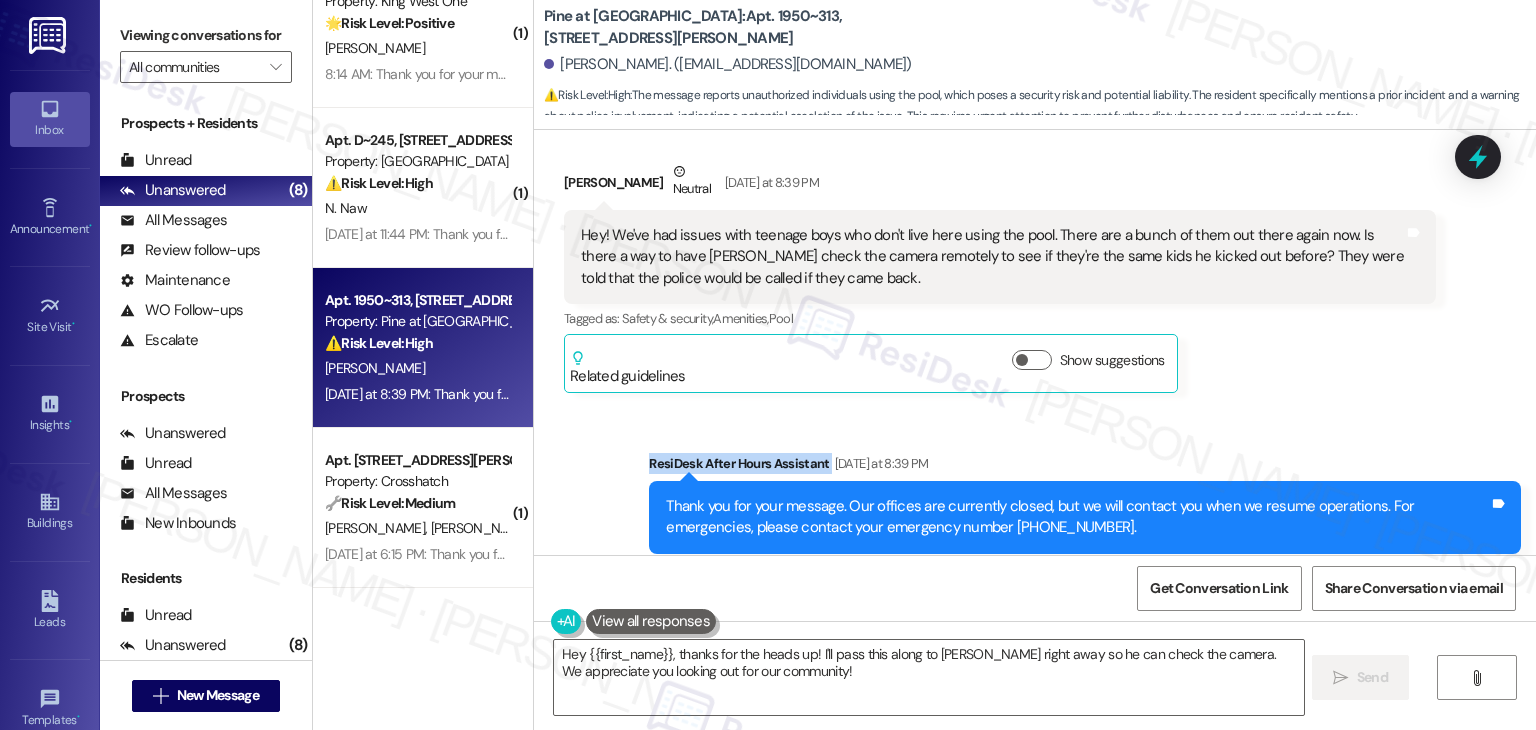 click on "Received via SMS [PERSON_NAME]   Neutral [DATE] at 8:39 PM Hey! We've had issues with teenage boys who don't live here using the pool. There are a bunch of them out there again now. Is there a way to have [PERSON_NAME] check the camera remotely to see if they're the same kids he kicked out before? They were told that the police would be called if they came back. Tags and notes Tagged as:   Safety & security ,  Click to highlight conversations about Safety & security Amenities ,  Click to highlight conversations about Amenities Pool Click to highlight conversations about Pool  Related guidelines Show suggestions" at bounding box center (1000, 277) 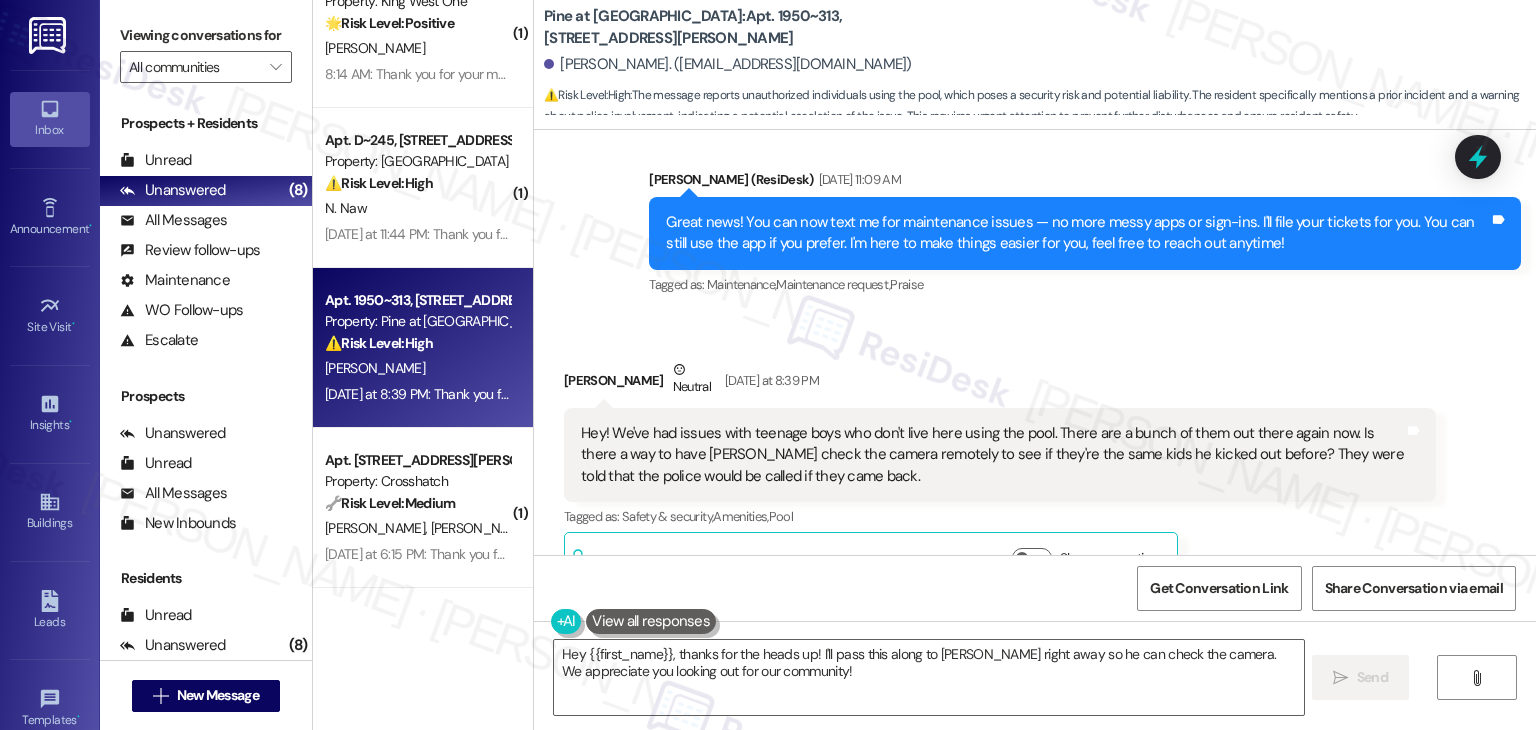 scroll, scrollTop: 1360, scrollLeft: 0, axis: vertical 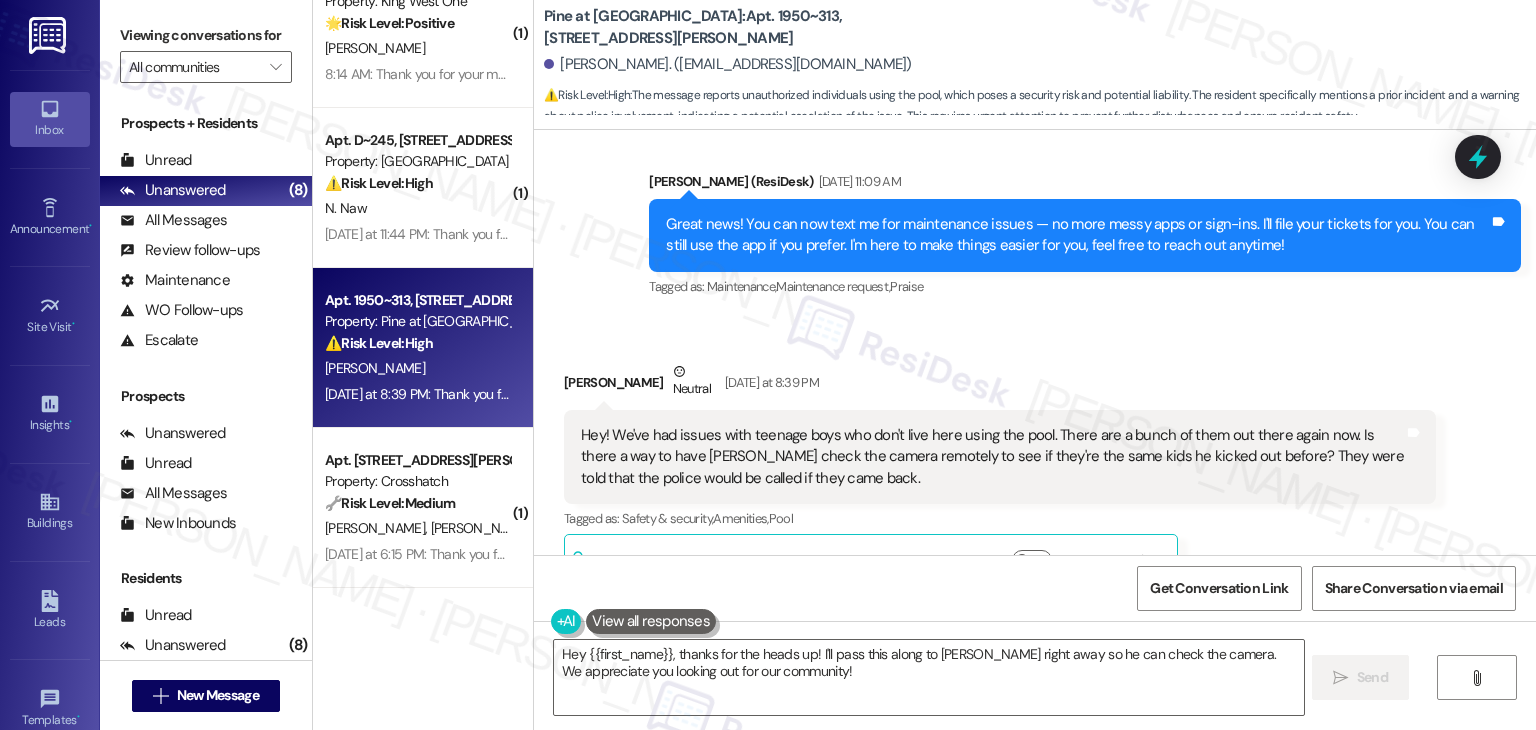 click on "[PERSON_NAME]   Neutral [DATE] at 8:39 PM" at bounding box center (1000, 385) 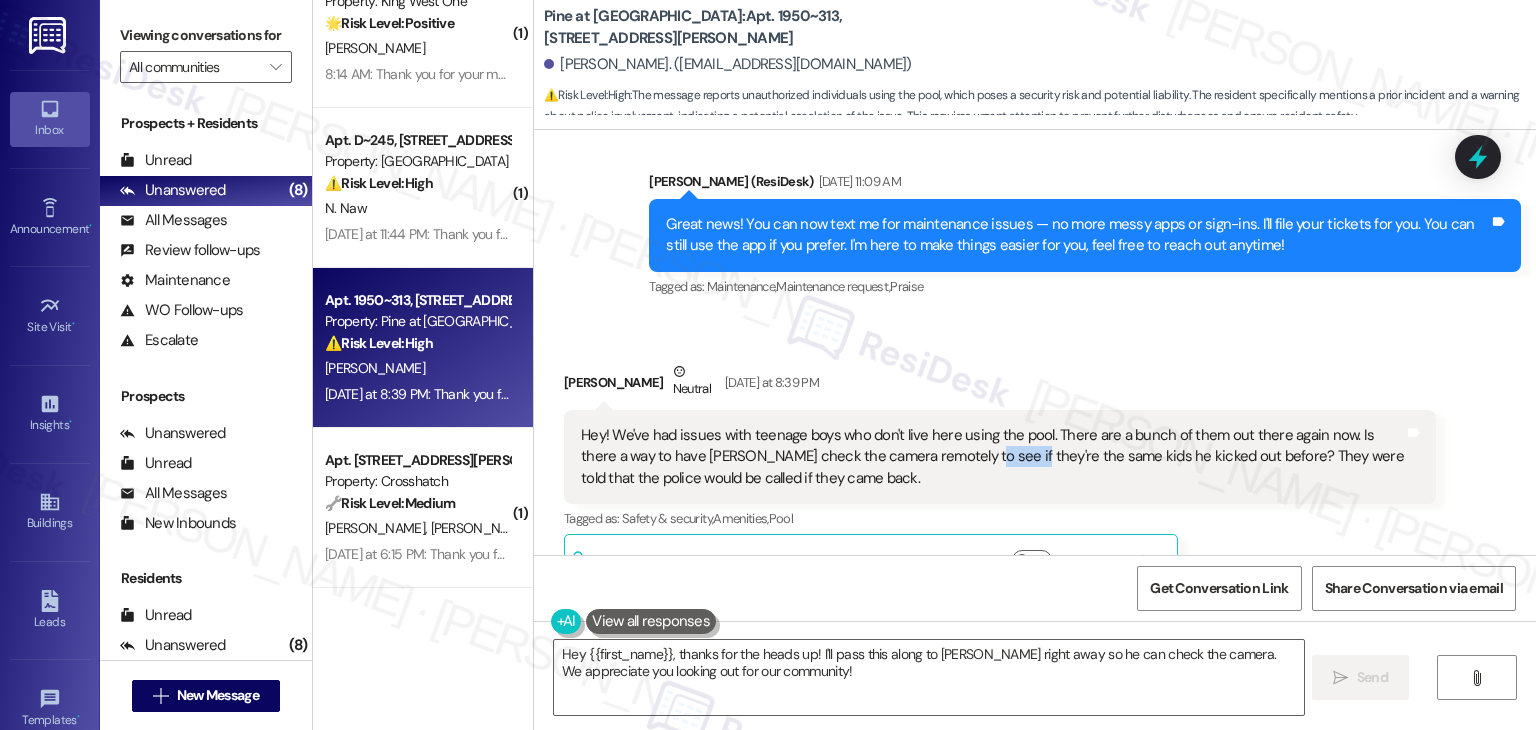 click on "Hey! We've had issues with teenage boys who don't live here using the pool. There are a bunch of them out there again now. Is there a way to have [PERSON_NAME] check the camera remotely to see if they're the same kids he kicked out before? They were told that the police would be called if they came back." at bounding box center [992, 457] 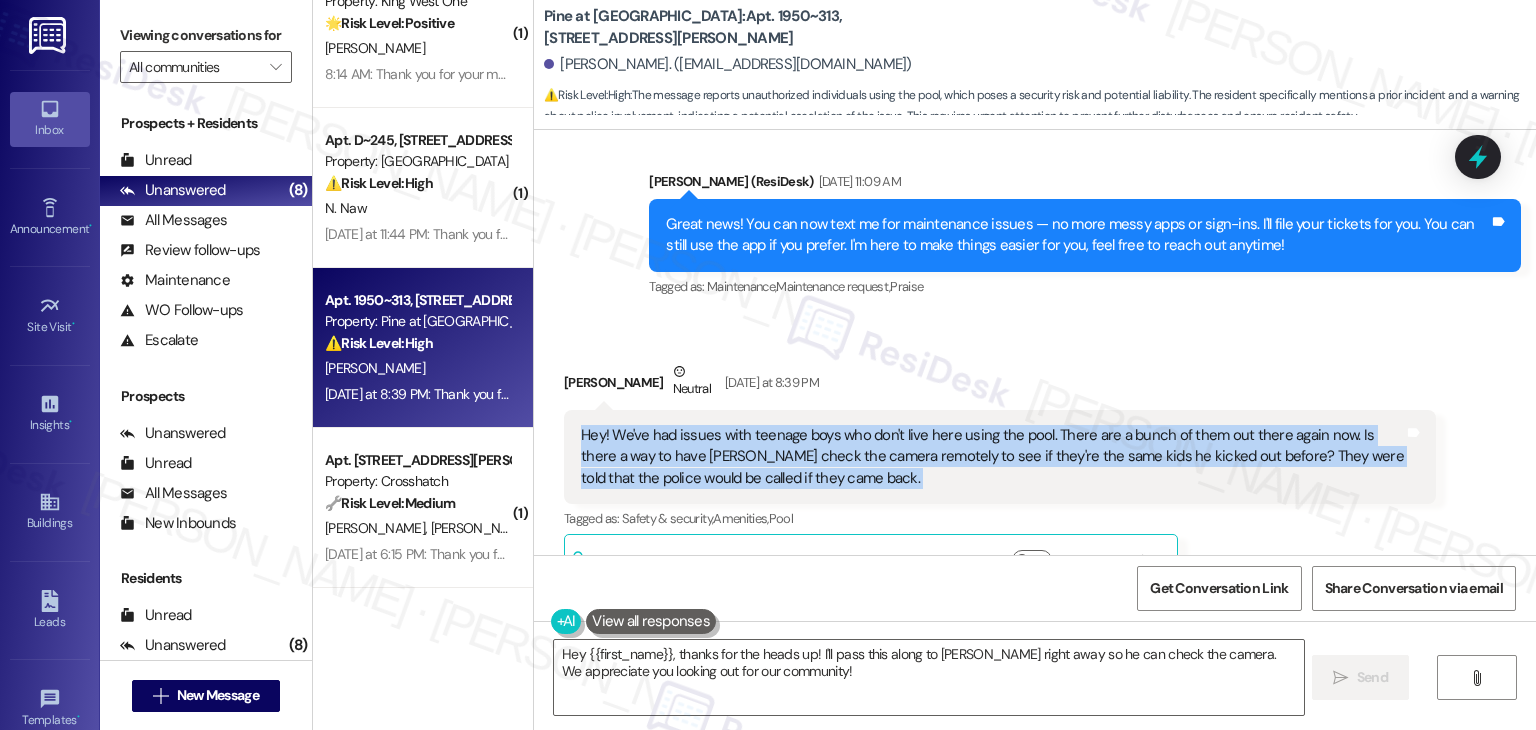 click on "Hey! We've had issues with teenage boys who don't live here using the pool. There are a bunch of them out there again now. Is there a way to have [PERSON_NAME] check the camera remotely to see if they're the same kids he kicked out before? They were told that the police would be called if they came back." at bounding box center [992, 457] 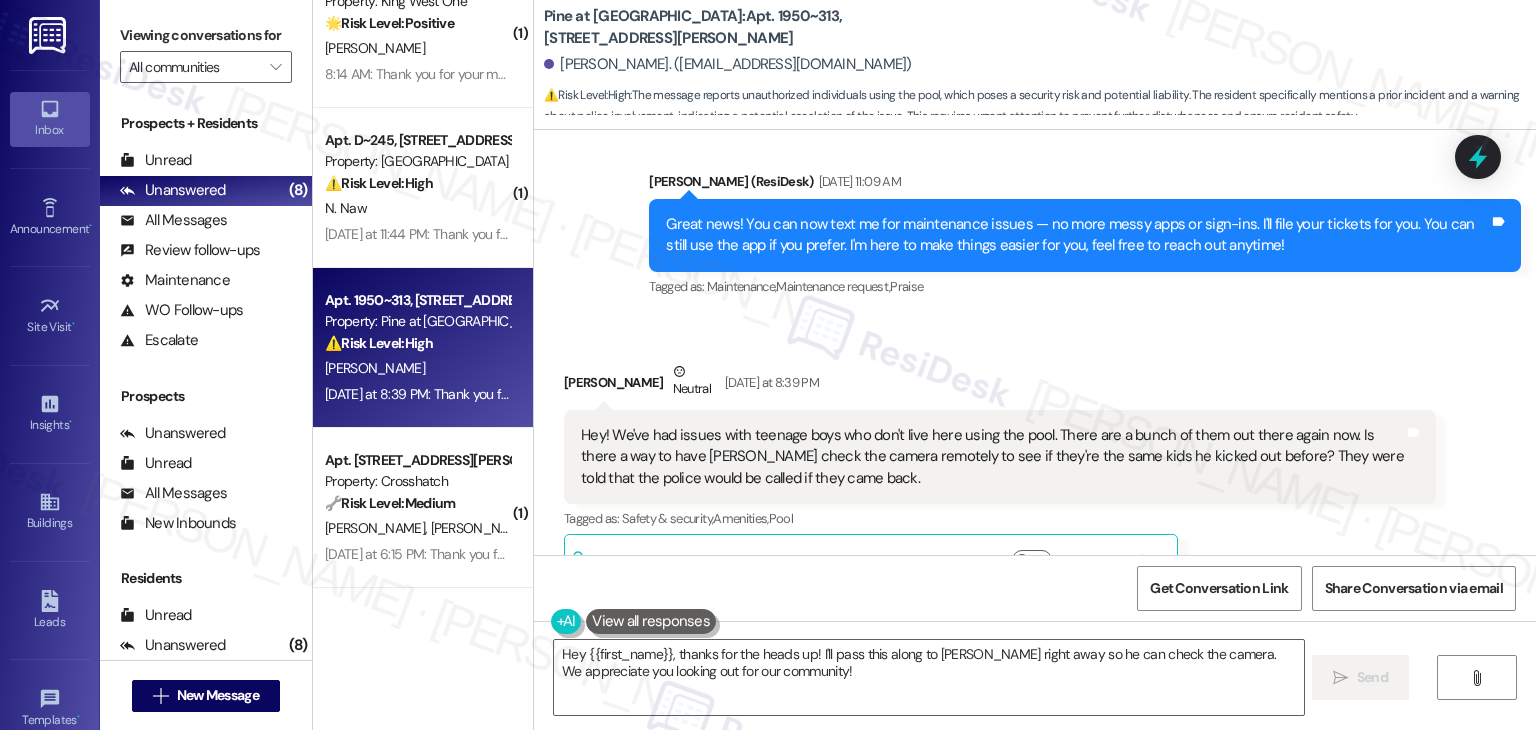 click on "[PERSON_NAME]   Neutral [DATE] at 8:39 PM" at bounding box center [1000, 385] 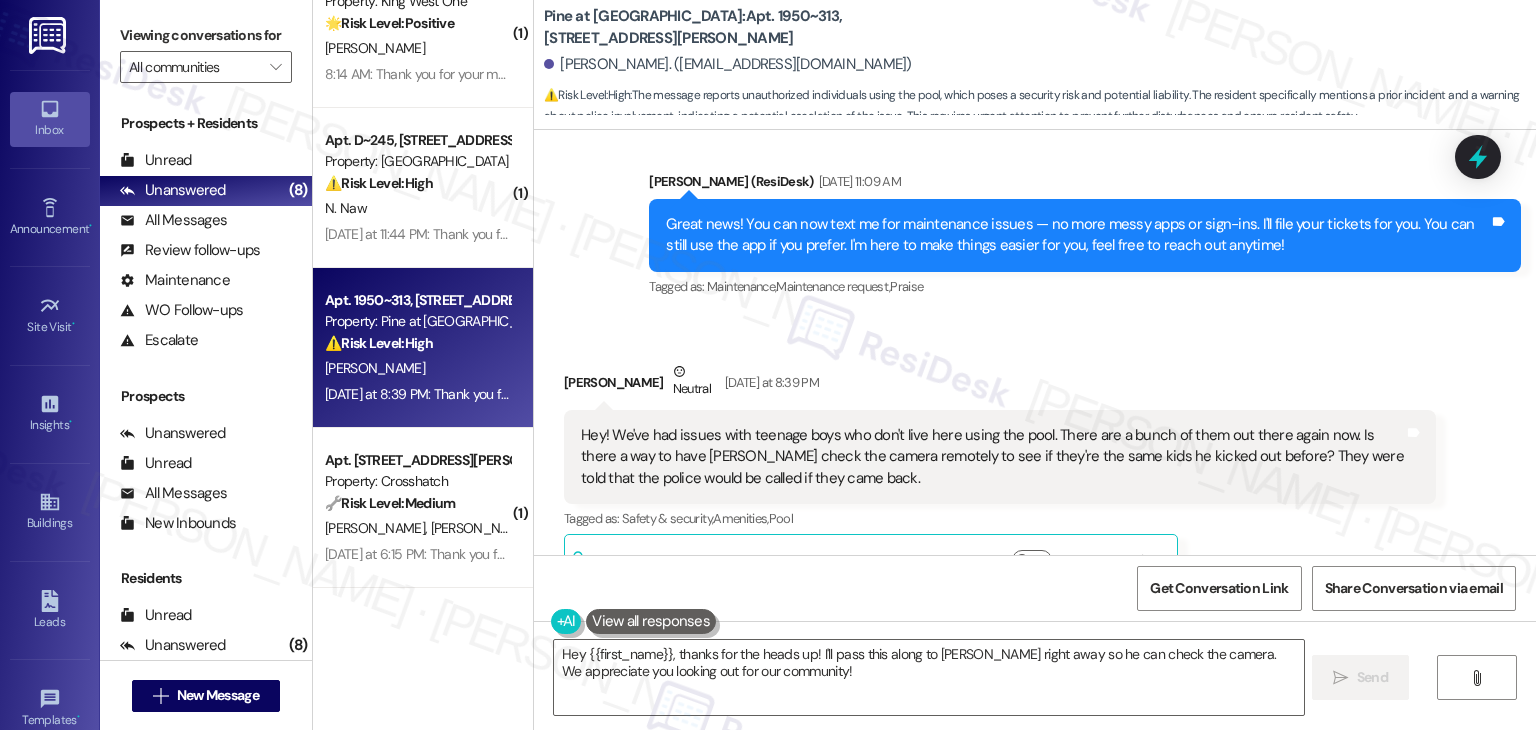 click on "[PERSON_NAME]   Neutral [DATE] at 8:39 PM" at bounding box center [1000, 385] 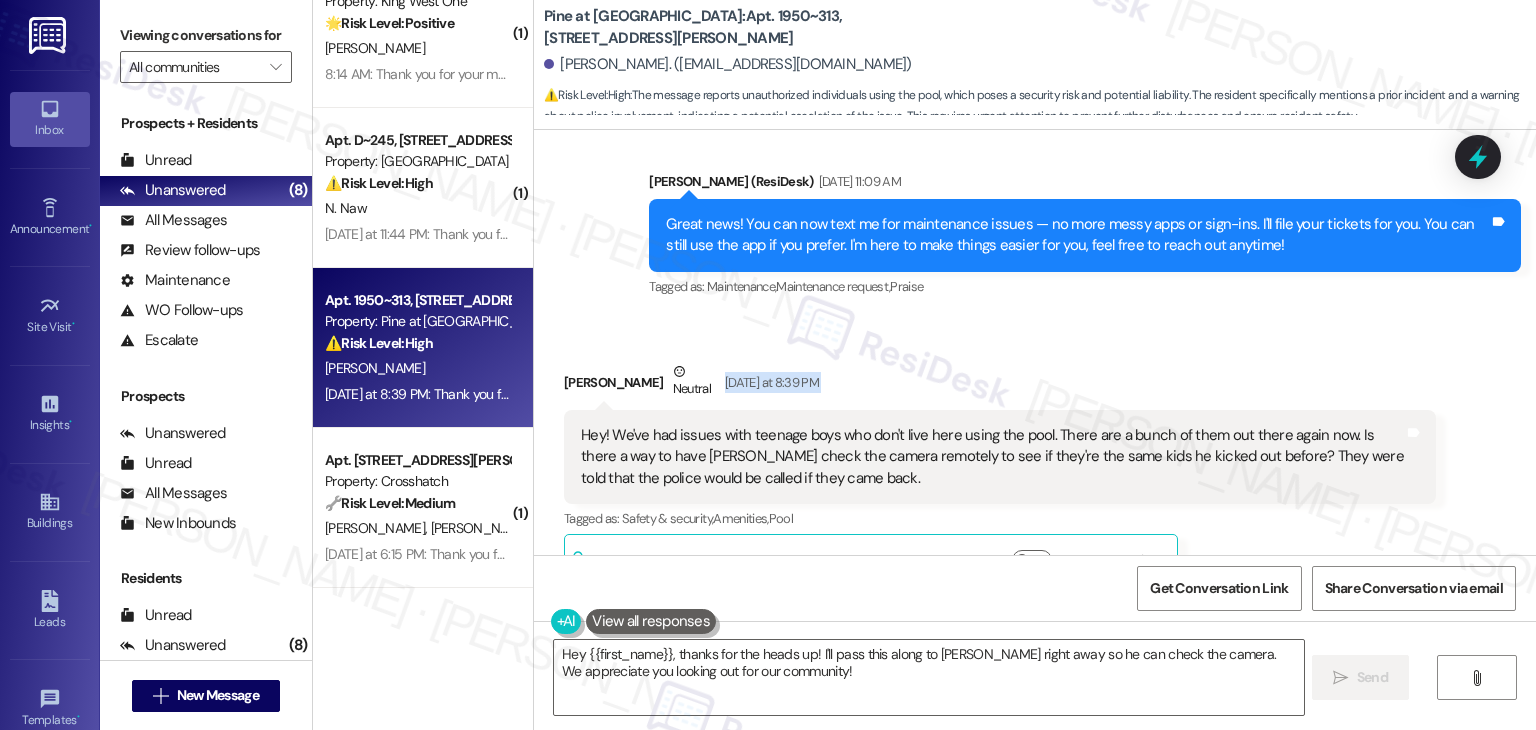 click on "[PERSON_NAME]   Neutral [DATE] at 8:39 PM" at bounding box center [1000, 385] 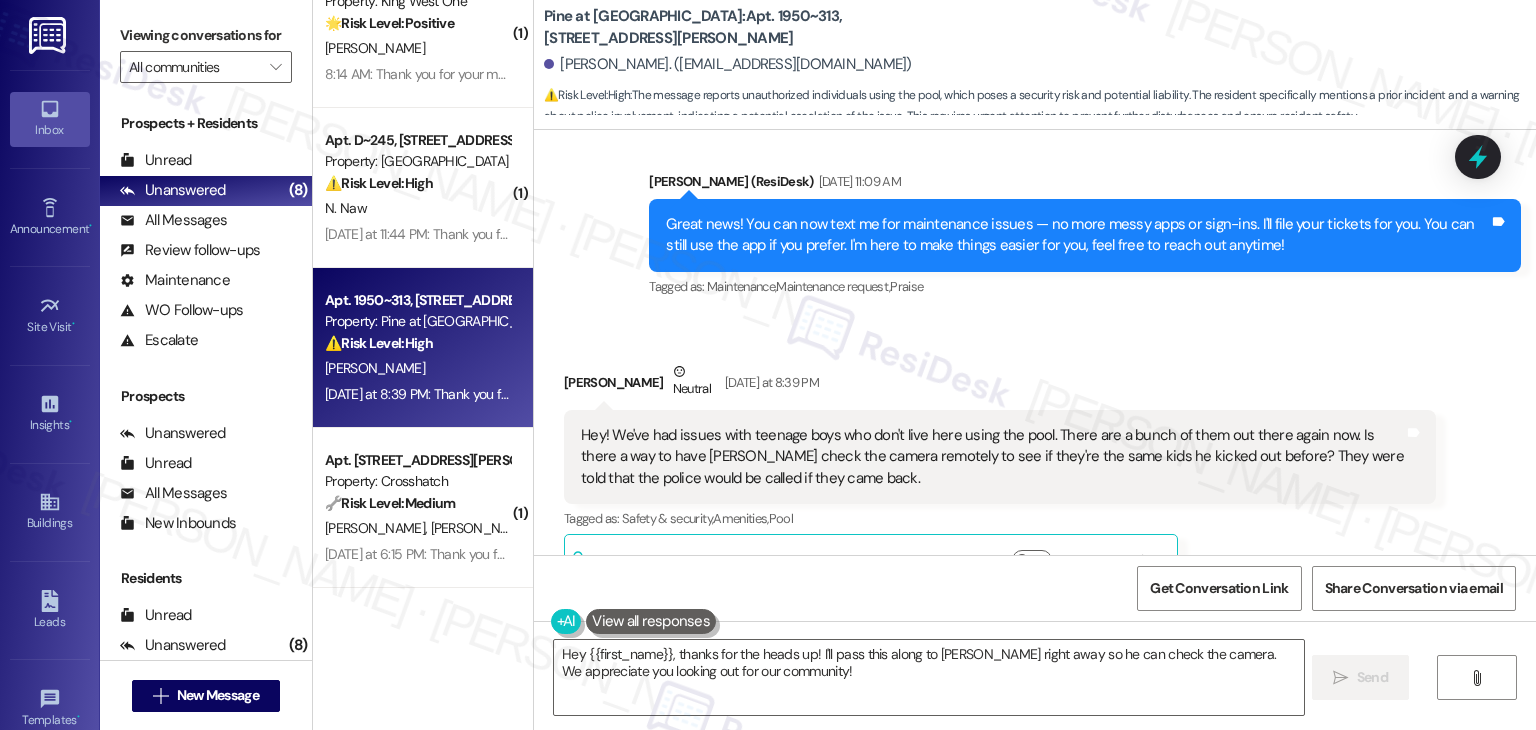 click on "[PERSON_NAME]. ([EMAIL_ADDRESS][DOMAIN_NAME])" at bounding box center (1040, 65) 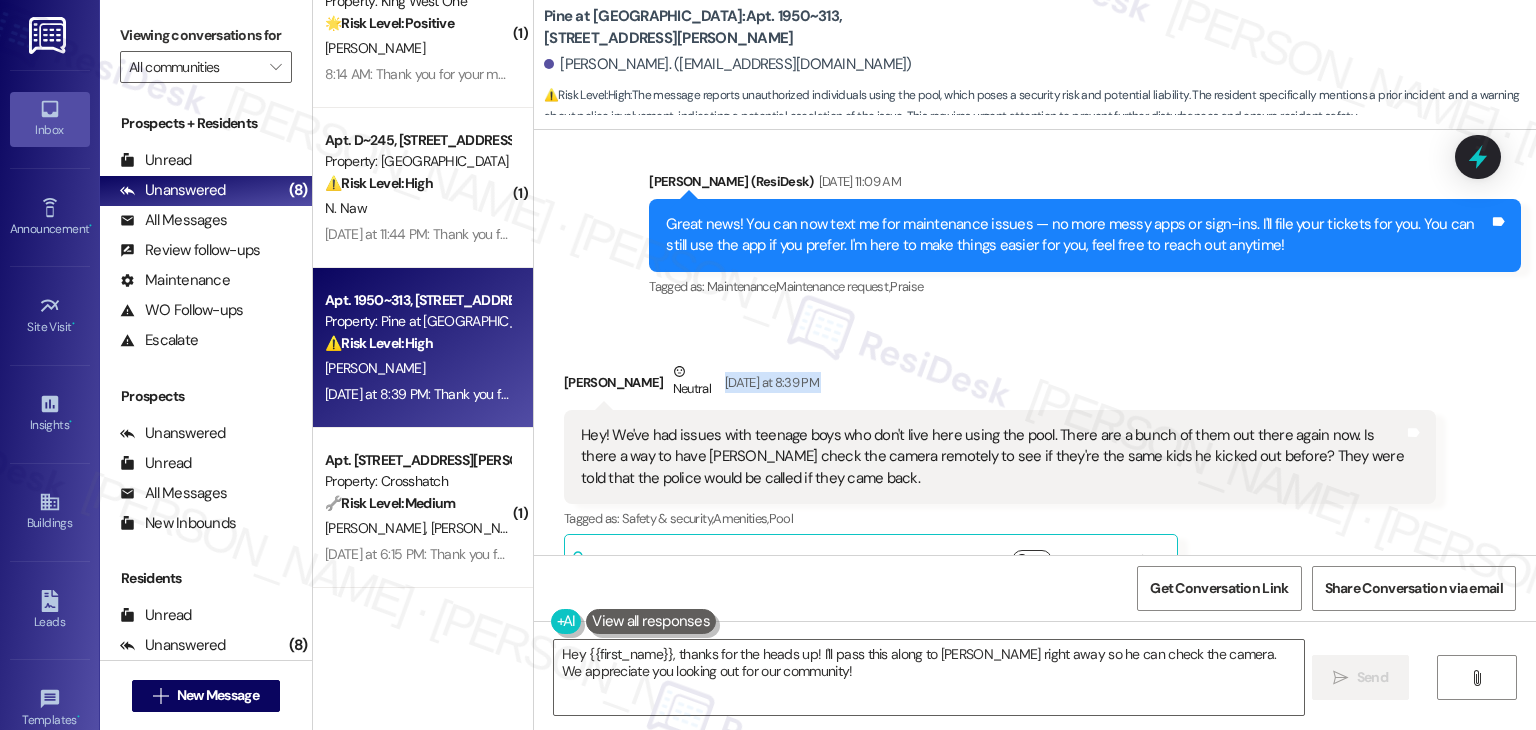 scroll, scrollTop: 1560, scrollLeft: 0, axis: vertical 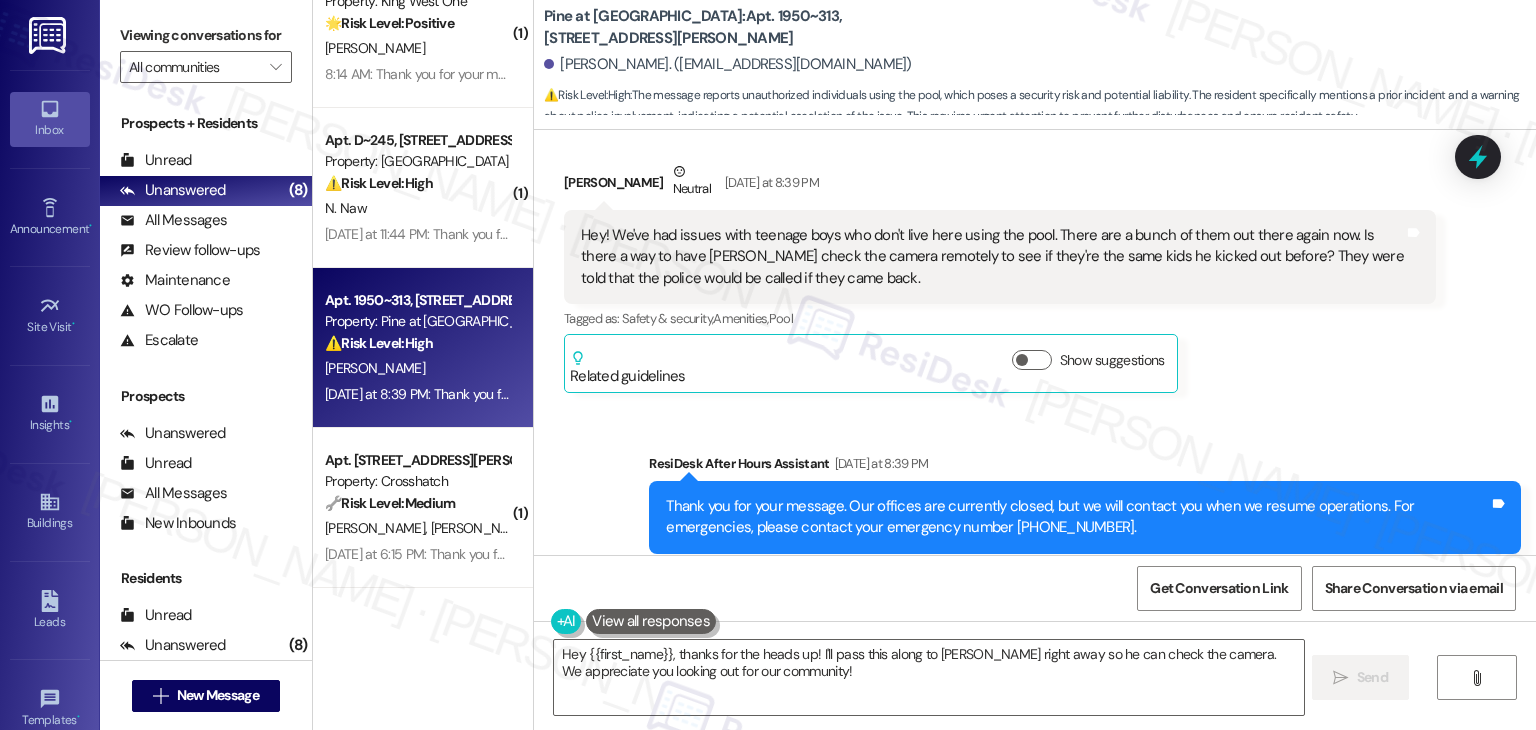 click on "Received via SMS [PERSON_NAME]   Neutral [DATE] at 8:39 PM Hey! We've had issues with teenage boys who don't live here using the pool. There are a bunch of them out there again now. Is there a way to have [PERSON_NAME] check the camera remotely to see if they're the same kids he kicked out before? They were told that the police would be called if they came back. Tags and notes Tagged as:   Safety & security ,  Click to highlight conversations about Safety & security Amenities ,  Click to highlight conversations about Amenities Pool Click to highlight conversations about Pool  Related guidelines Show suggestions" at bounding box center (1000, 277) 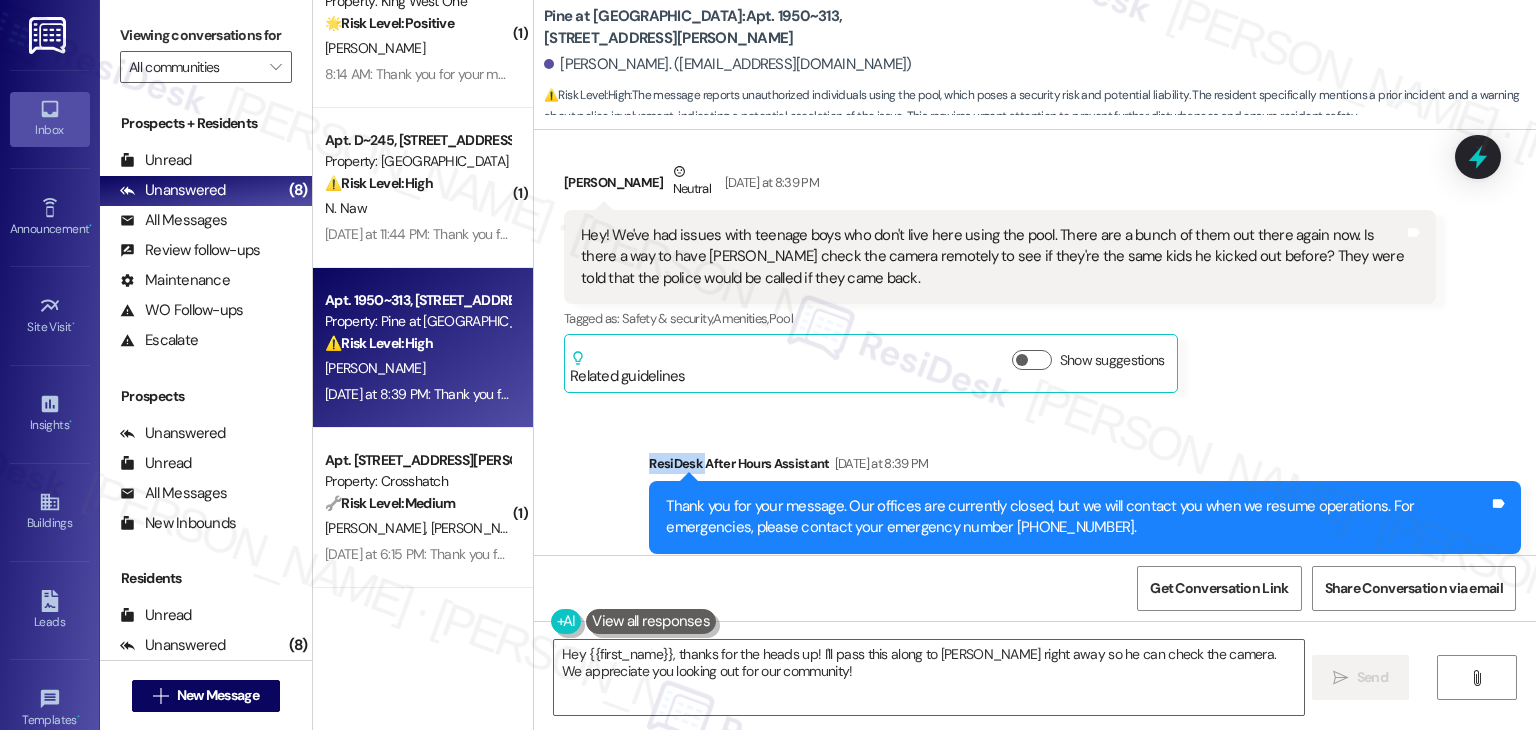 click on "Received via SMS [PERSON_NAME]   Neutral [DATE] at 8:39 PM Hey! We've had issues with teenage boys who don't live here using the pool. There are a bunch of them out there again now. Is there a way to have [PERSON_NAME] check the camera remotely to see if they're the same kids he kicked out before? They were told that the police would be called if they came back. Tags and notes Tagged as:   Safety & security ,  Click to highlight conversations about Safety & security Amenities ,  Click to highlight conversations about Amenities Pool Click to highlight conversations about Pool  Related guidelines Show suggestions" at bounding box center [1000, 277] 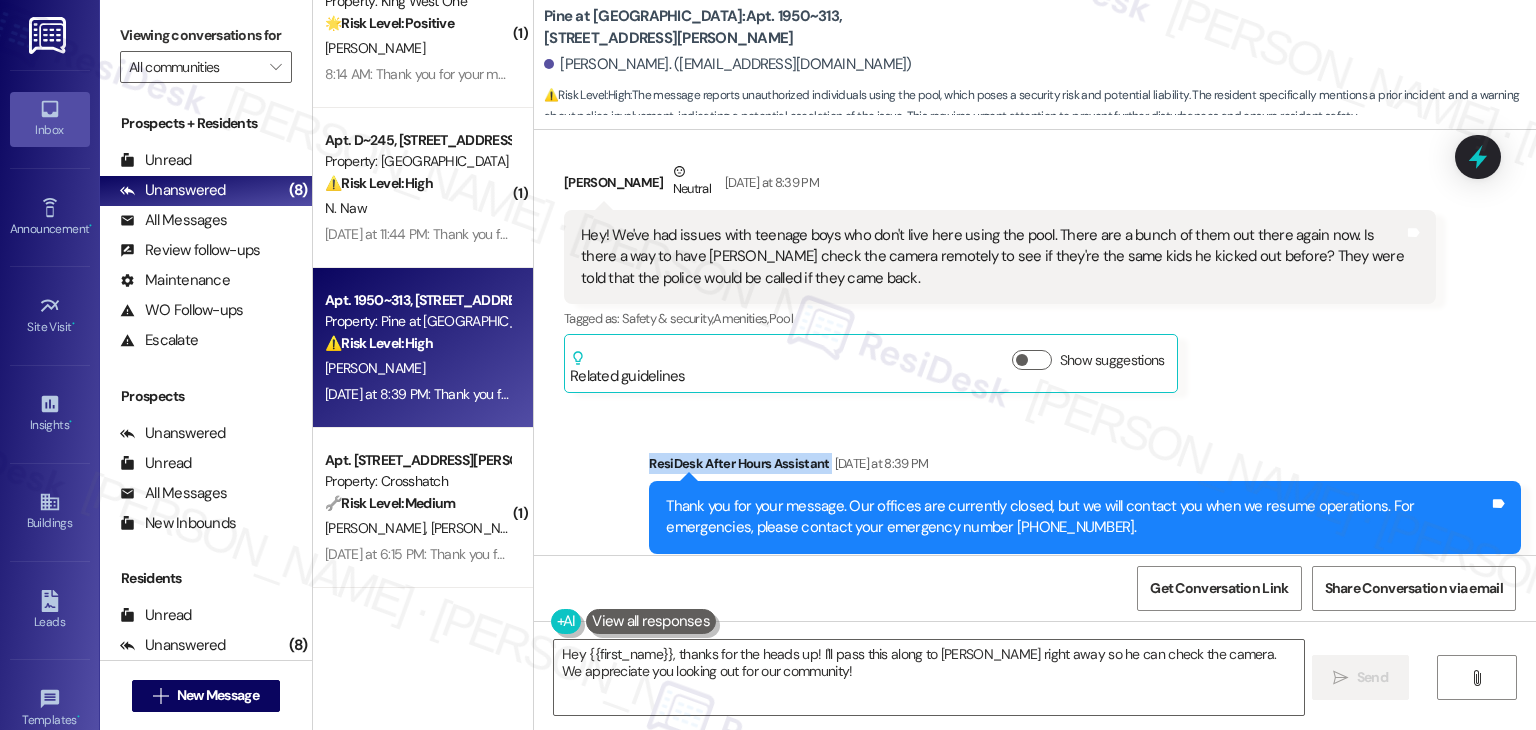 click on "Received via SMS [PERSON_NAME]   Neutral [DATE] at 8:39 PM Hey! We've had issues with teenage boys who don't live here using the pool. There are a bunch of them out there again now. Is there a way to have [PERSON_NAME] check the camera remotely to see if they're the same kids he kicked out before? They were told that the police would be called if they came back. Tags and notes Tagged as:   Safety & security ,  Click to highlight conversations about Safety & security Amenities ,  Click to highlight conversations about Amenities Pool Click to highlight conversations about Pool  Related guidelines Show suggestions" at bounding box center [1000, 277] 